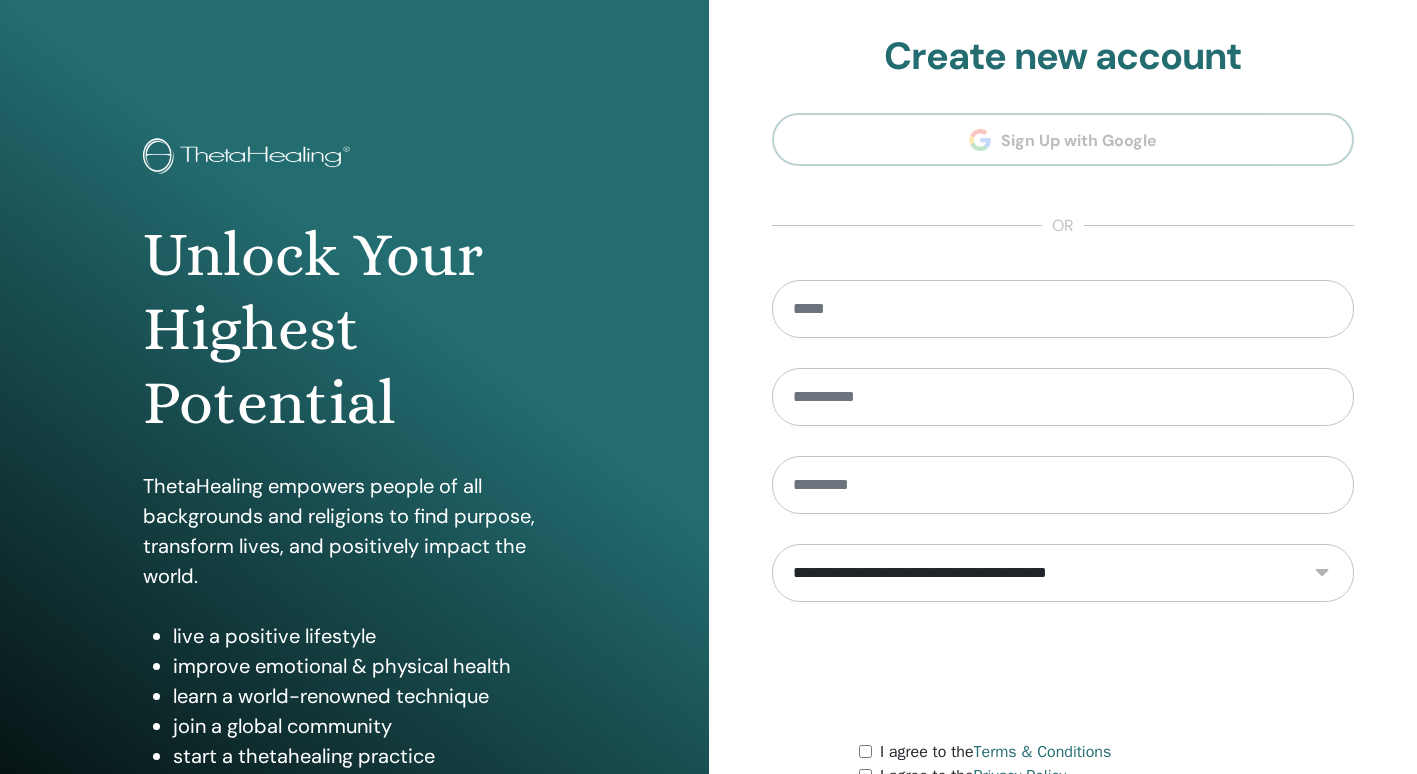 scroll, scrollTop: 0, scrollLeft: 0, axis: both 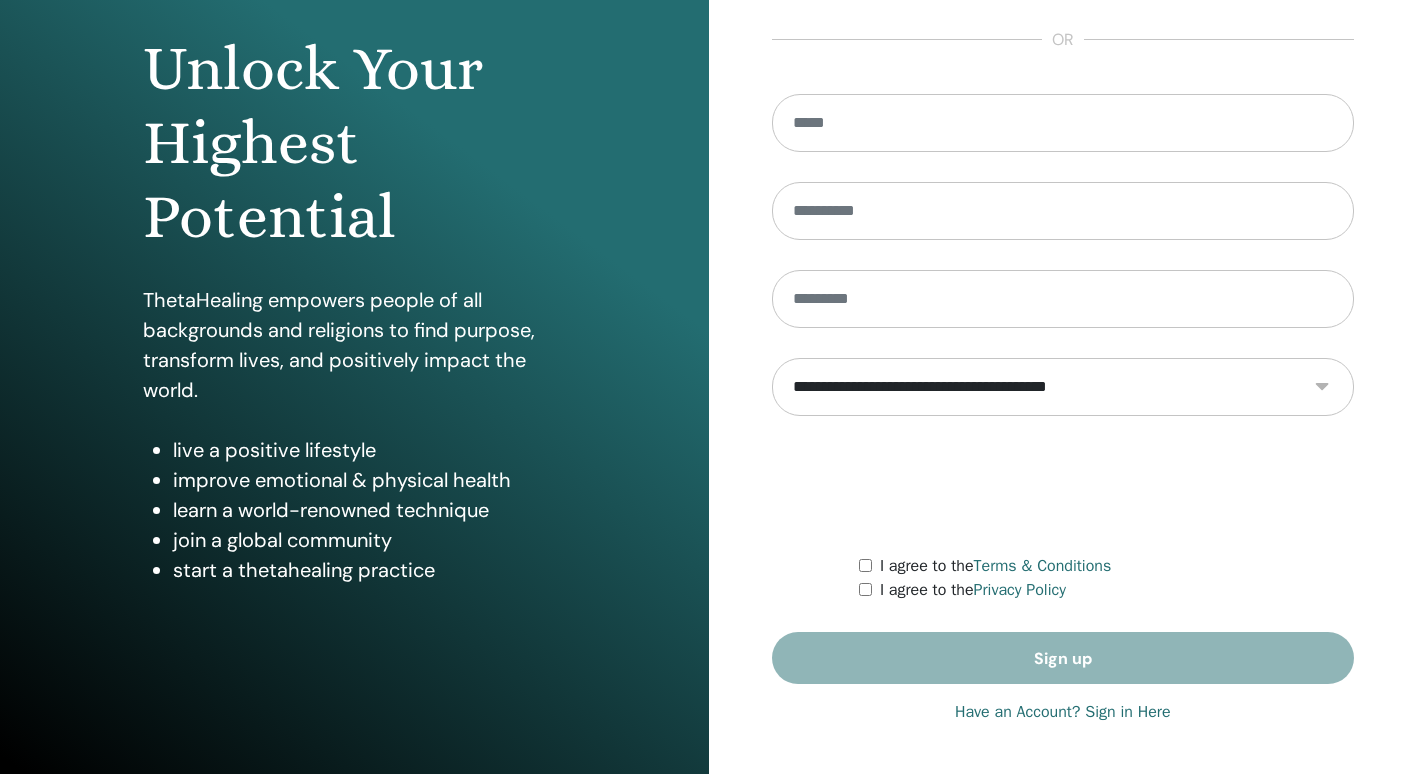 click on "Have an Account? Sign in Here" at bounding box center (1063, 712) 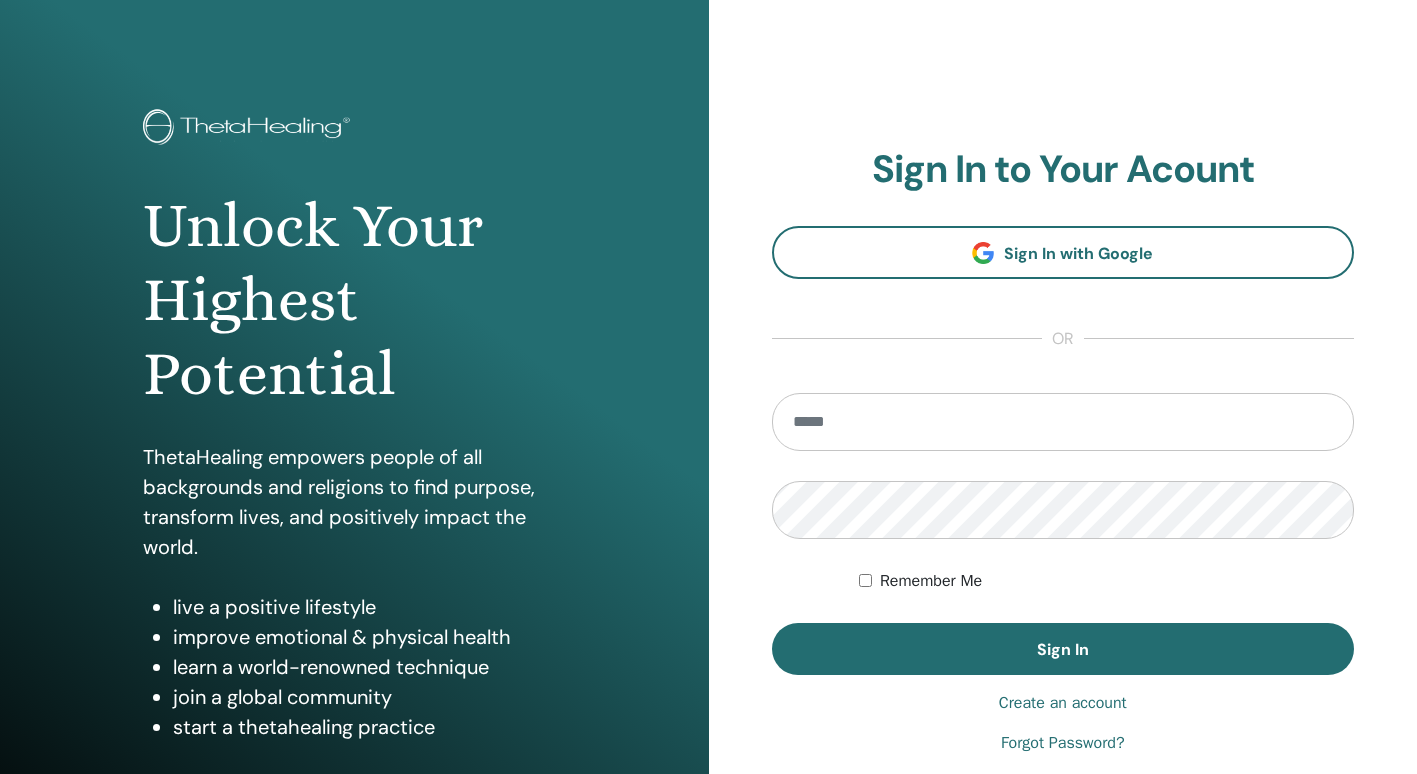 scroll, scrollTop: 0, scrollLeft: 0, axis: both 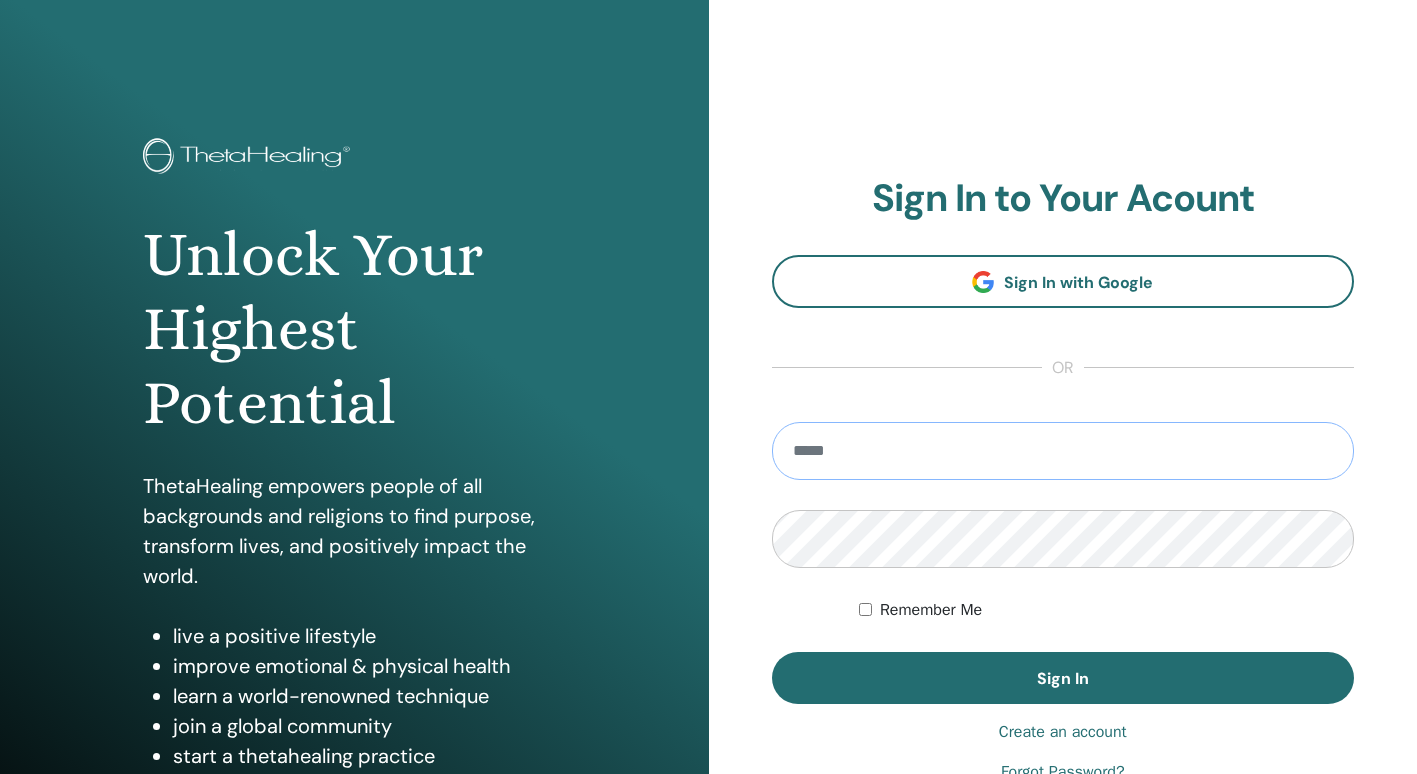click at bounding box center (1063, 451) 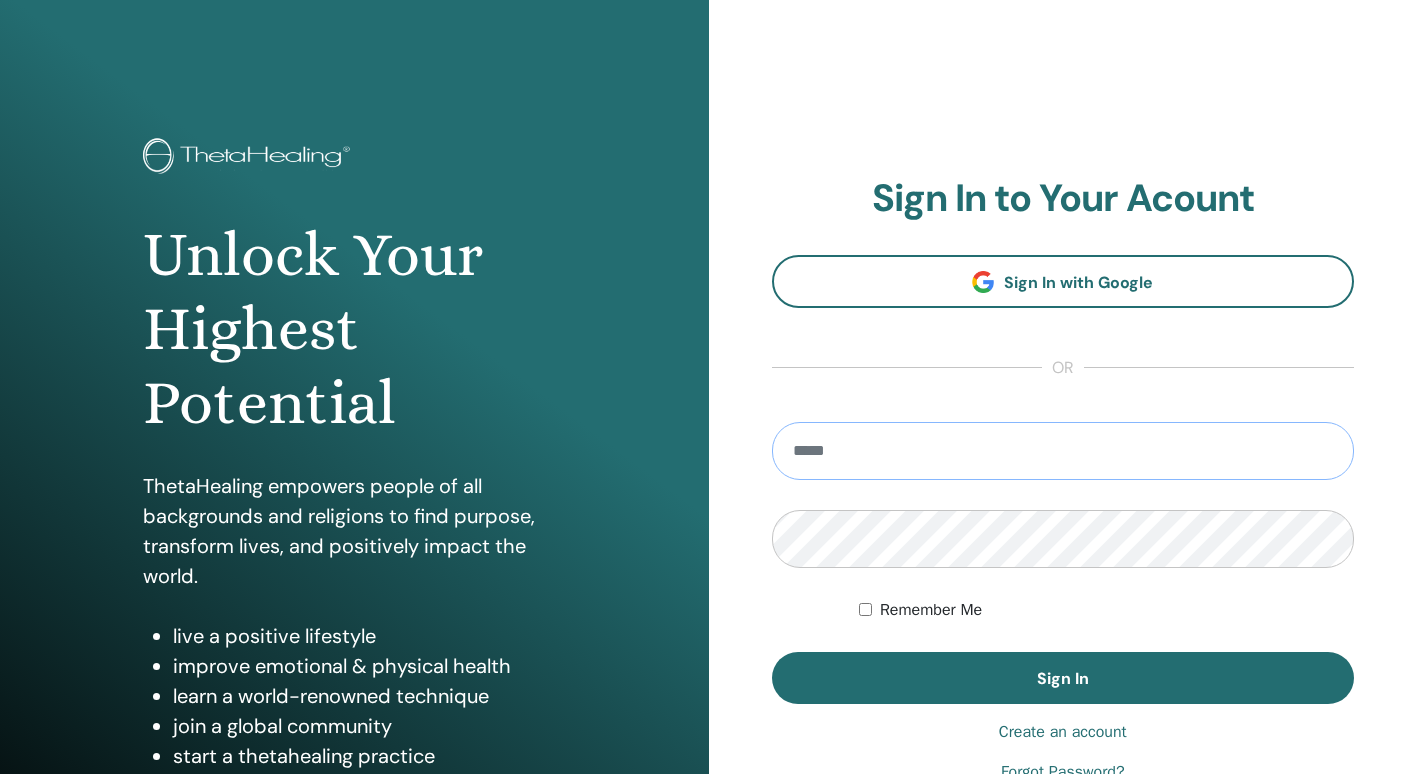type on "**********" 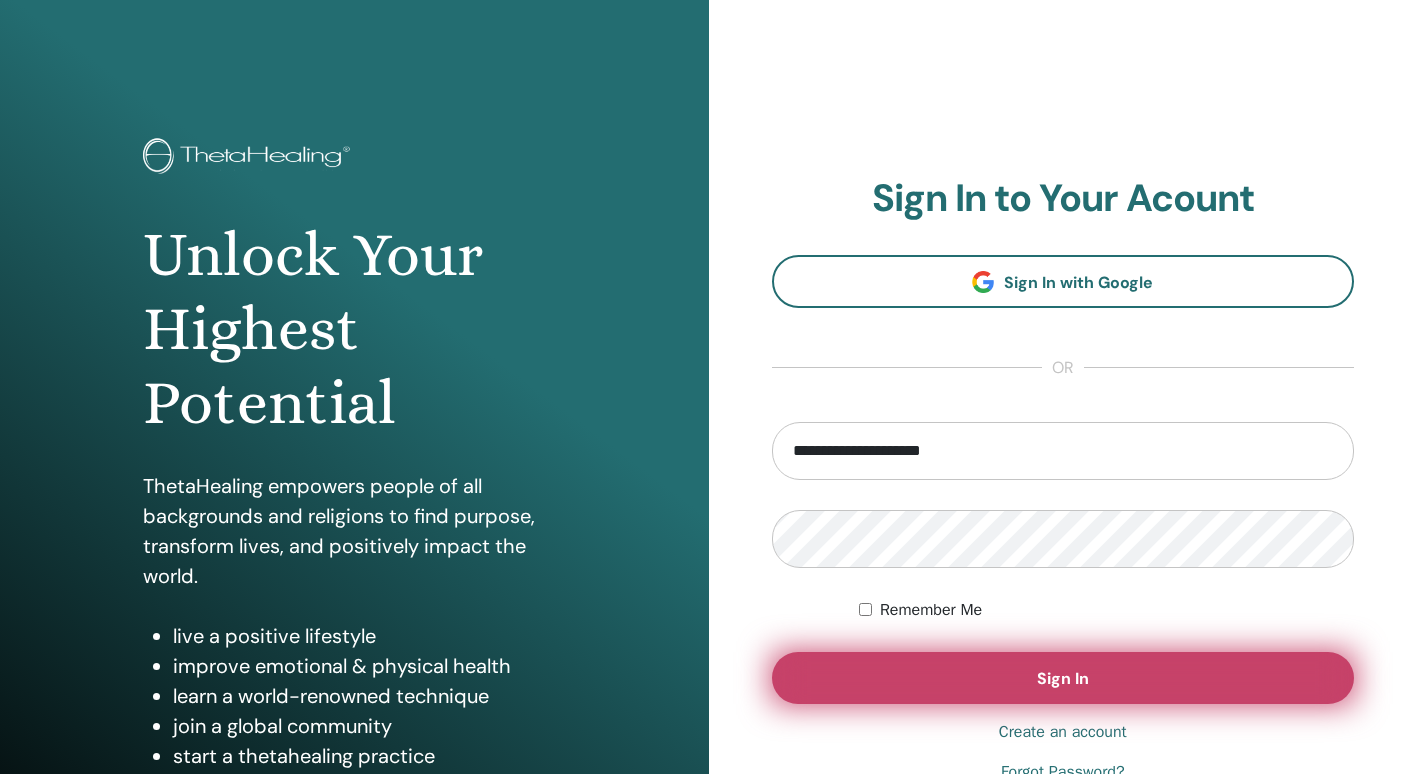 click on "Sign In" at bounding box center (1063, 678) 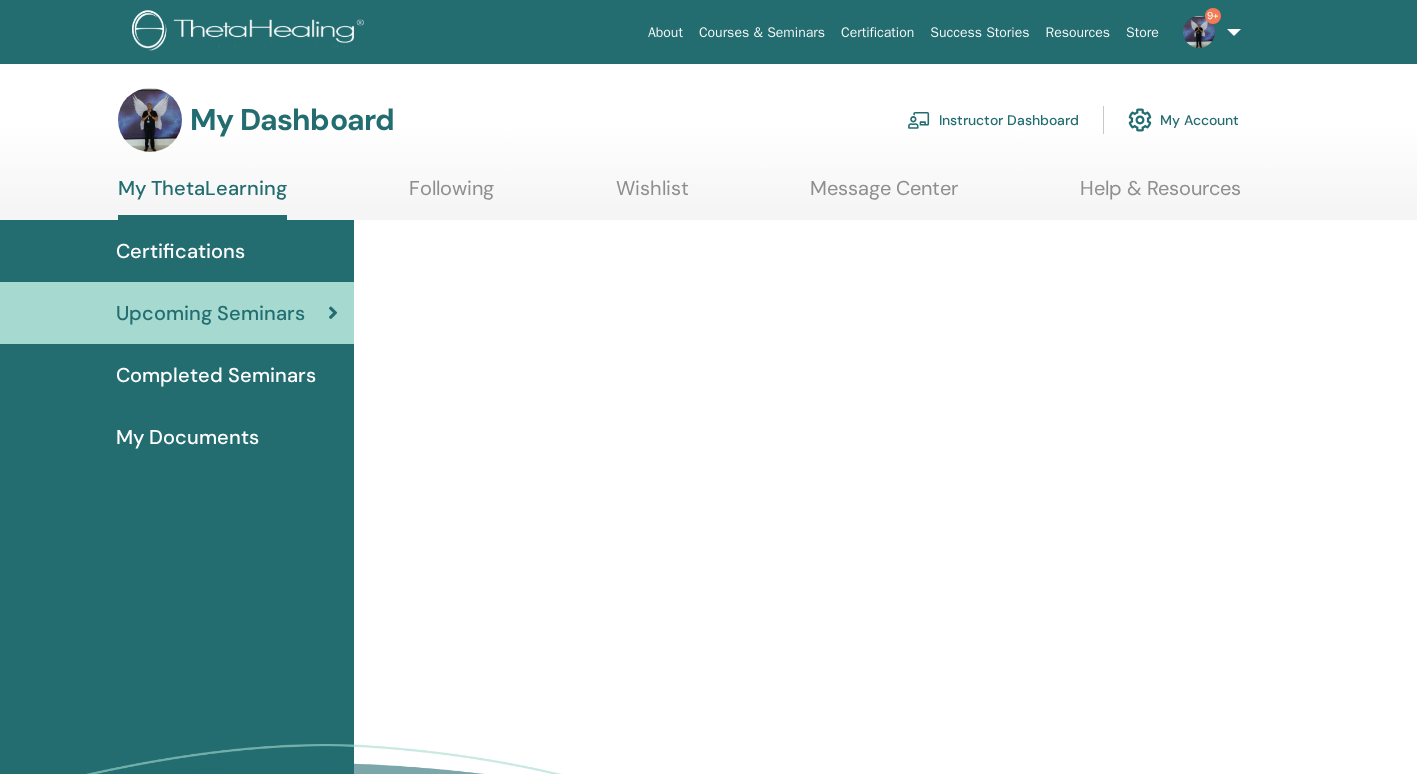 scroll, scrollTop: 0, scrollLeft: 0, axis: both 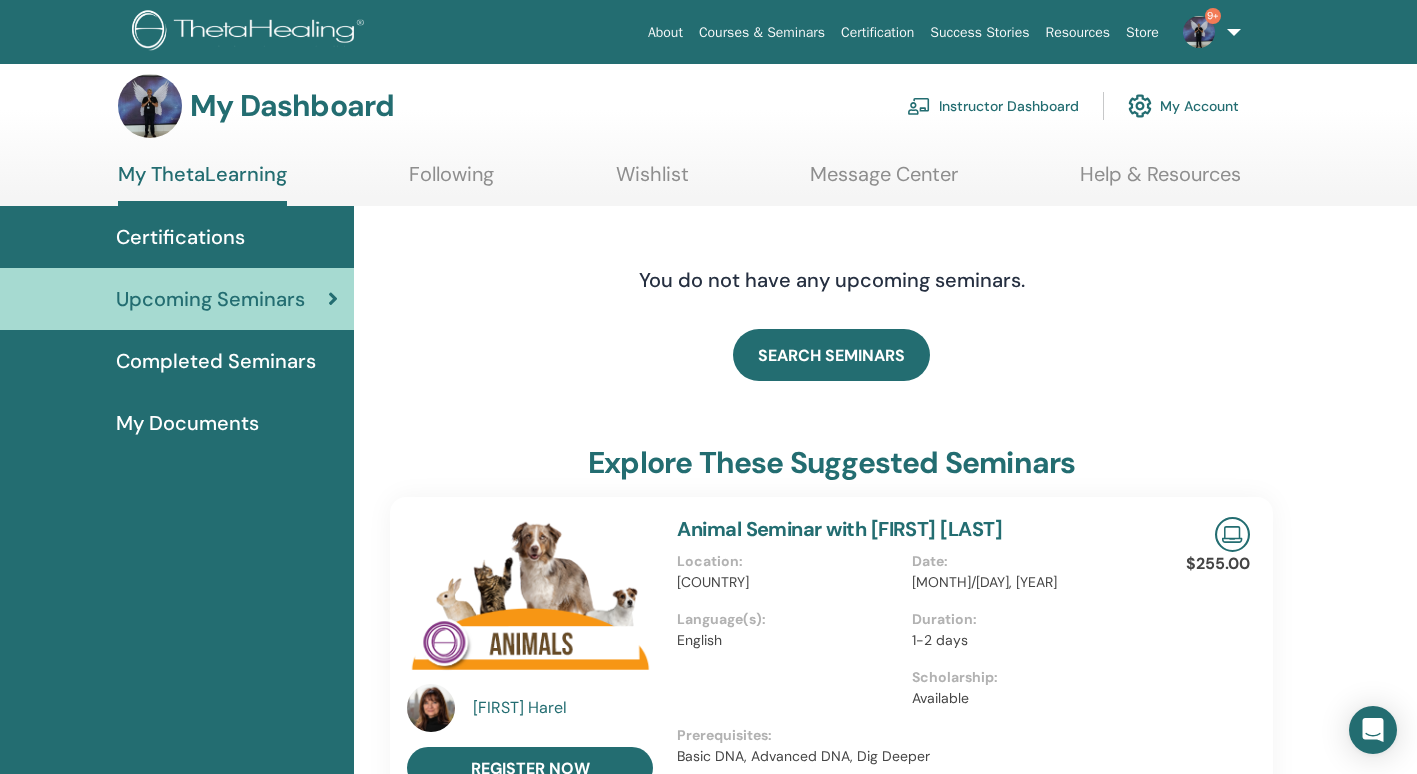 click on "Instructor Dashboard" at bounding box center (993, 106) 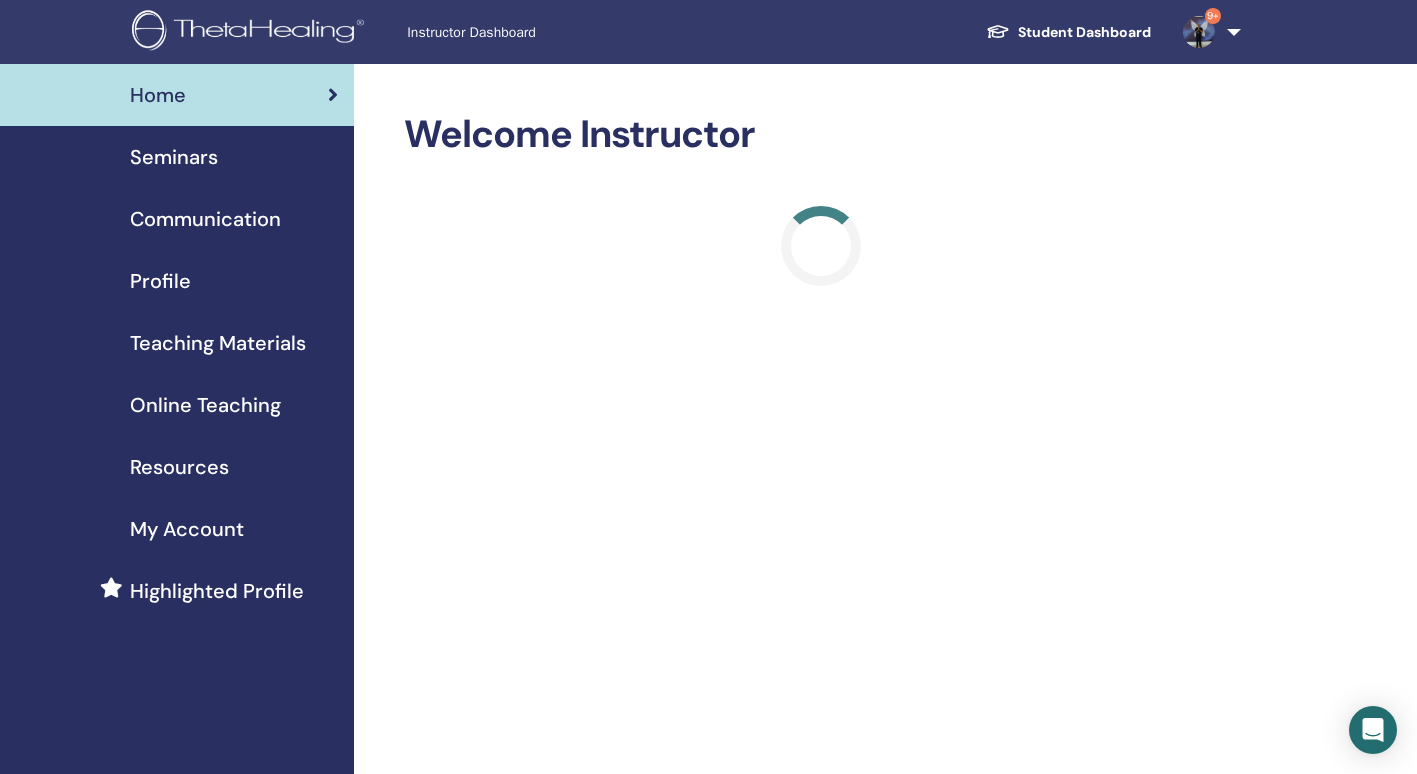 scroll, scrollTop: 0, scrollLeft: 0, axis: both 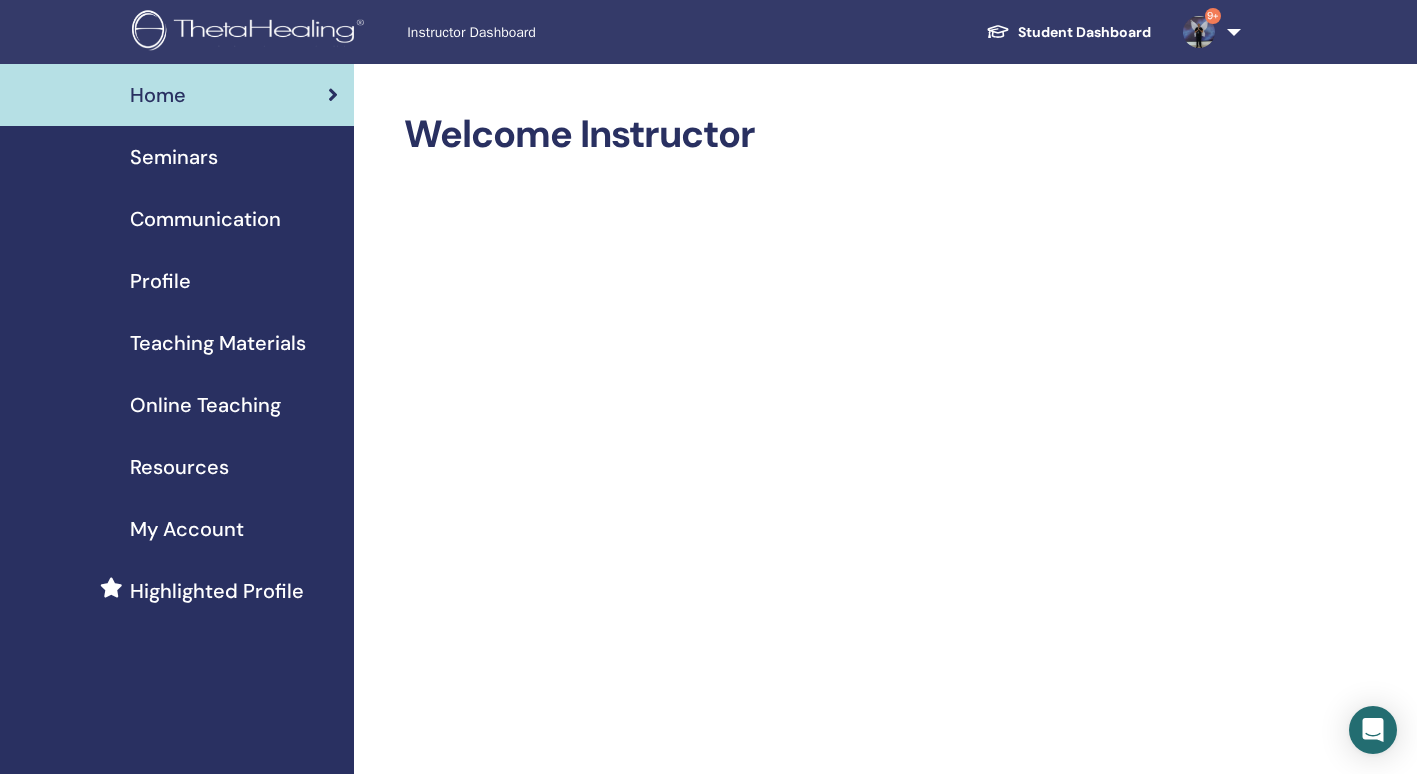 click on "Seminars" at bounding box center (174, 157) 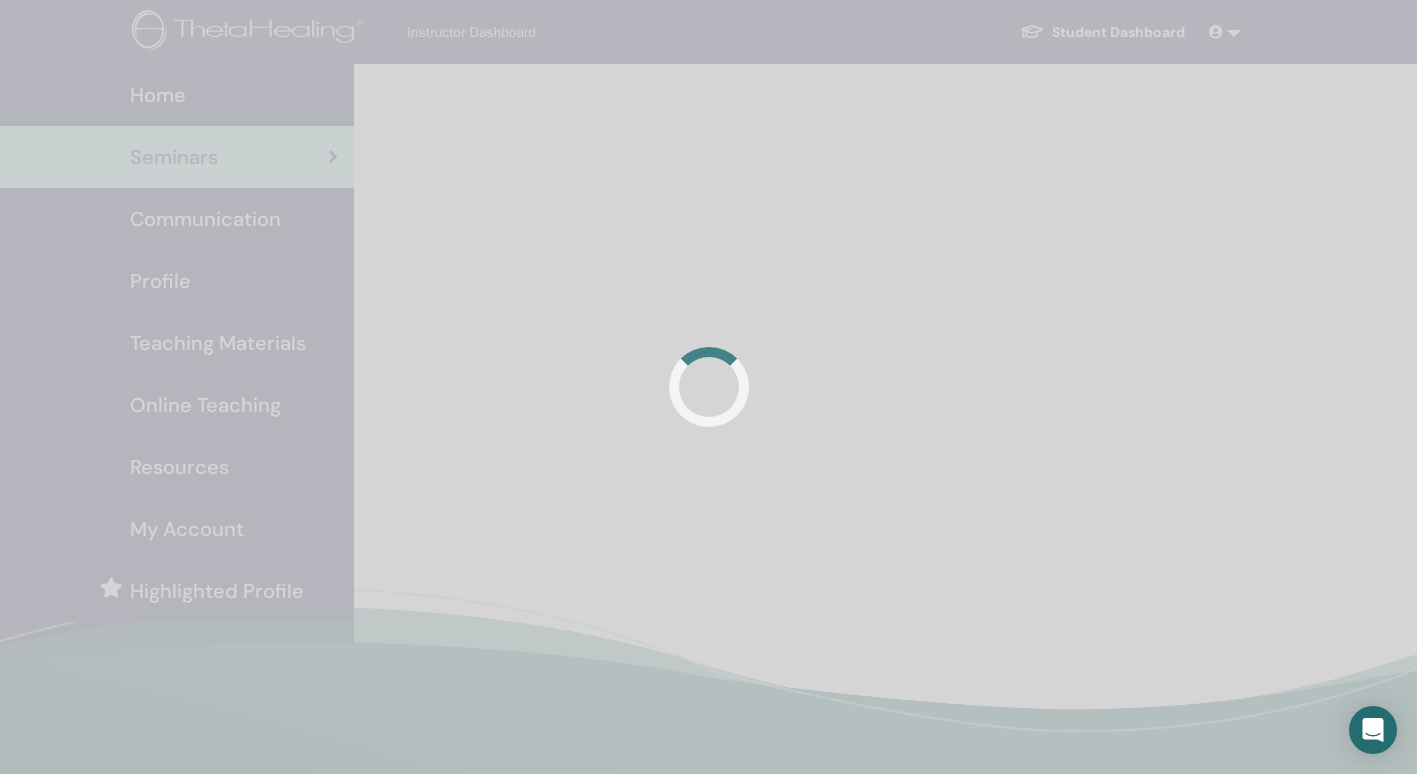 scroll, scrollTop: 0, scrollLeft: 0, axis: both 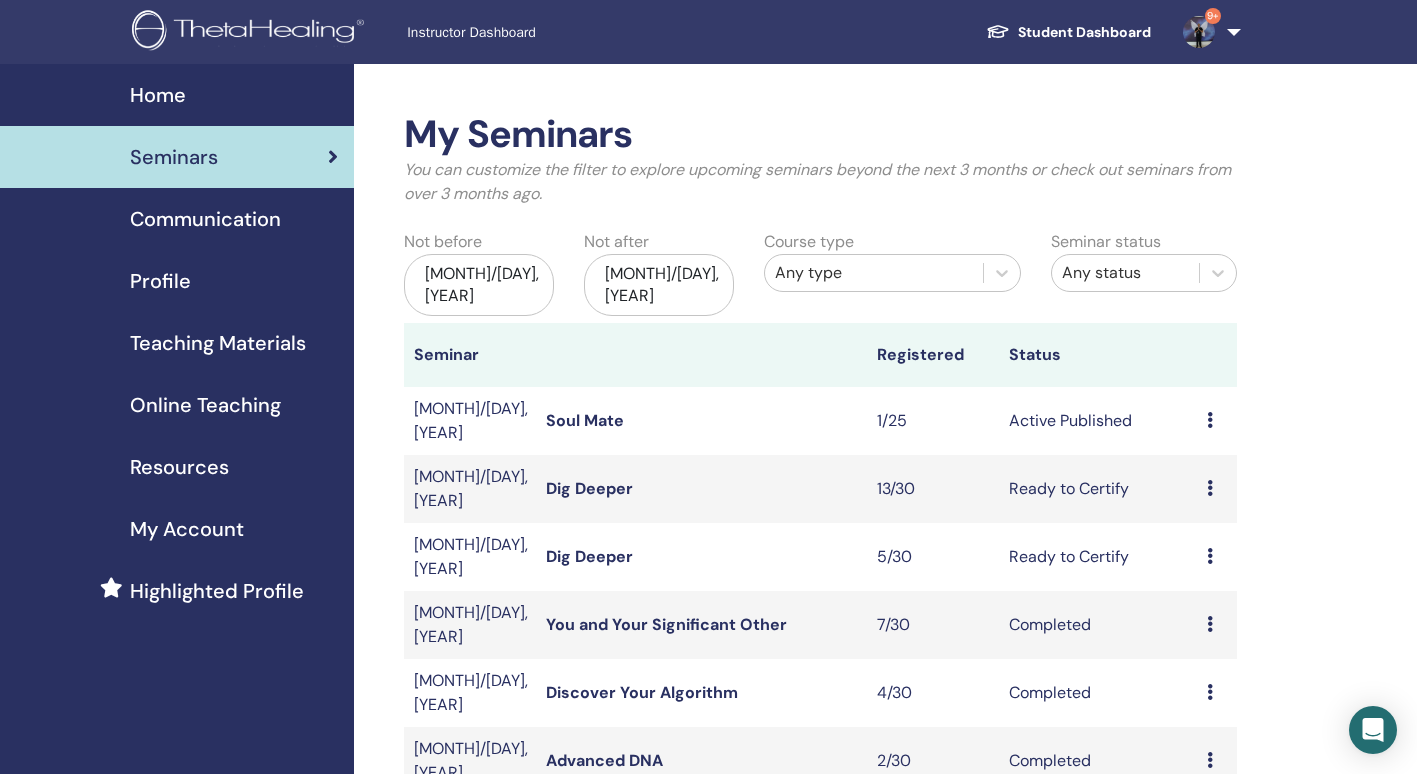 click on "Dig Deeper" at bounding box center [589, 488] 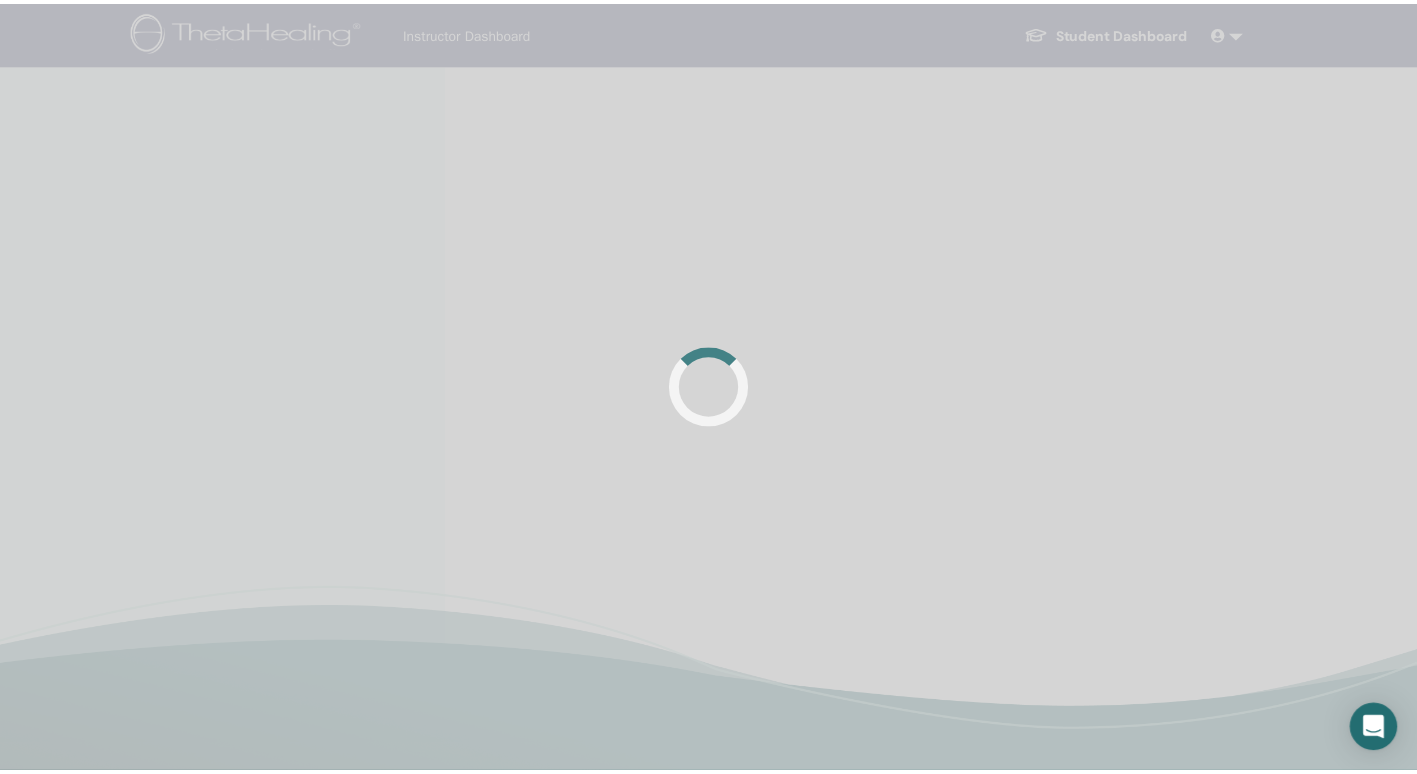 scroll, scrollTop: 0, scrollLeft: 0, axis: both 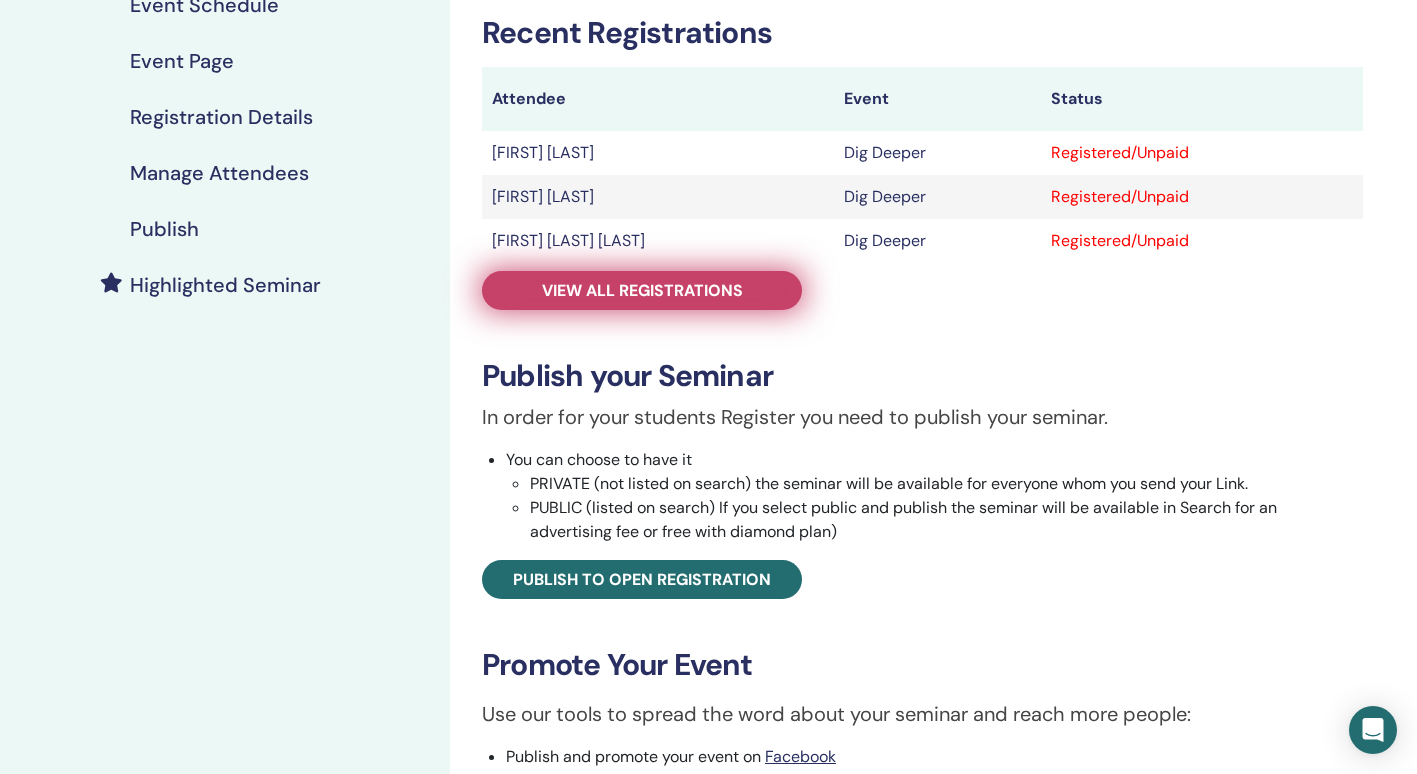 click on "View all registrations" at bounding box center [642, 290] 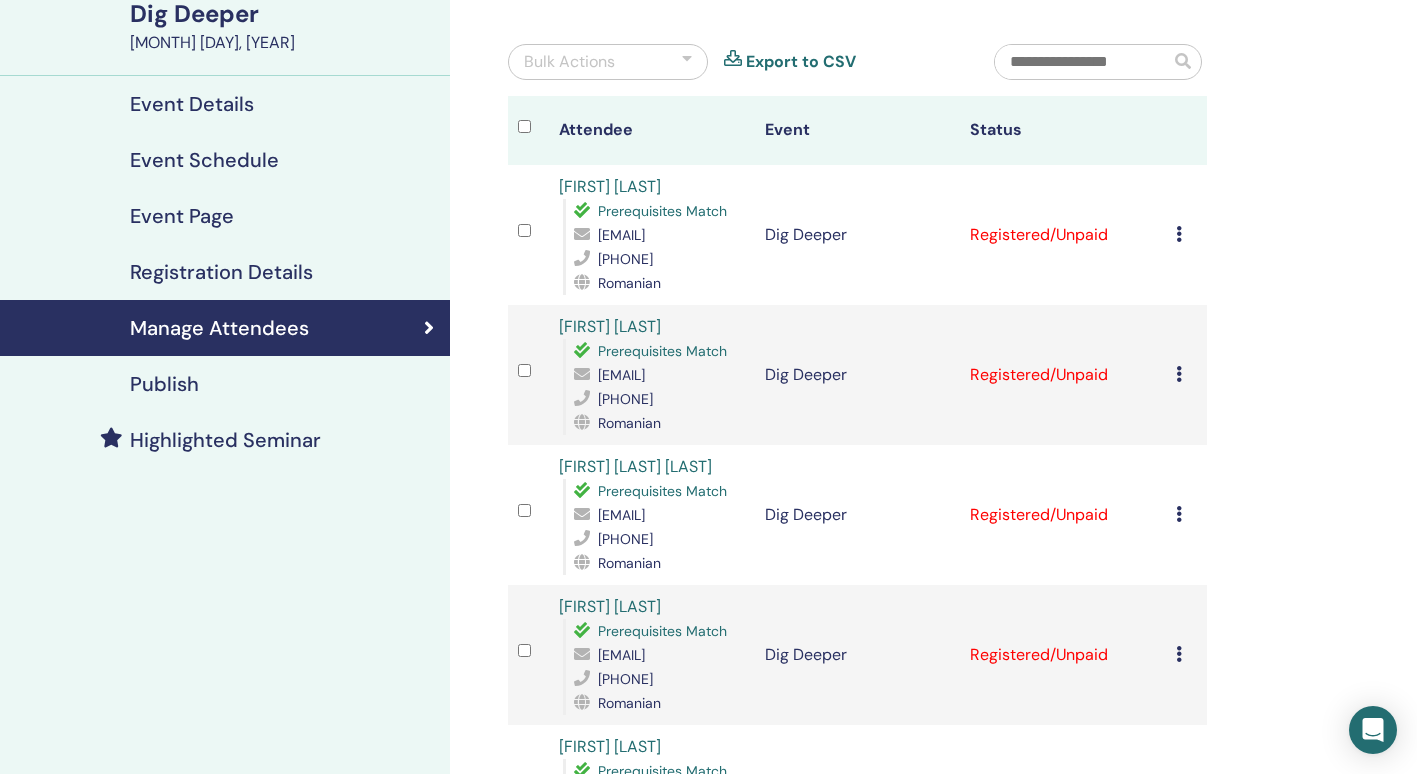 scroll, scrollTop: 160, scrollLeft: 0, axis: vertical 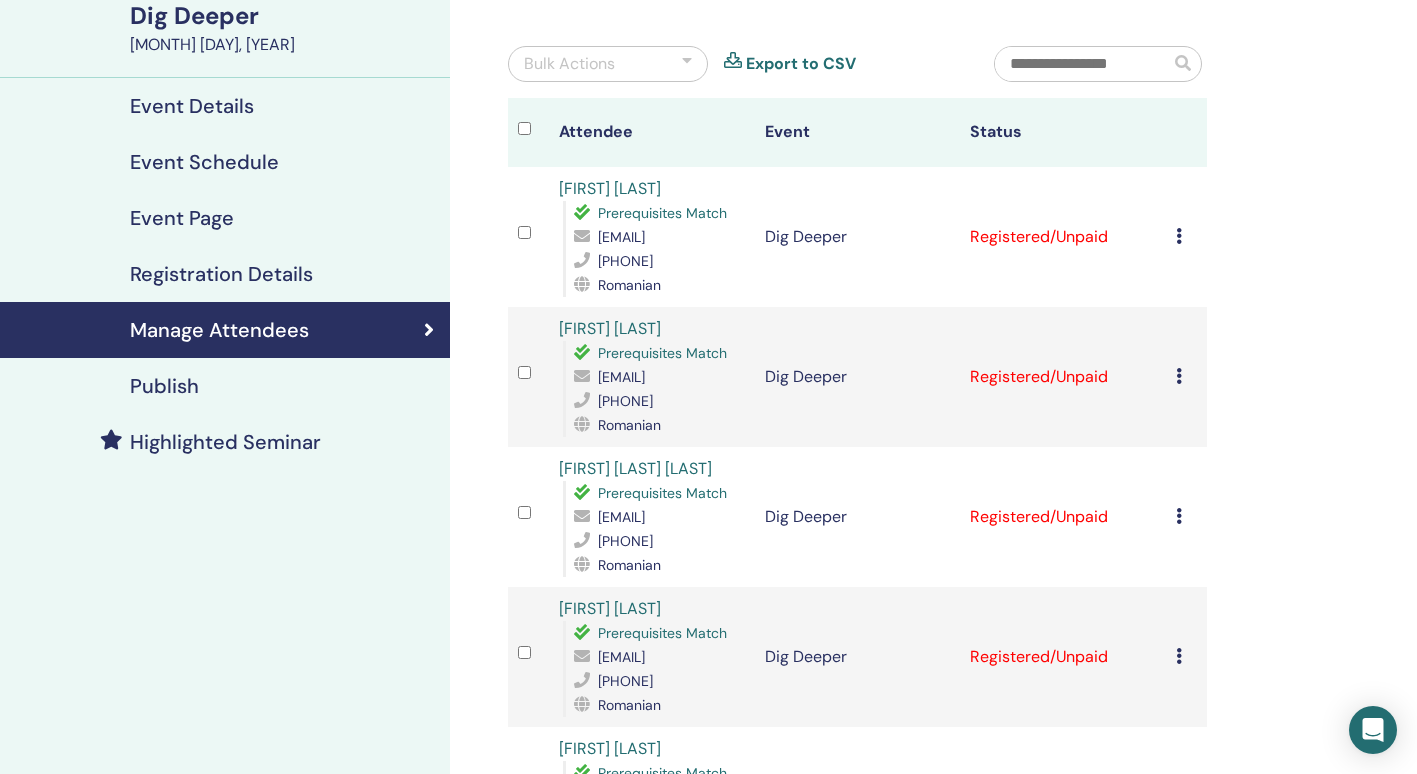 click at bounding box center [1179, 236] 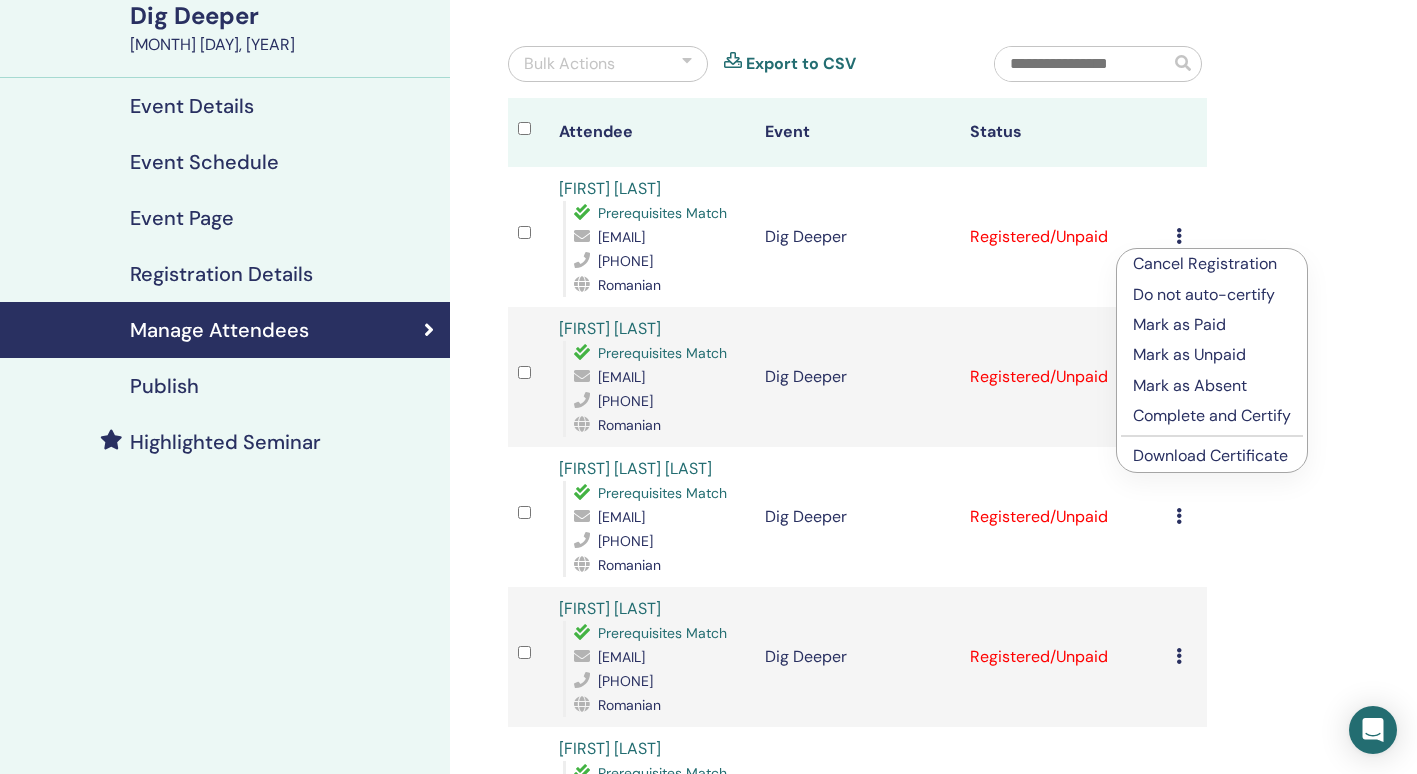 click on "Complete and Certify" at bounding box center (1212, 416) 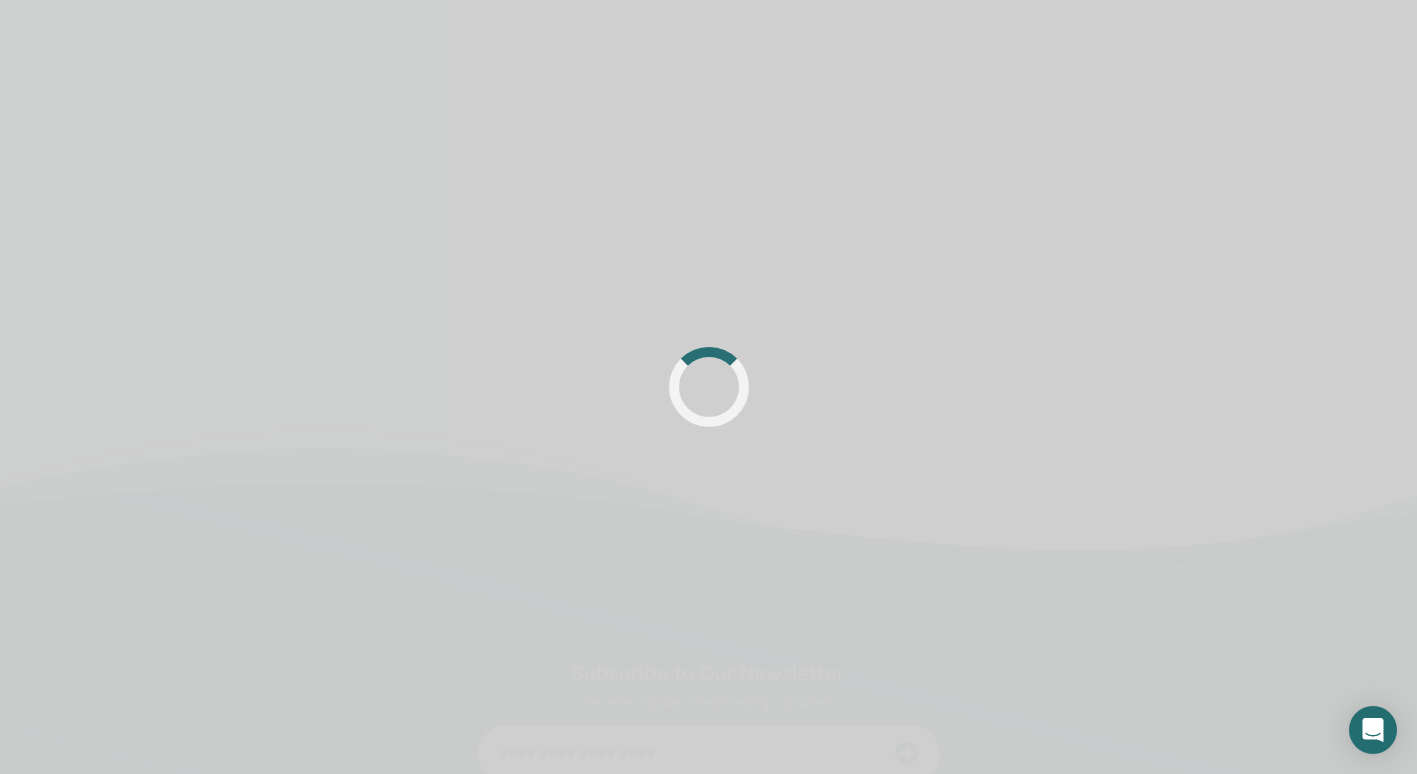 scroll, scrollTop: 160, scrollLeft: 0, axis: vertical 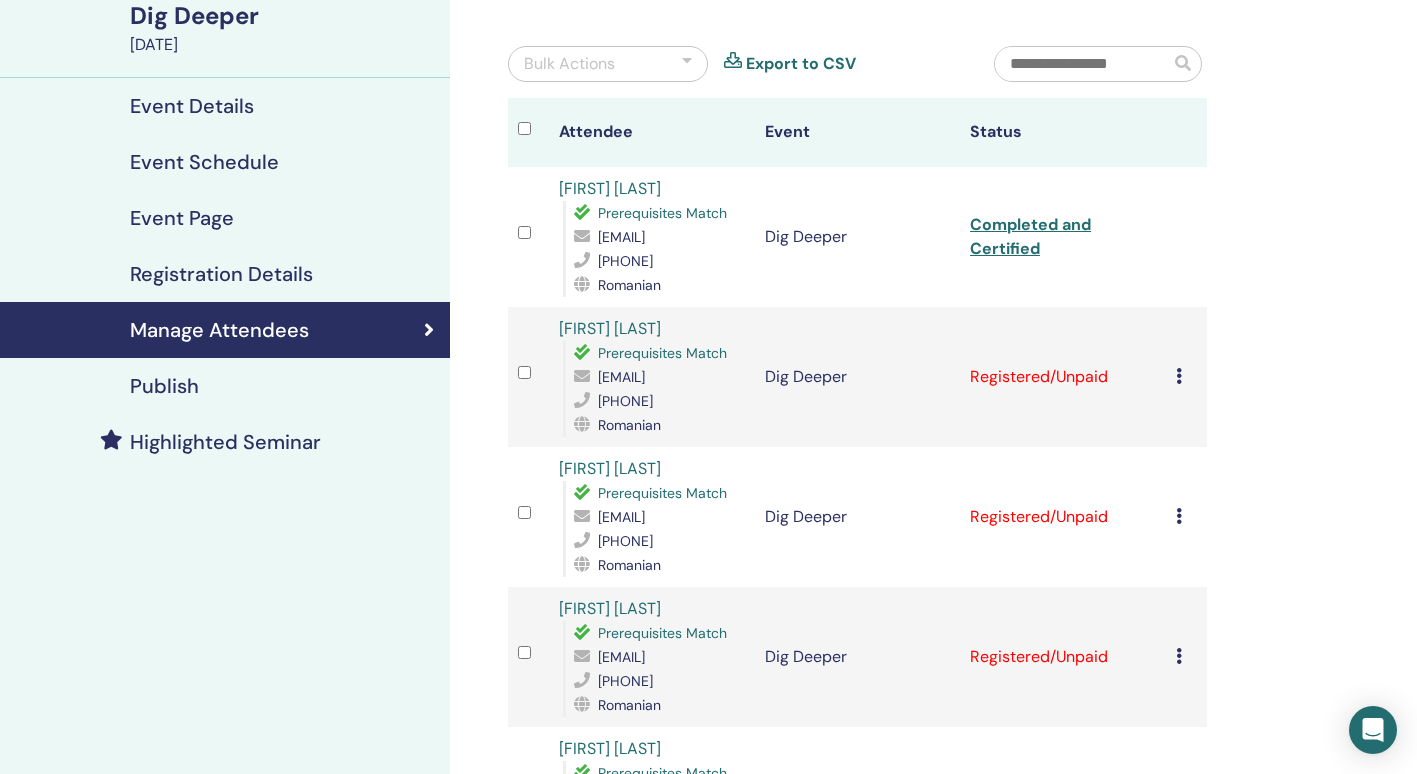 click at bounding box center [1179, 376] 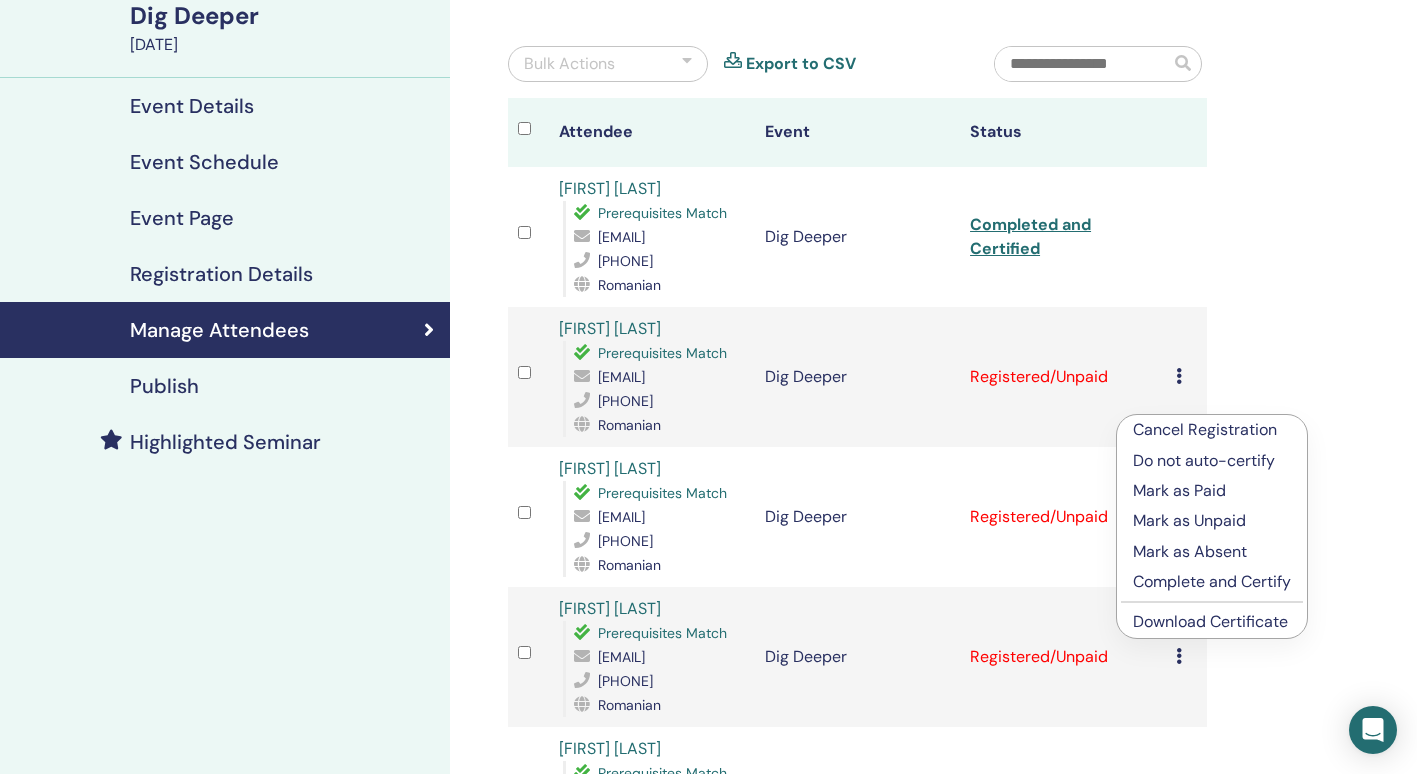 click on "Complete and Certify" at bounding box center (1212, 582) 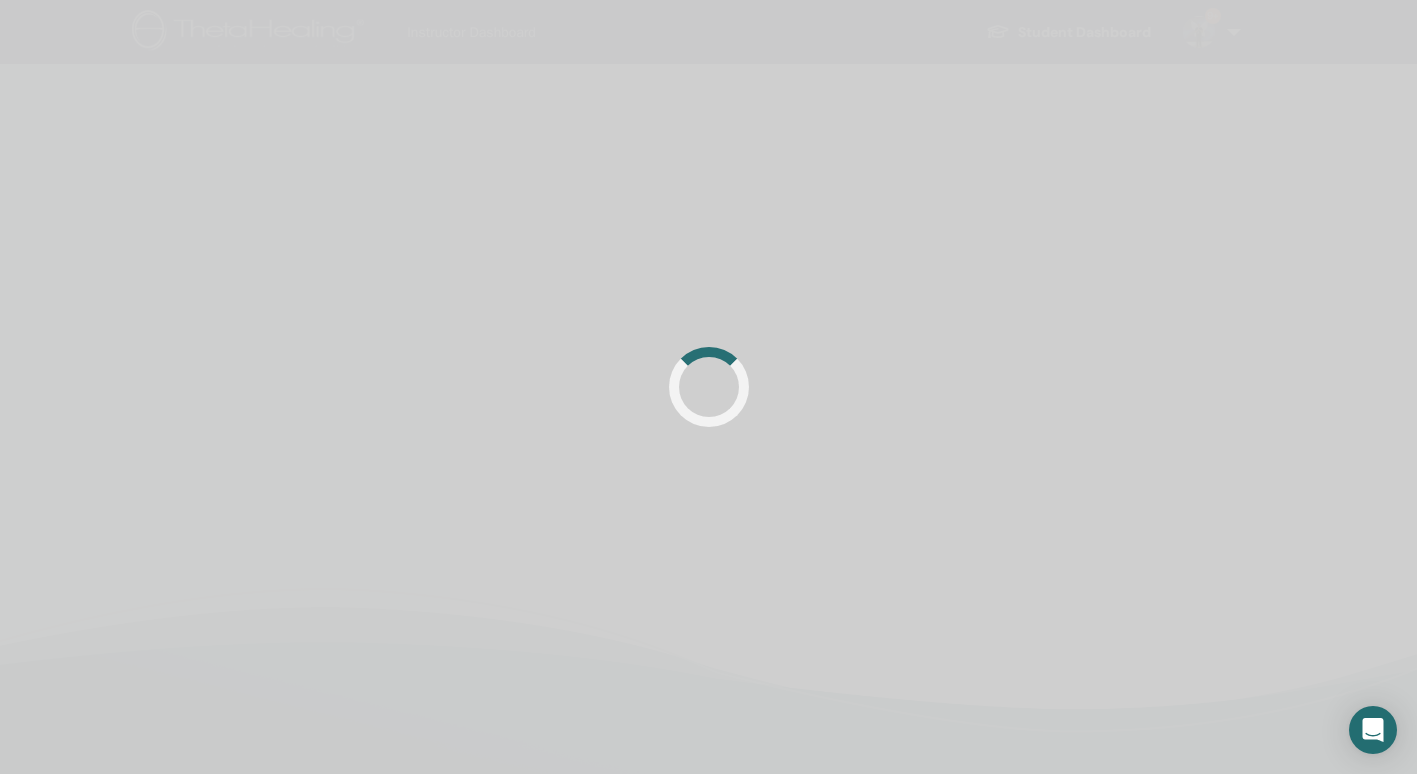 scroll, scrollTop: 0, scrollLeft: 0, axis: both 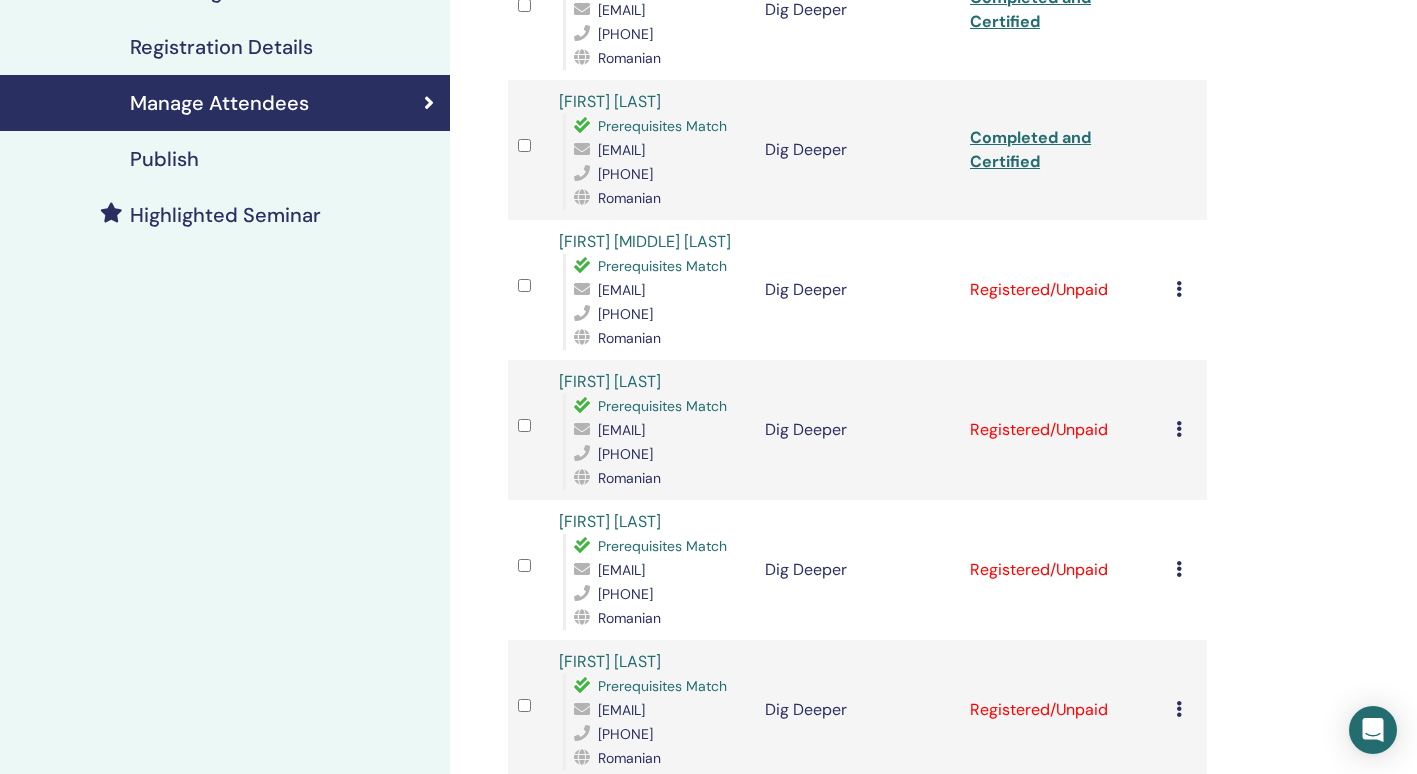 click at bounding box center (1179, 289) 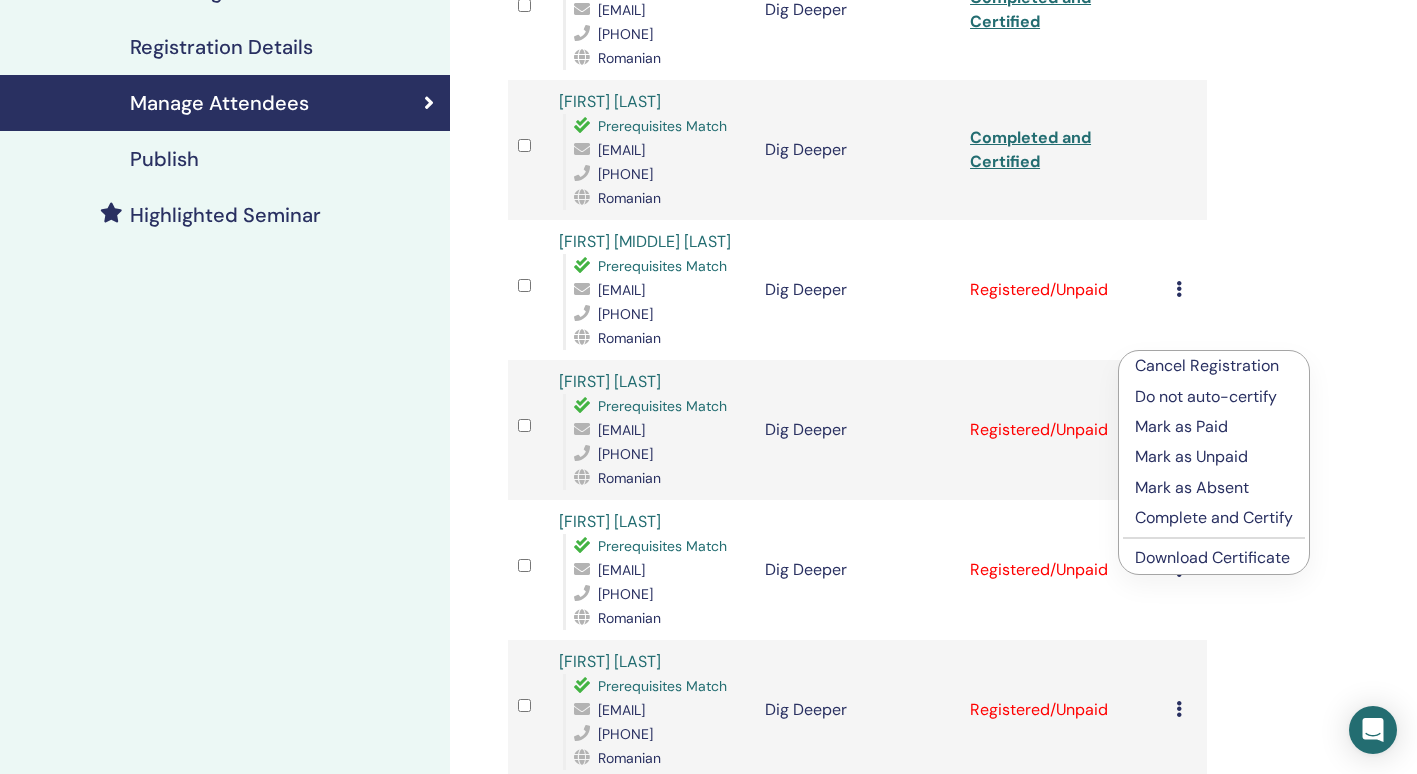click on "Complete and Certify" at bounding box center [1214, 518] 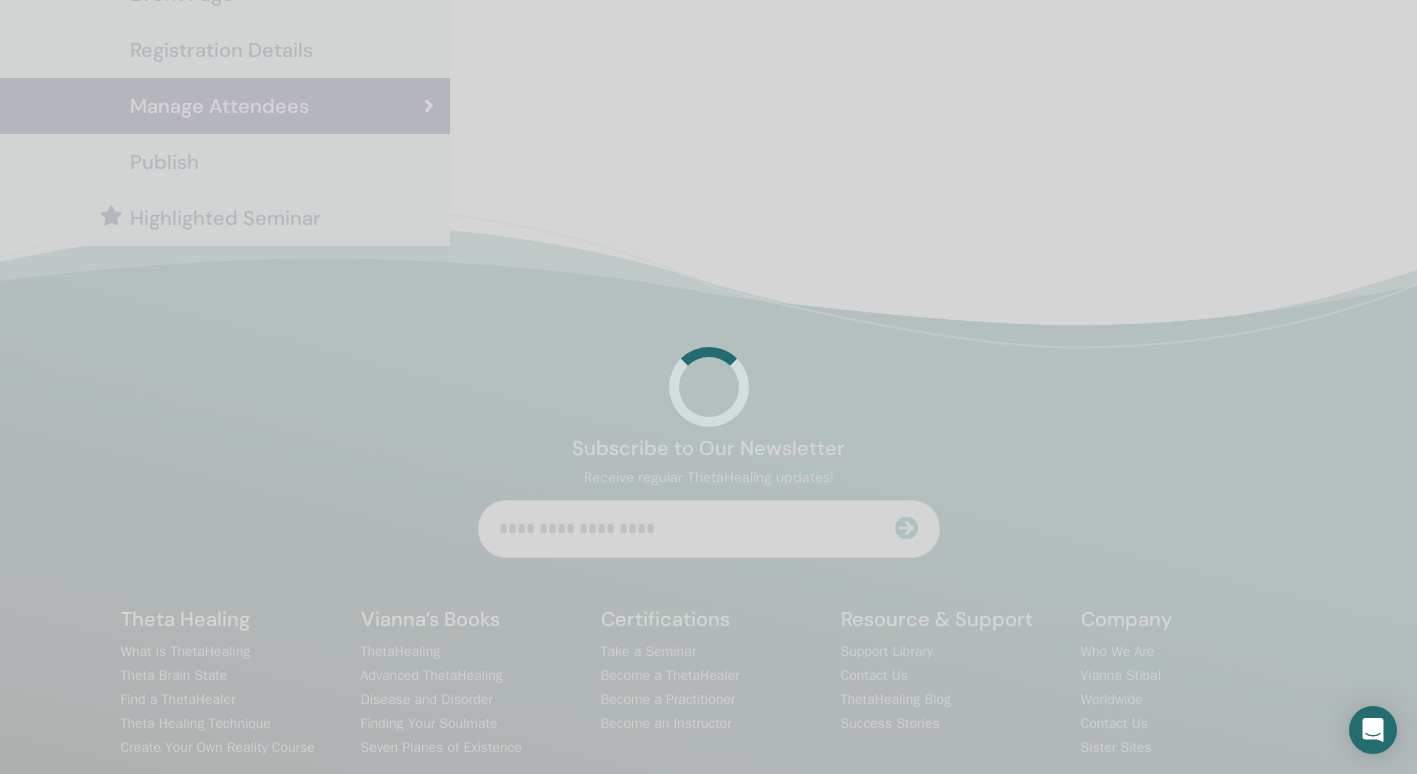 scroll, scrollTop: 387, scrollLeft: 0, axis: vertical 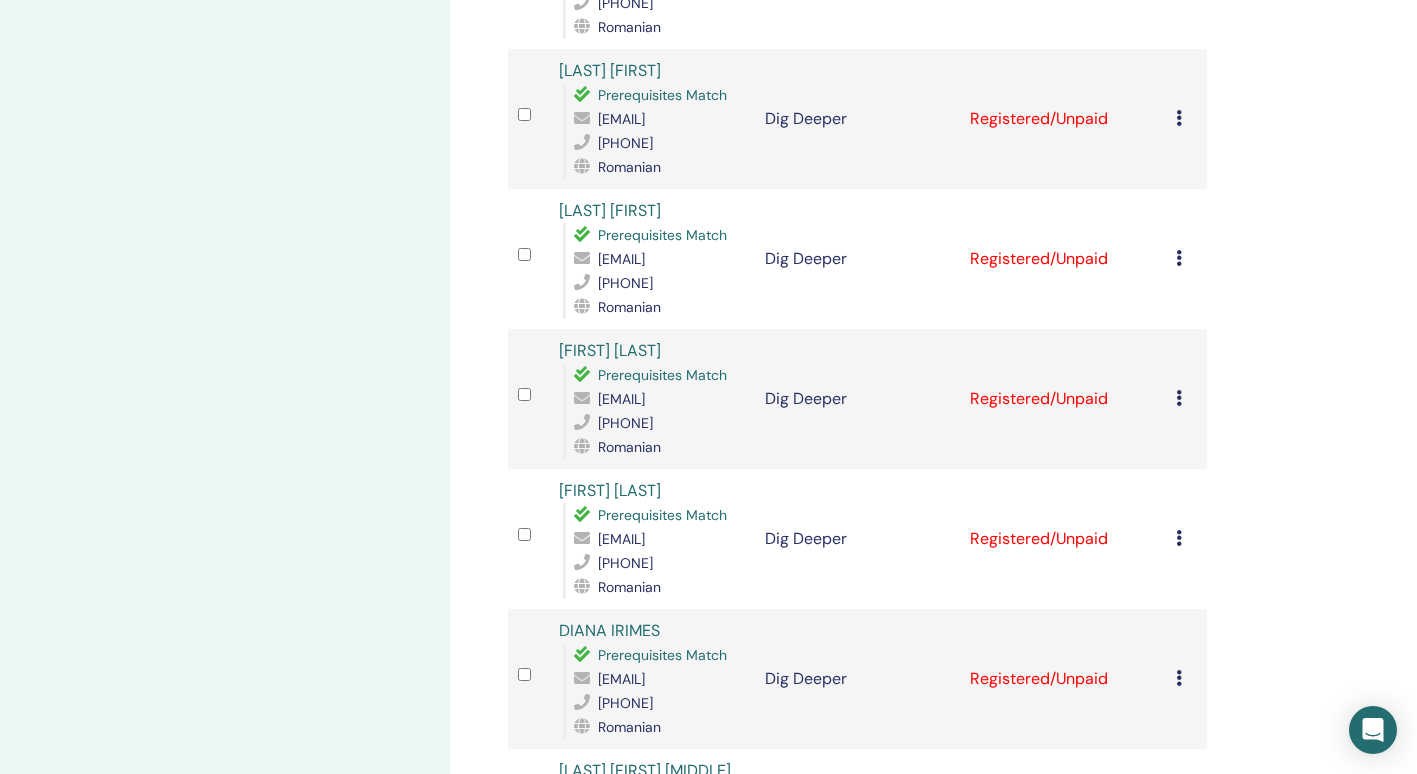 click at bounding box center [1179, 118] 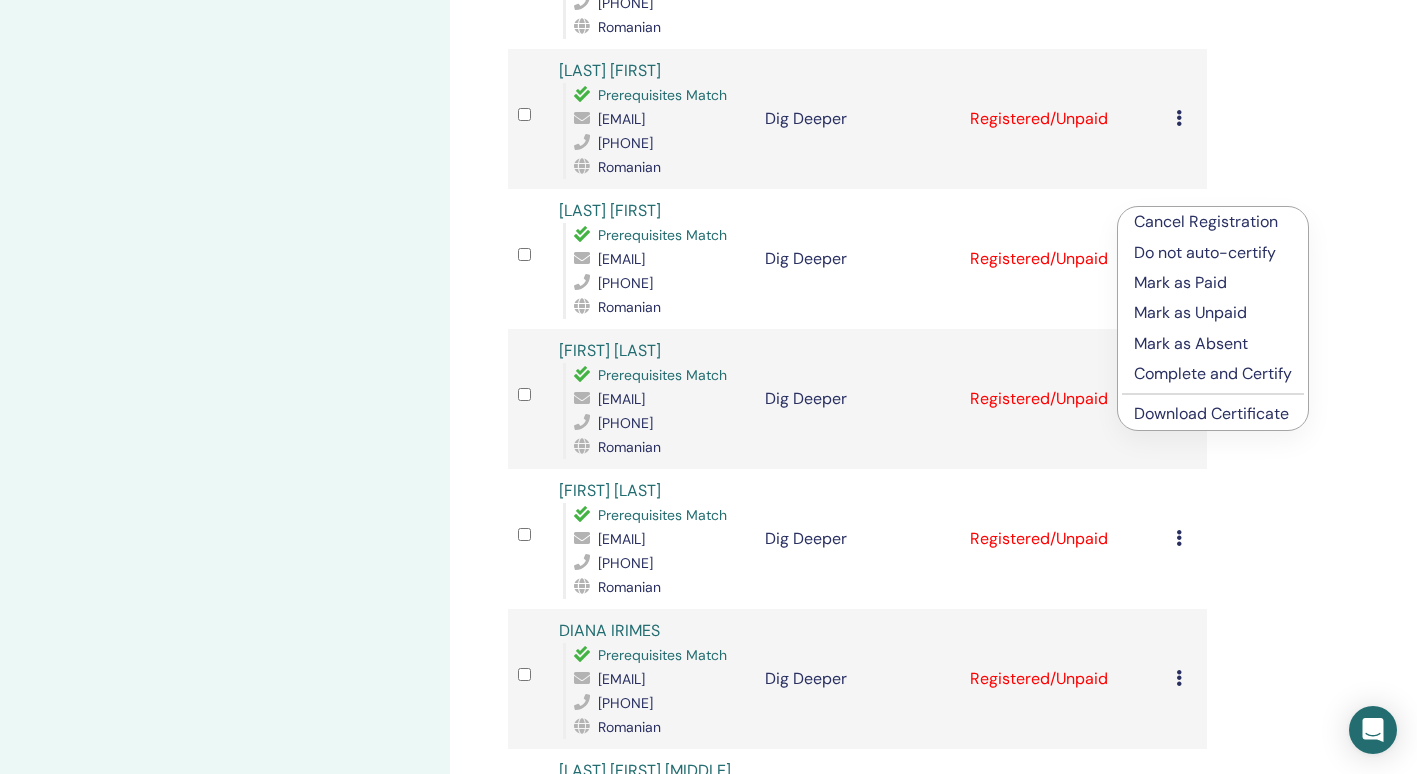 click on "Complete and Certify" at bounding box center [1213, 374] 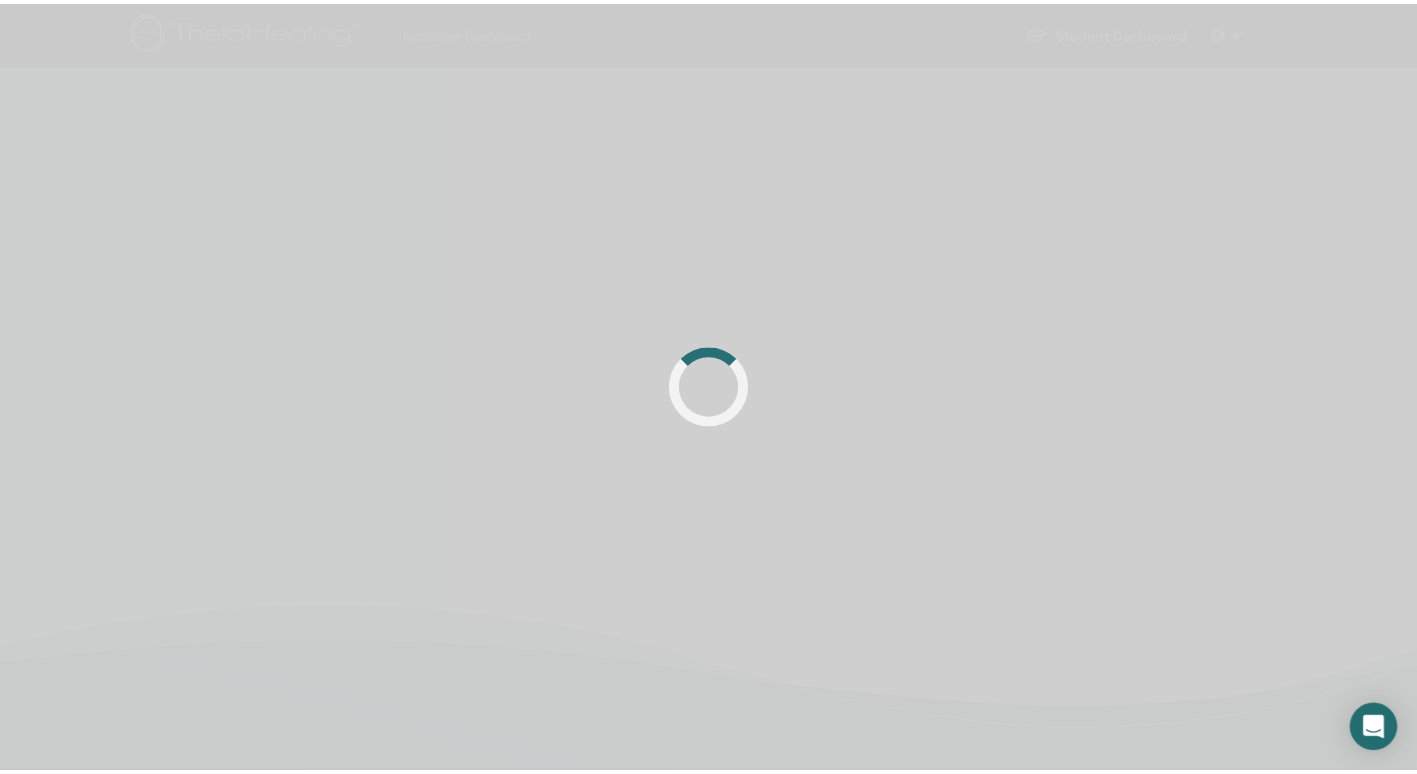 scroll, scrollTop: 0, scrollLeft: 0, axis: both 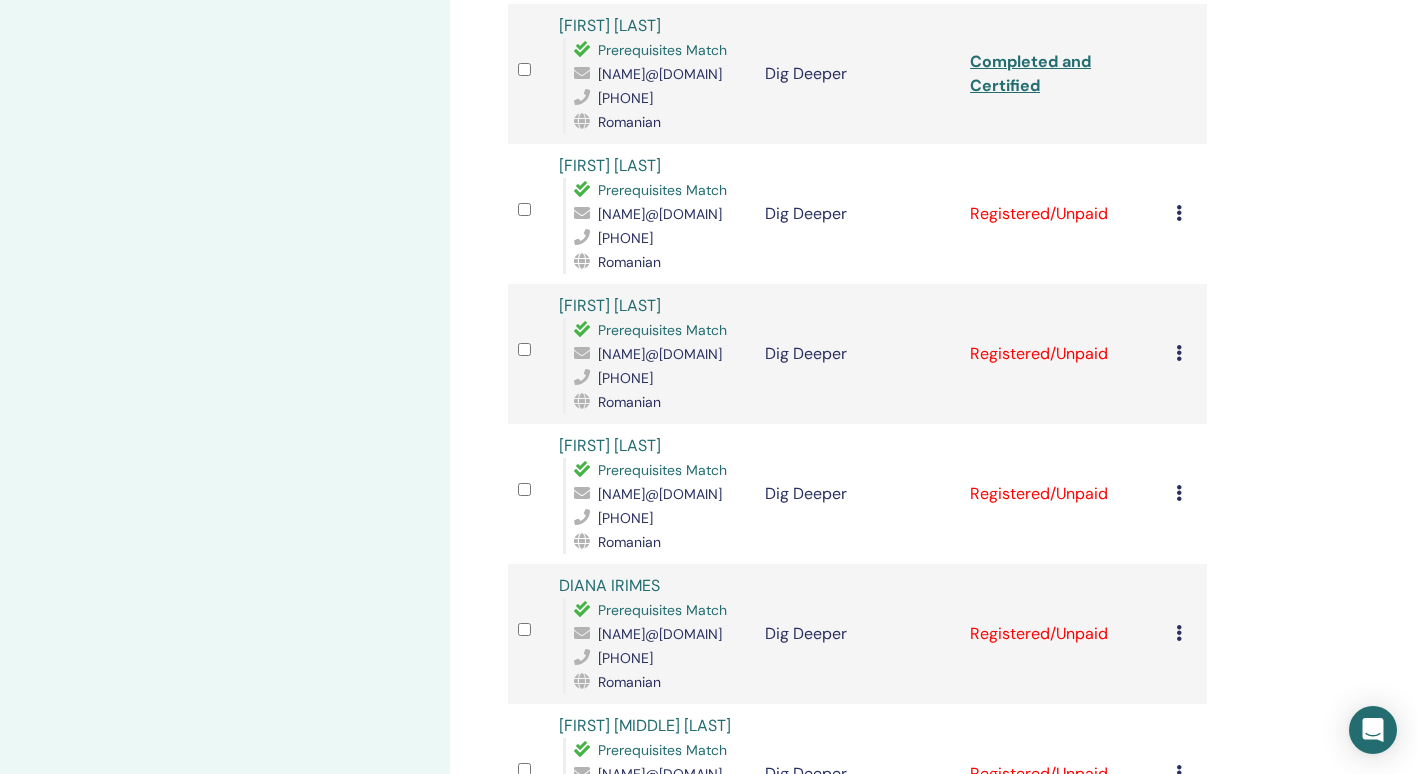 click at bounding box center (1179, 213) 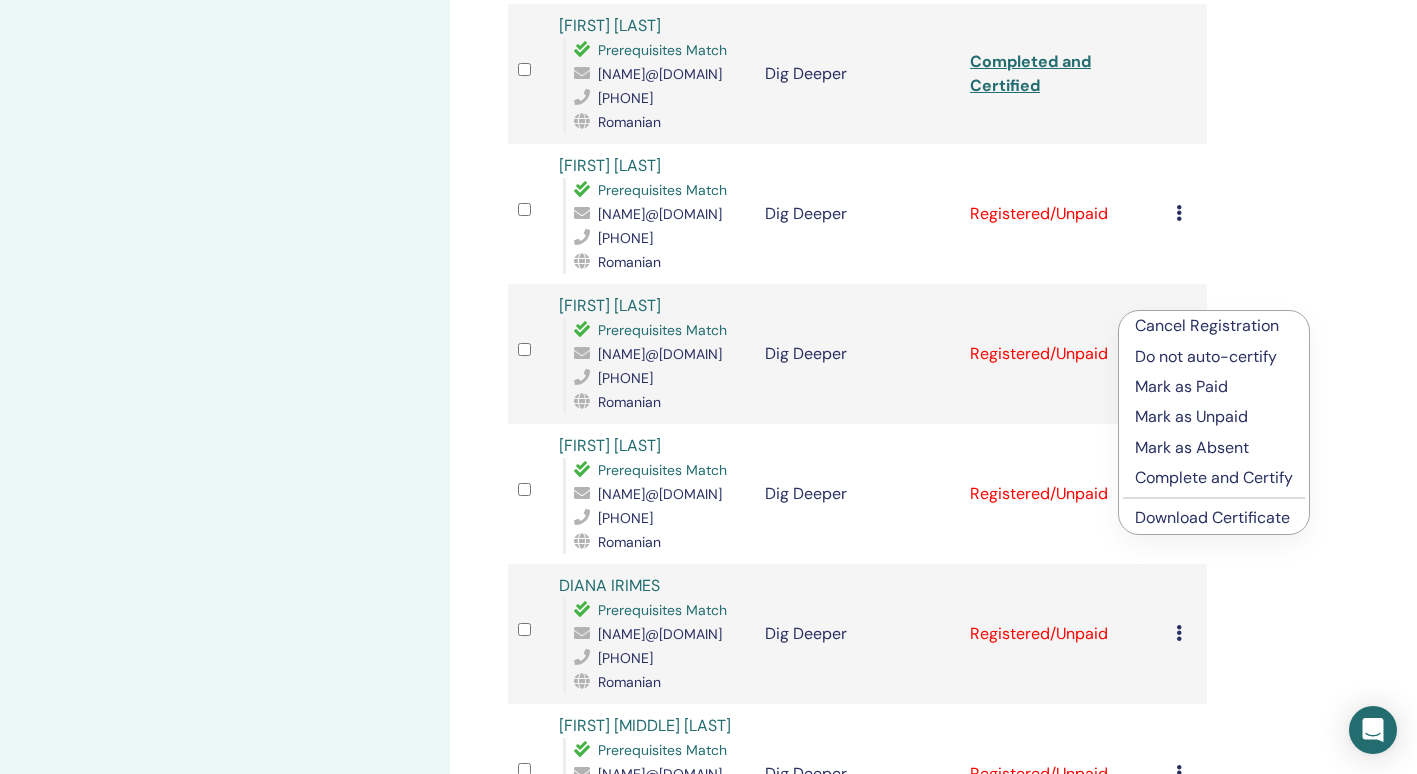 click on "Complete and Certify" at bounding box center [1214, 478] 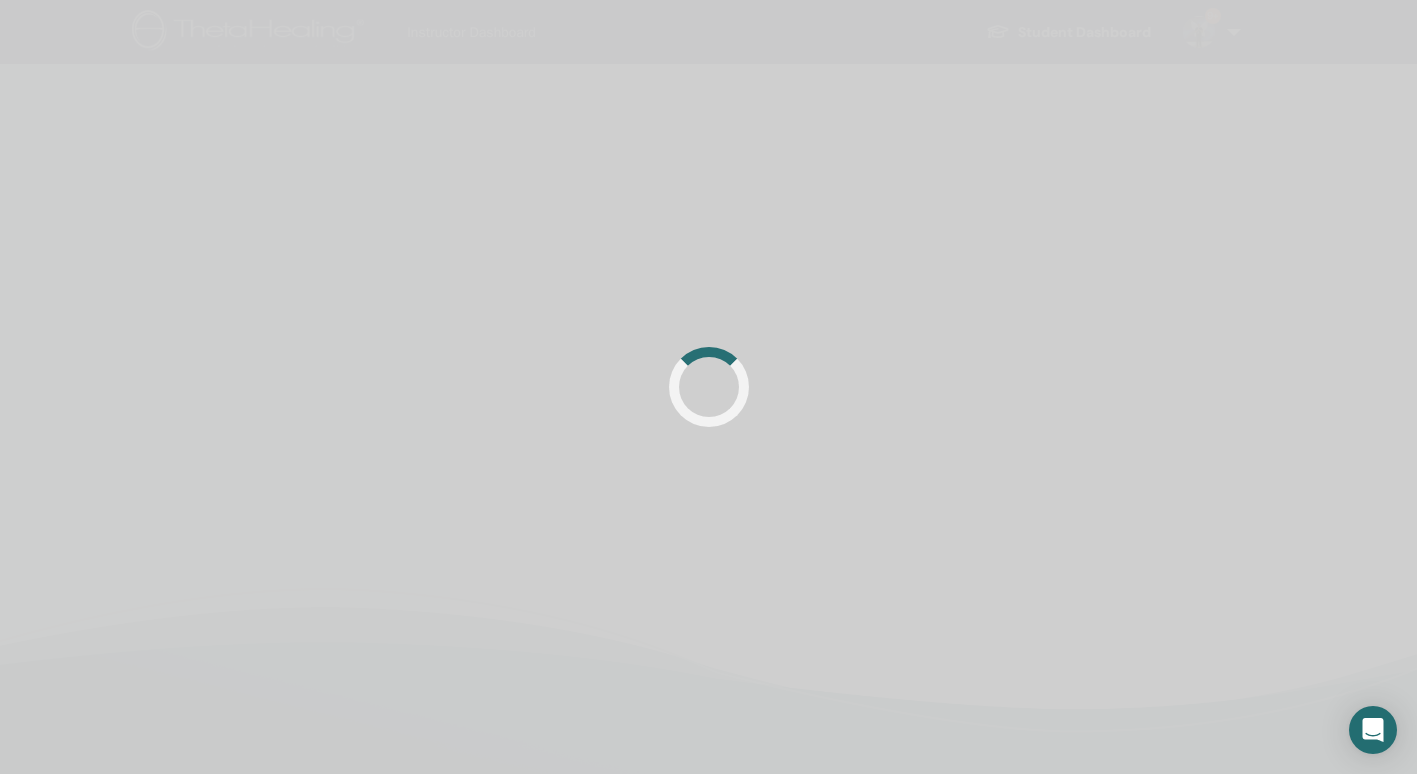 scroll, scrollTop: 0, scrollLeft: 0, axis: both 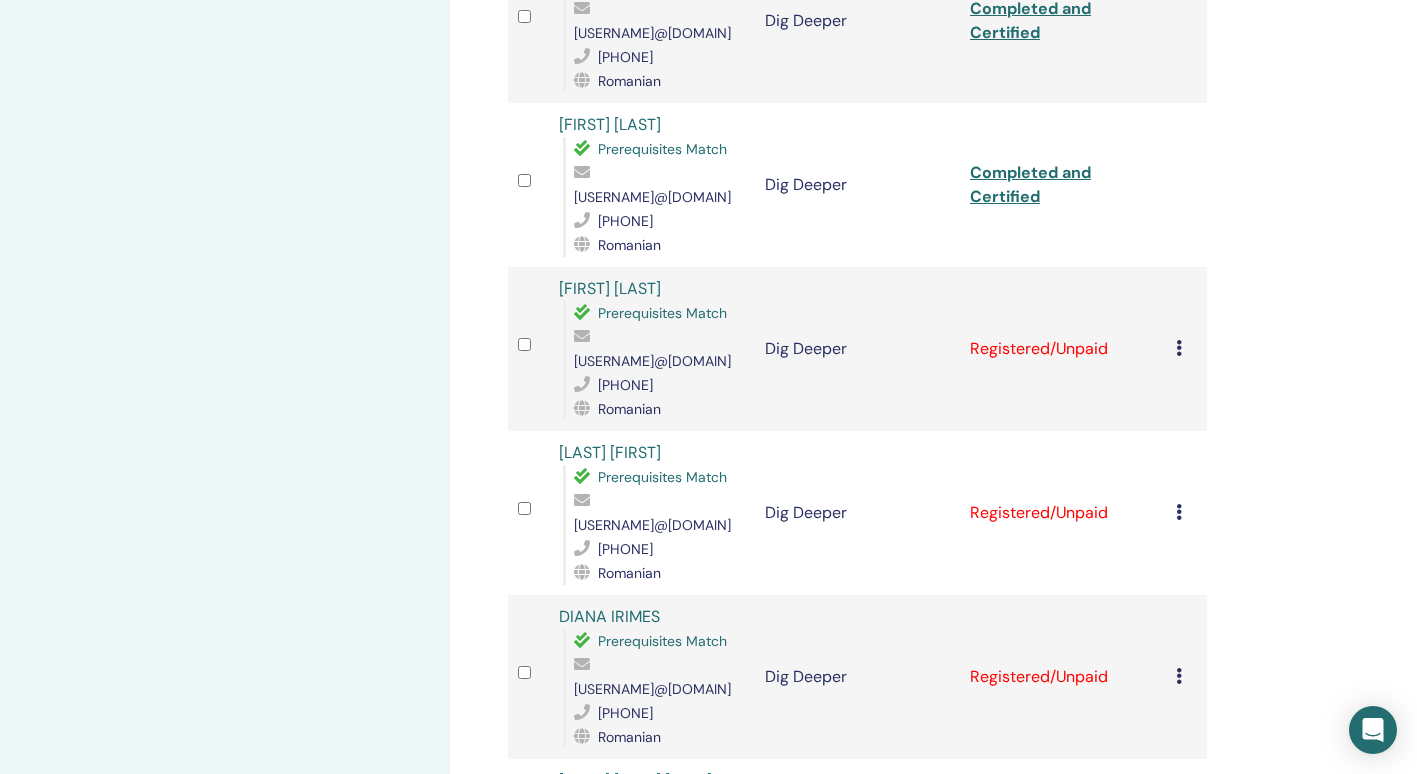 click at bounding box center (1179, 348) 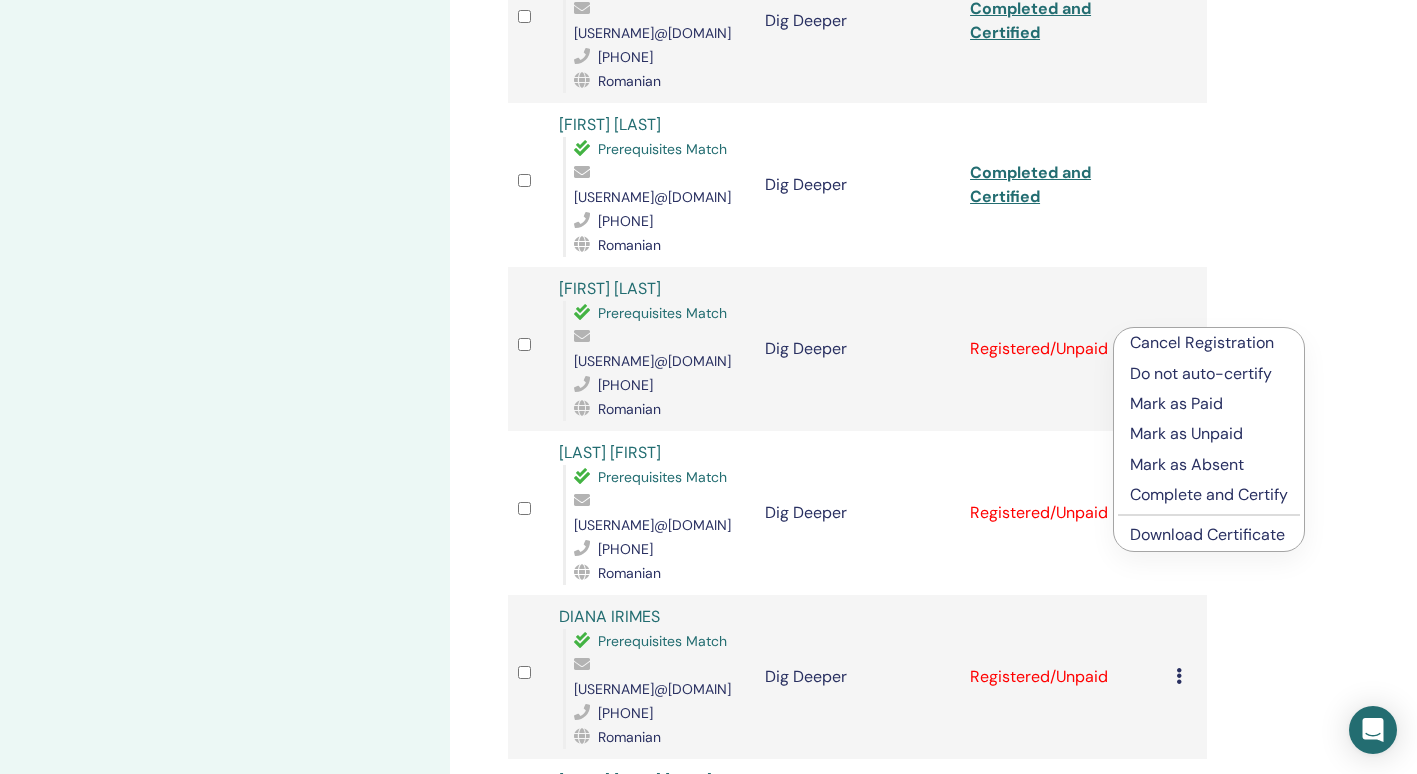 click on "Complete and Certify" at bounding box center [1209, 495] 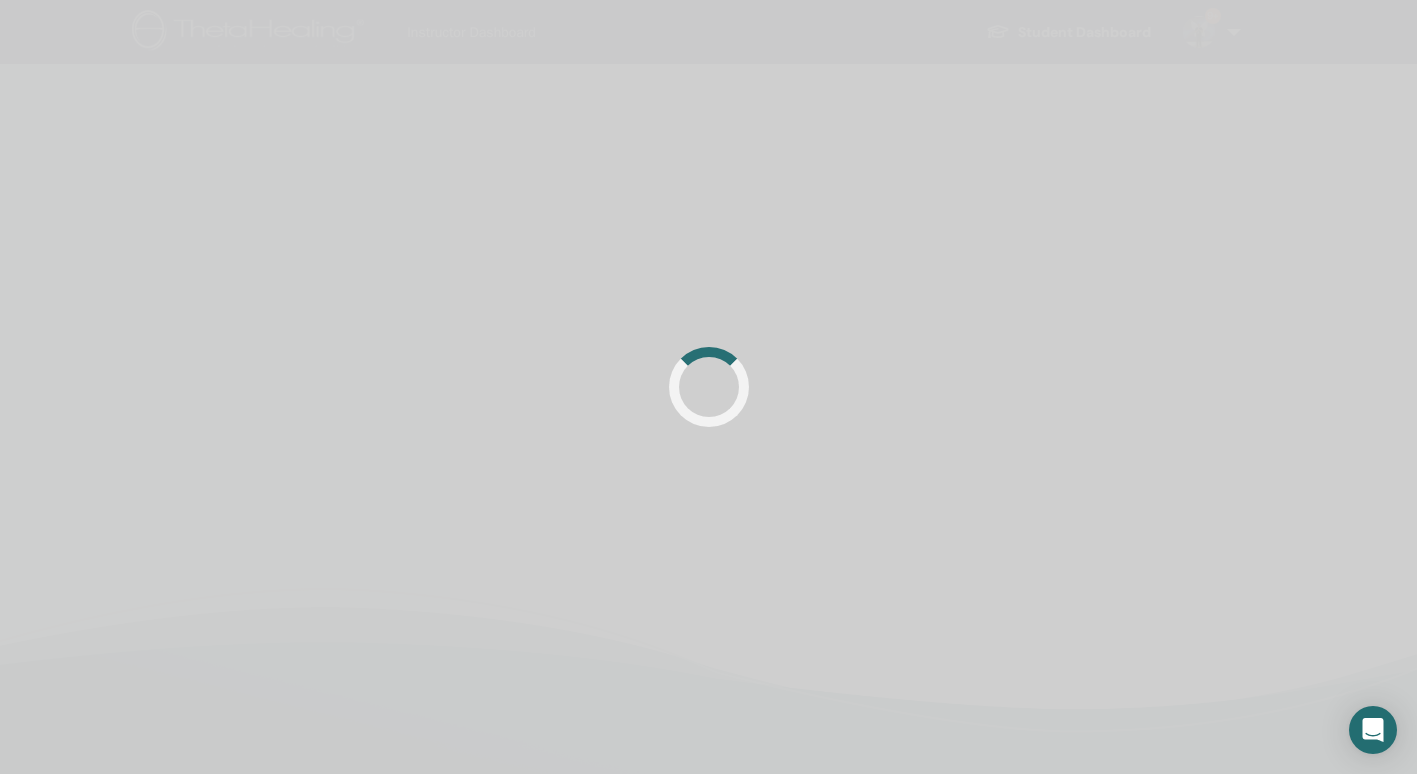 scroll, scrollTop: 0, scrollLeft: 0, axis: both 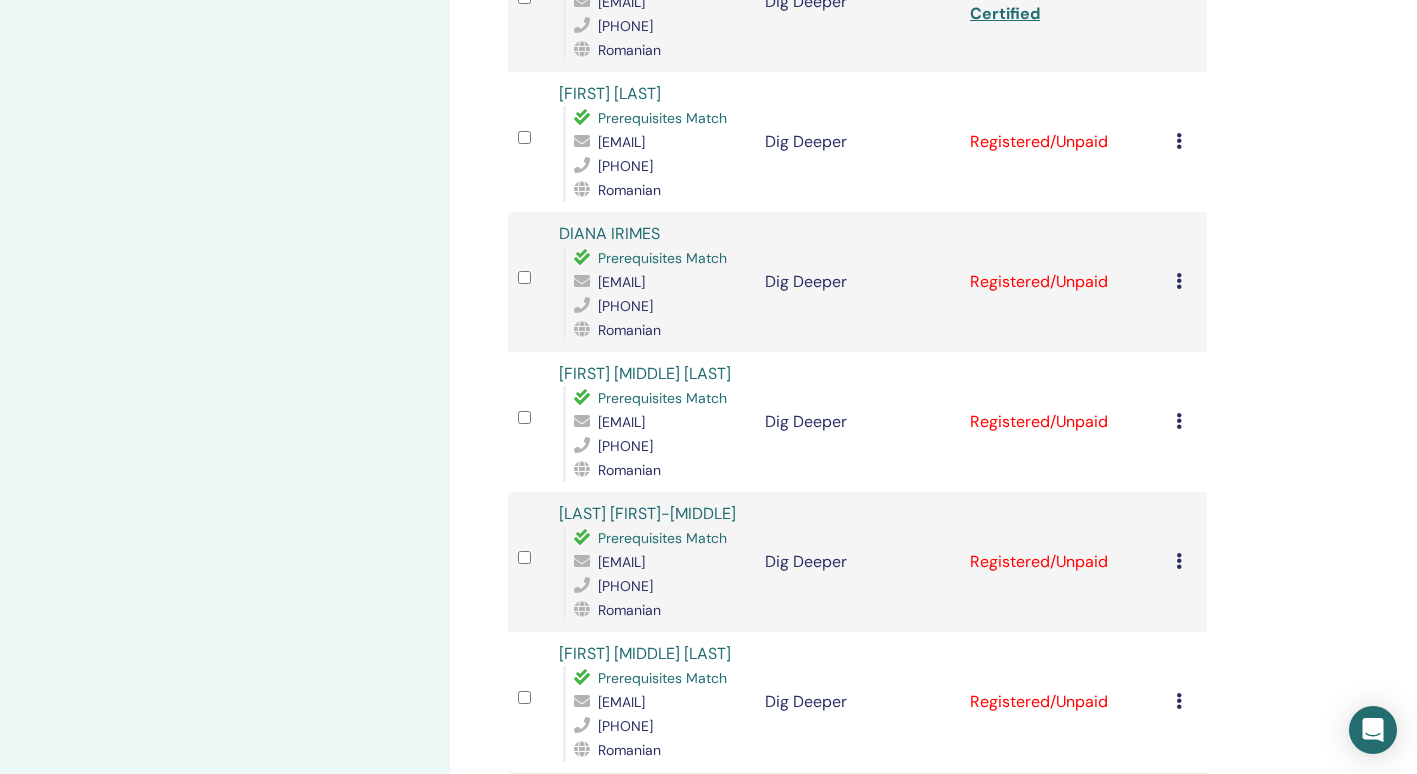 click at bounding box center [1179, 141] 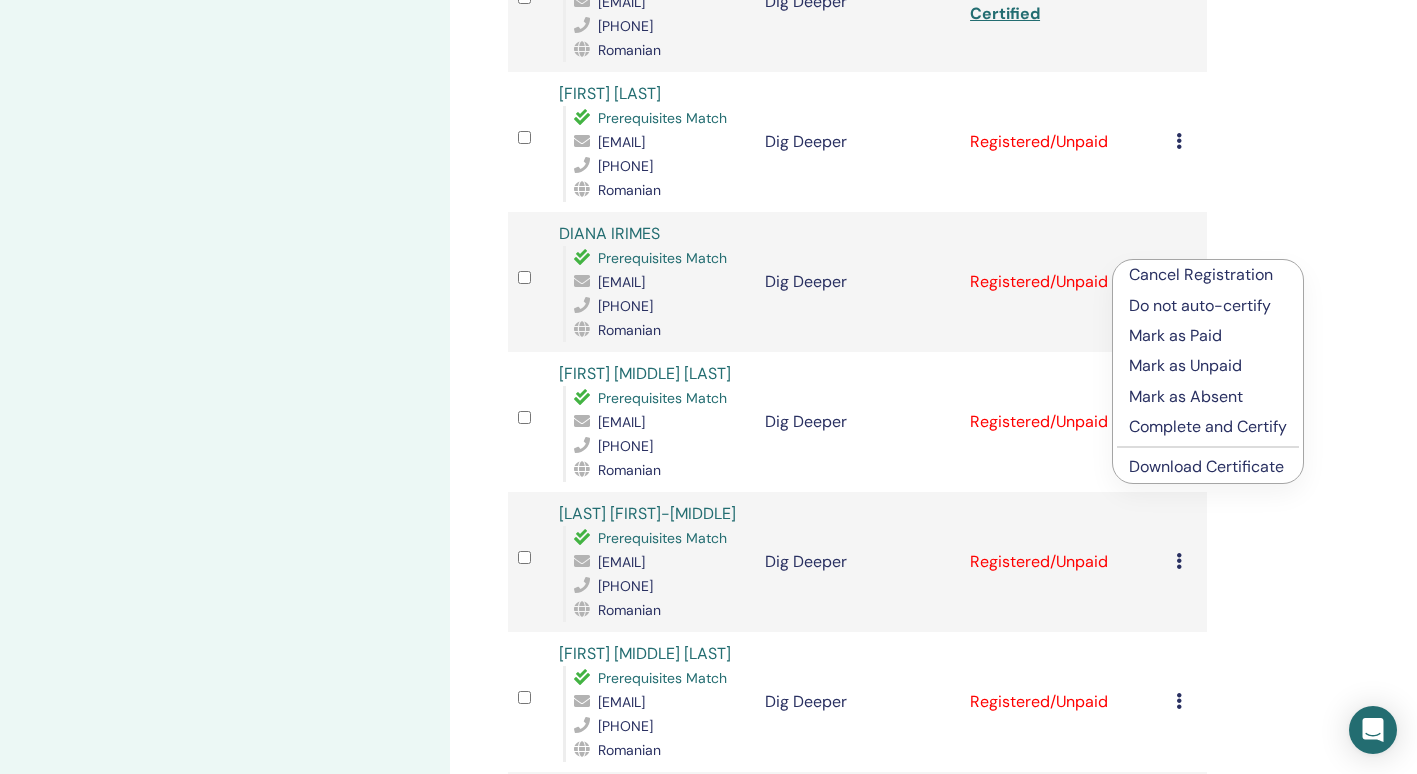 click on "Complete and Certify" at bounding box center [1208, 427] 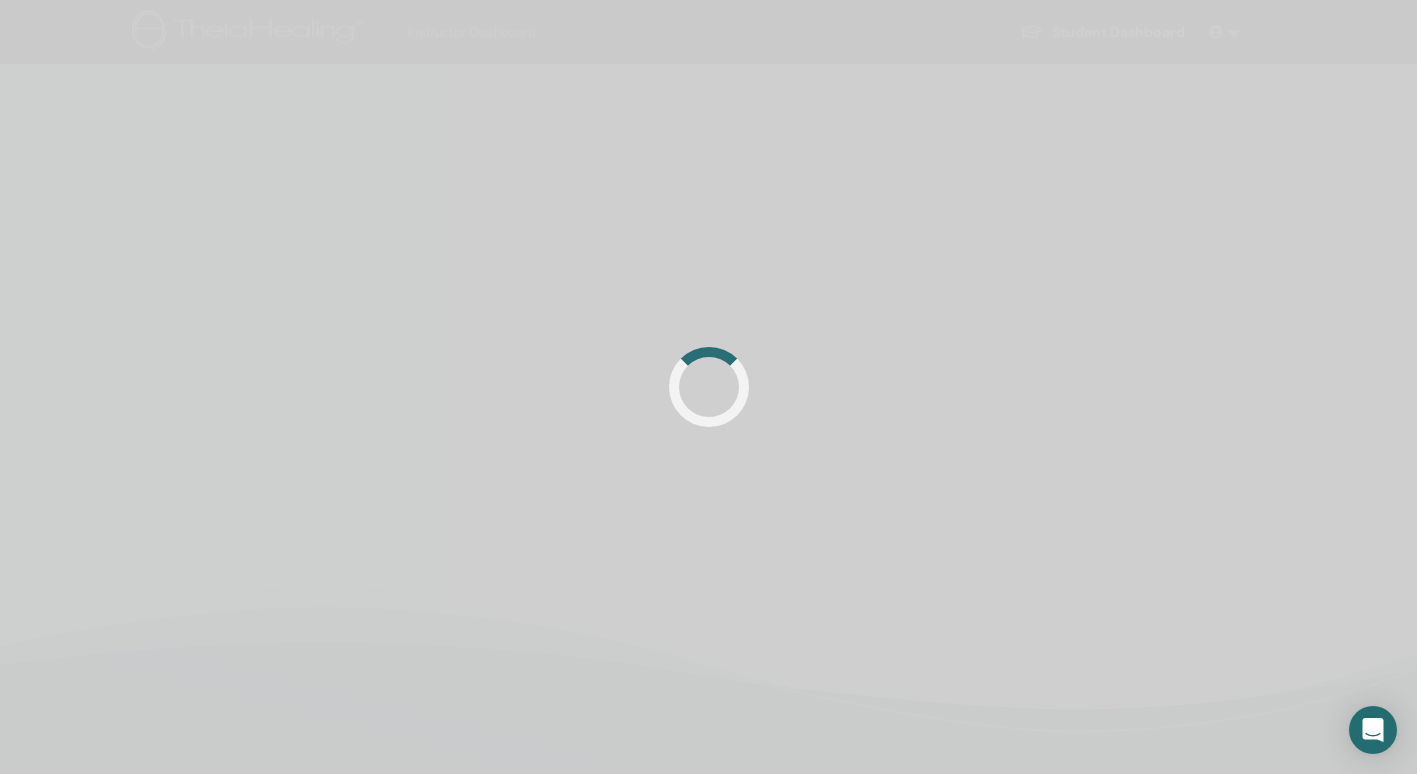 scroll, scrollTop: 0, scrollLeft: 0, axis: both 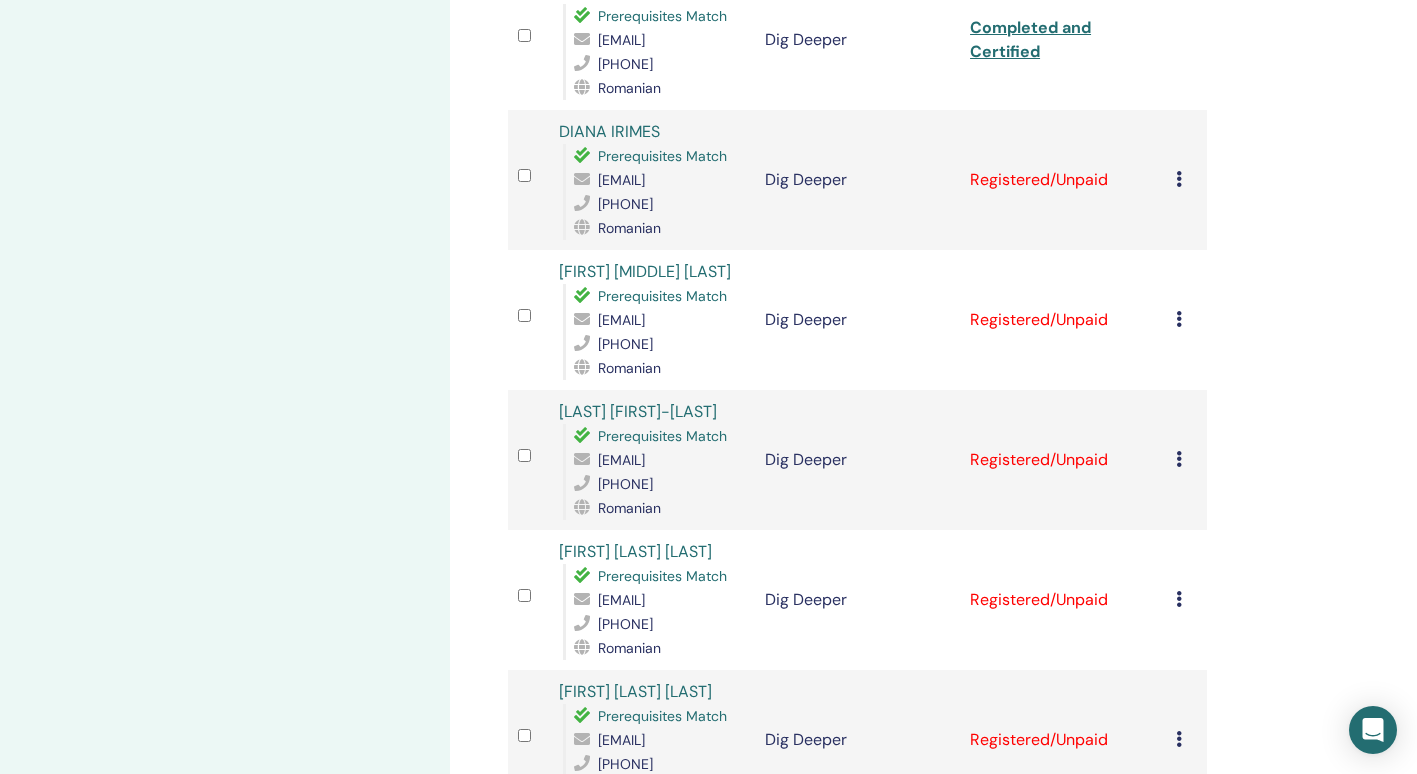 click on "Cancel Registration Do not auto-certify Mark as Paid Mark as Unpaid Mark as Absent Complete and Certify Download Certificate" at bounding box center (1186, 180) 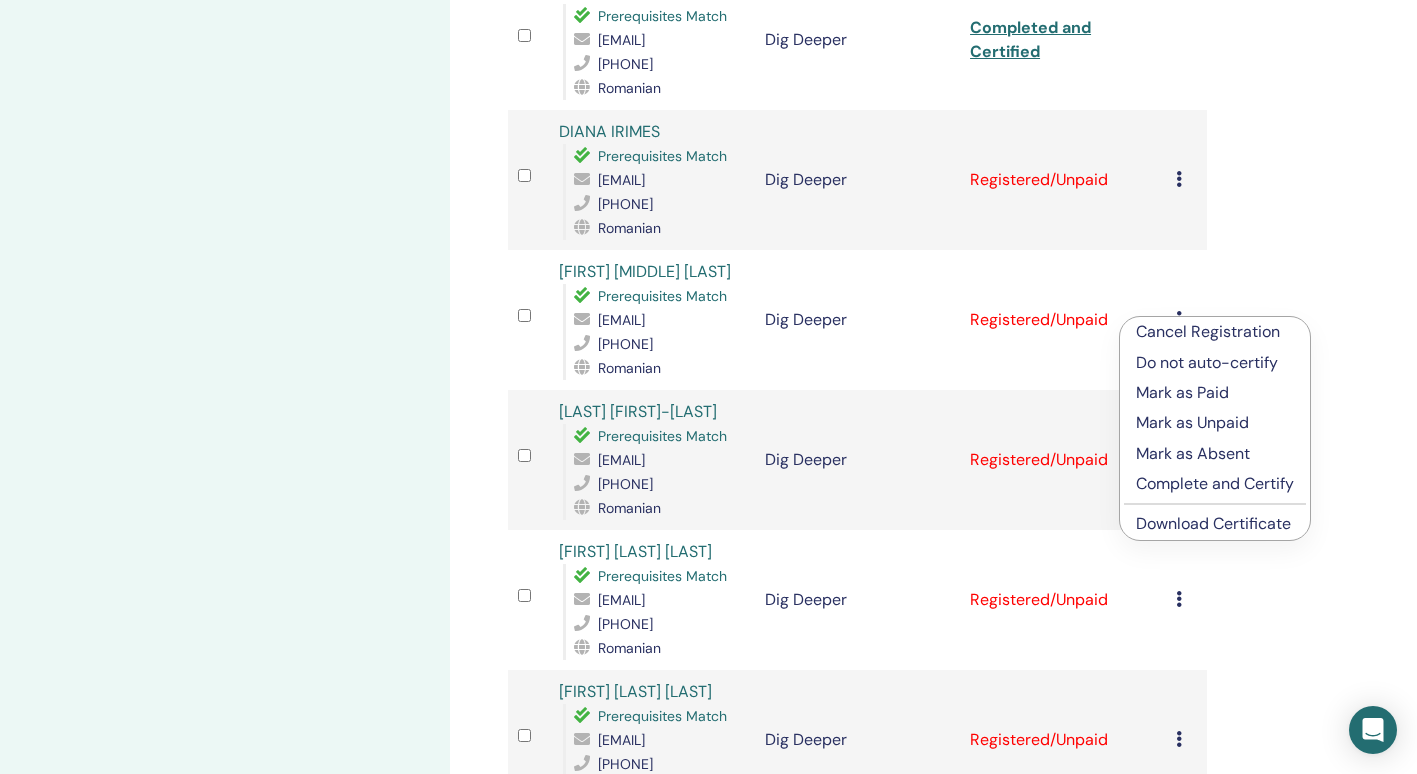 click on "Complete and Certify" at bounding box center [1215, 484] 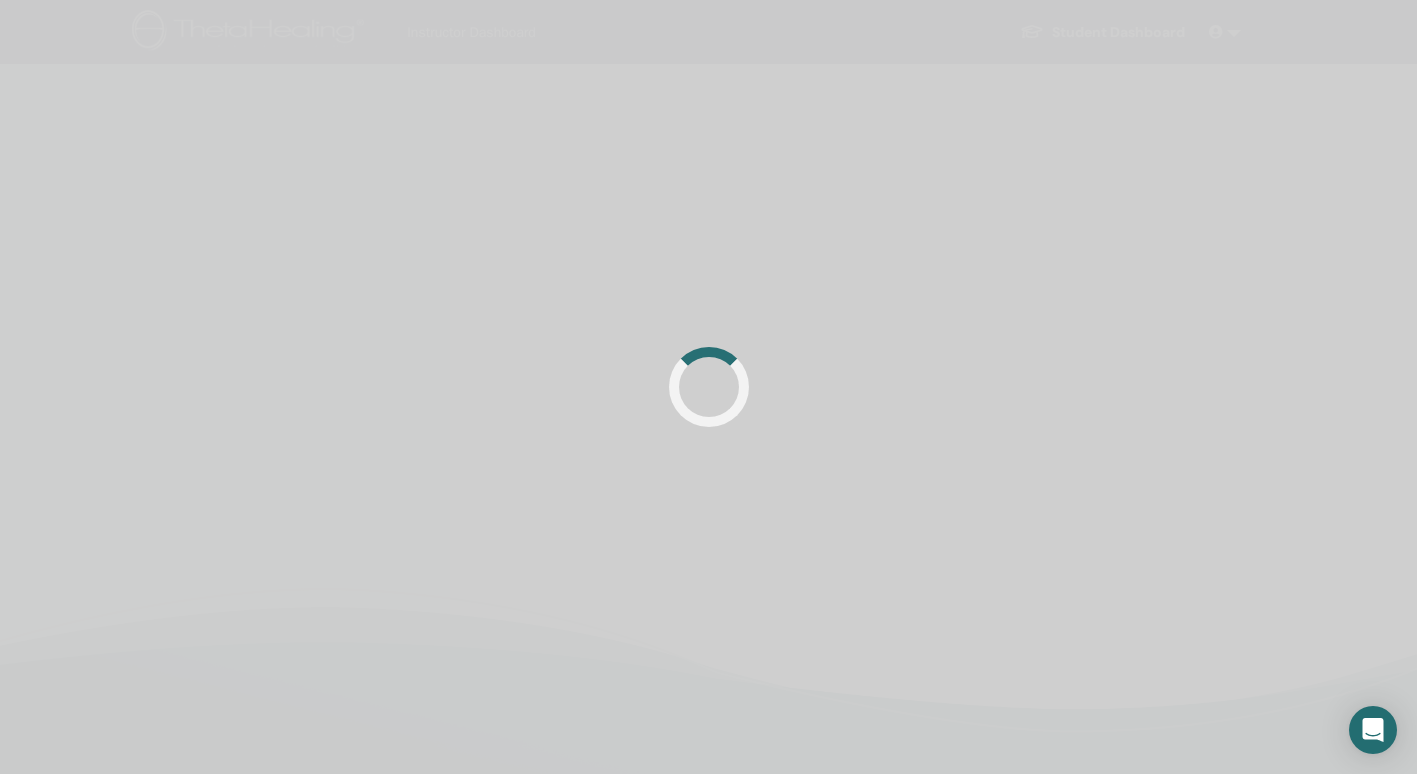 scroll, scrollTop: 0, scrollLeft: 0, axis: both 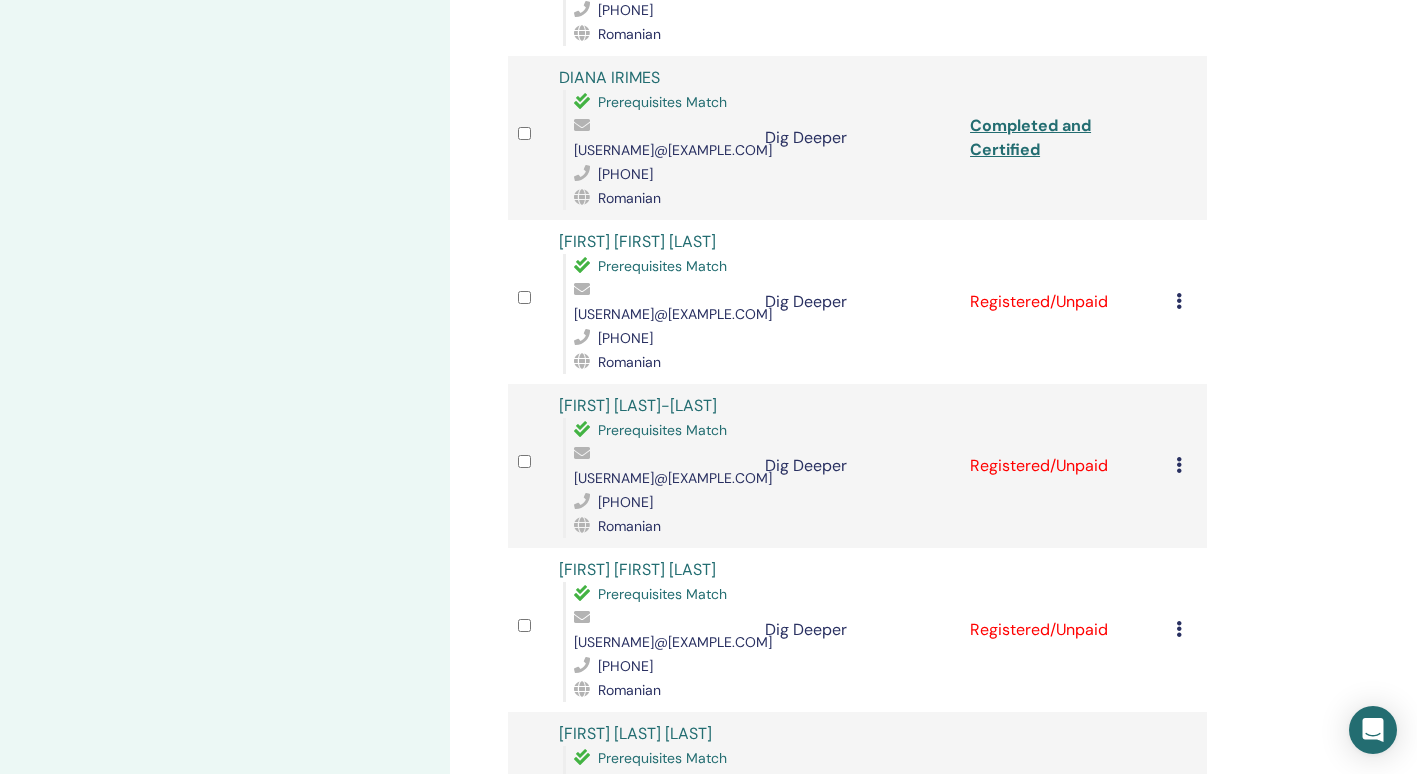 click at bounding box center [1179, 301] 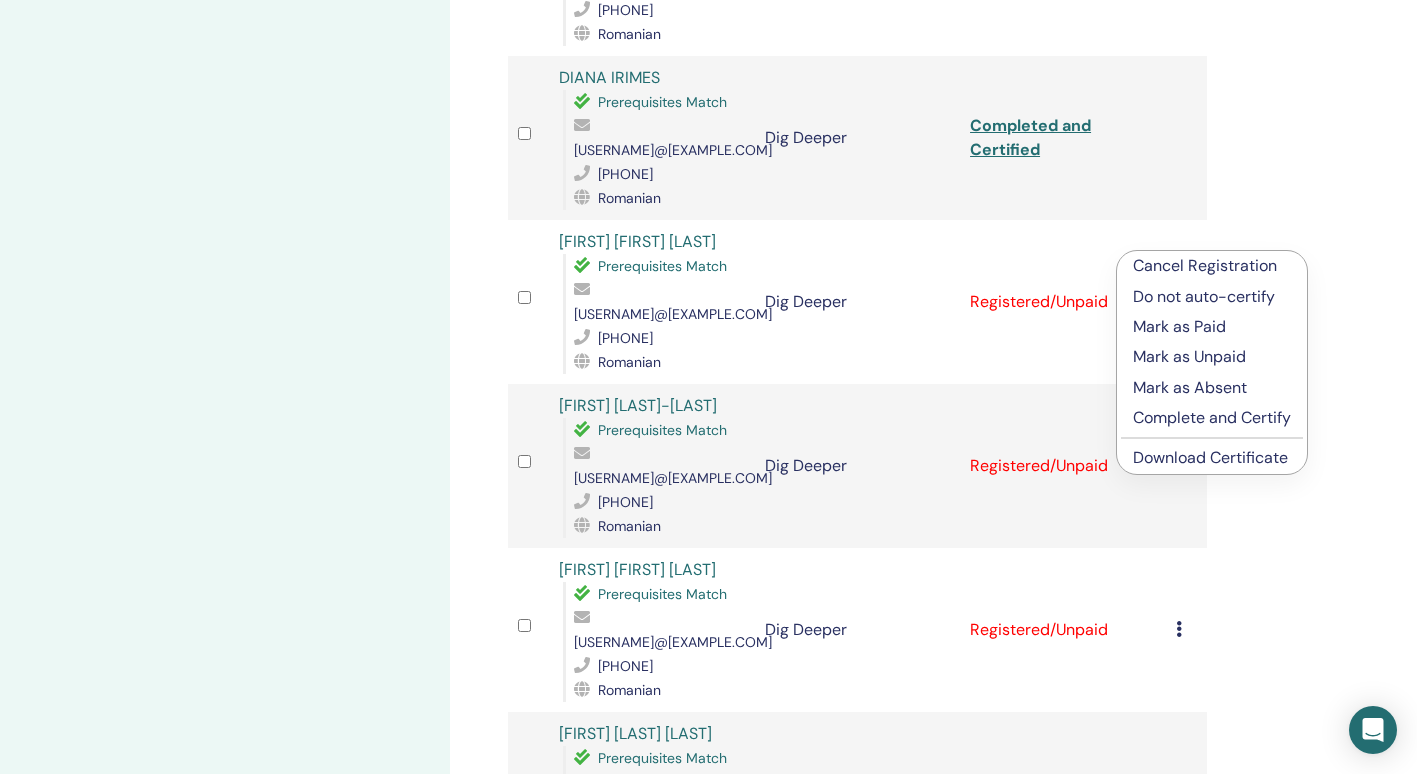 click on "Complete and Certify" at bounding box center [1212, 418] 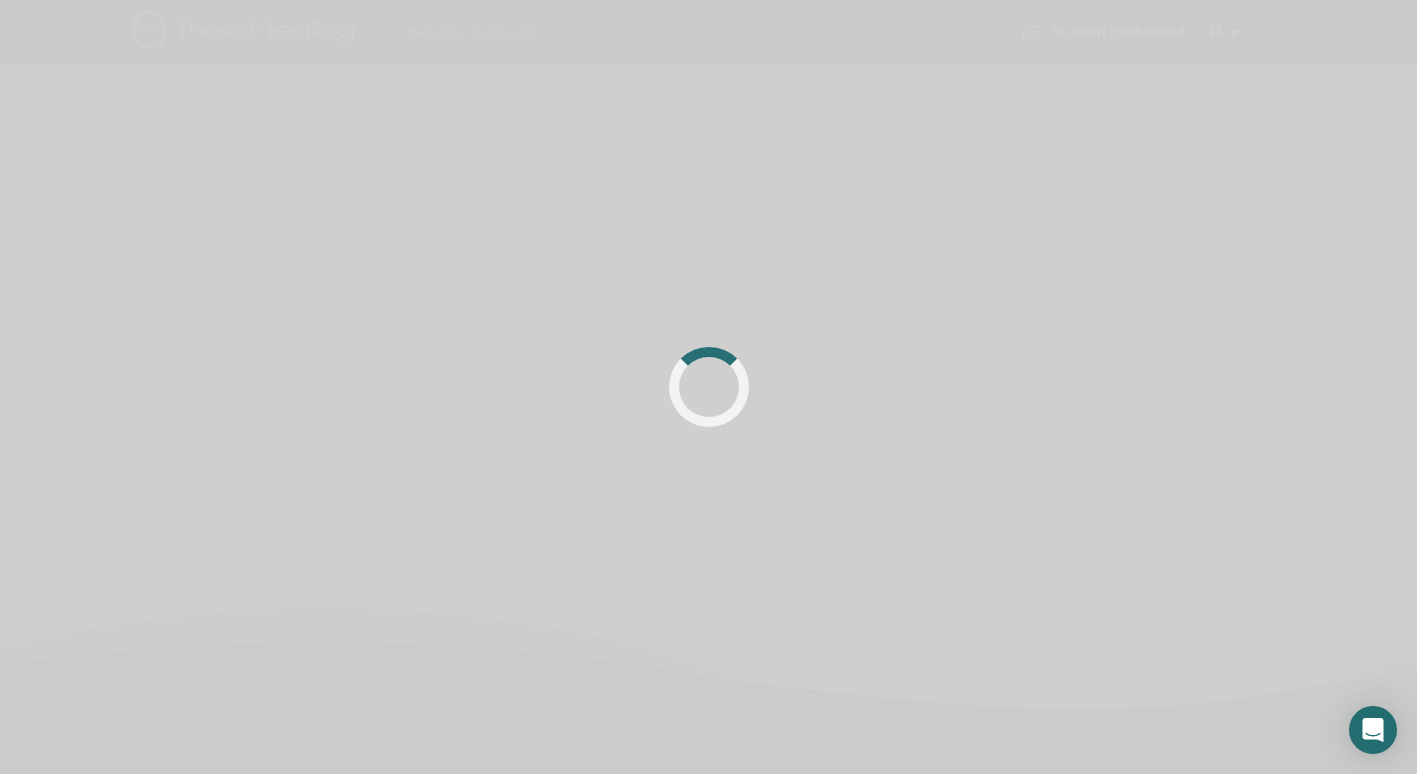 scroll, scrollTop: 476, scrollLeft: 0, axis: vertical 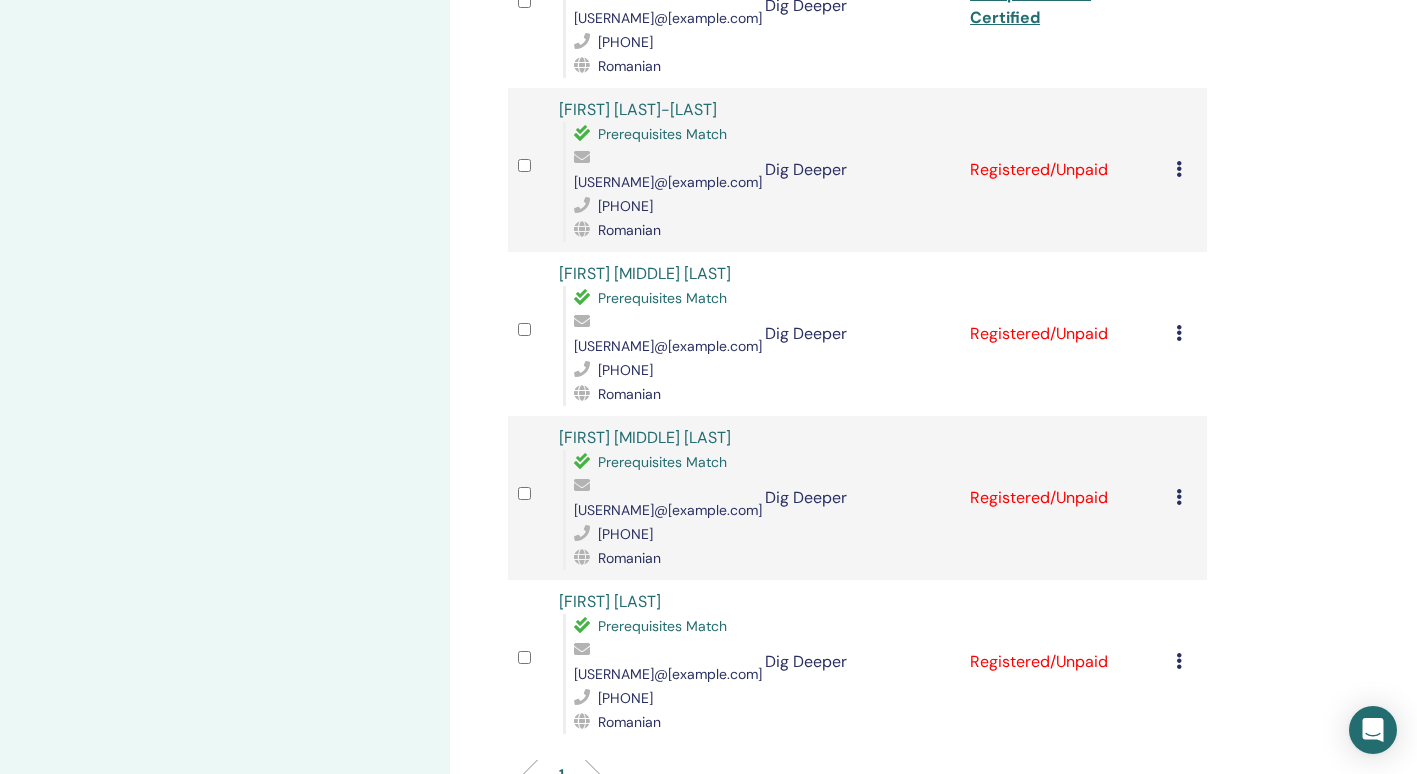 click at bounding box center [1179, 169] 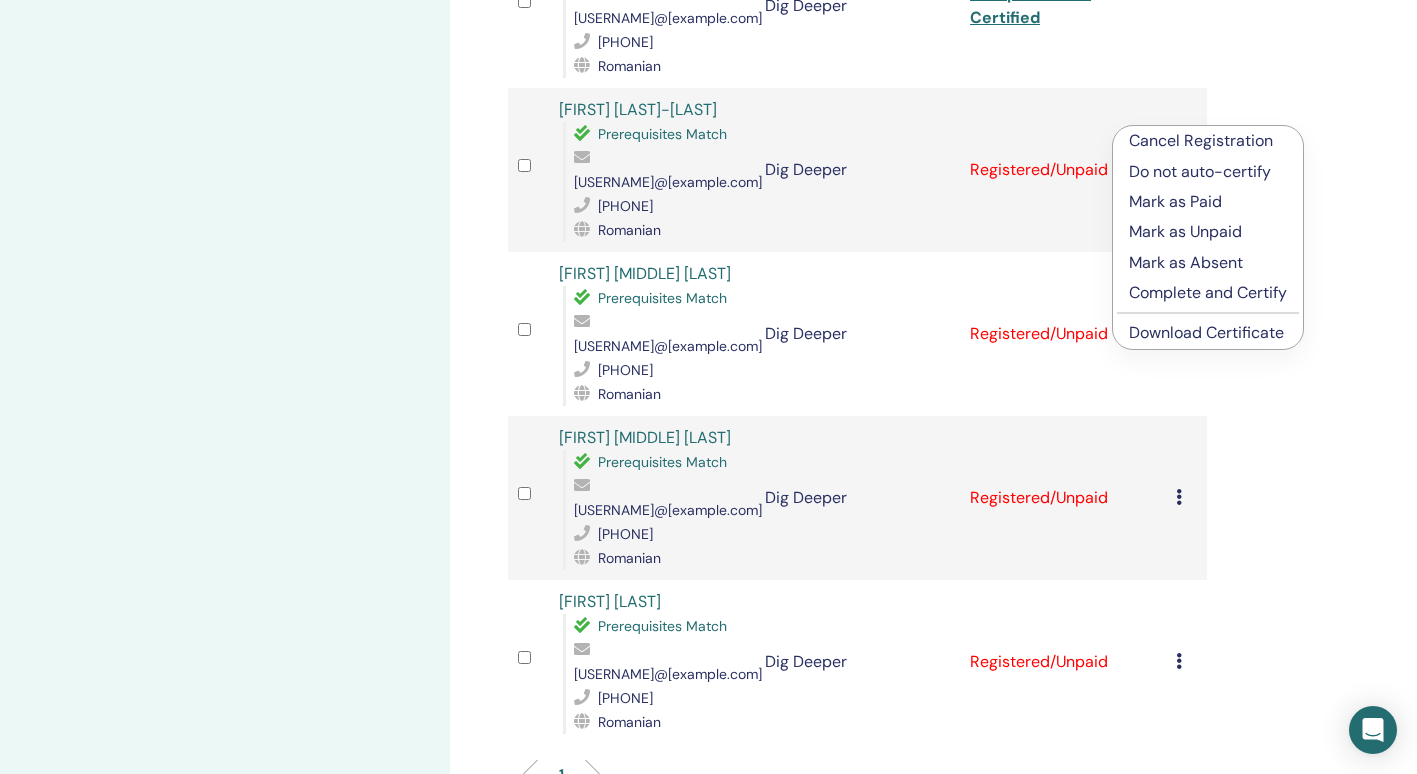 click on "Complete and Certify" at bounding box center (1208, 293) 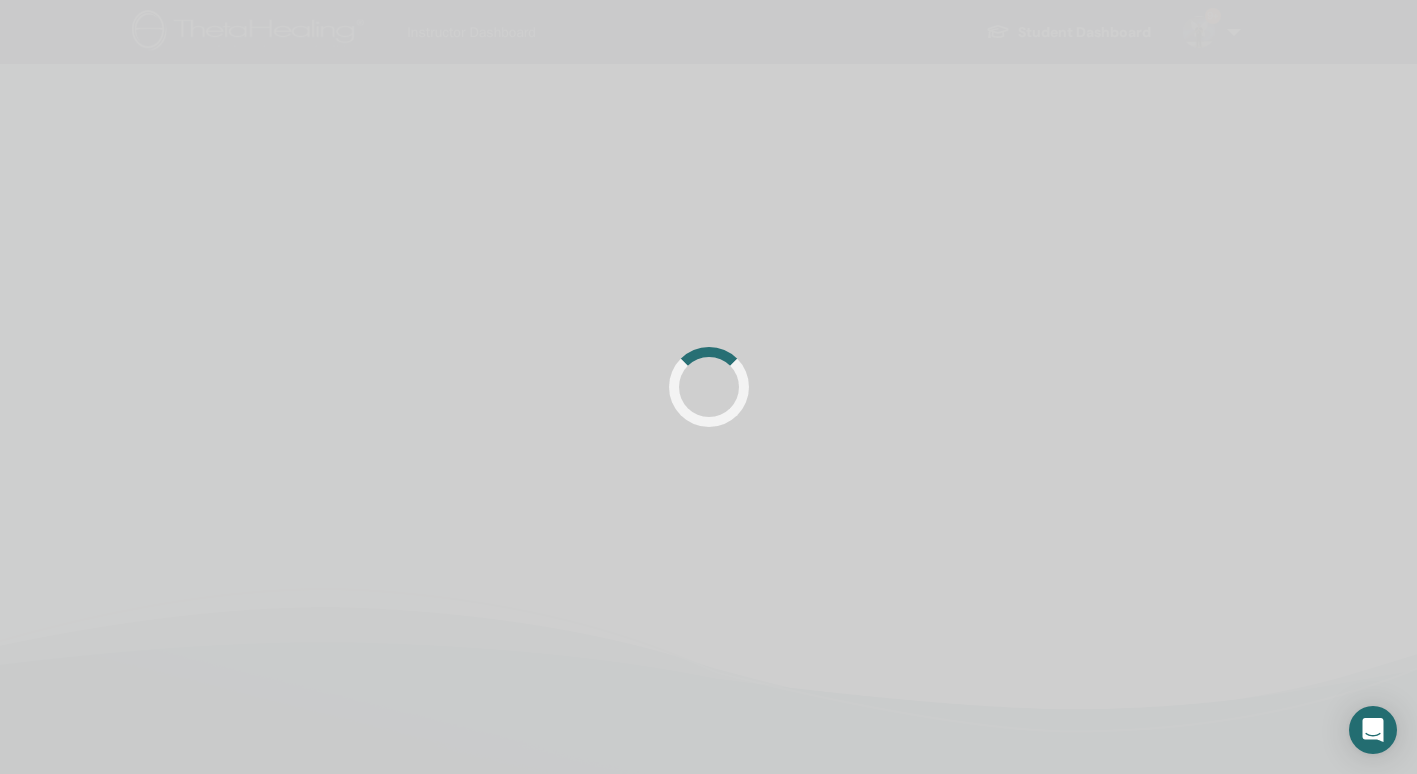 scroll, scrollTop: 0, scrollLeft: 0, axis: both 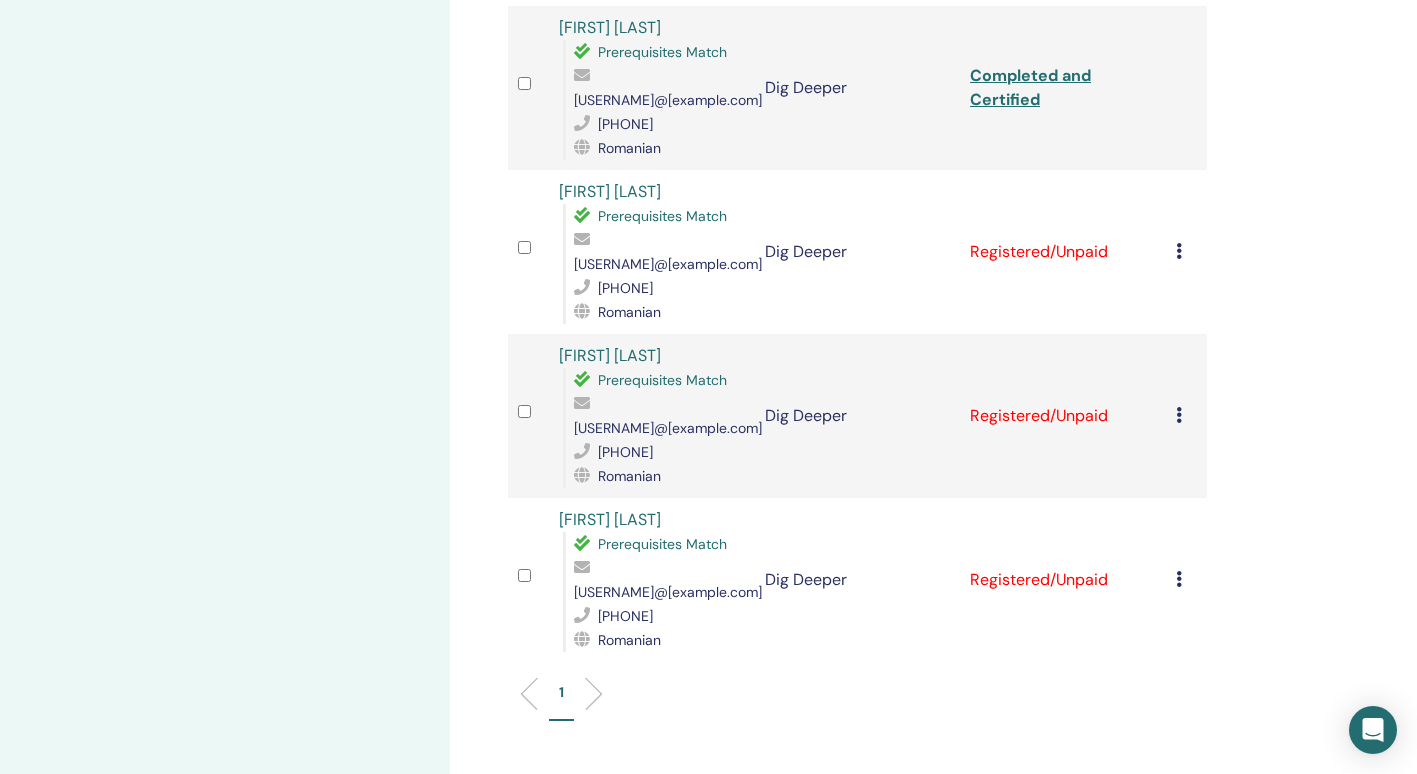 click at bounding box center (1179, 251) 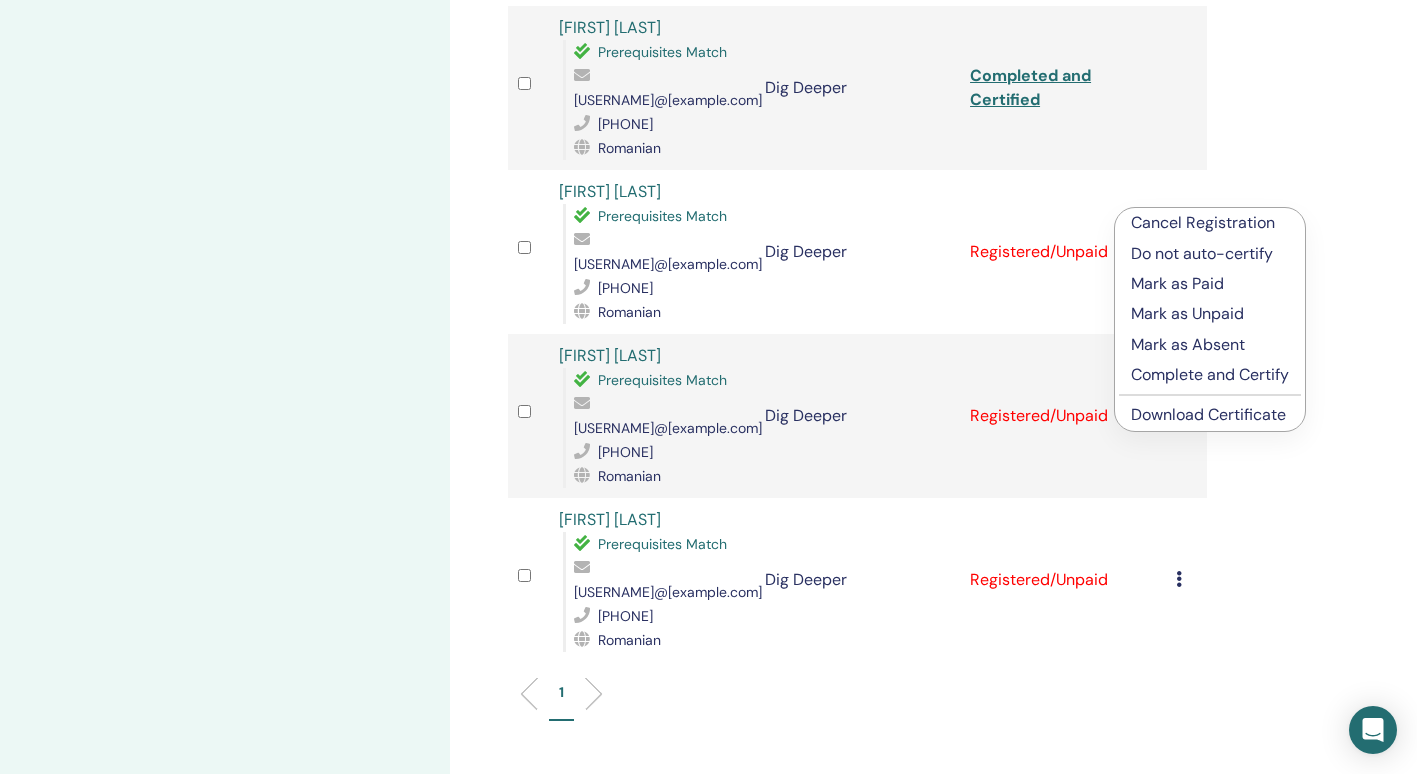 click on "Complete and Certify" at bounding box center [1210, 375] 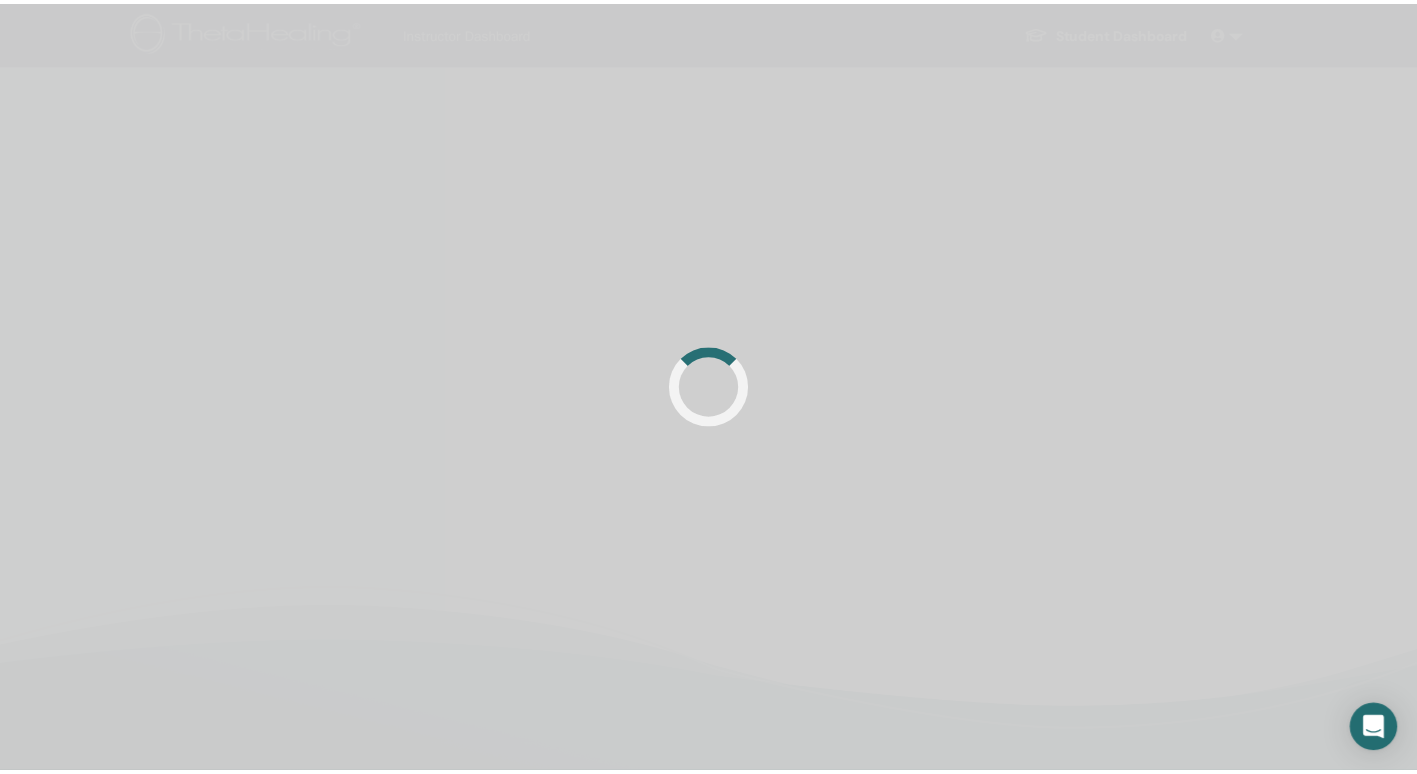 scroll, scrollTop: 476, scrollLeft: 0, axis: vertical 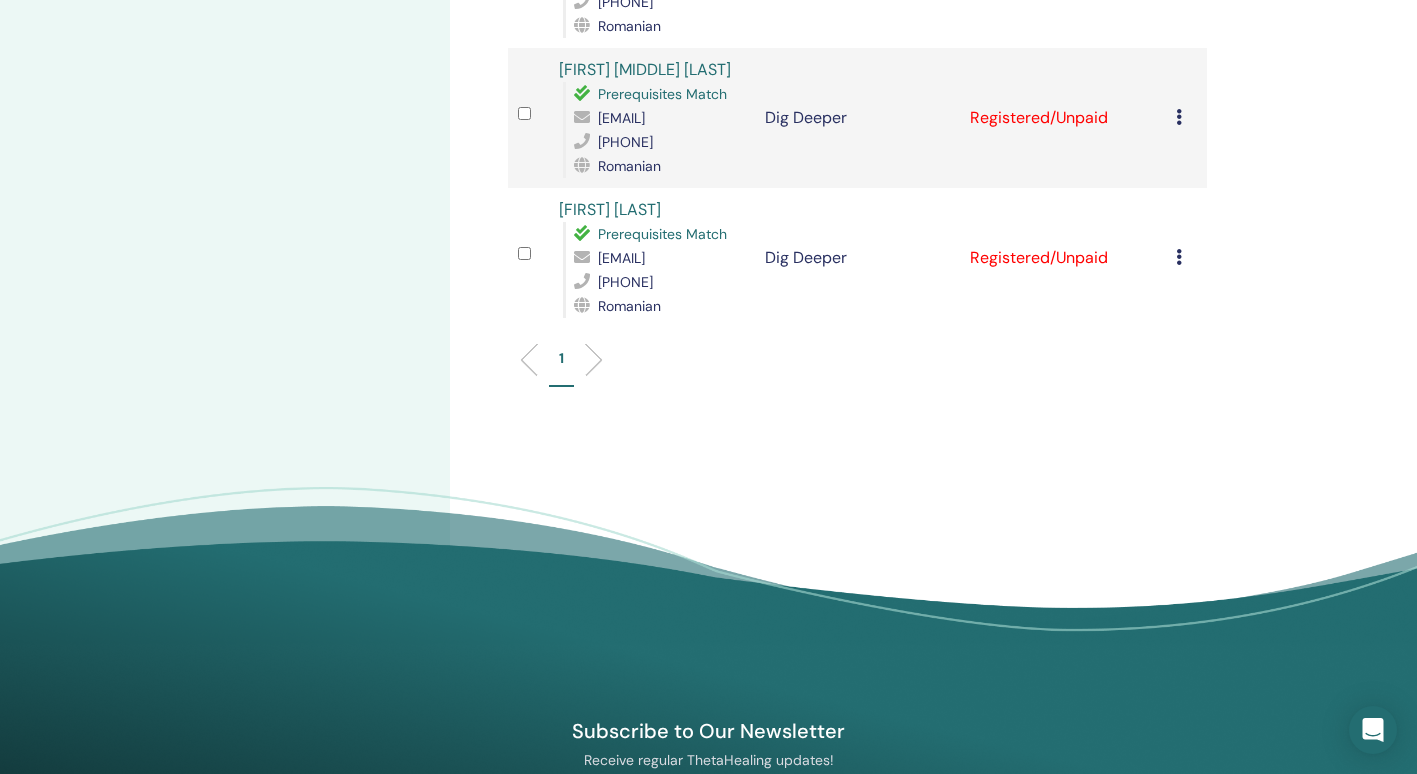 click at bounding box center [1179, 117] 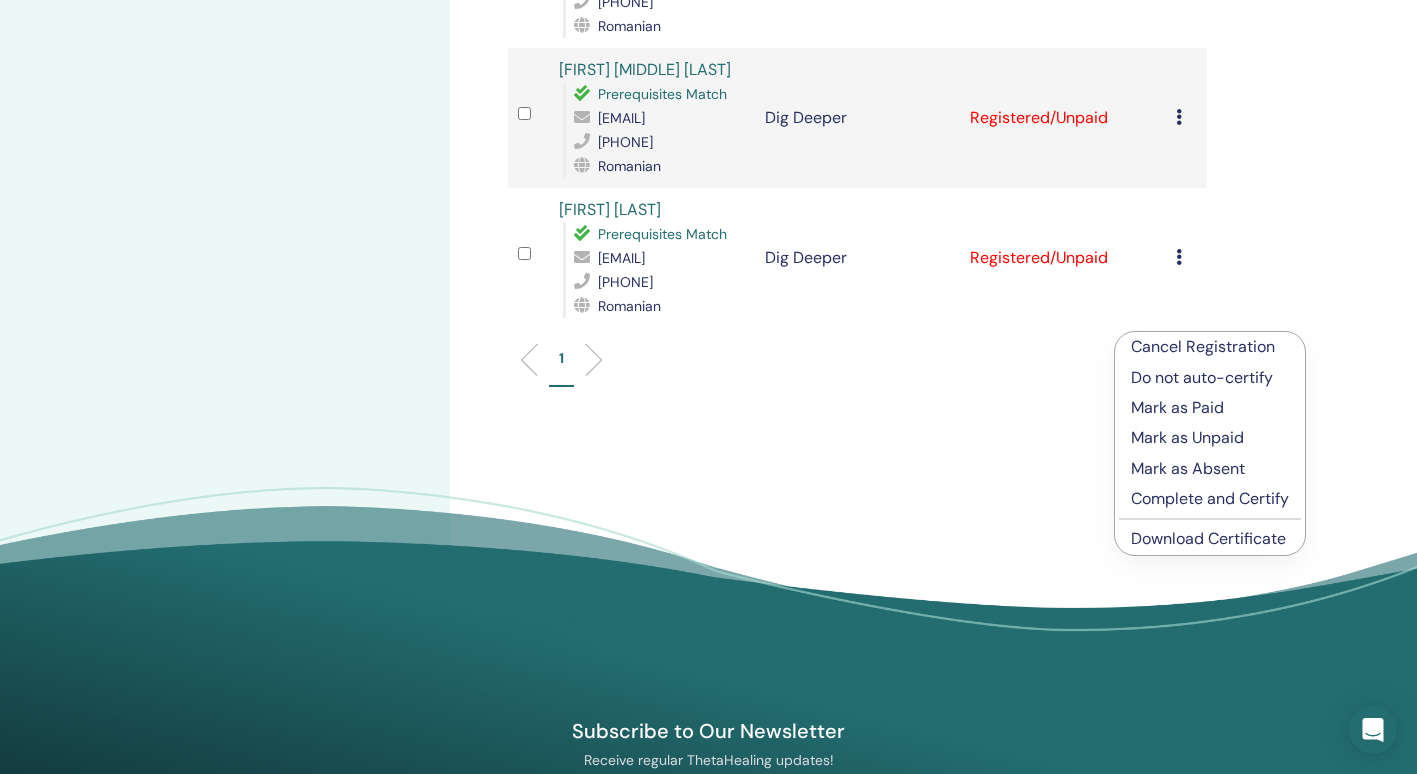 click on "Mark as Absent" at bounding box center [1210, 469] 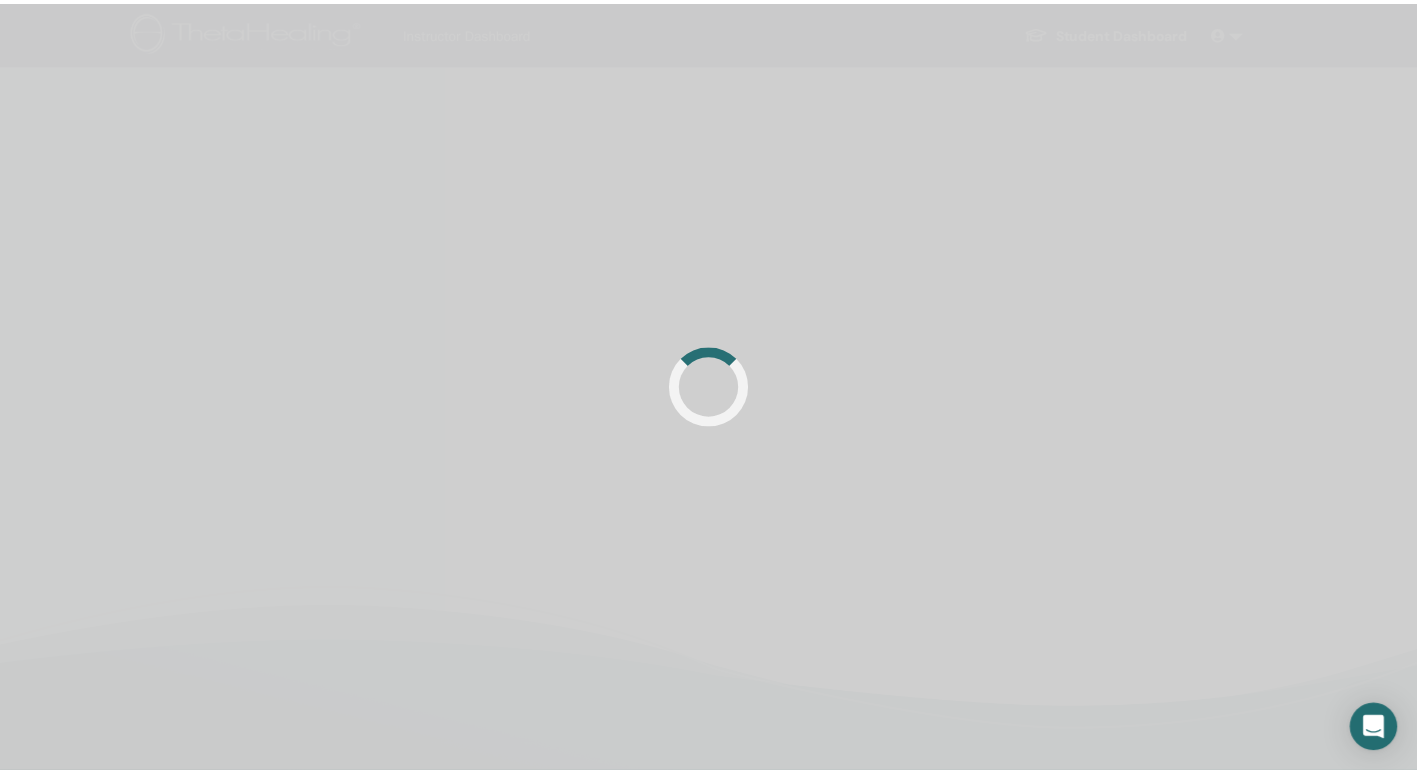 scroll, scrollTop: 0, scrollLeft: 0, axis: both 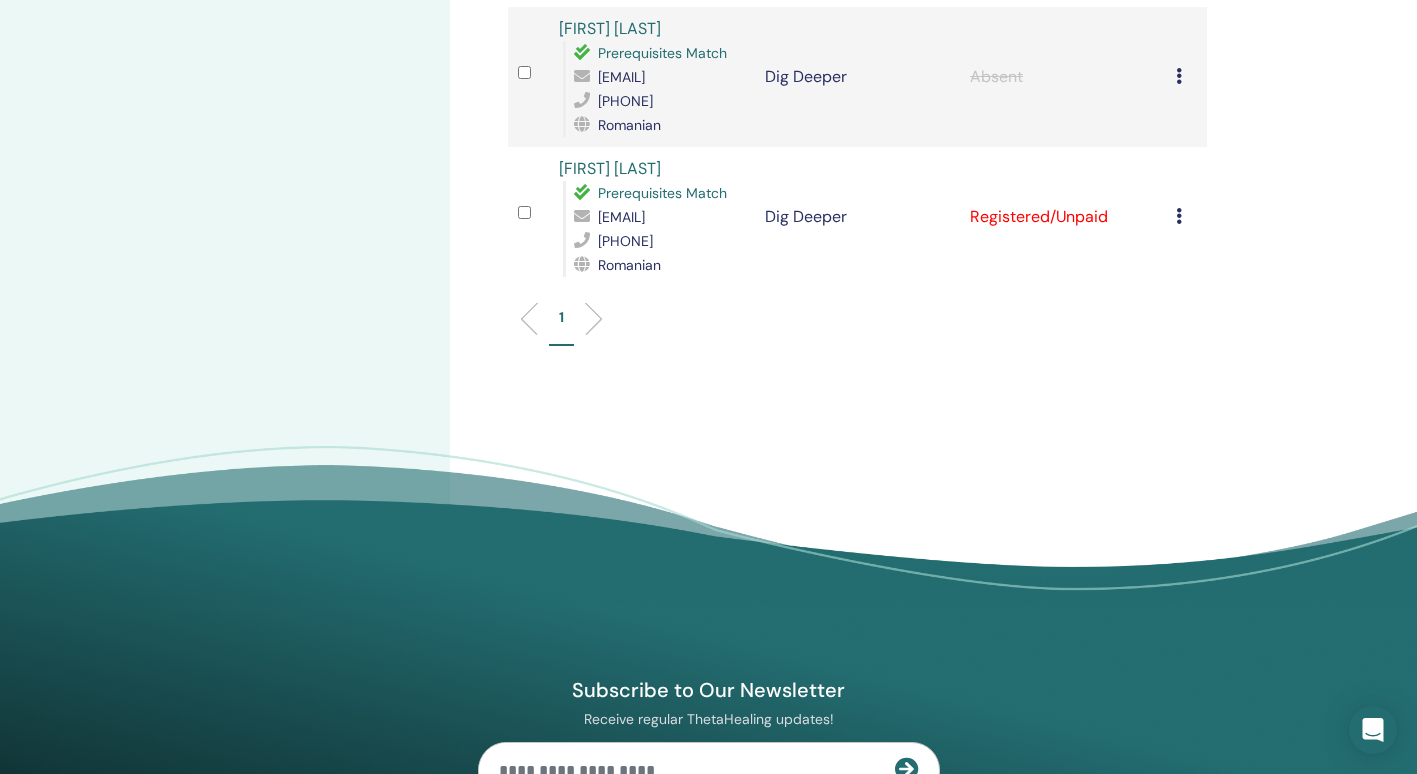 click at bounding box center (1179, 216) 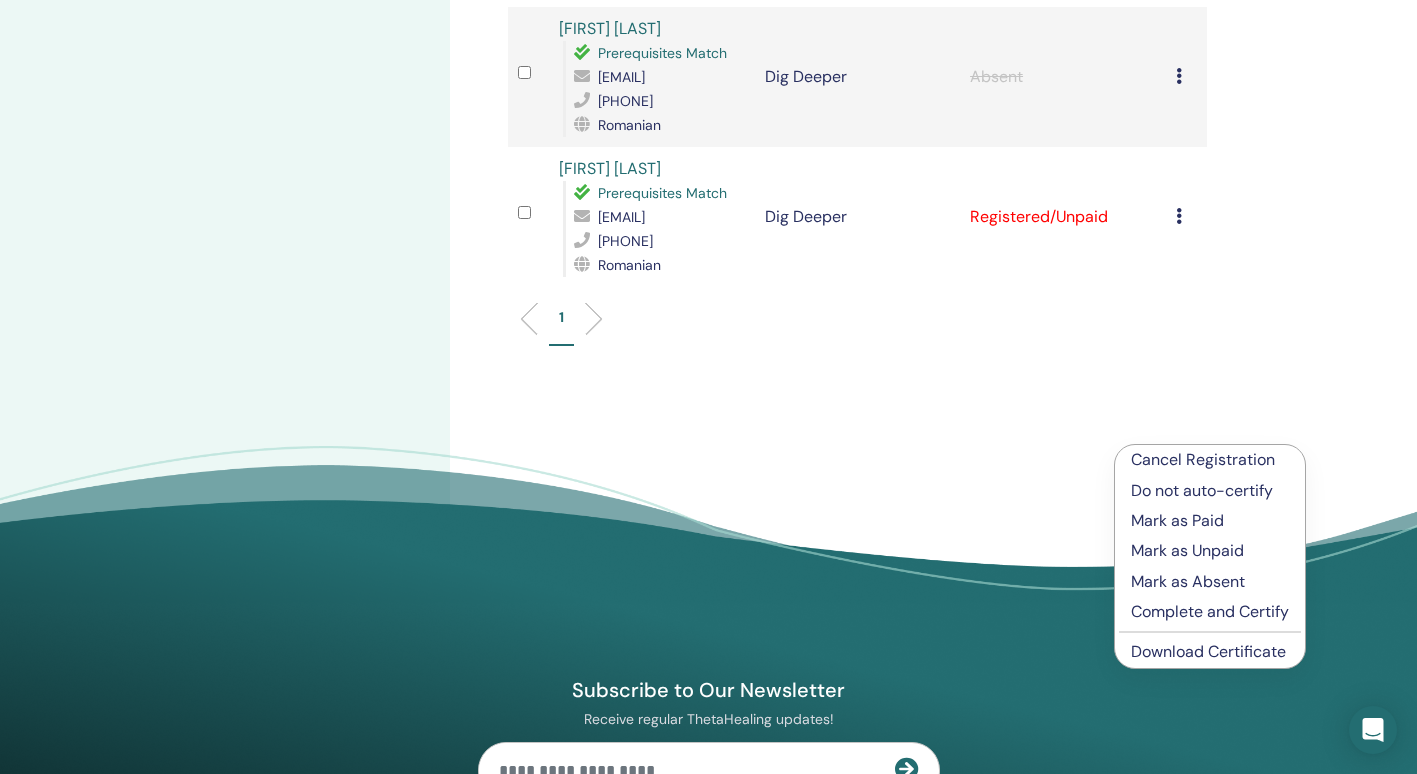 click on "Mark as Absent" at bounding box center (1210, 582) 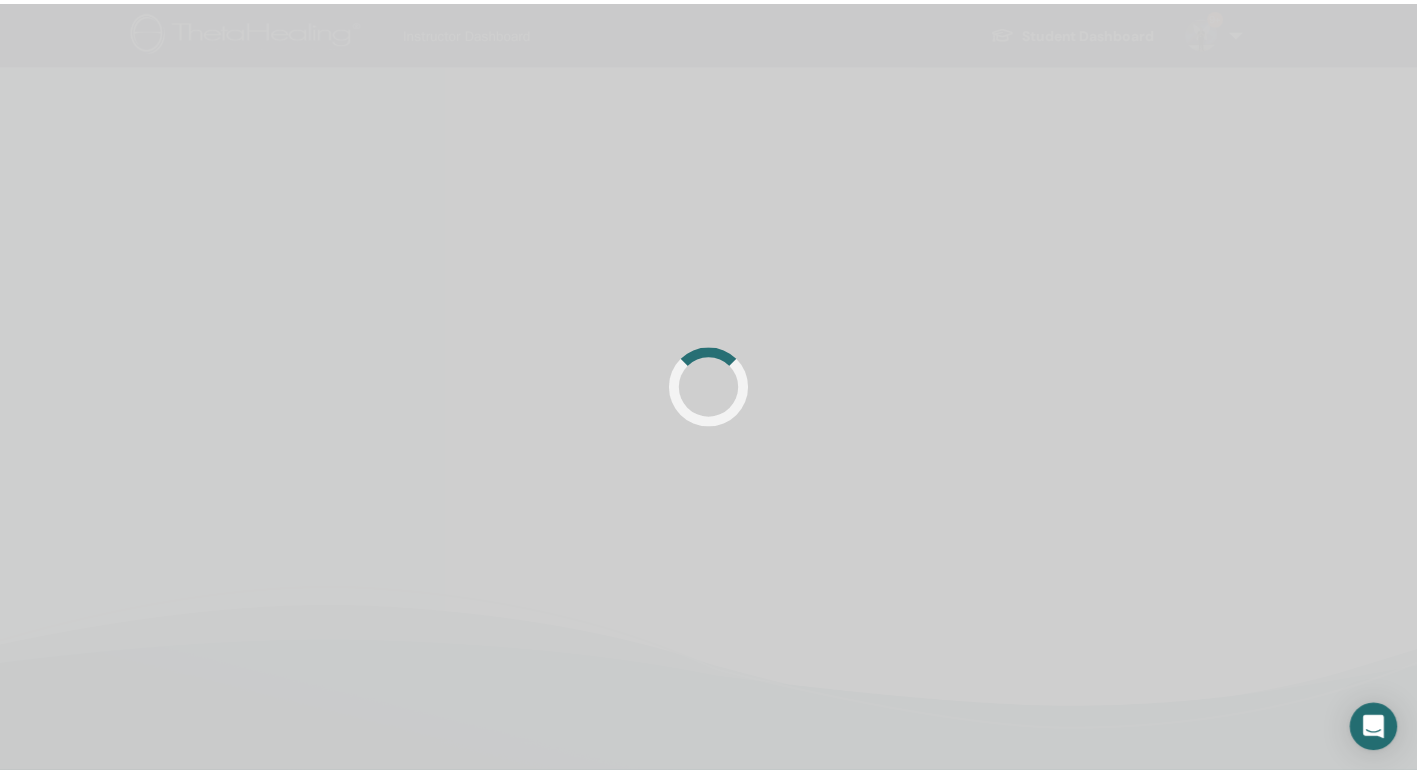 scroll, scrollTop: 0, scrollLeft: 0, axis: both 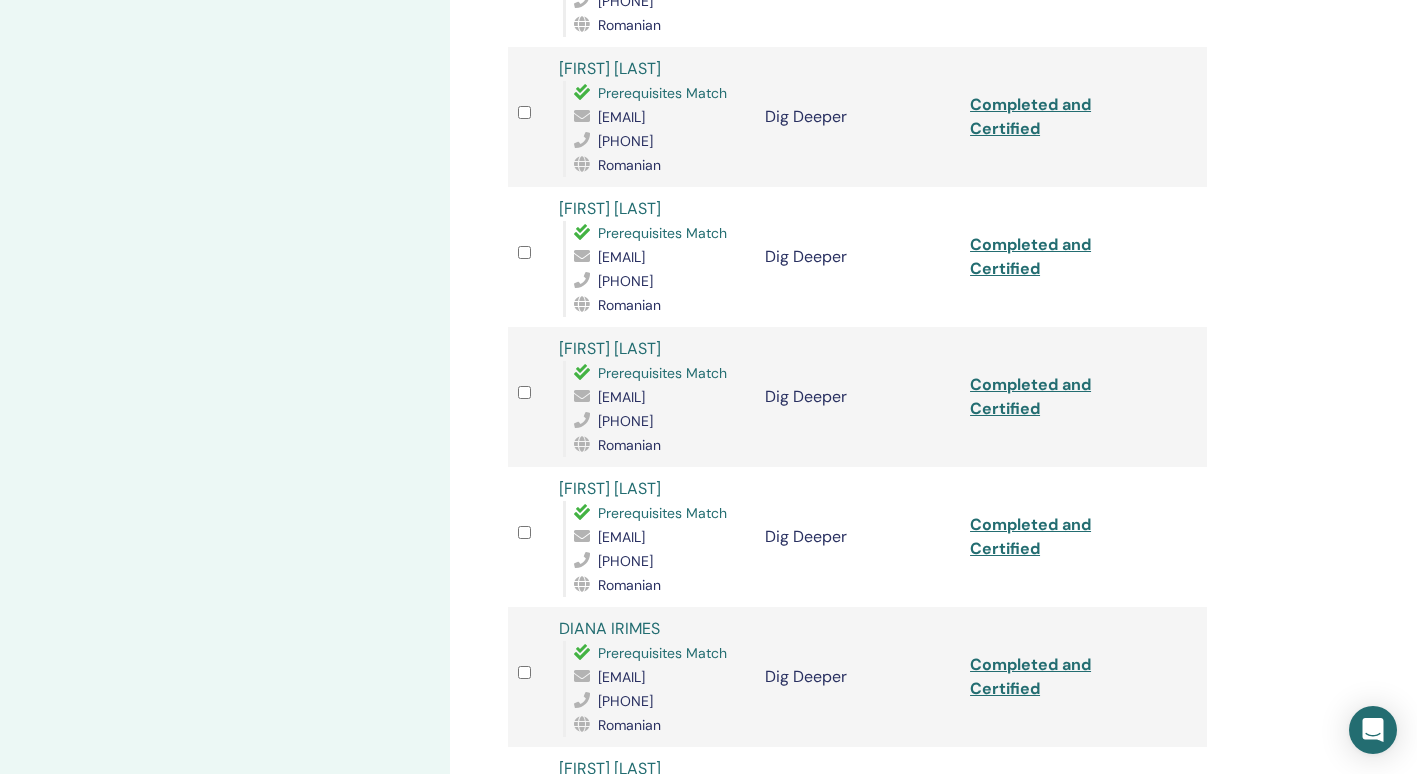 drag, startPoint x: 743, startPoint y: 353, endPoint x: 590, endPoint y: 364, distance: 153.39491 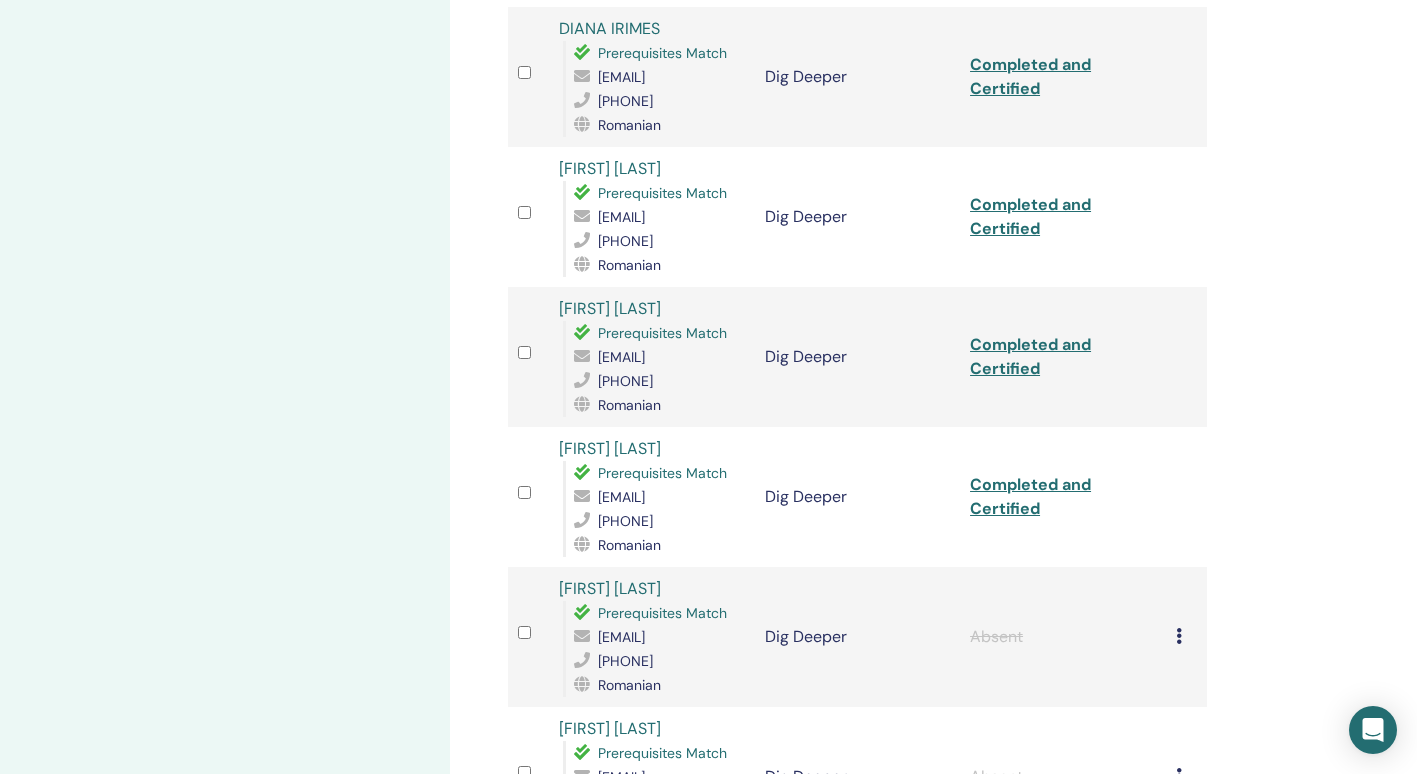 scroll, scrollTop: 1293, scrollLeft: 0, axis: vertical 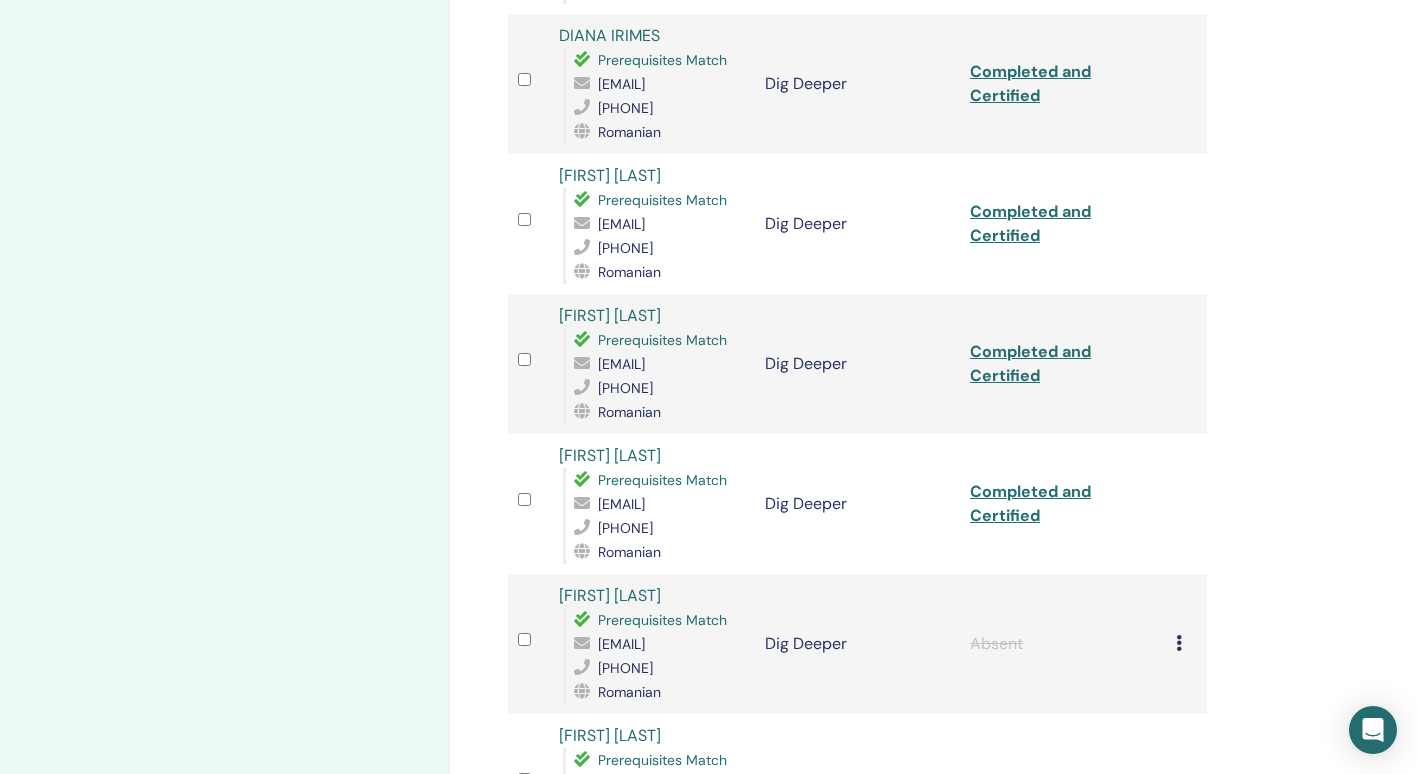 drag, startPoint x: 747, startPoint y: 236, endPoint x: 577, endPoint y: 232, distance: 170.04706 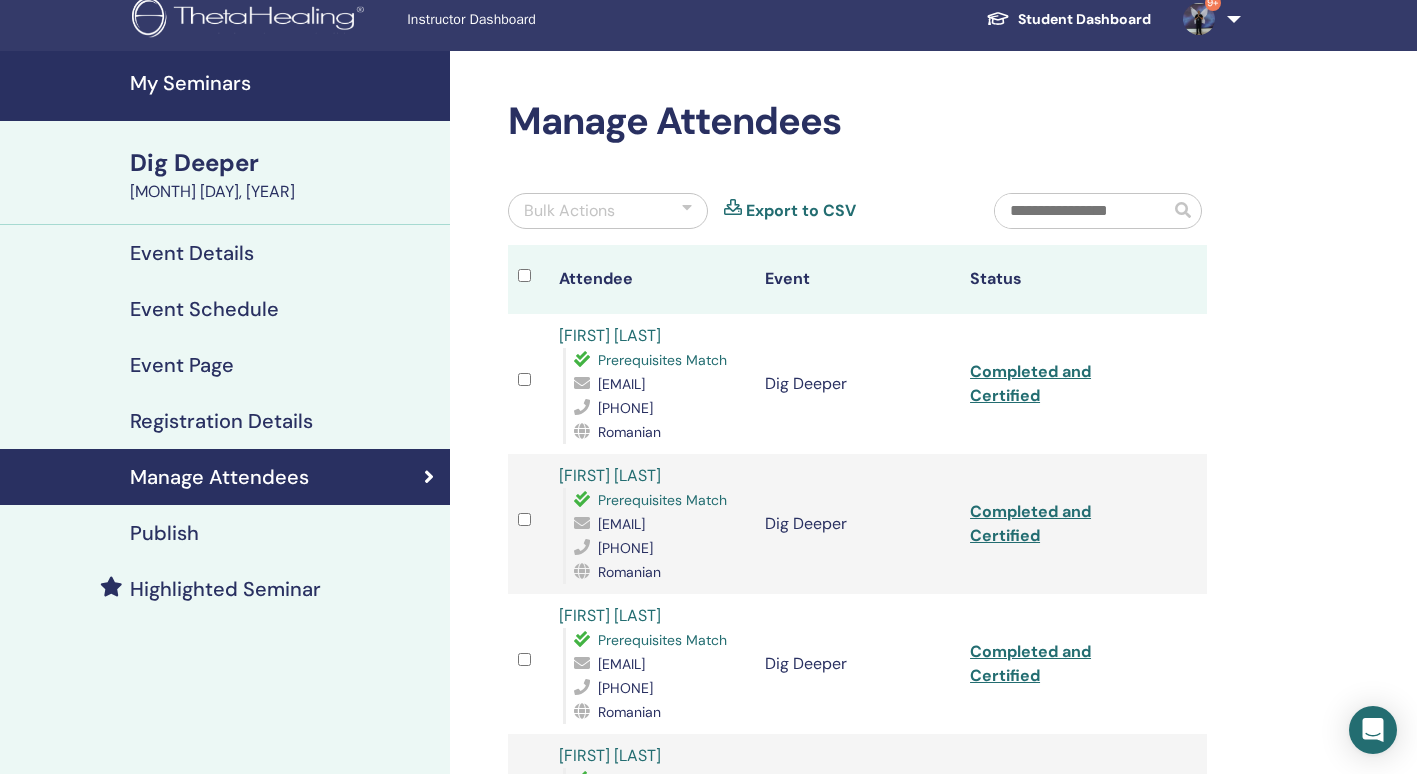 scroll, scrollTop: 0, scrollLeft: 0, axis: both 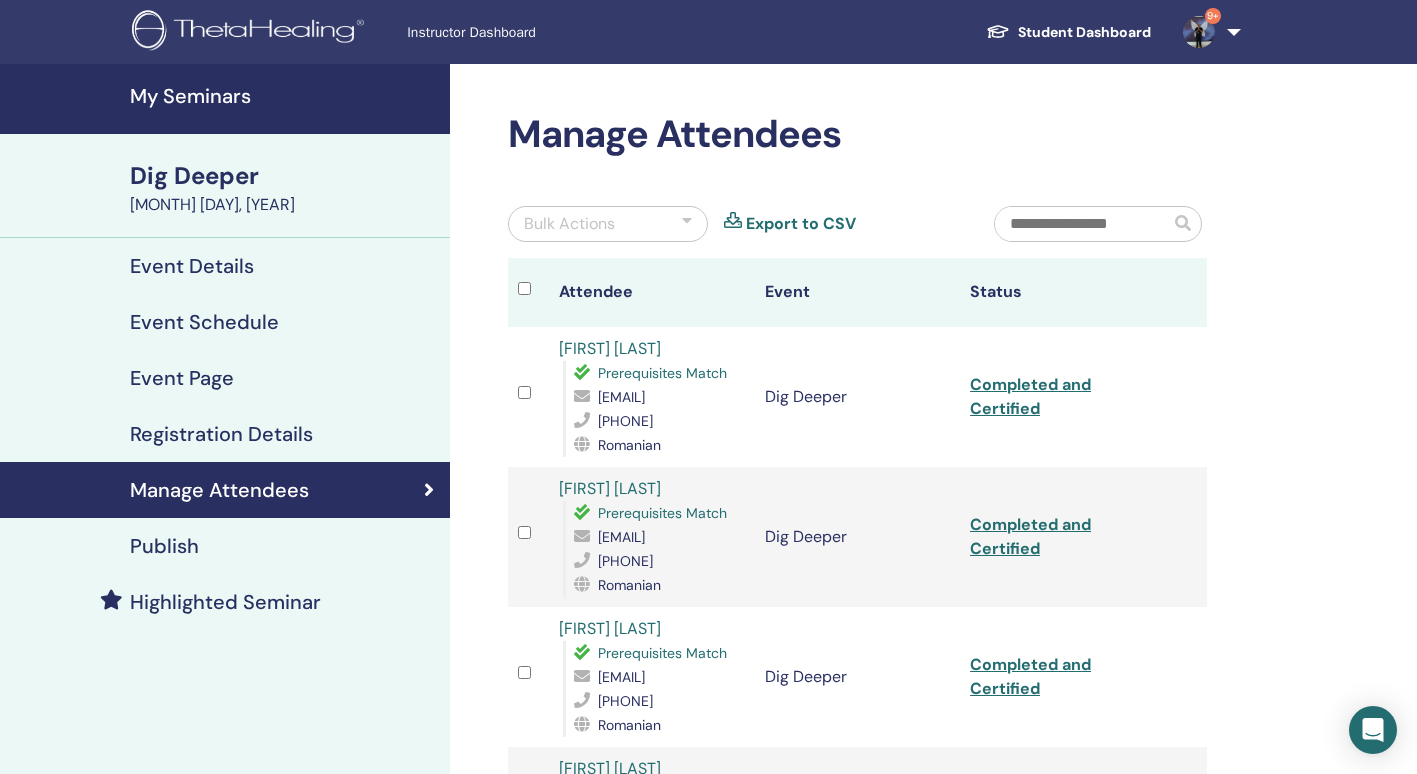 click on "My Seminars" at bounding box center (284, 96) 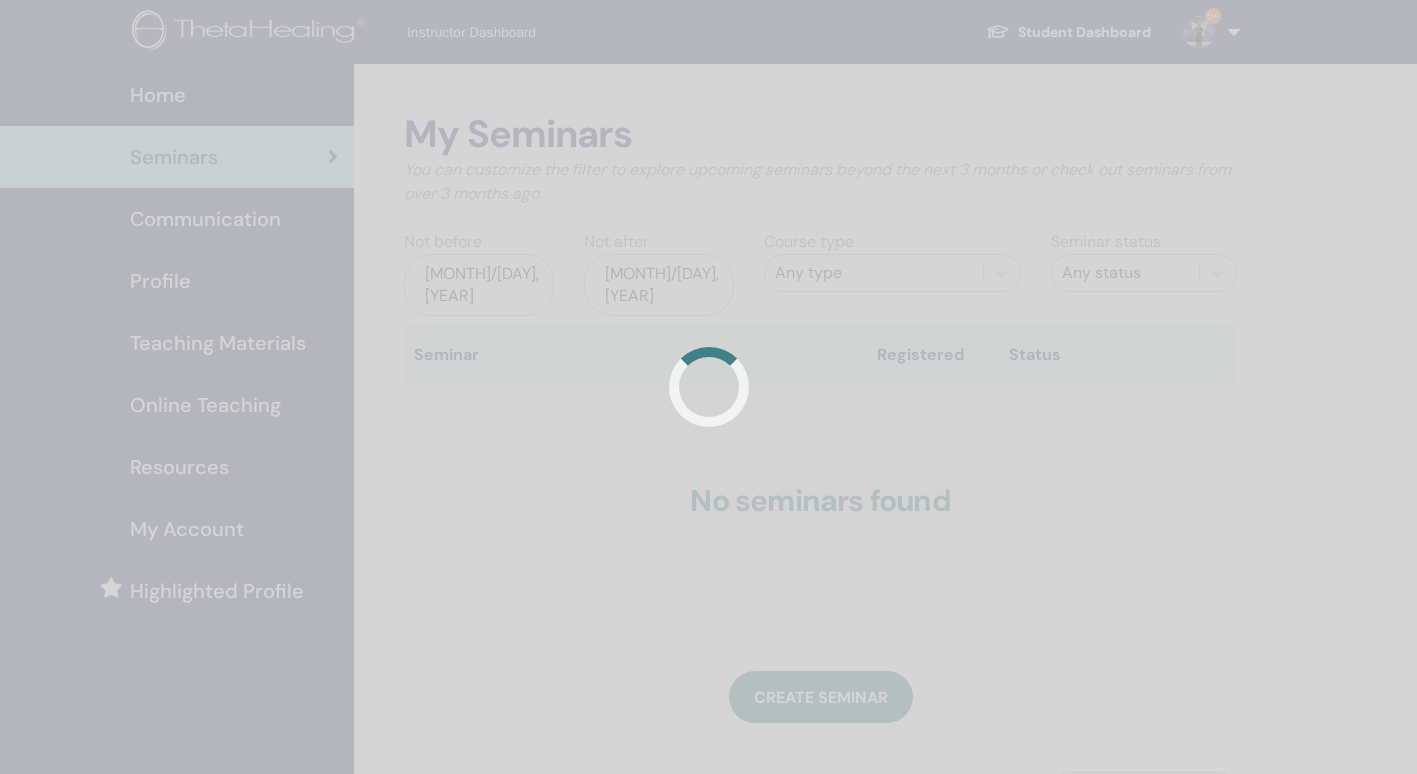 scroll, scrollTop: 0, scrollLeft: 0, axis: both 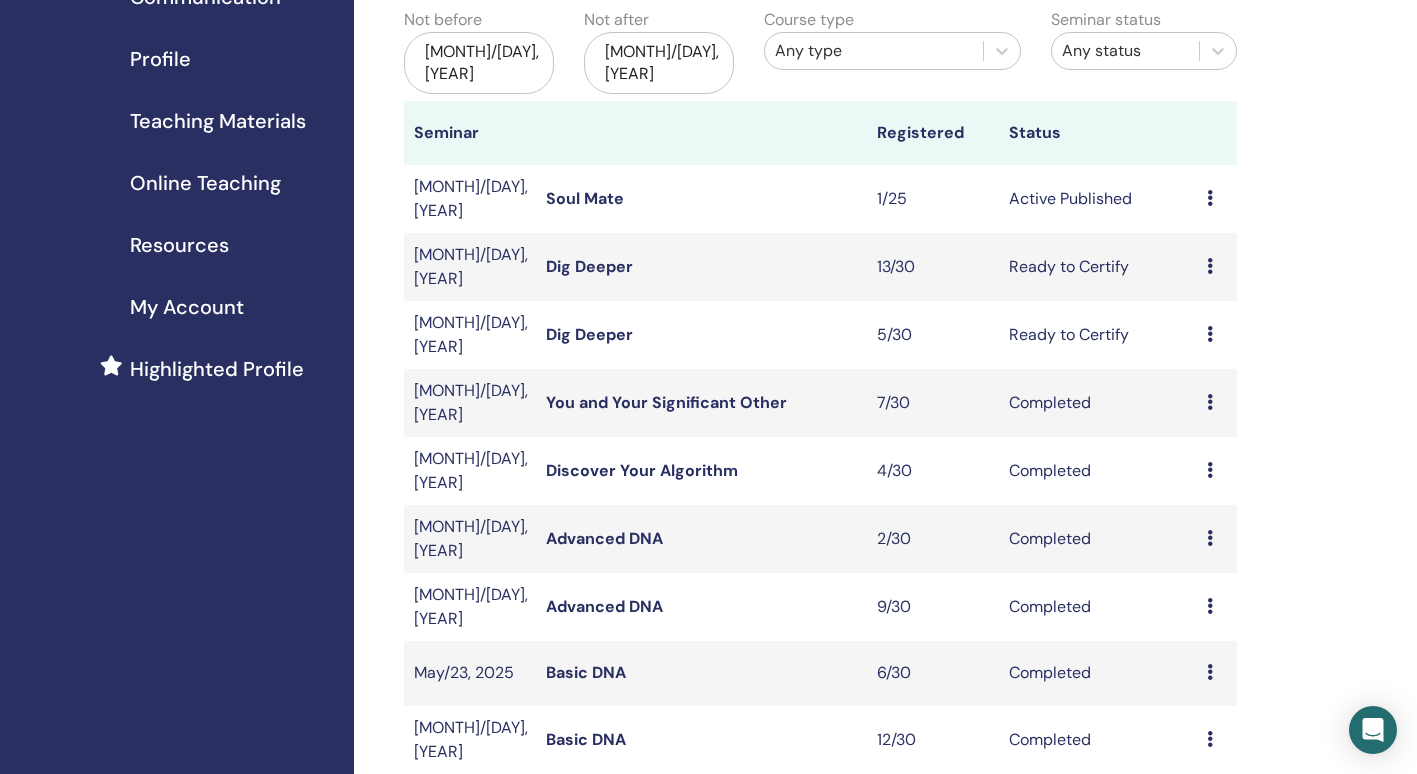 click on "[MONTH]/[DAY], [YEAR]" at bounding box center (479, 63) 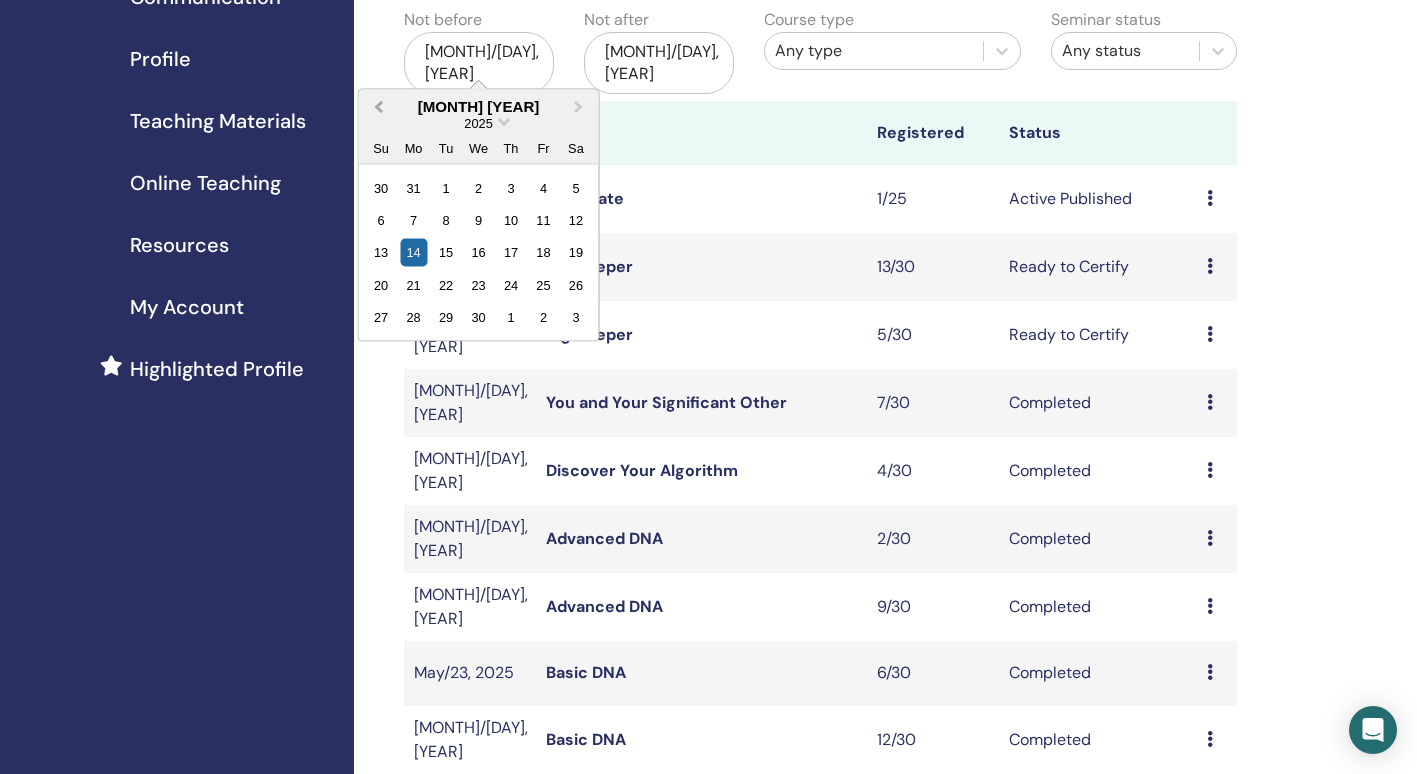 click on "Previous Month" at bounding box center (377, 107) 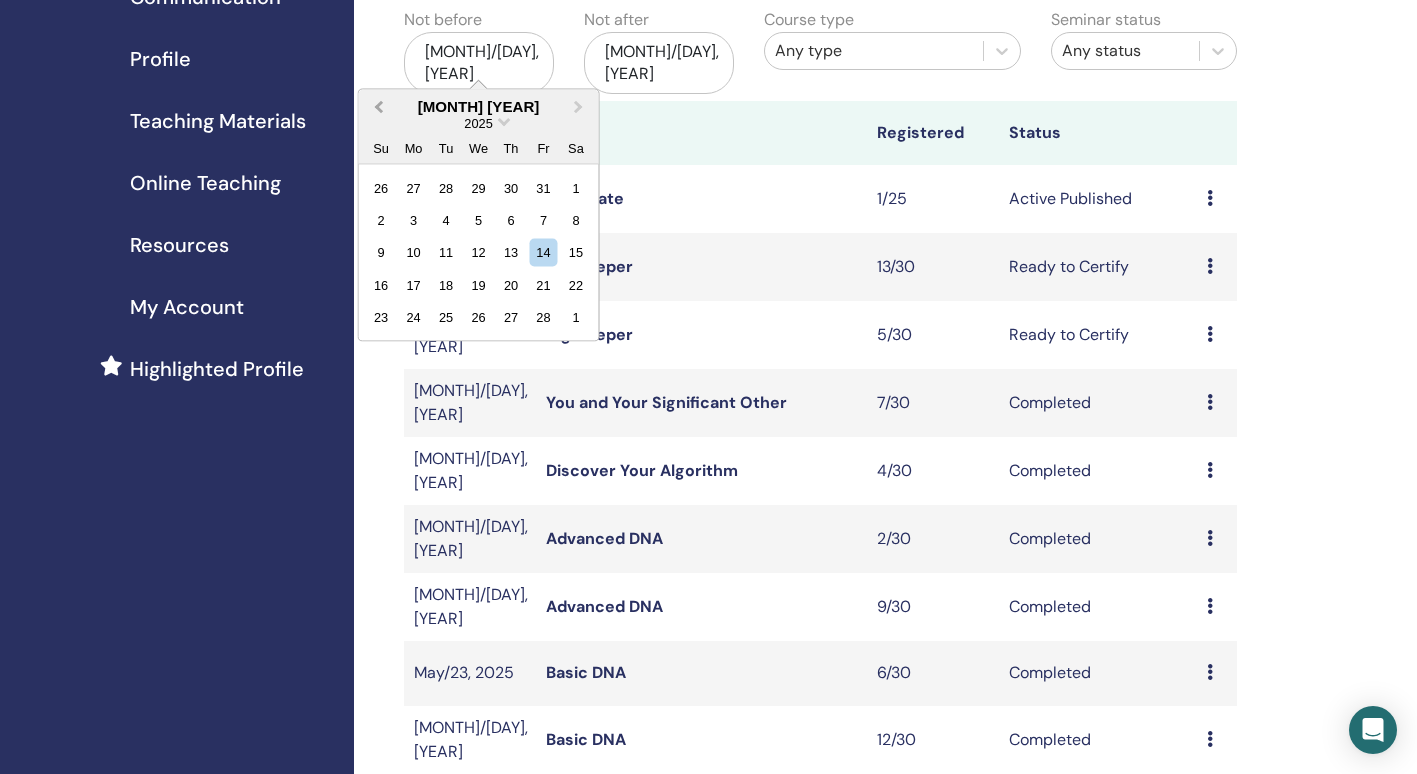 click on "Previous Month" at bounding box center [377, 107] 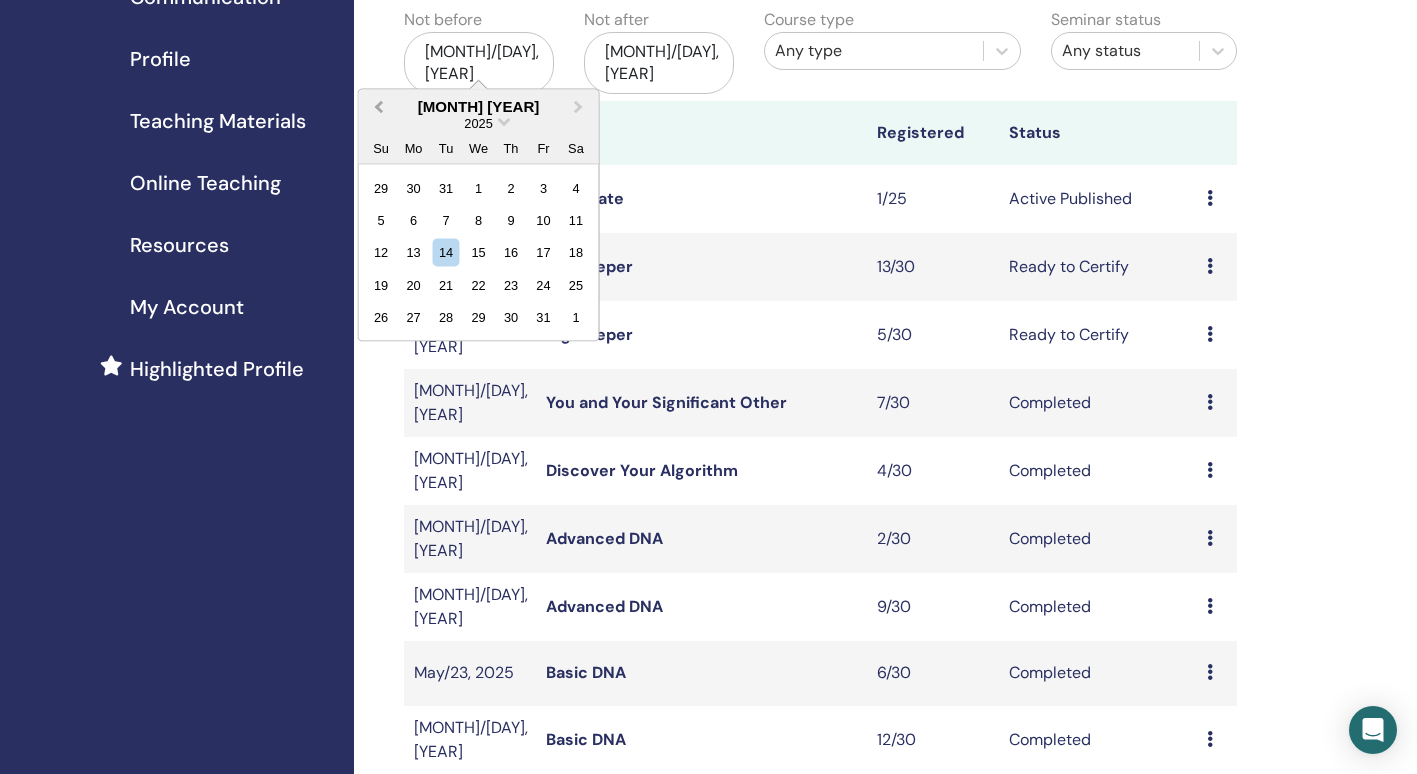 click on "Previous Month" at bounding box center (377, 107) 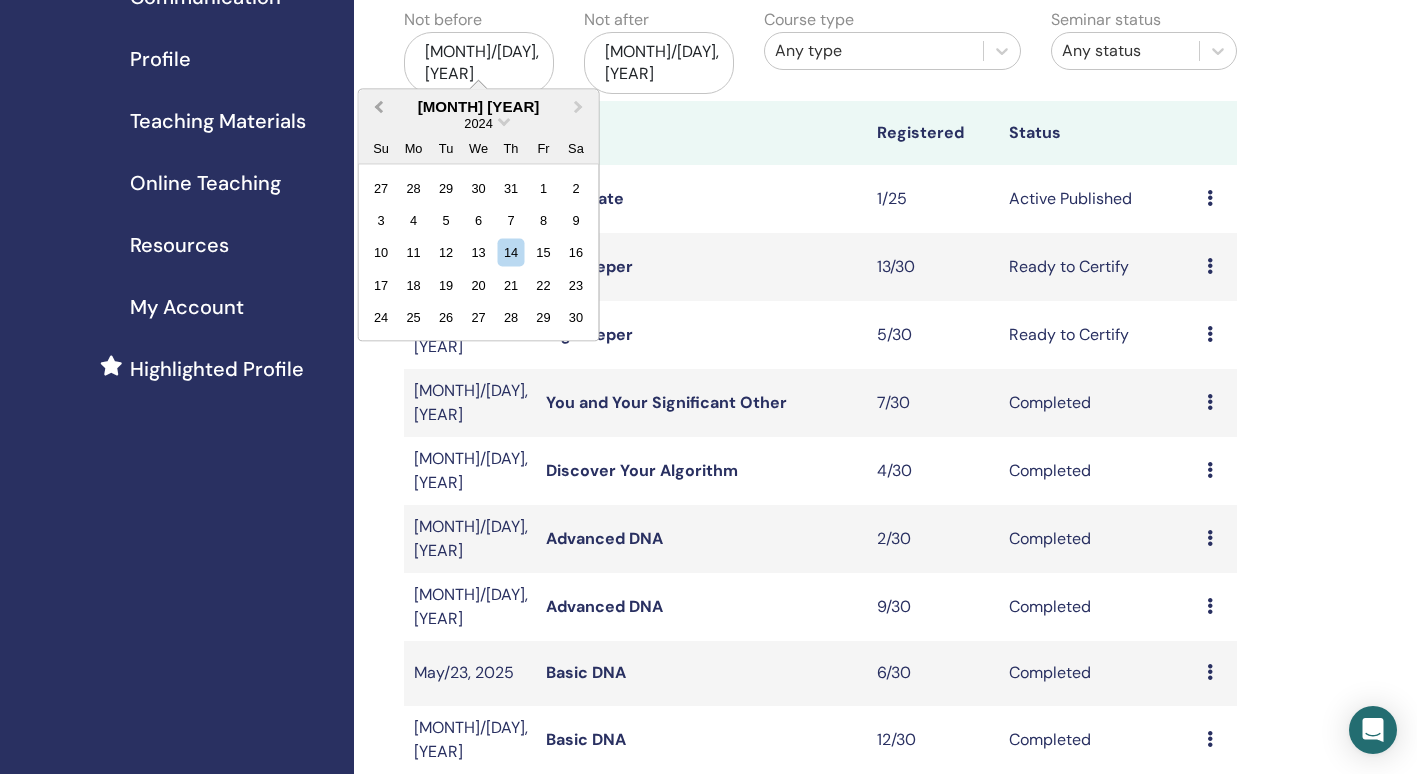 click on "Previous Month" at bounding box center [377, 107] 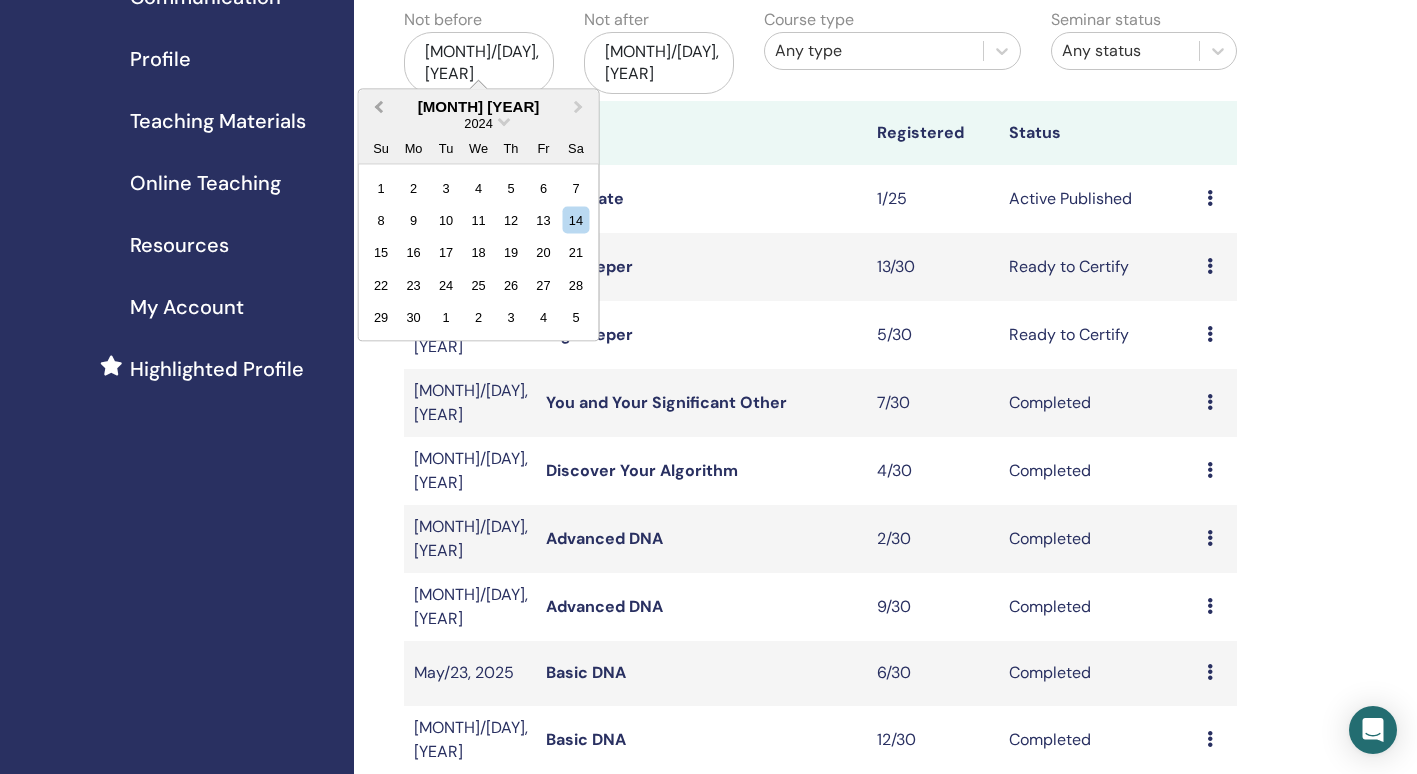 click on "Previous Month" at bounding box center (377, 107) 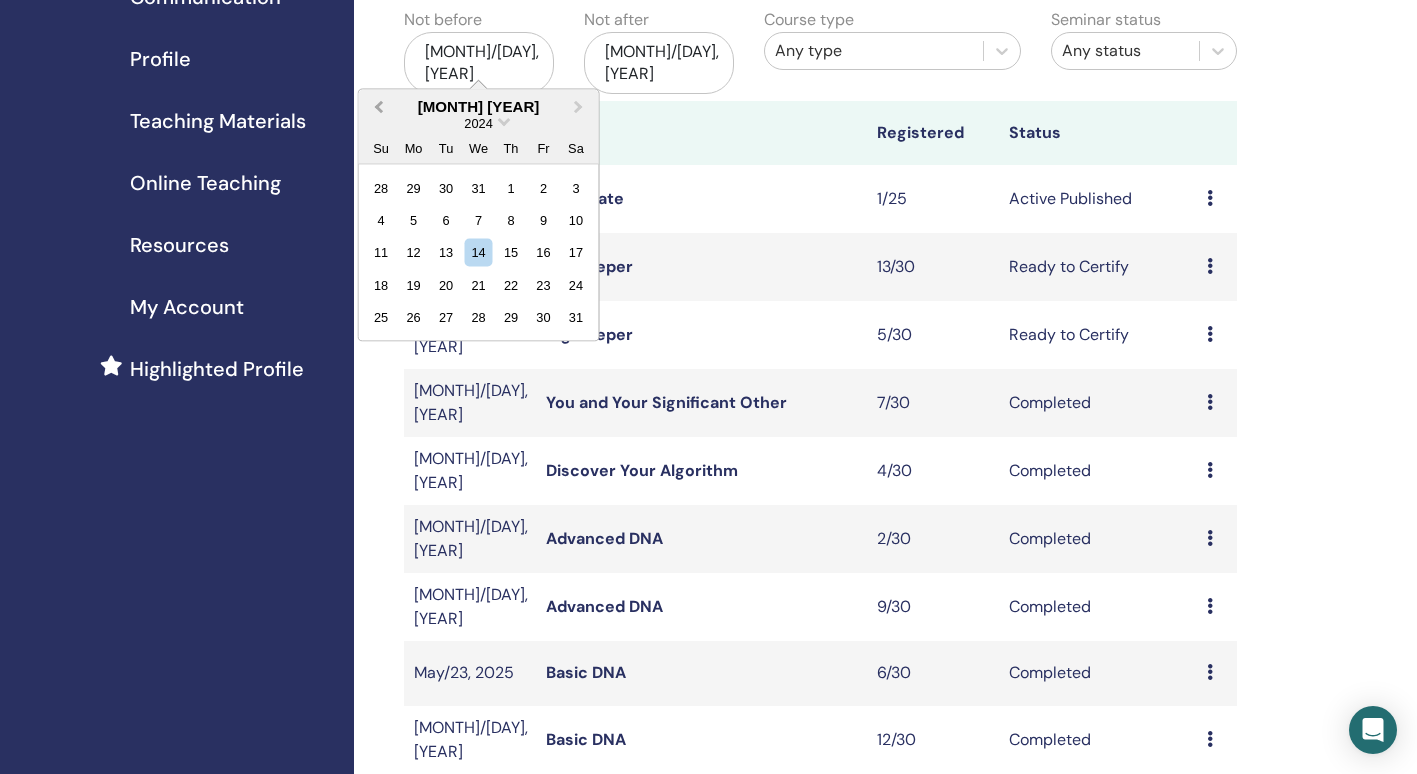 click on "Previous Month" at bounding box center [377, 107] 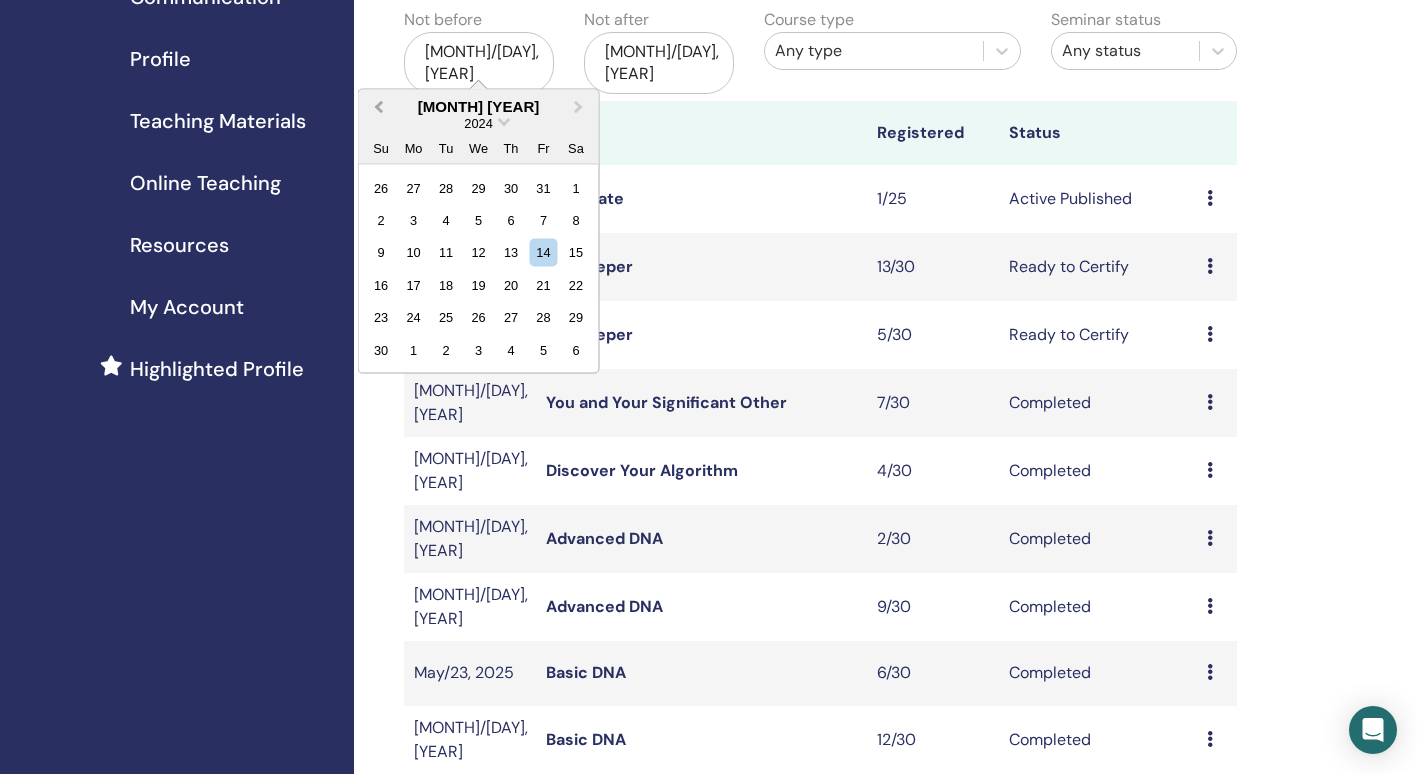 click on "Previous Month" at bounding box center [377, 107] 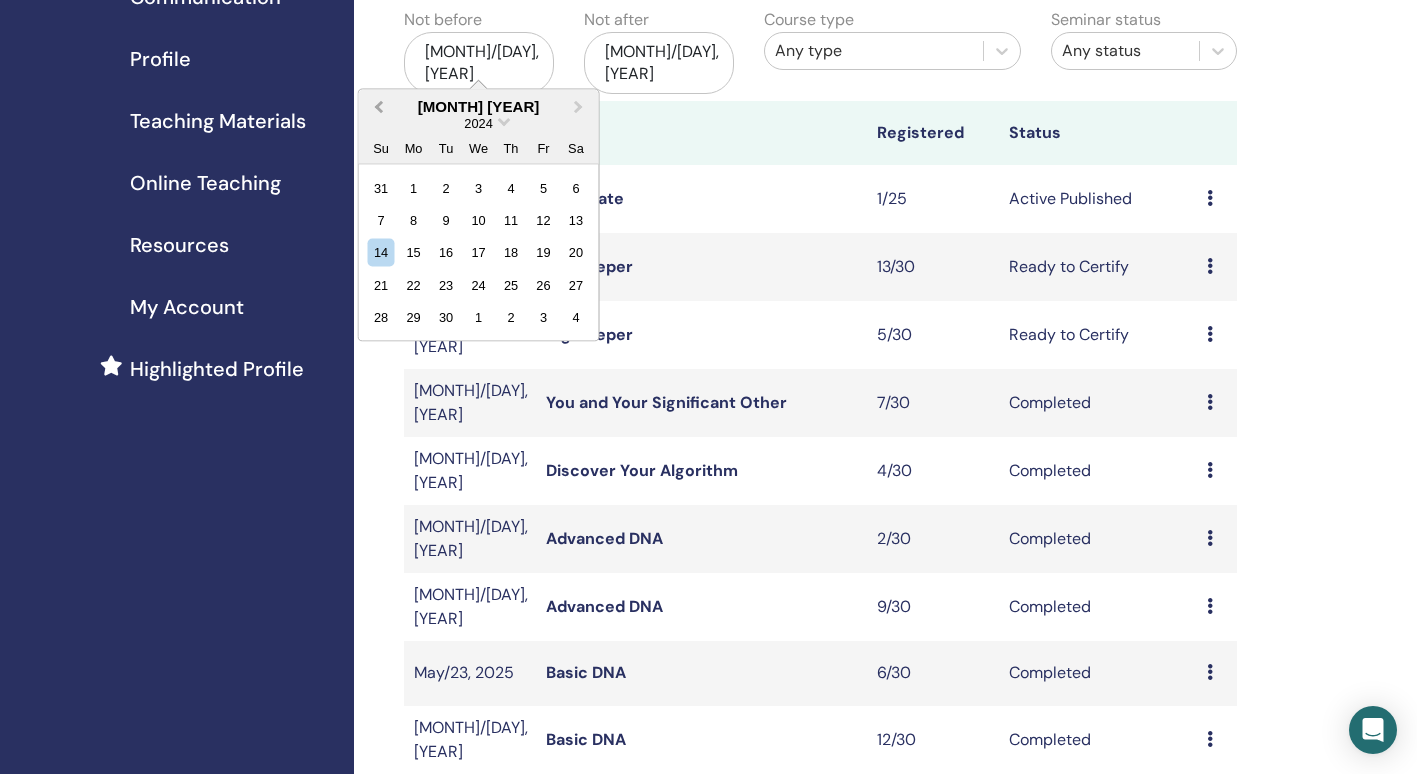 click on "Previous Month" at bounding box center (377, 107) 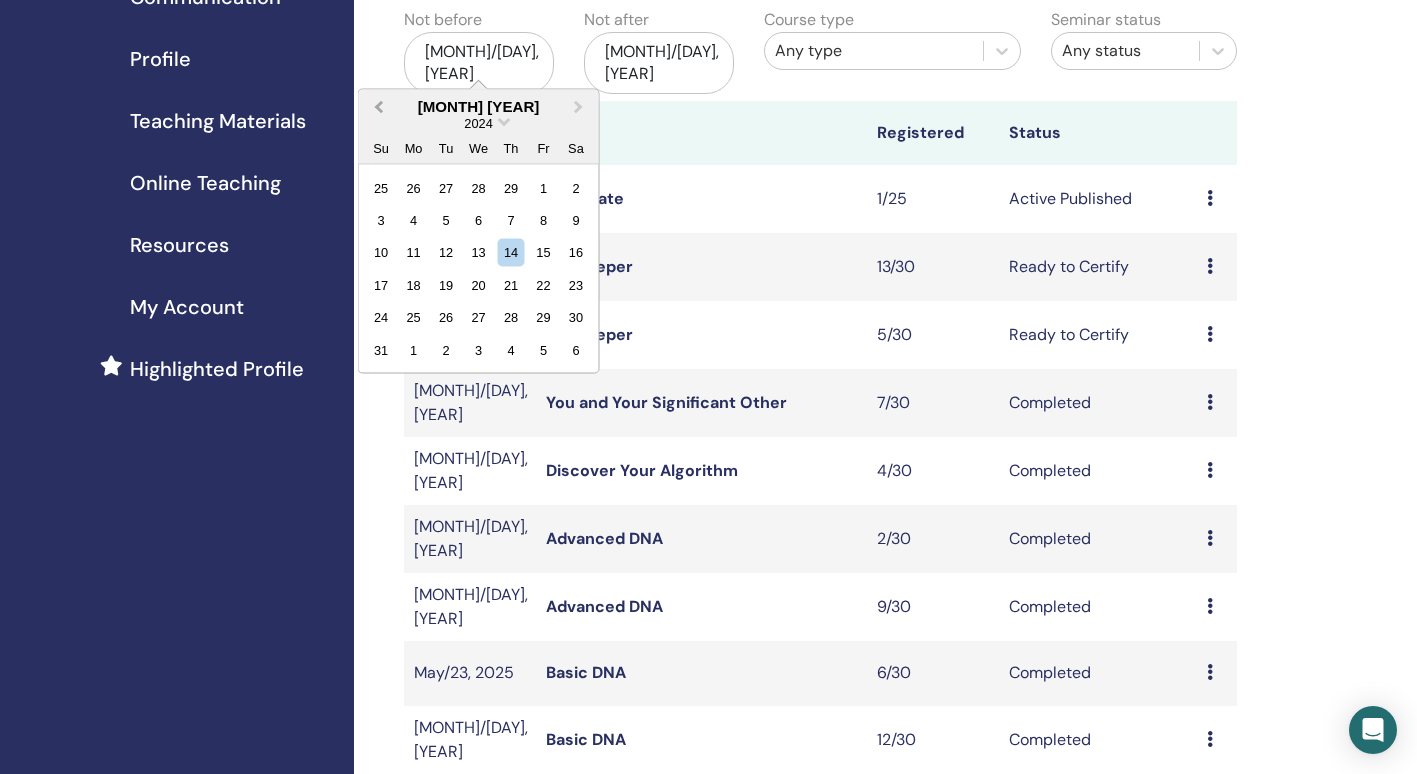 click on "Previous Month" at bounding box center [377, 107] 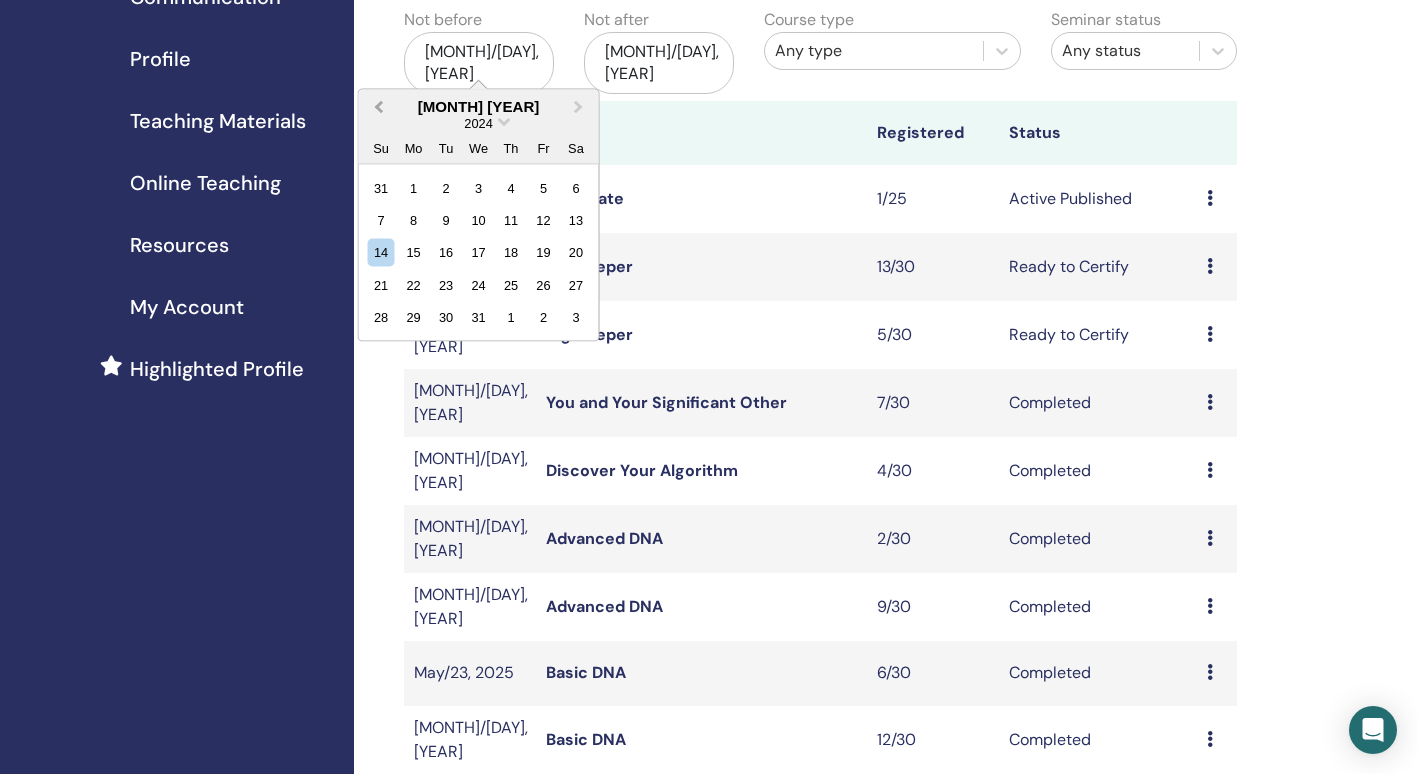 click on "Previous Month" at bounding box center [377, 107] 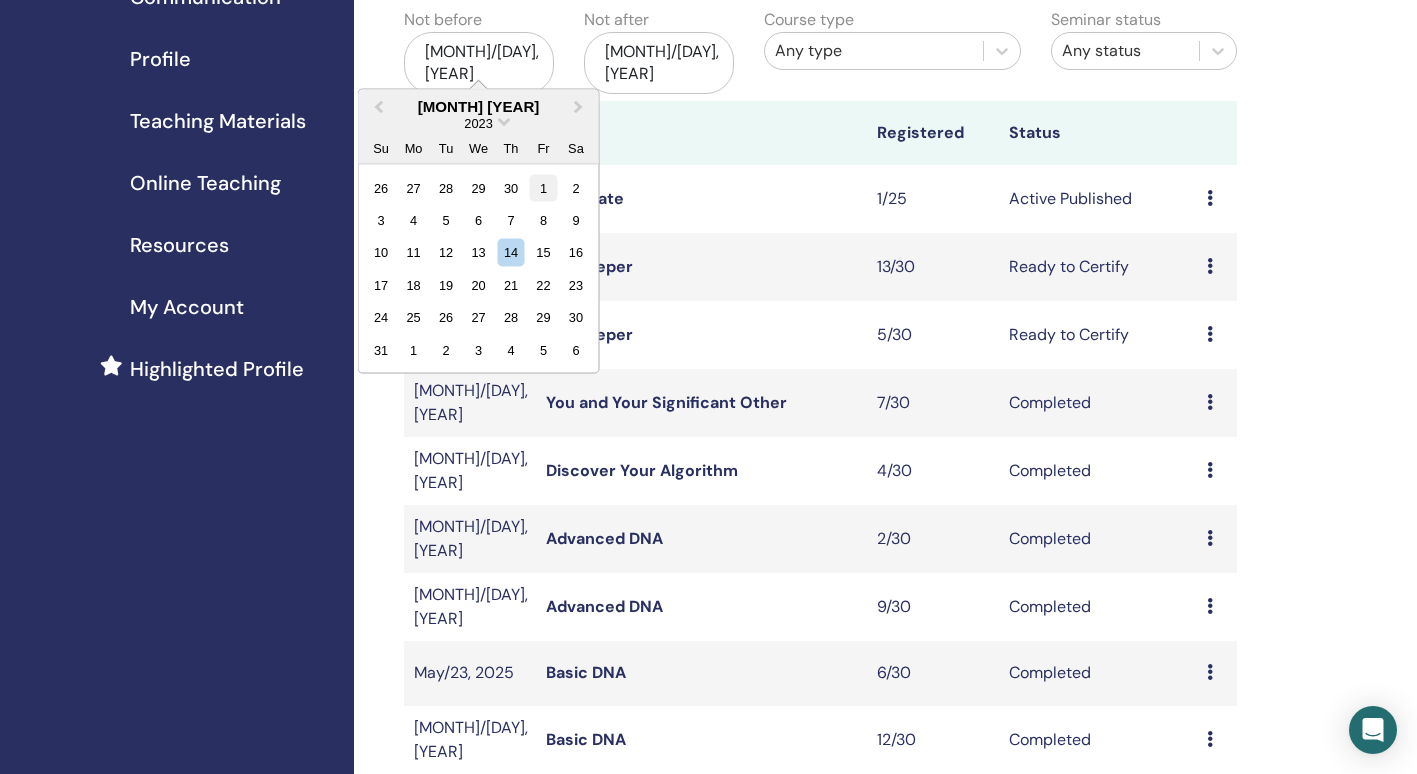 click on "1" at bounding box center [543, 187] 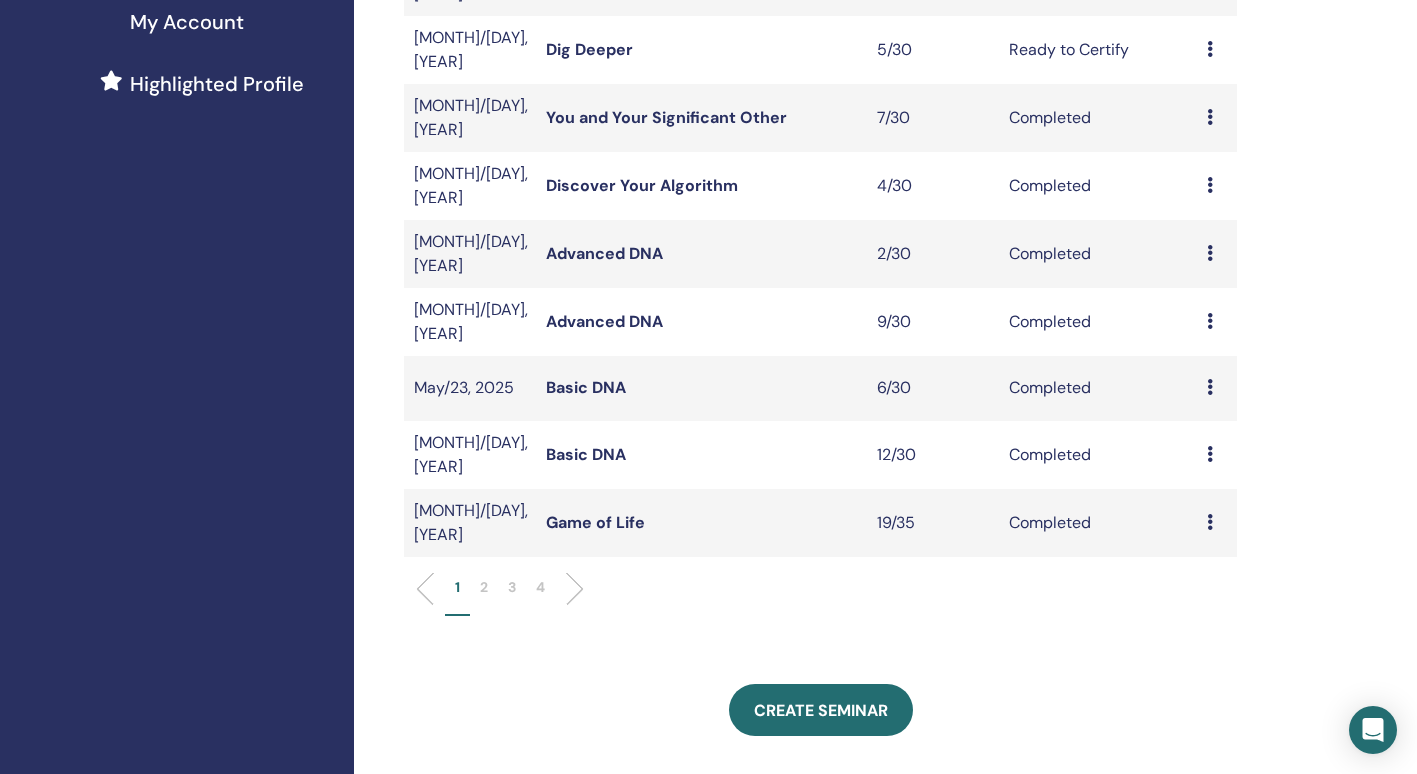 scroll, scrollTop: 537, scrollLeft: 0, axis: vertical 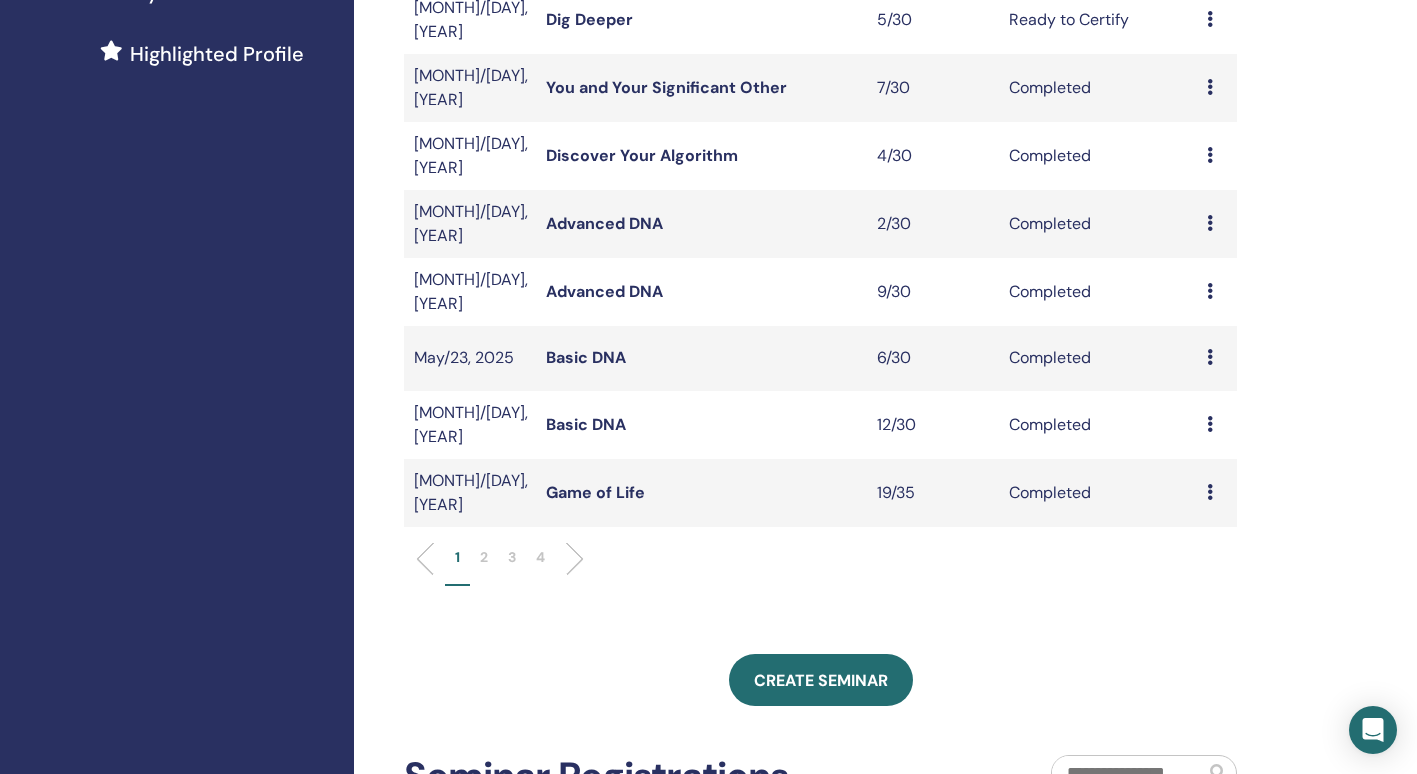 click on "2" at bounding box center (484, 557) 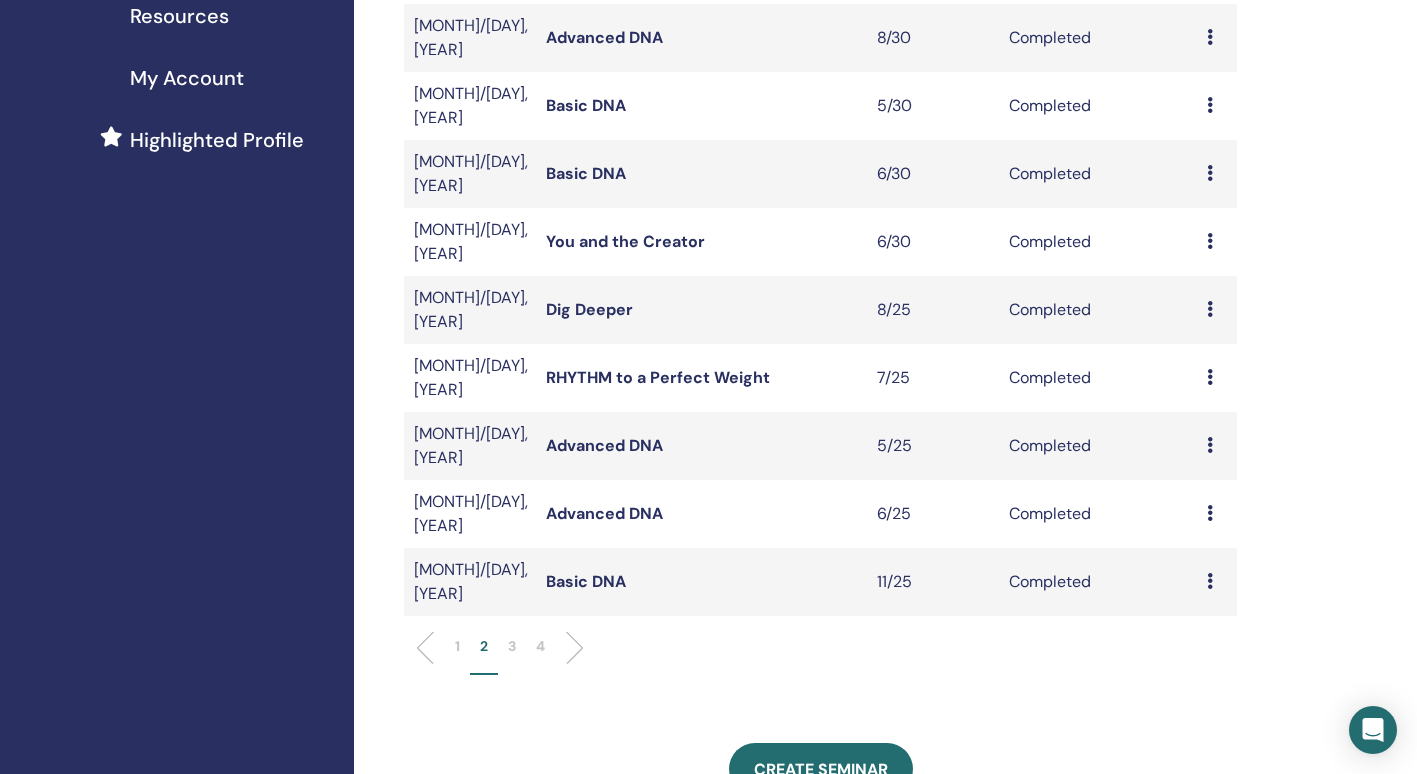 scroll, scrollTop: 497, scrollLeft: 0, axis: vertical 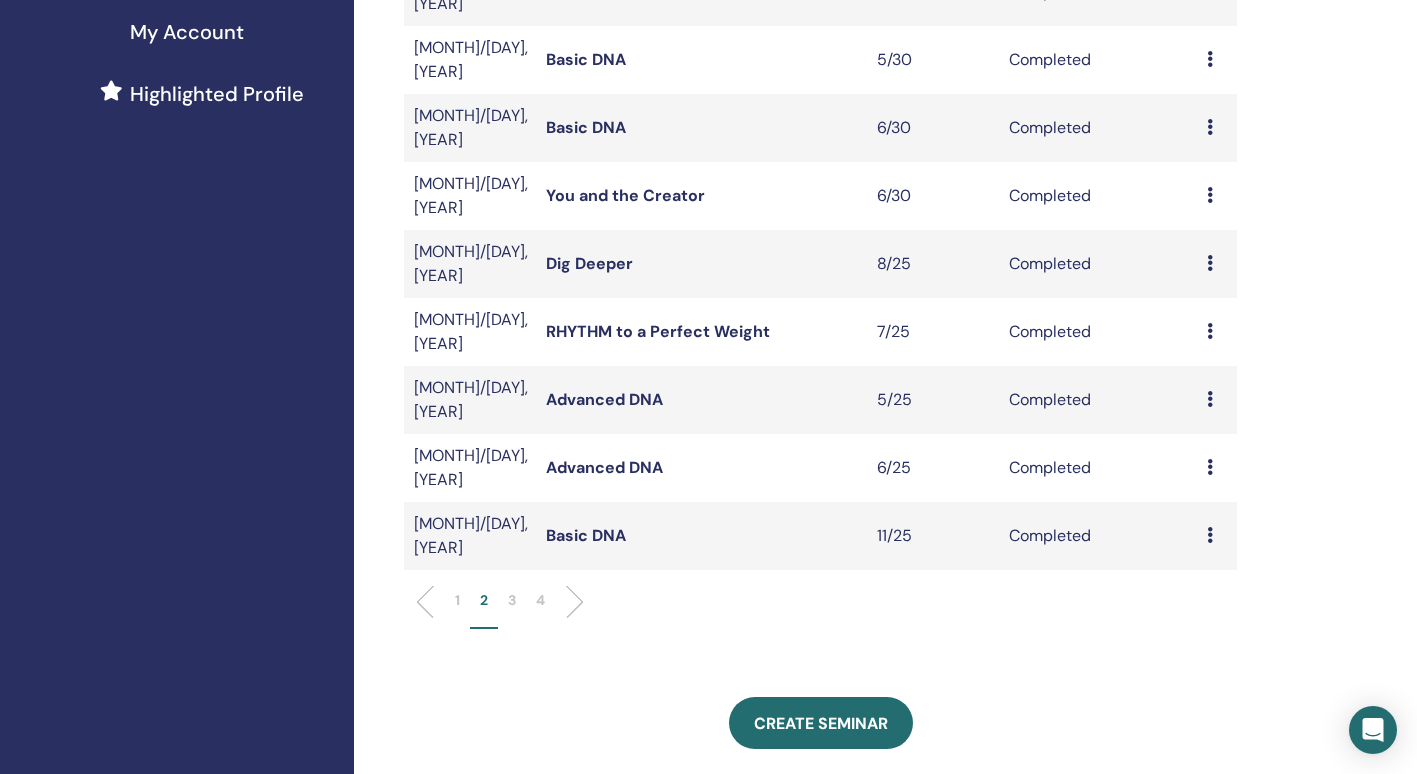 click on "3" at bounding box center (512, 600) 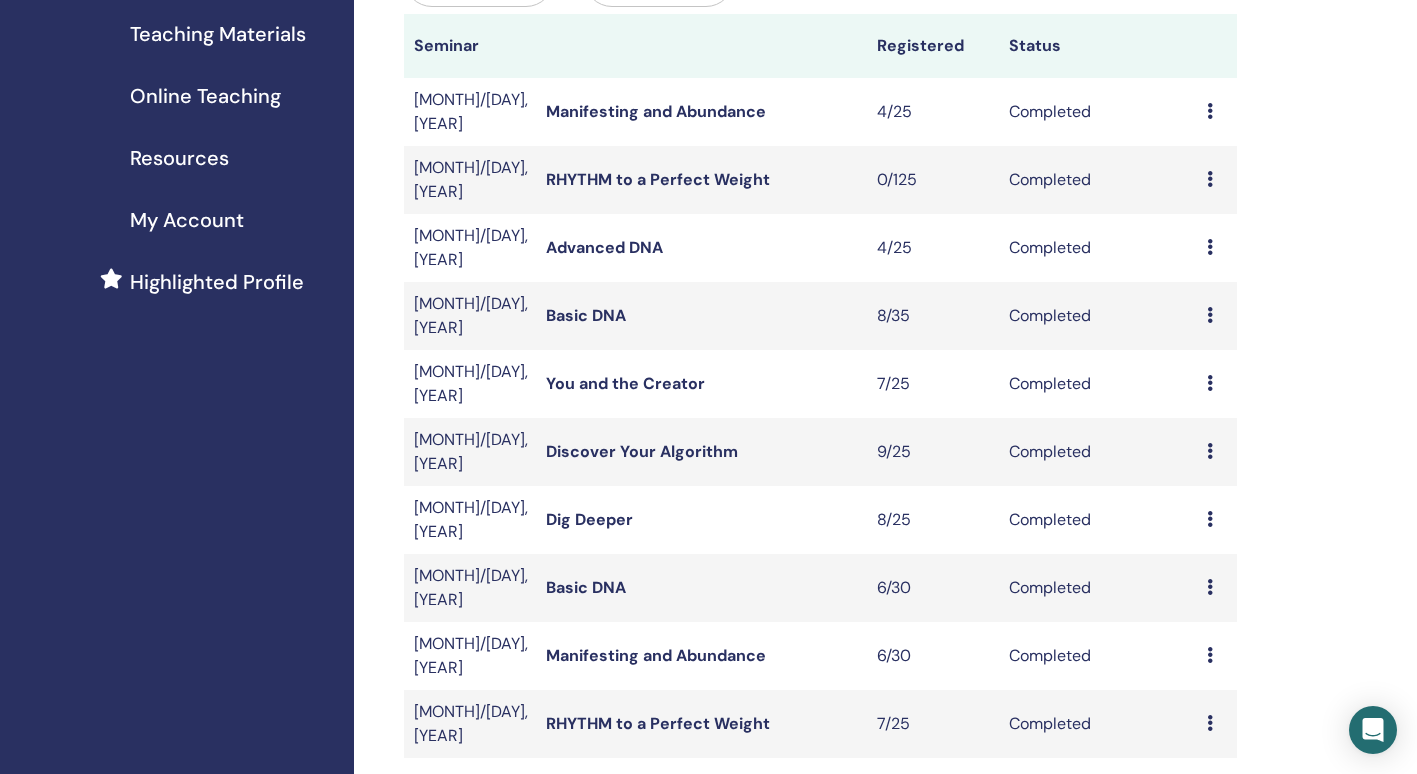 scroll, scrollTop: 307, scrollLeft: 0, axis: vertical 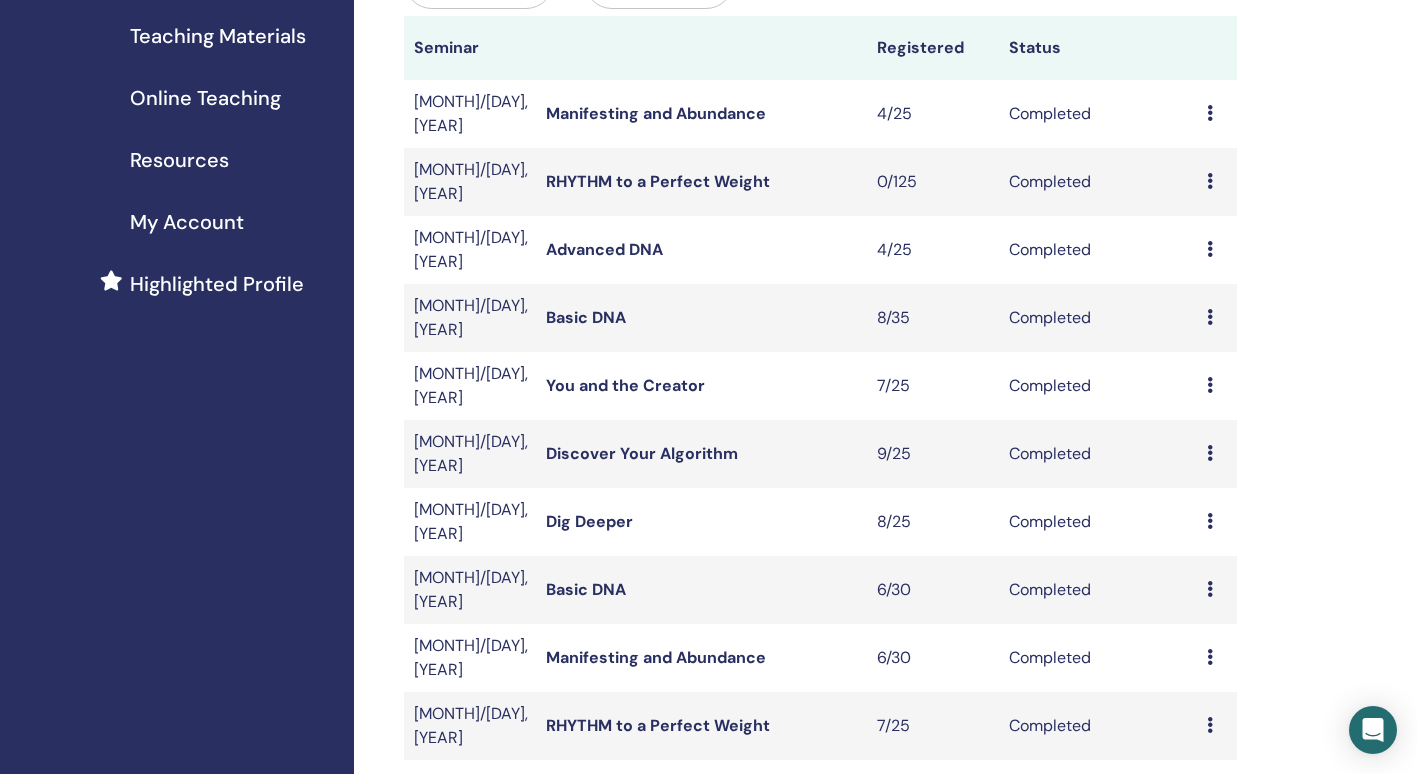 click on "Manifesting and Abundance" at bounding box center (656, 113) 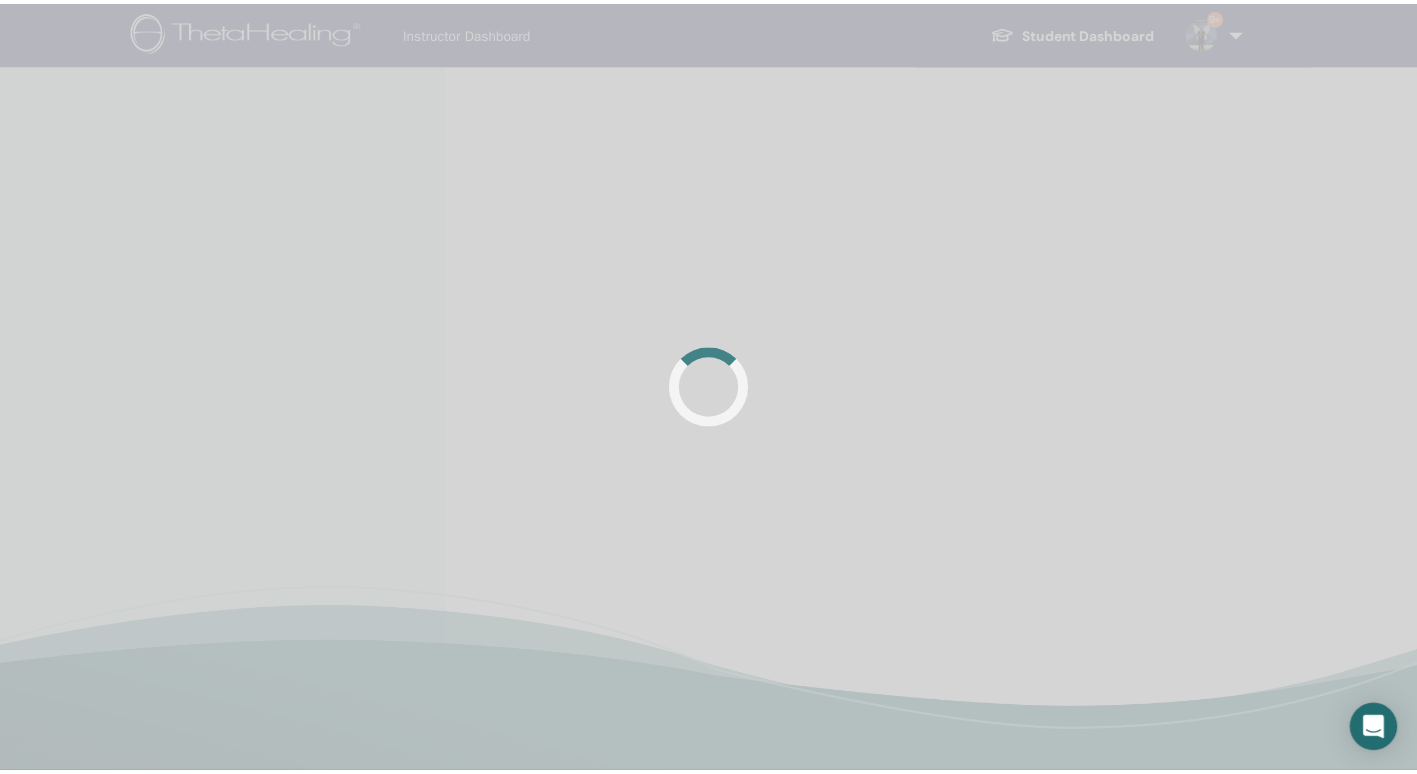 scroll, scrollTop: 0, scrollLeft: 0, axis: both 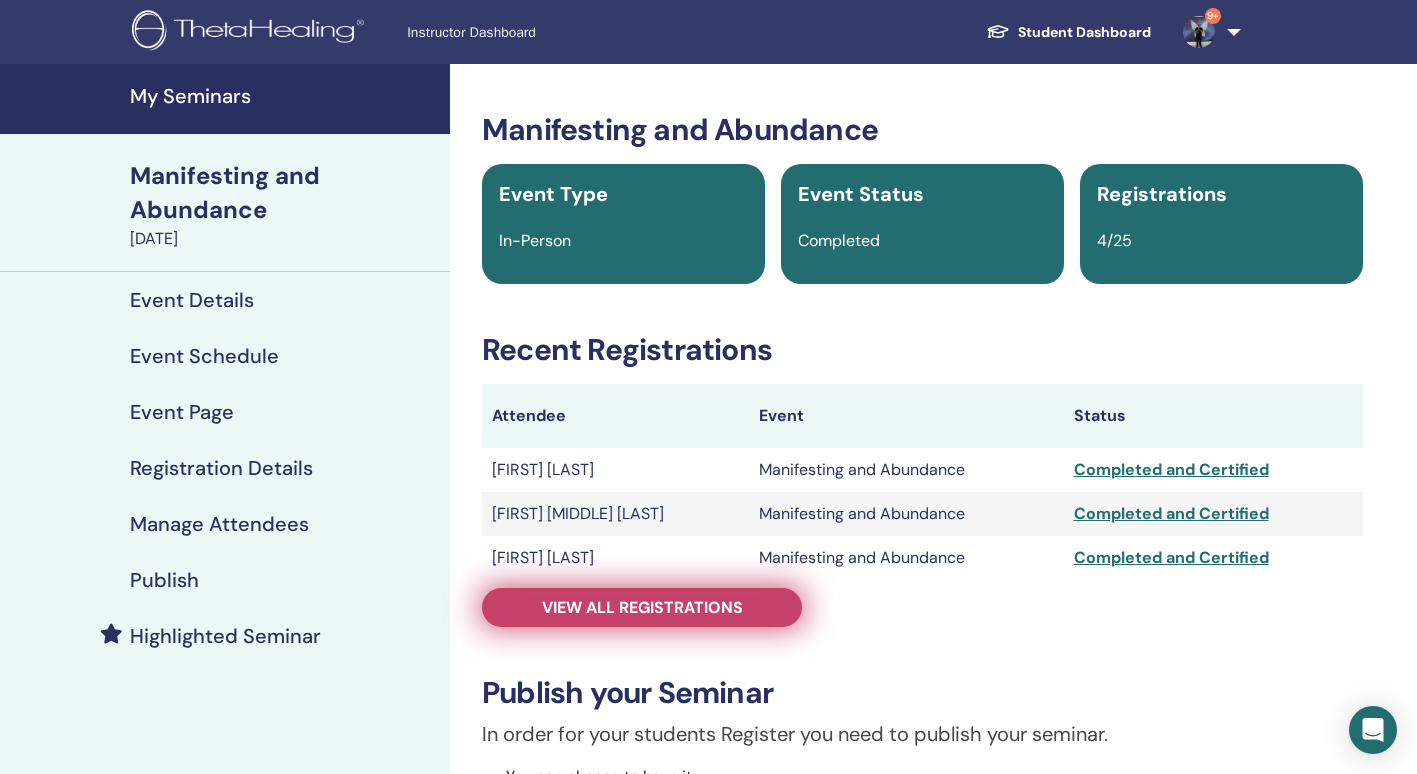 click on "View all registrations" at bounding box center [642, 607] 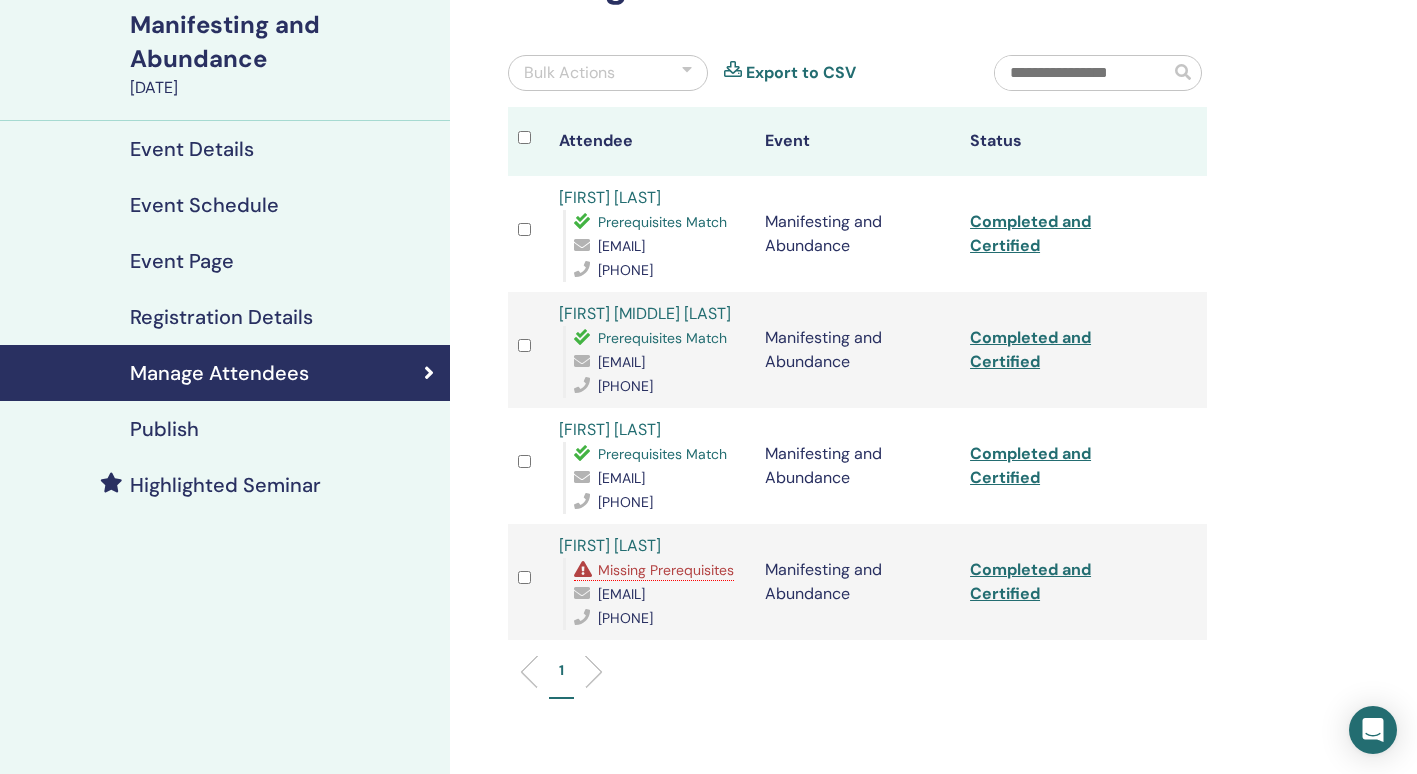 scroll, scrollTop: 136, scrollLeft: 0, axis: vertical 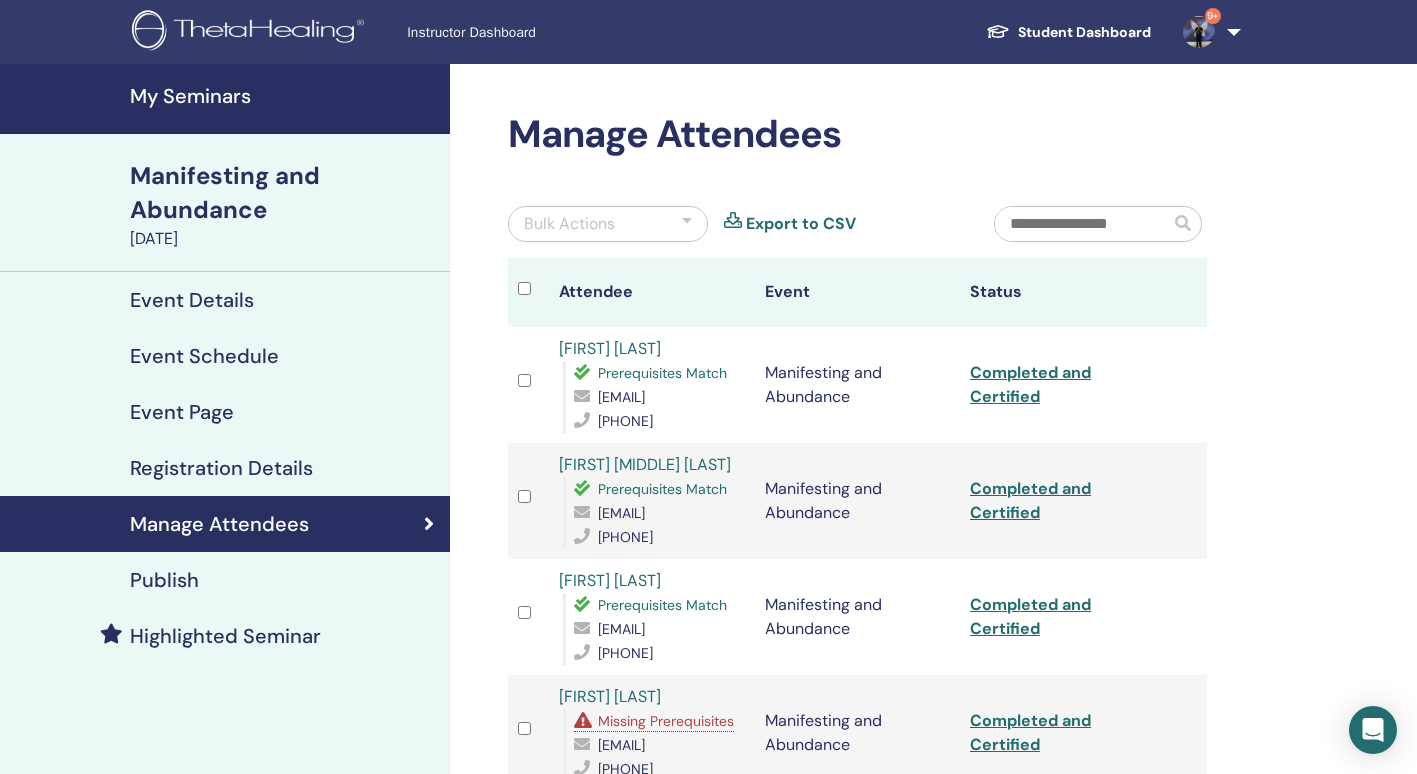 click on "My Seminars" at bounding box center [284, 96] 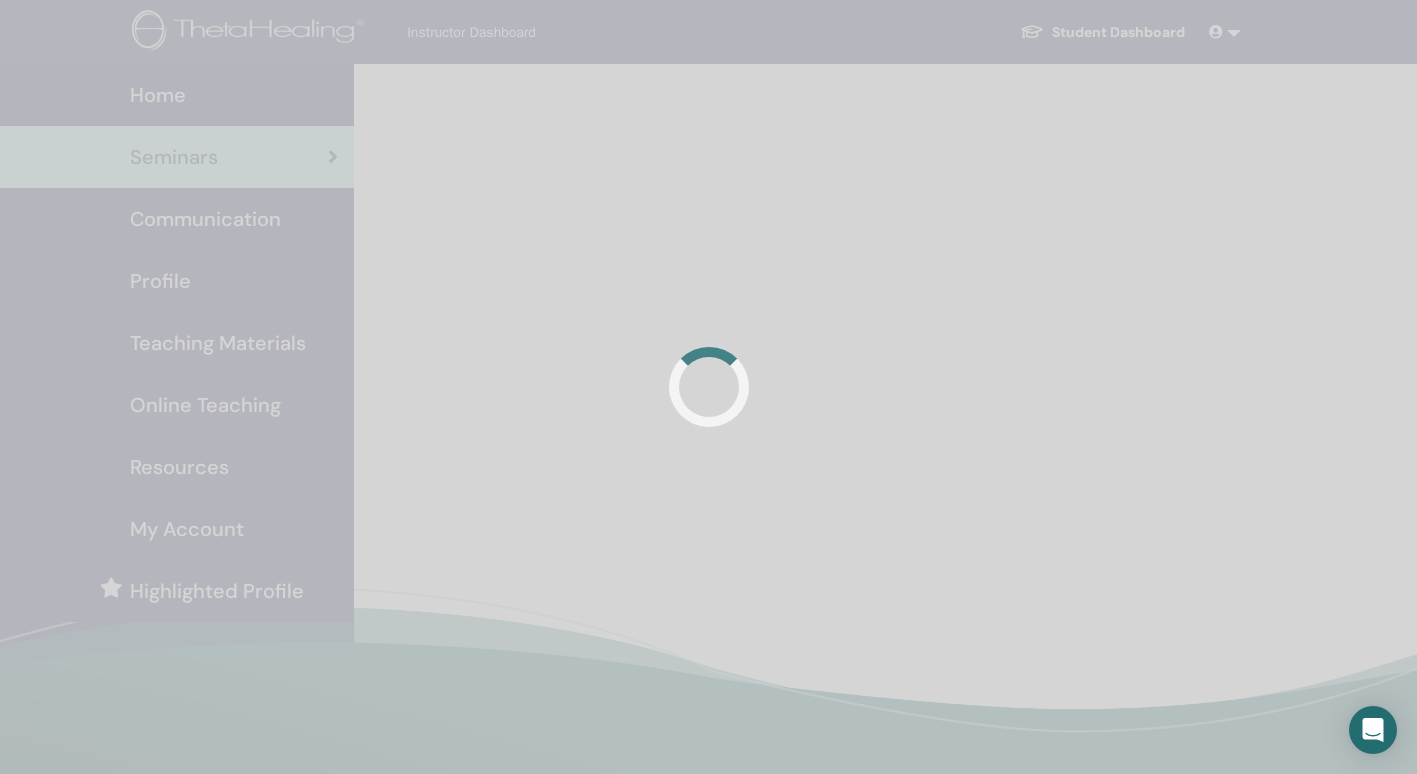 scroll, scrollTop: 0, scrollLeft: 0, axis: both 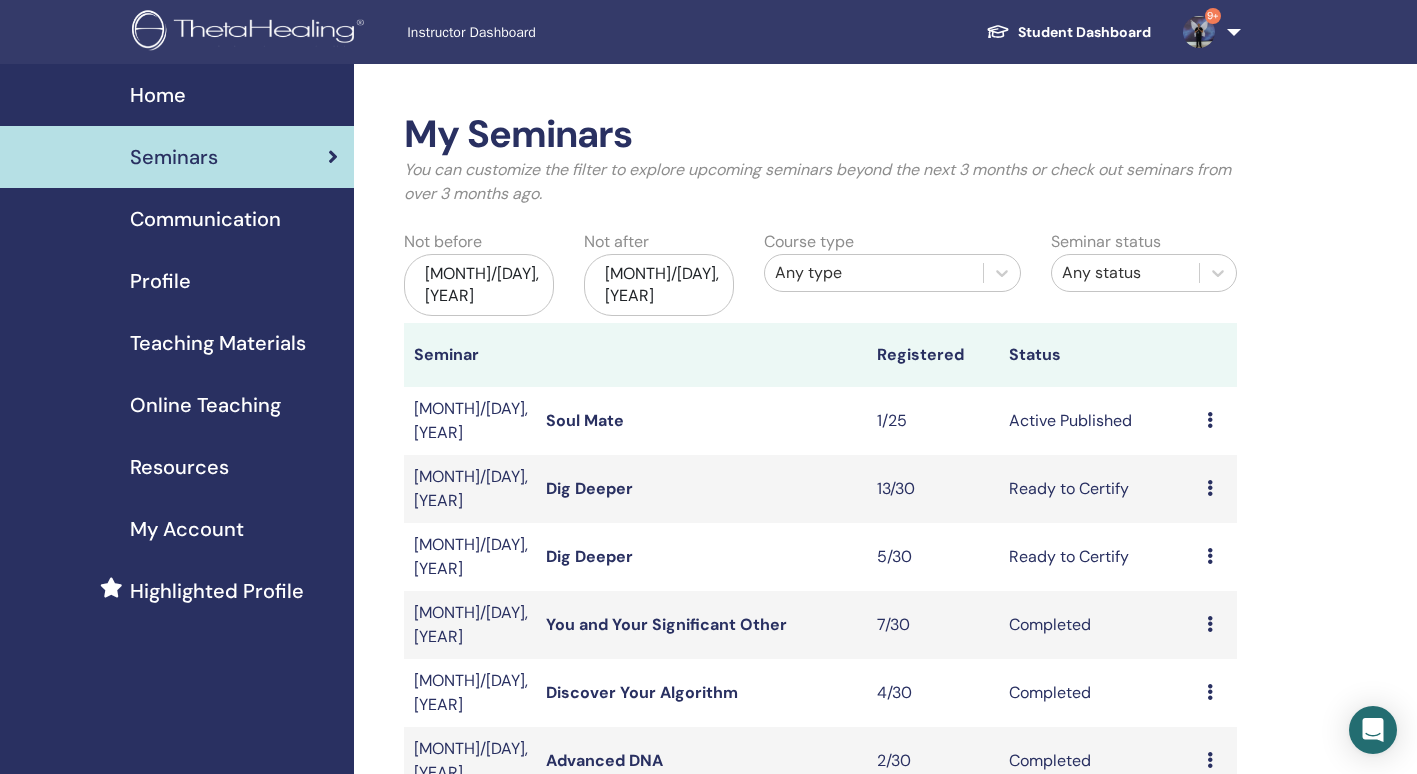 click at bounding box center [1210, 420] 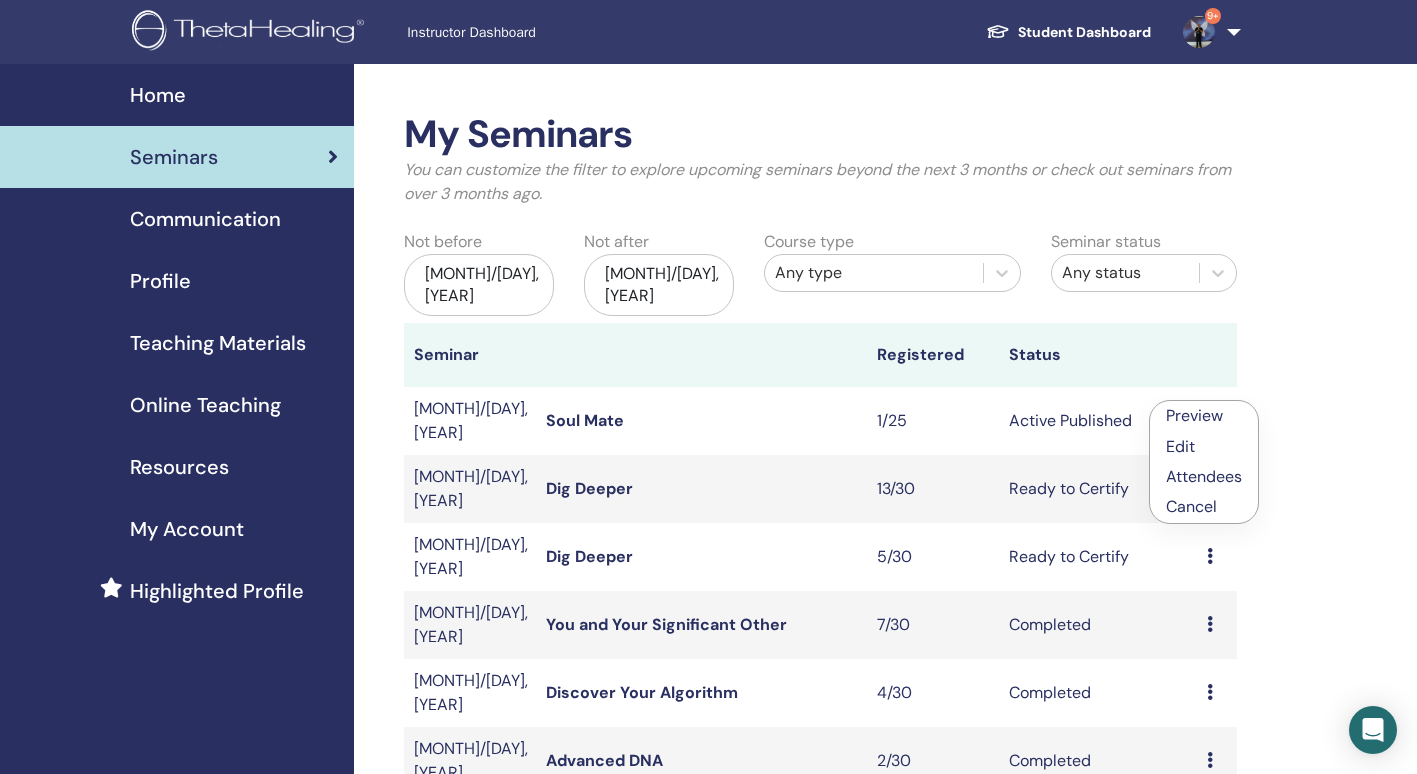 click on "Edit" at bounding box center (1180, 446) 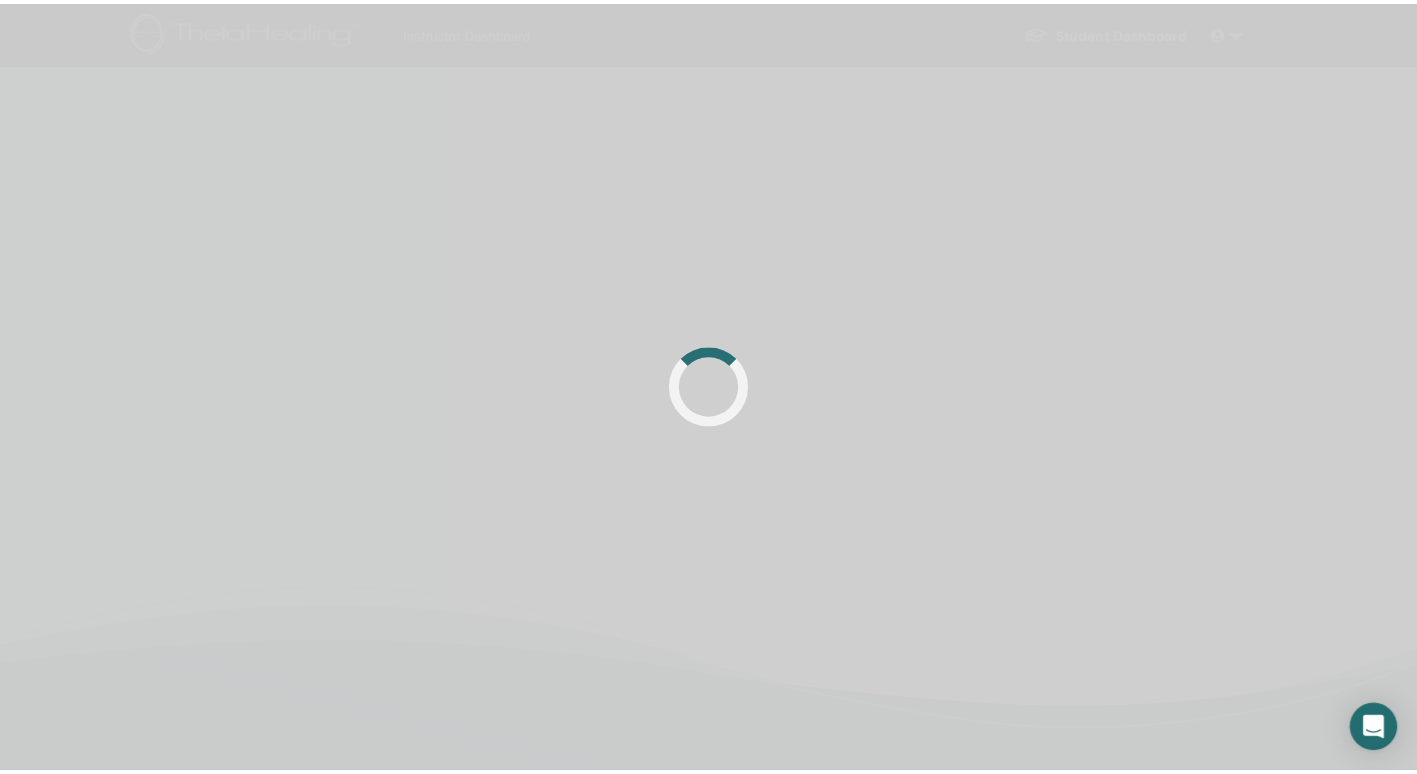 scroll, scrollTop: 0, scrollLeft: 0, axis: both 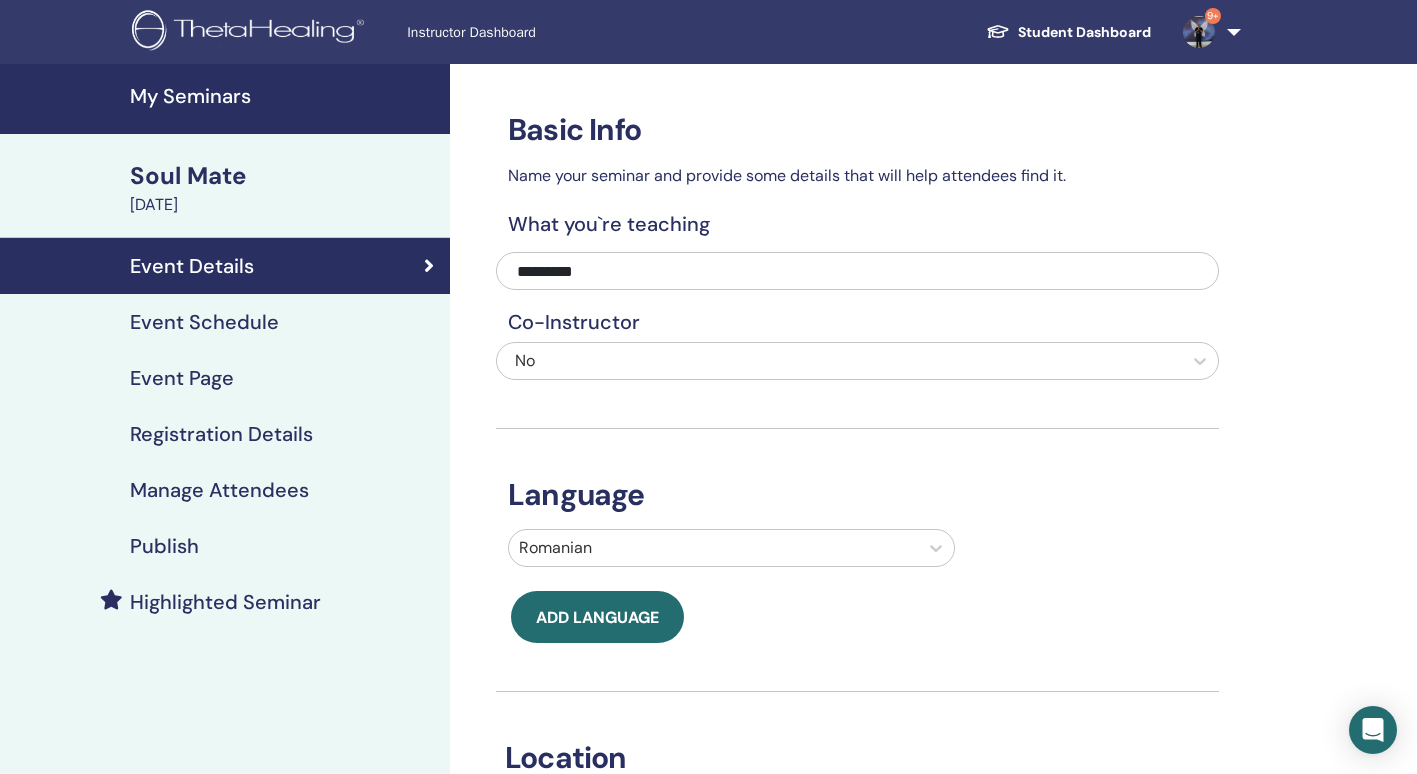 click on "July 19, 2025" at bounding box center [284, 205] 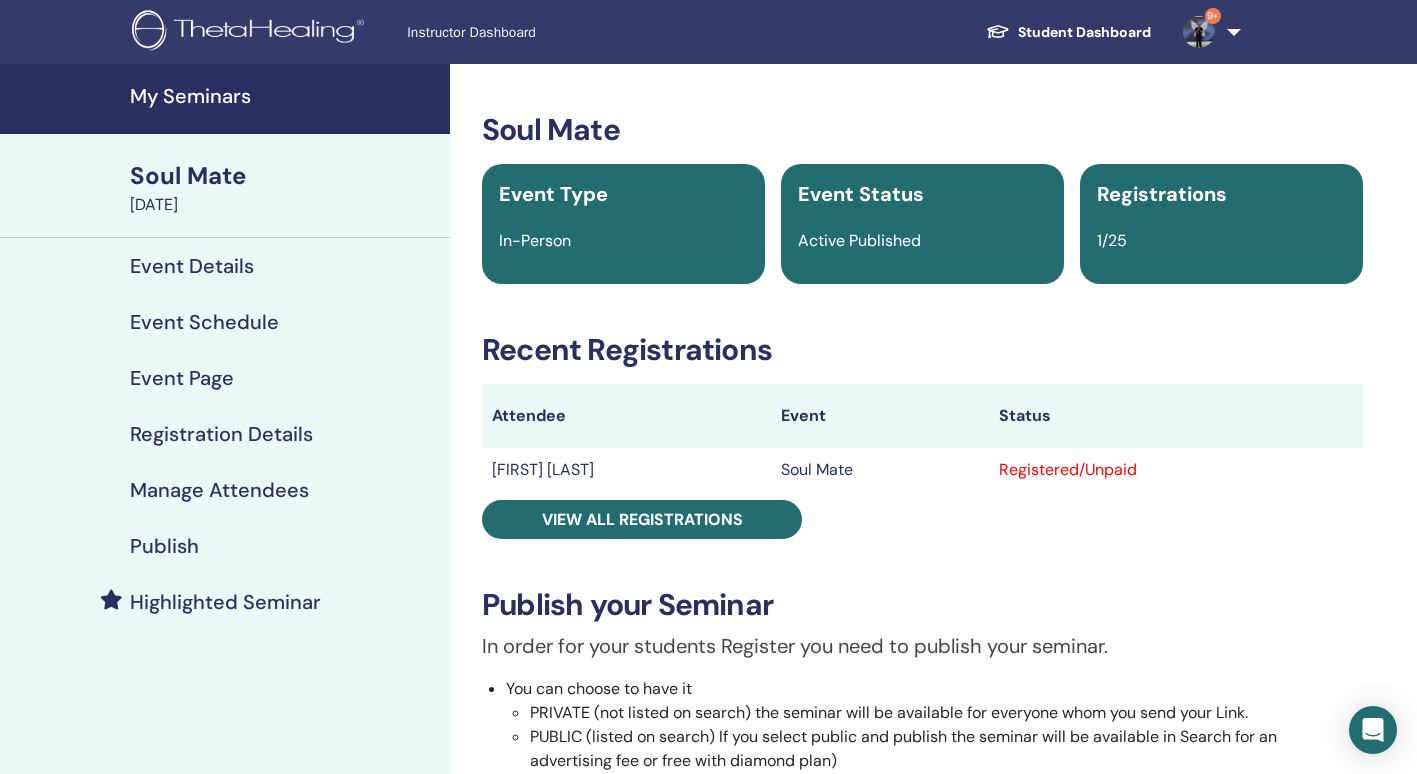 click on "July 19, 2025" at bounding box center [284, 205] 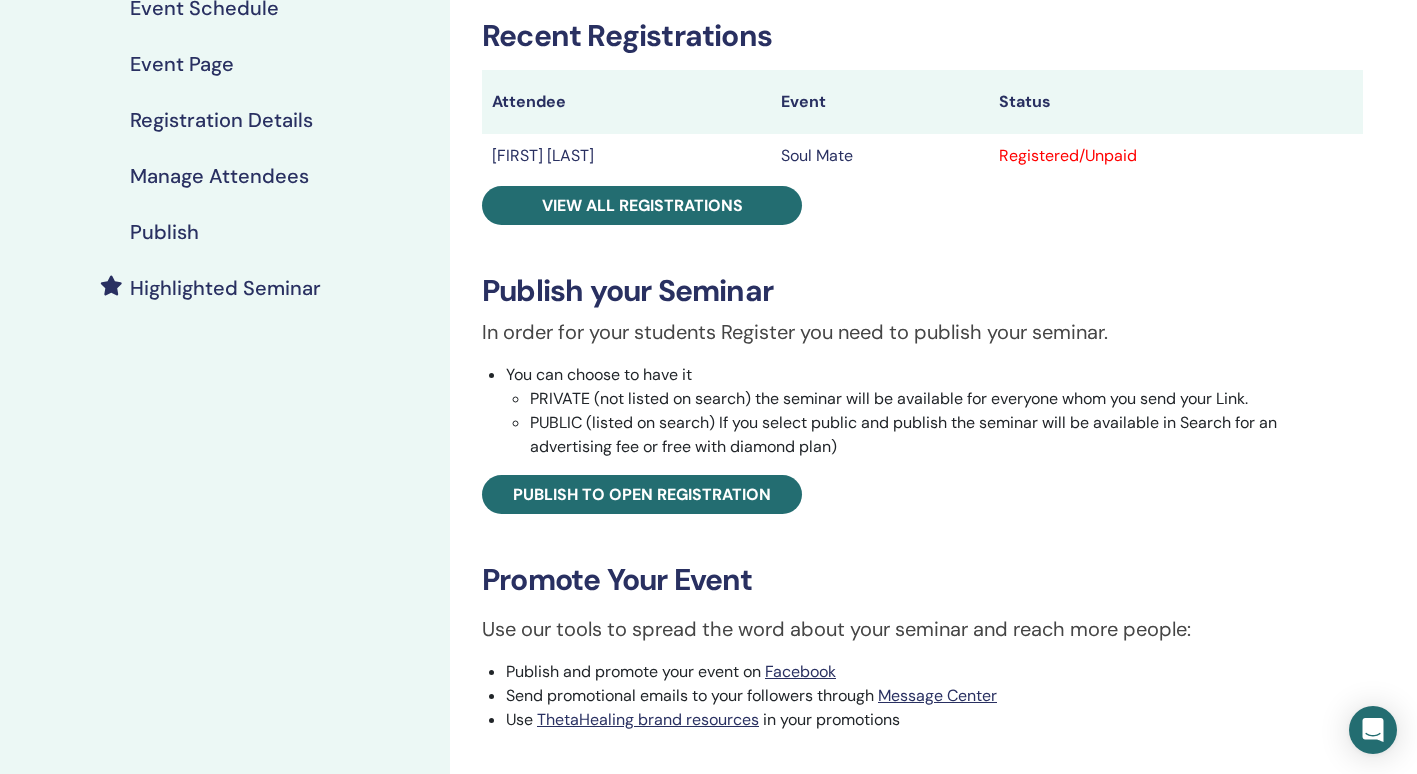 scroll, scrollTop: 0, scrollLeft: 0, axis: both 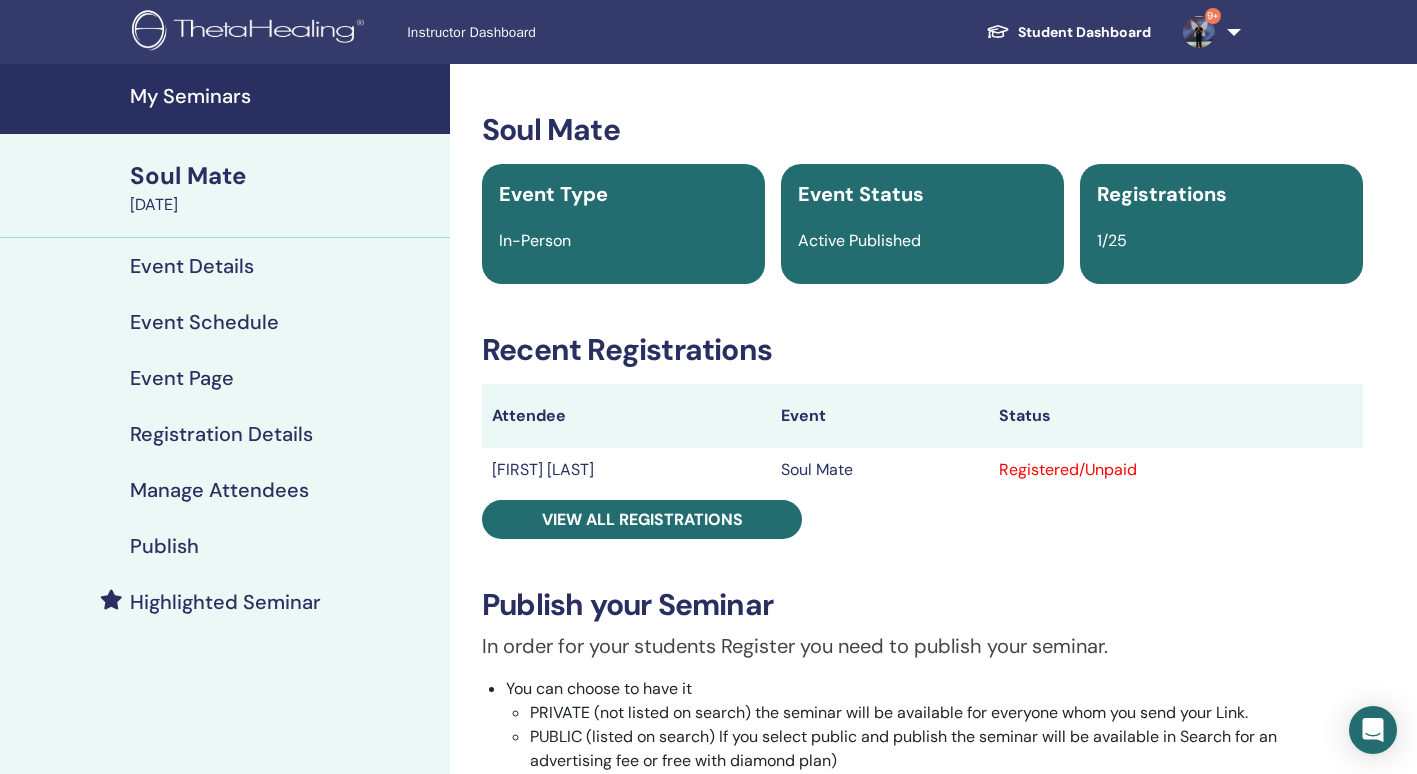click on "My Seminars" at bounding box center (284, 96) 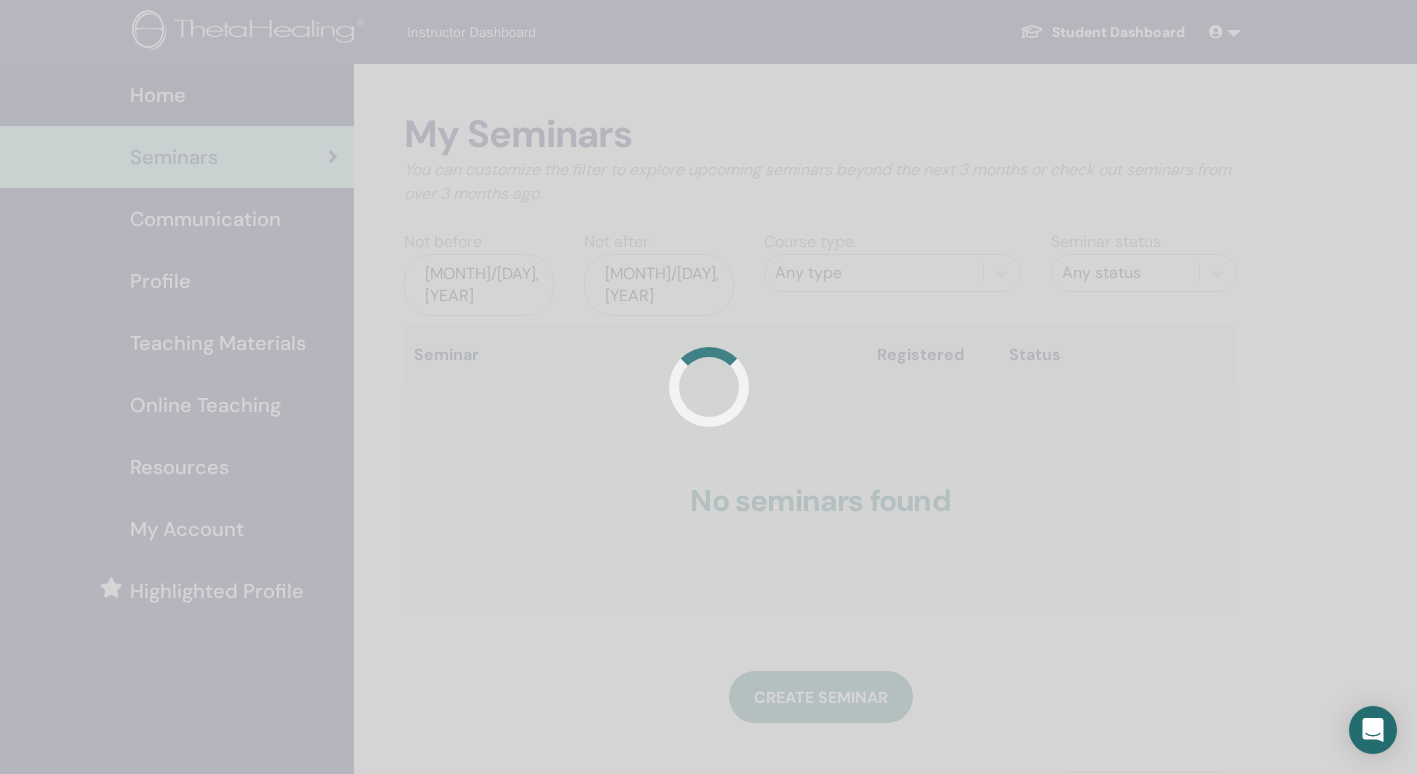 scroll, scrollTop: 0, scrollLeft: 0, axis: both 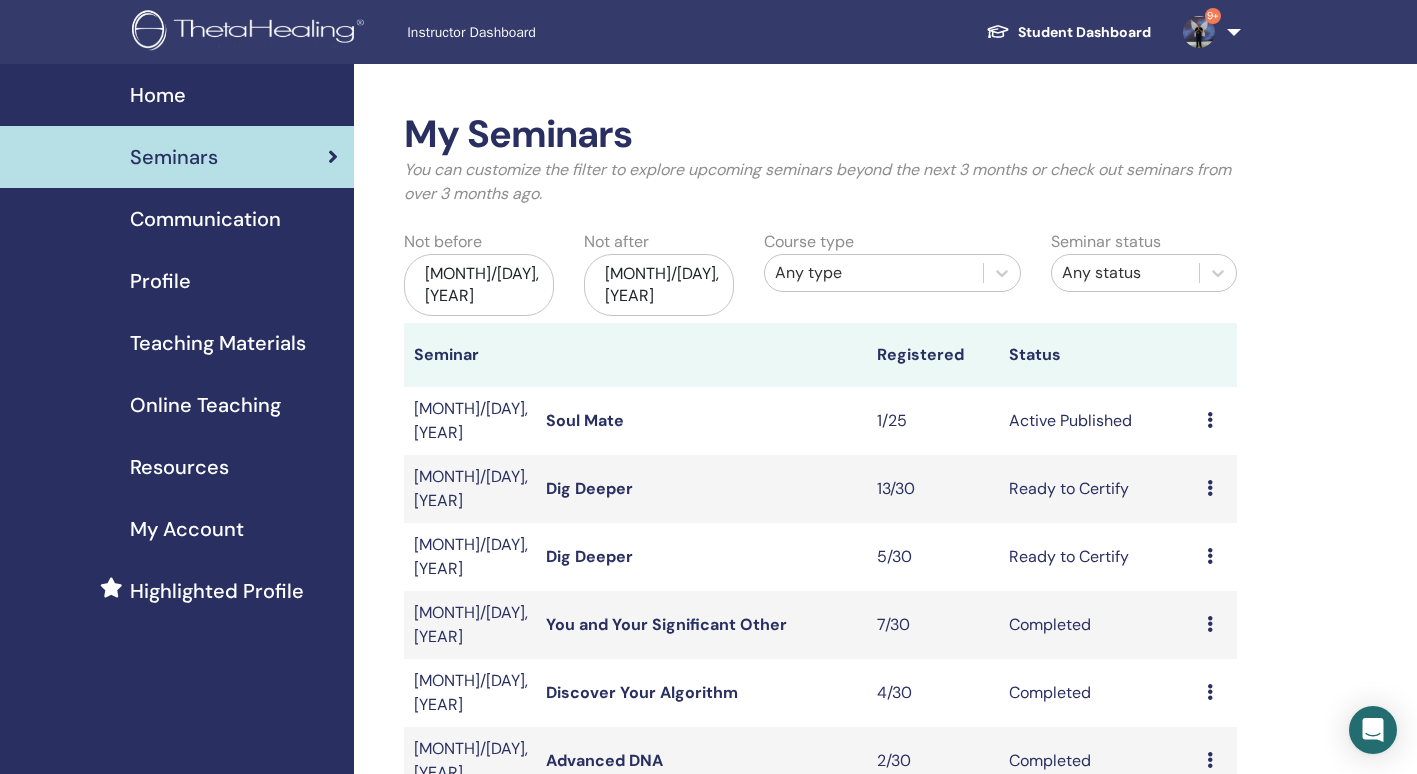 click at bounding box center [1210, 420] 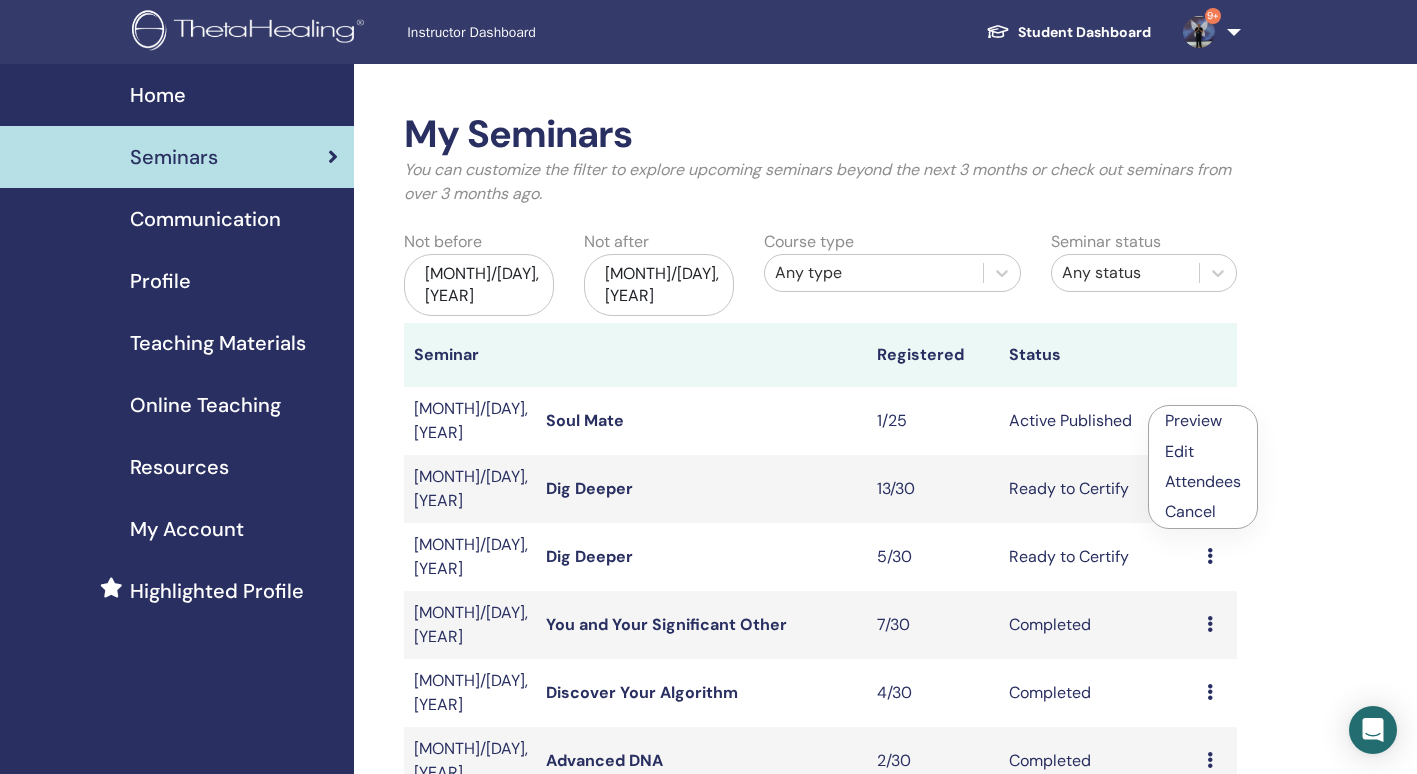click on "Cancel" at bounding box center [1203, 512] 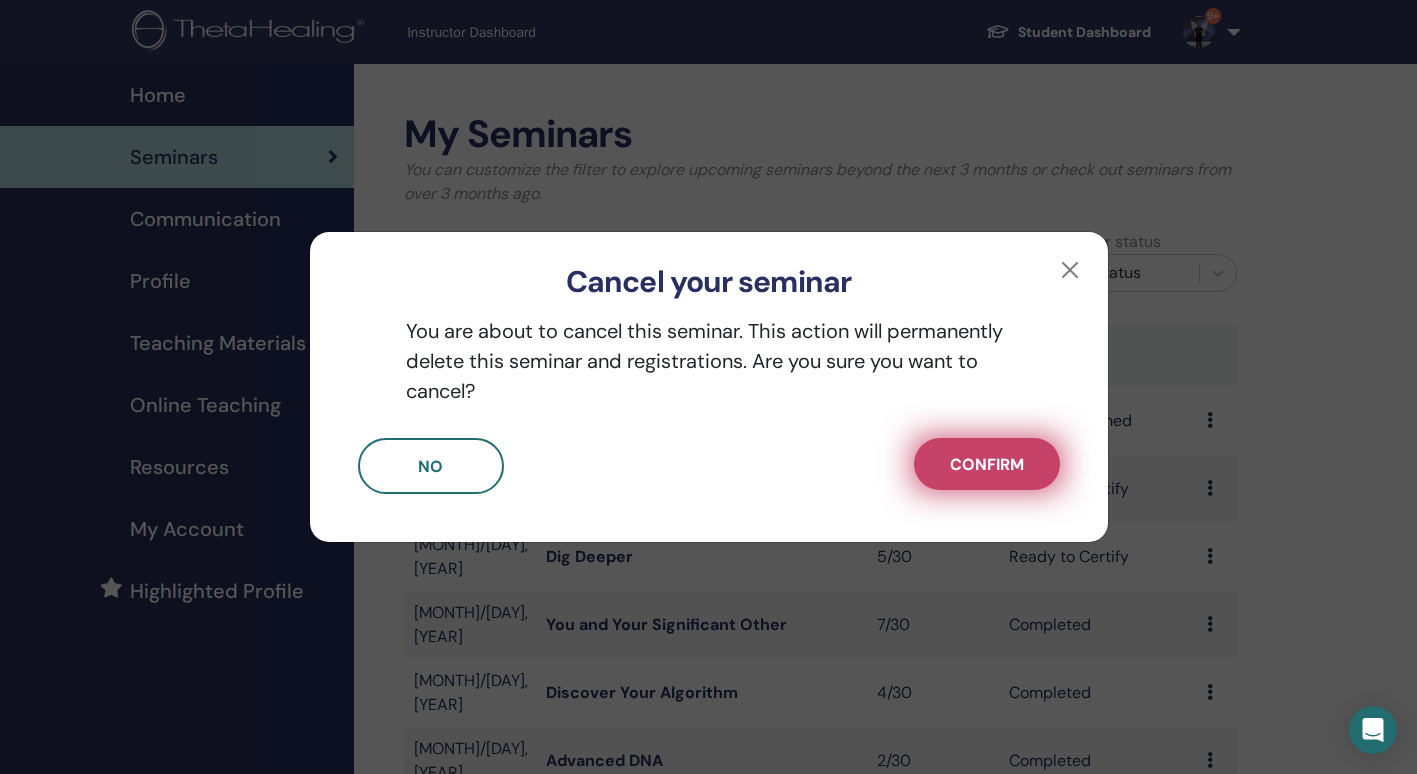 click on "Confirm" at bounding box center [987, 464] 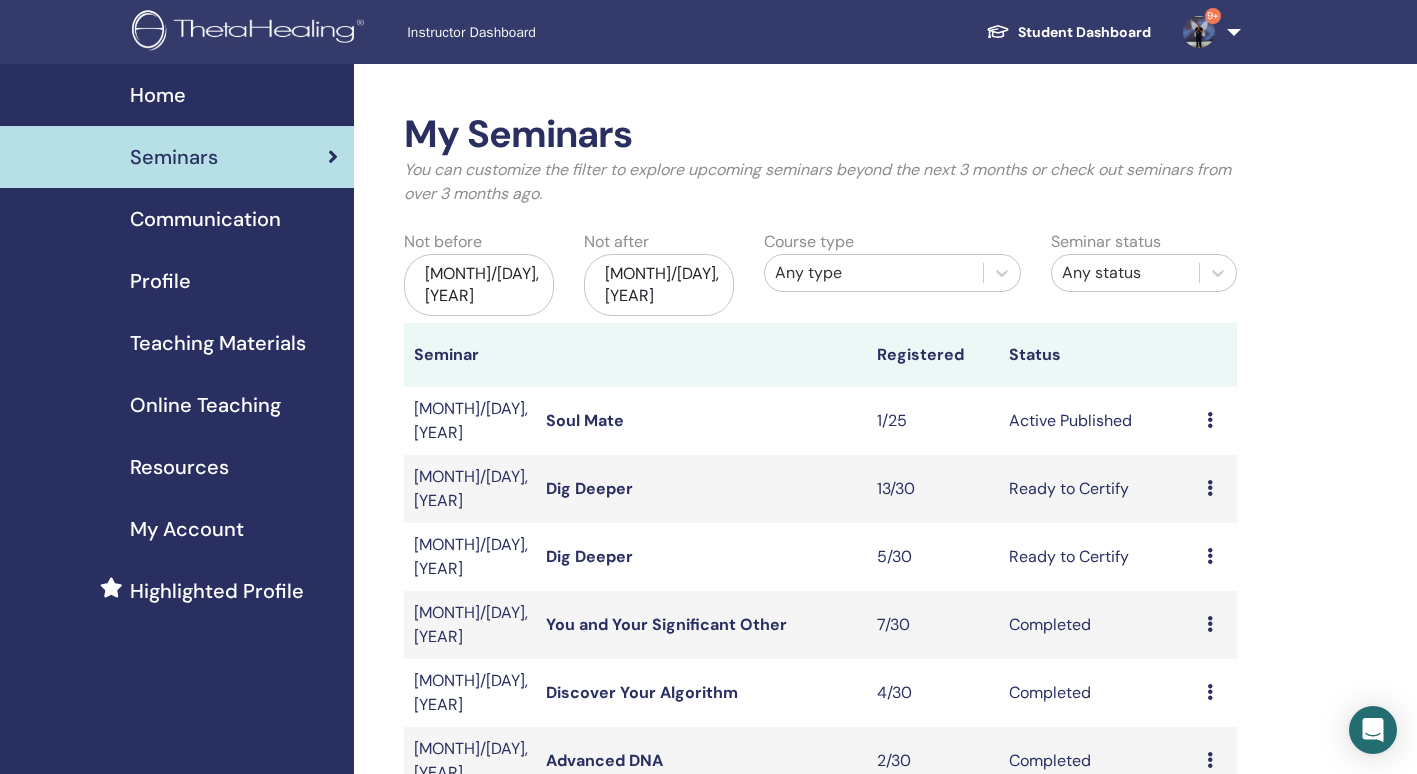 click on "Soul Mate" at bounding box center (585, 420) 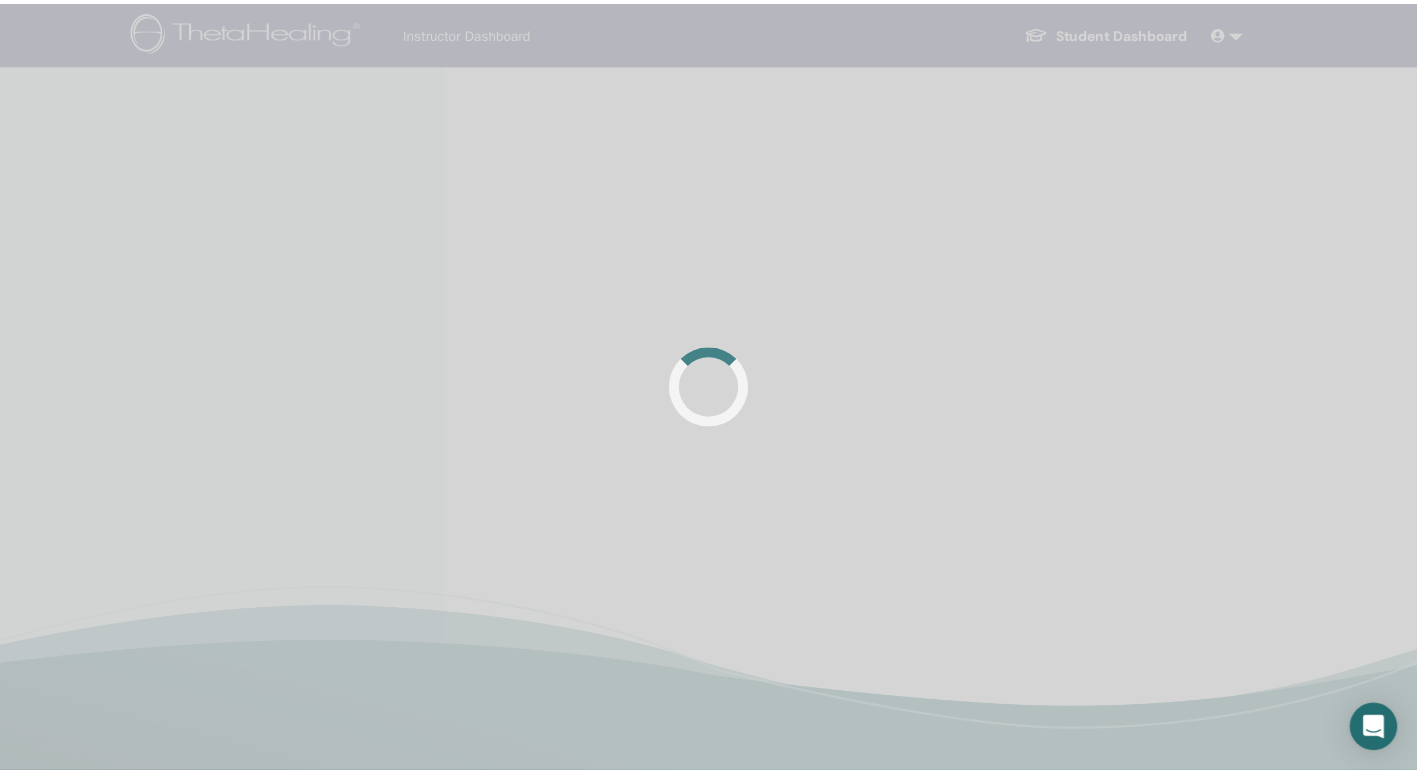 scroll, scrollTop: 0, scrollLeft: 0, axis: both 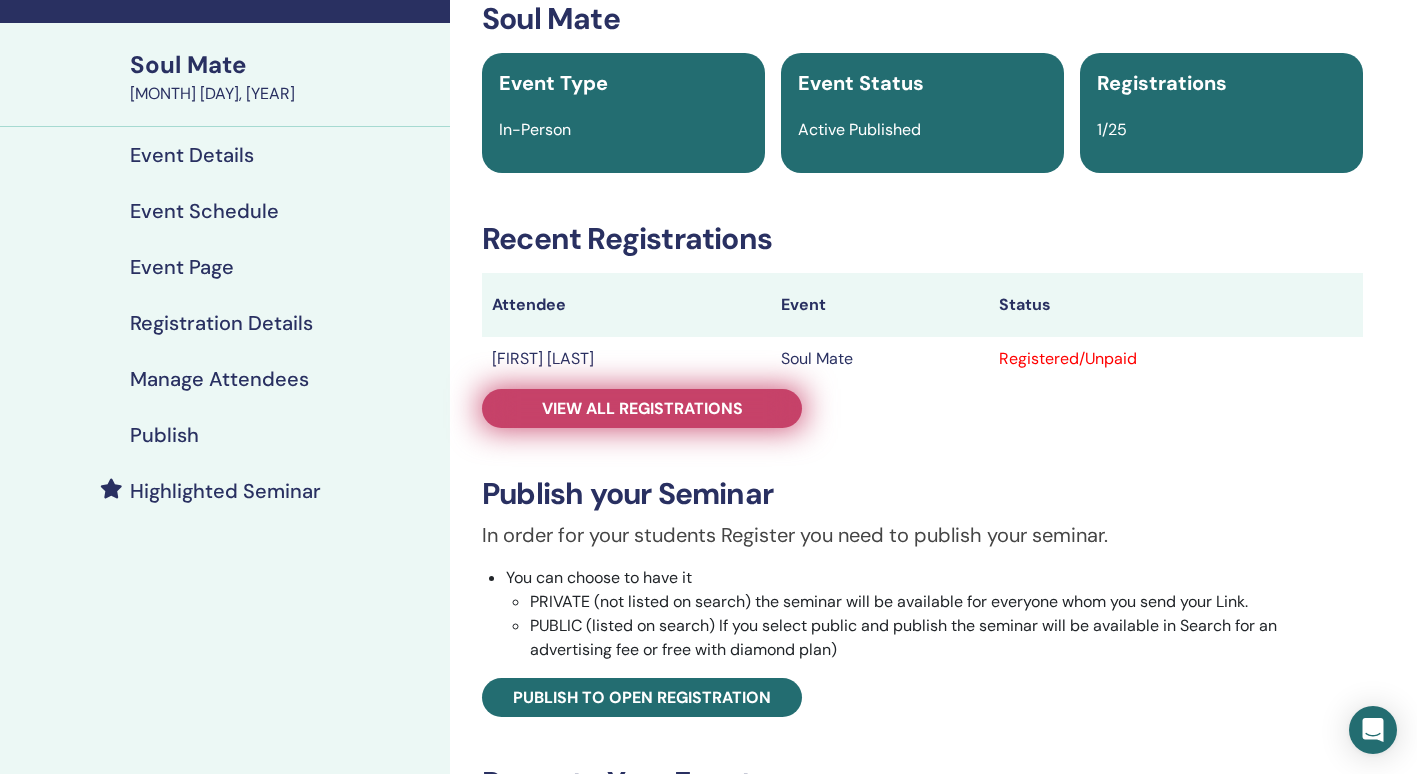 click on "View all registrations" at bounding box center (642, 408) 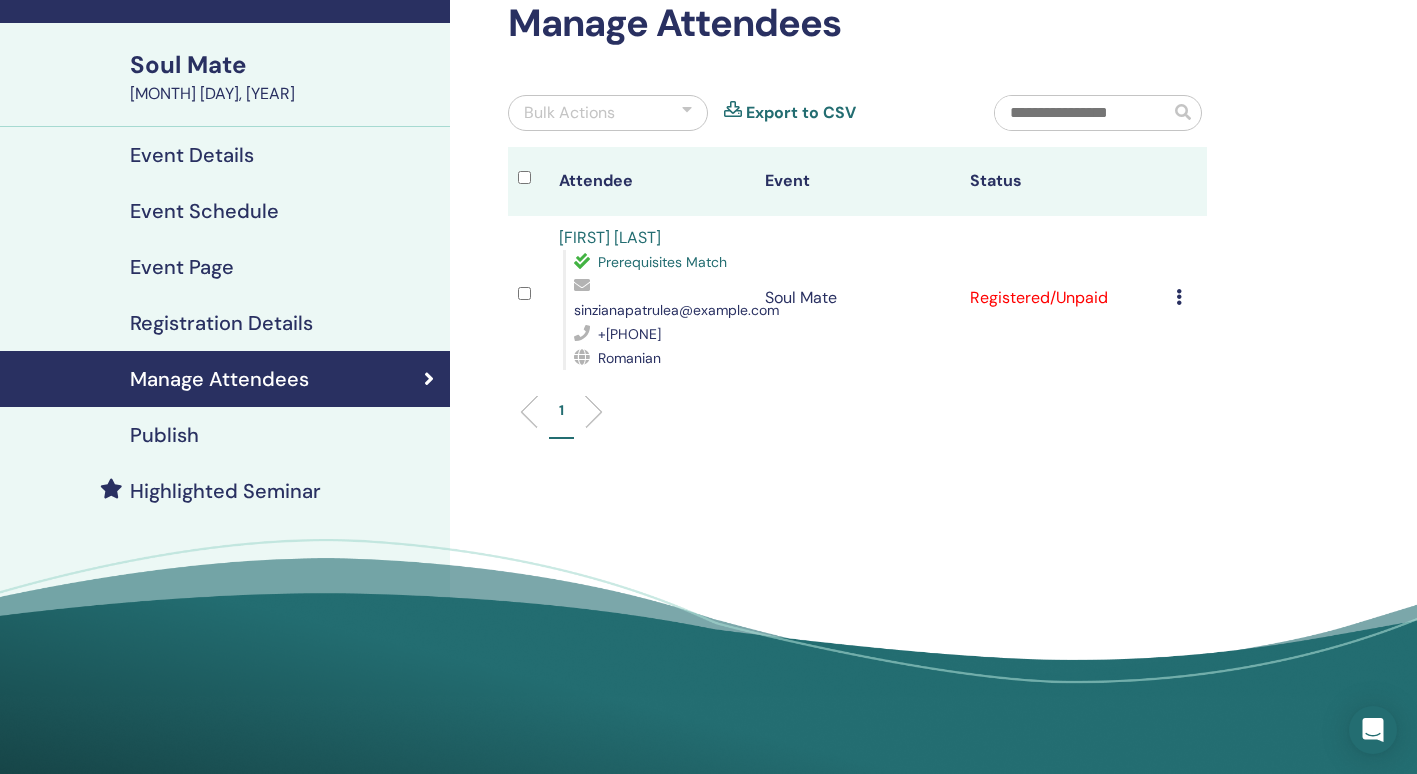 click on "Cancel Registration Do not auto-certify Mark as Paid Mark as Unpaid Mark as Absent Complete and Certify Download Certificate" at bounding box center [1186, 298] 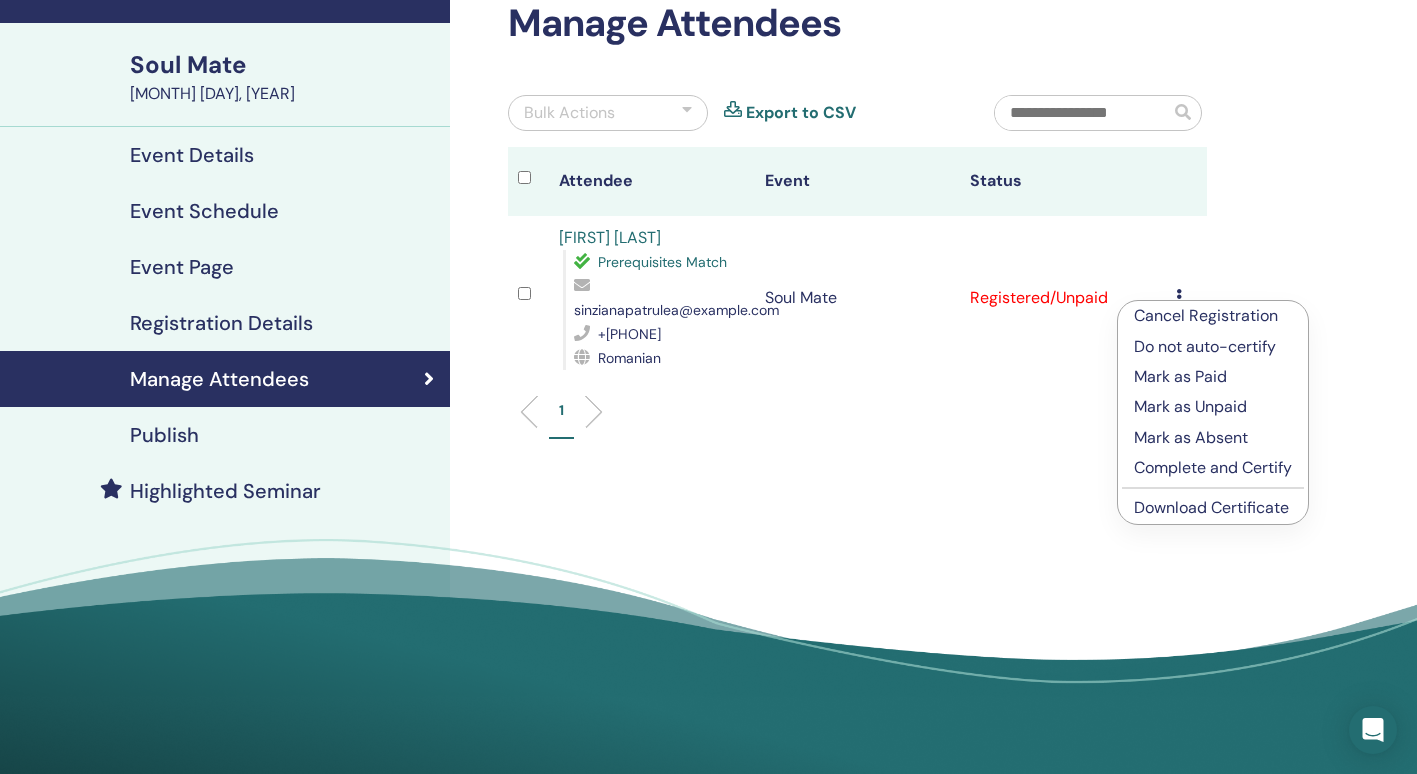 click on "Cancel Registration" at bounding box center (1213, 316) 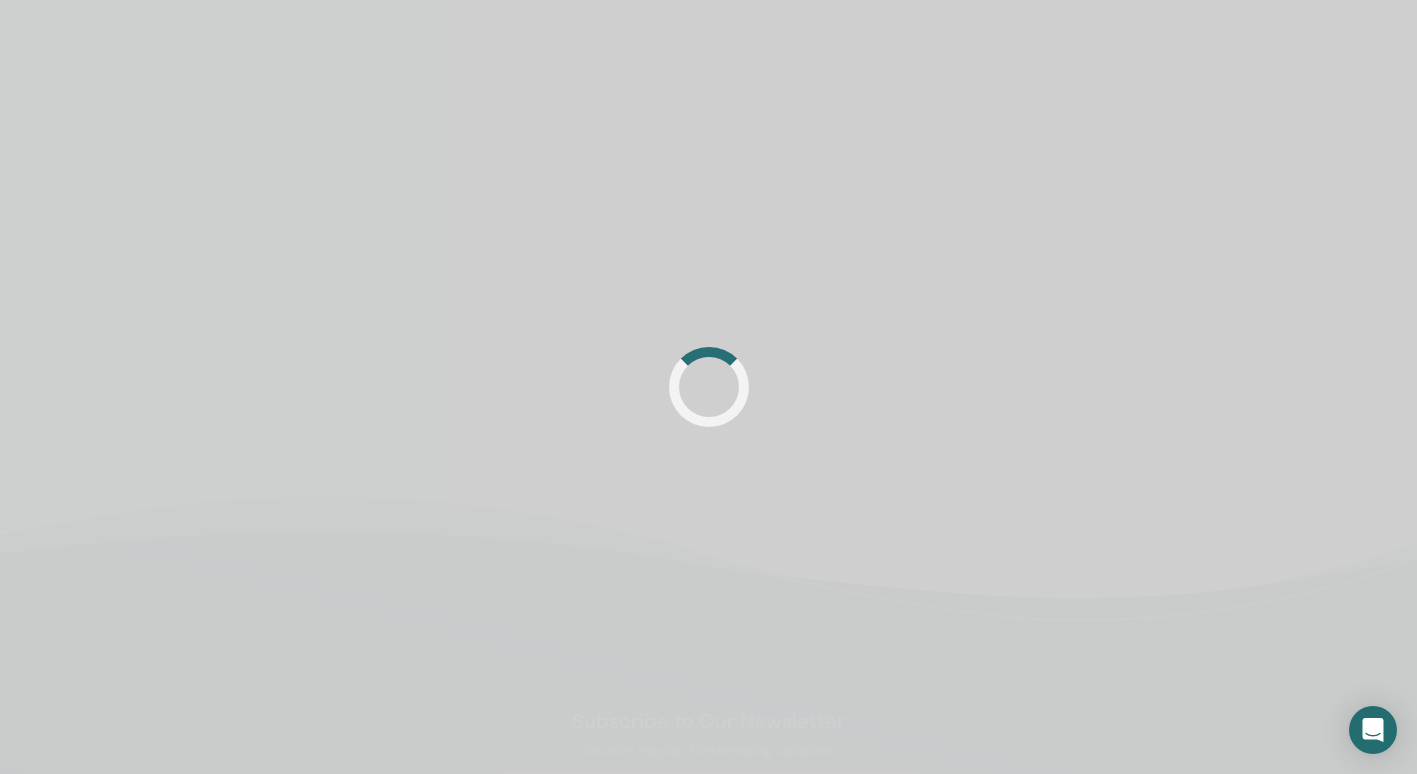scroll, scrollTop: 111, scrollLeft: 0, axis: vertical 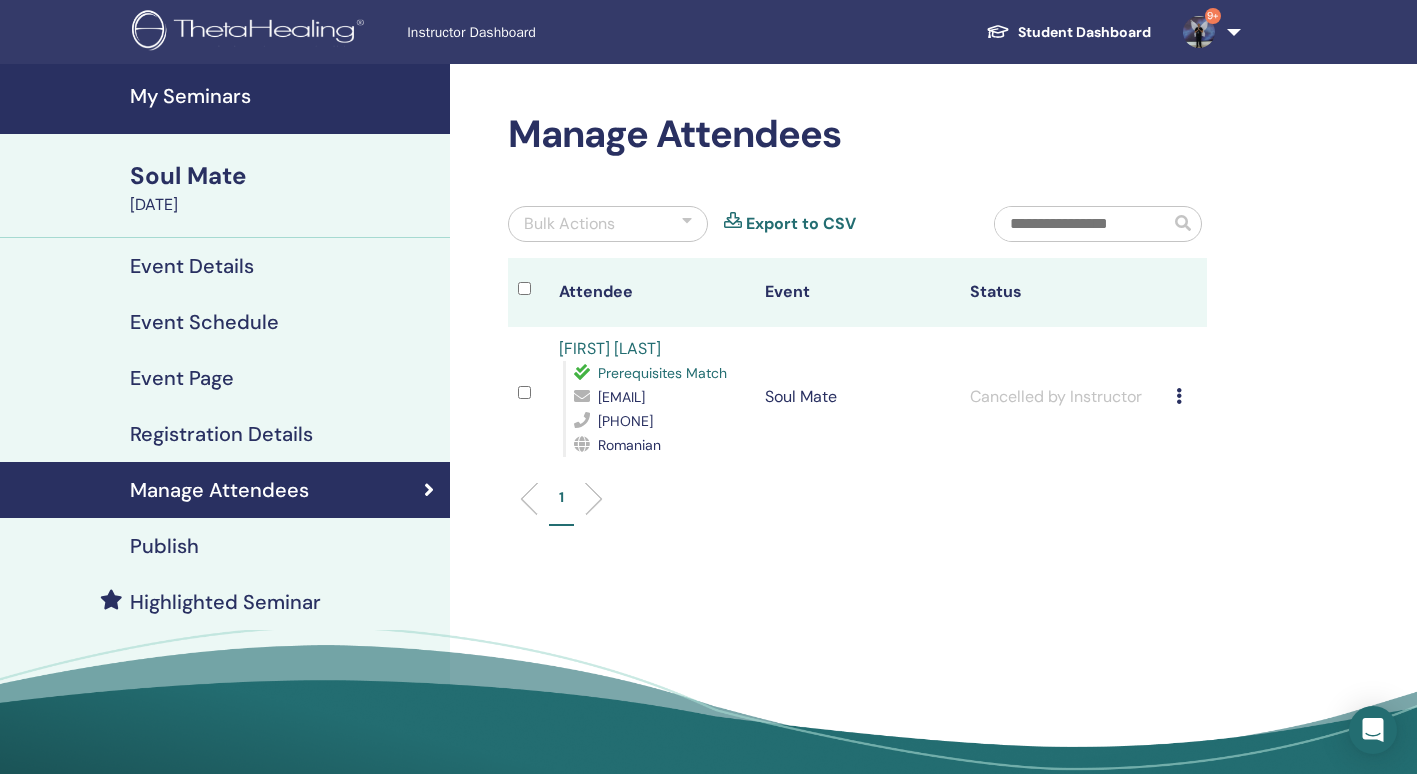 click on "My Seminars" at bounding box center [284, 96] 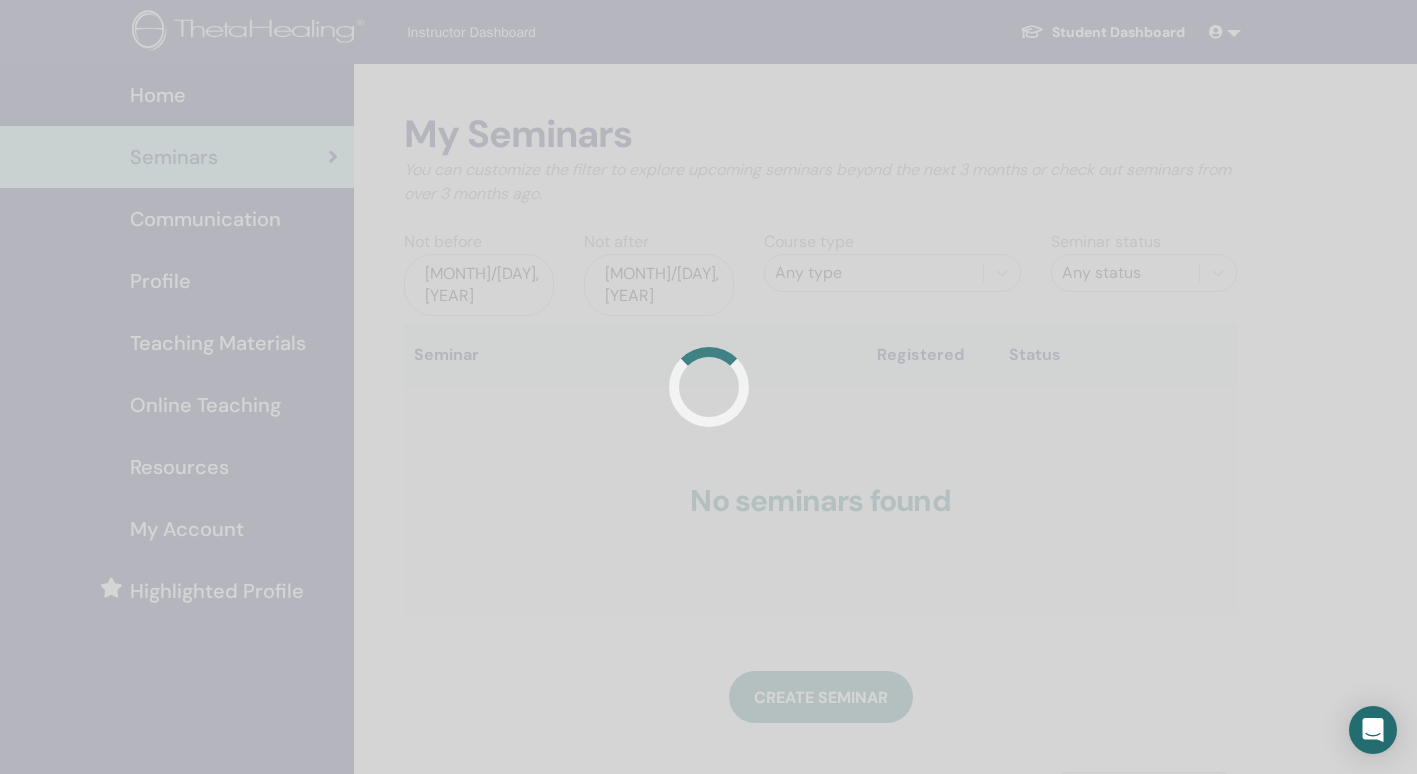 scroll, scrollTop: 0, scrollLeft: 0, axis: both 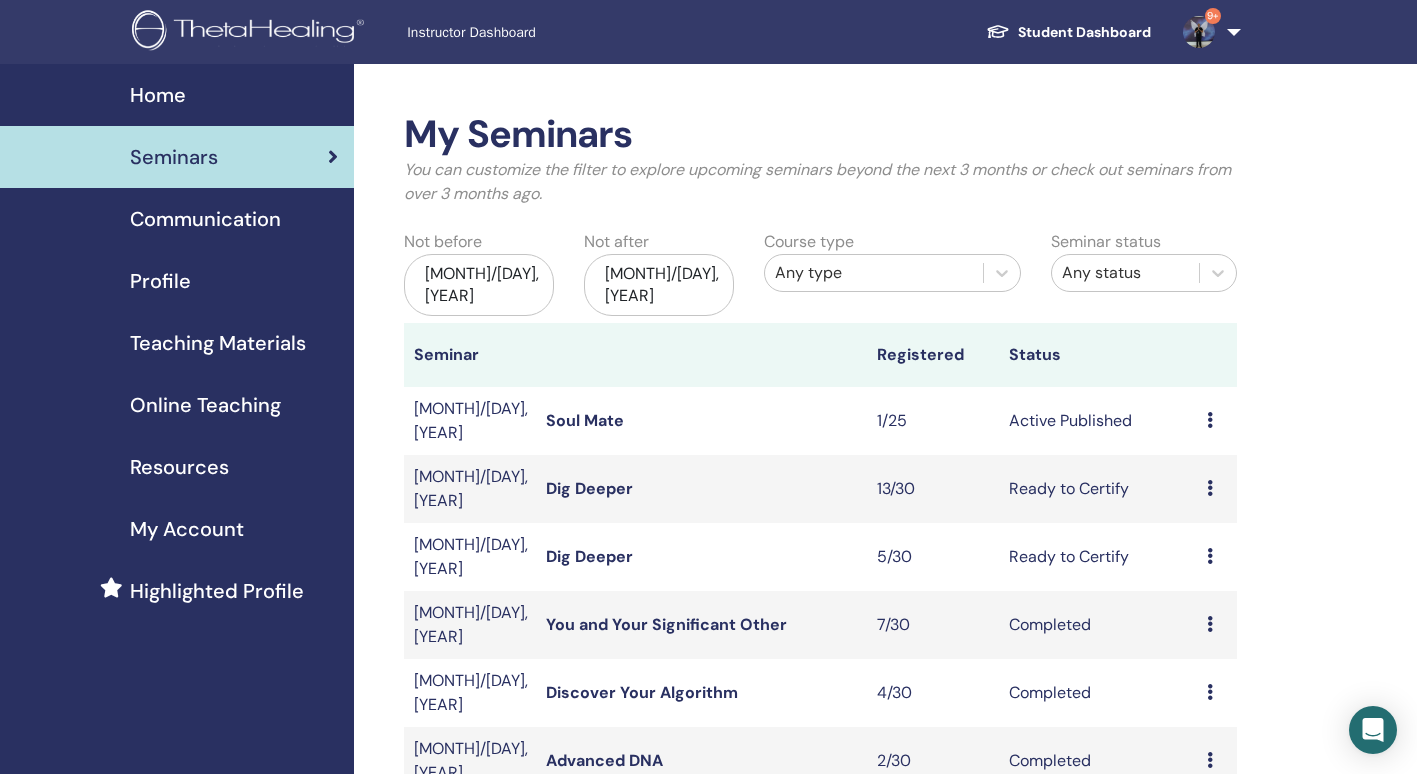click at bounding box center [1210, 420] 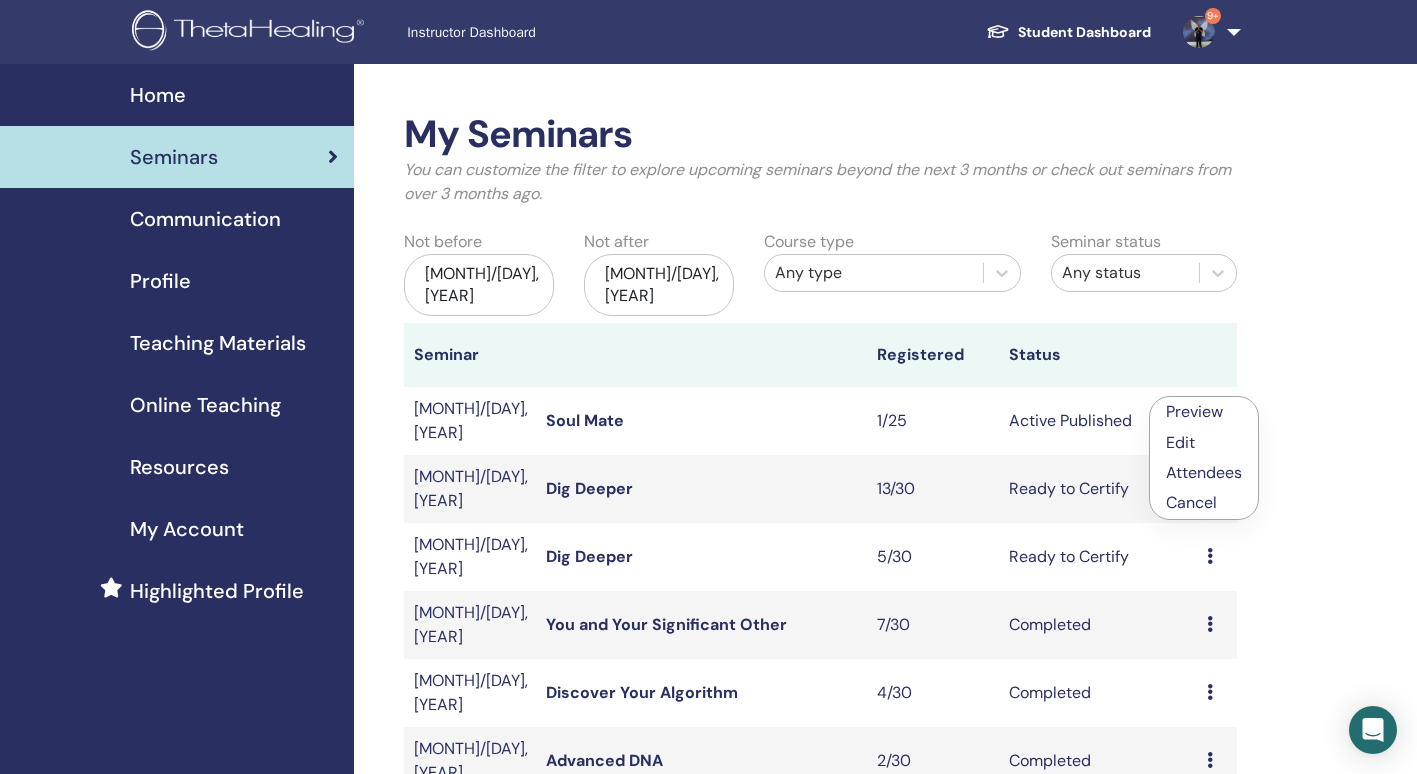 click on "Cancel" at bounding box center [1204, 503] 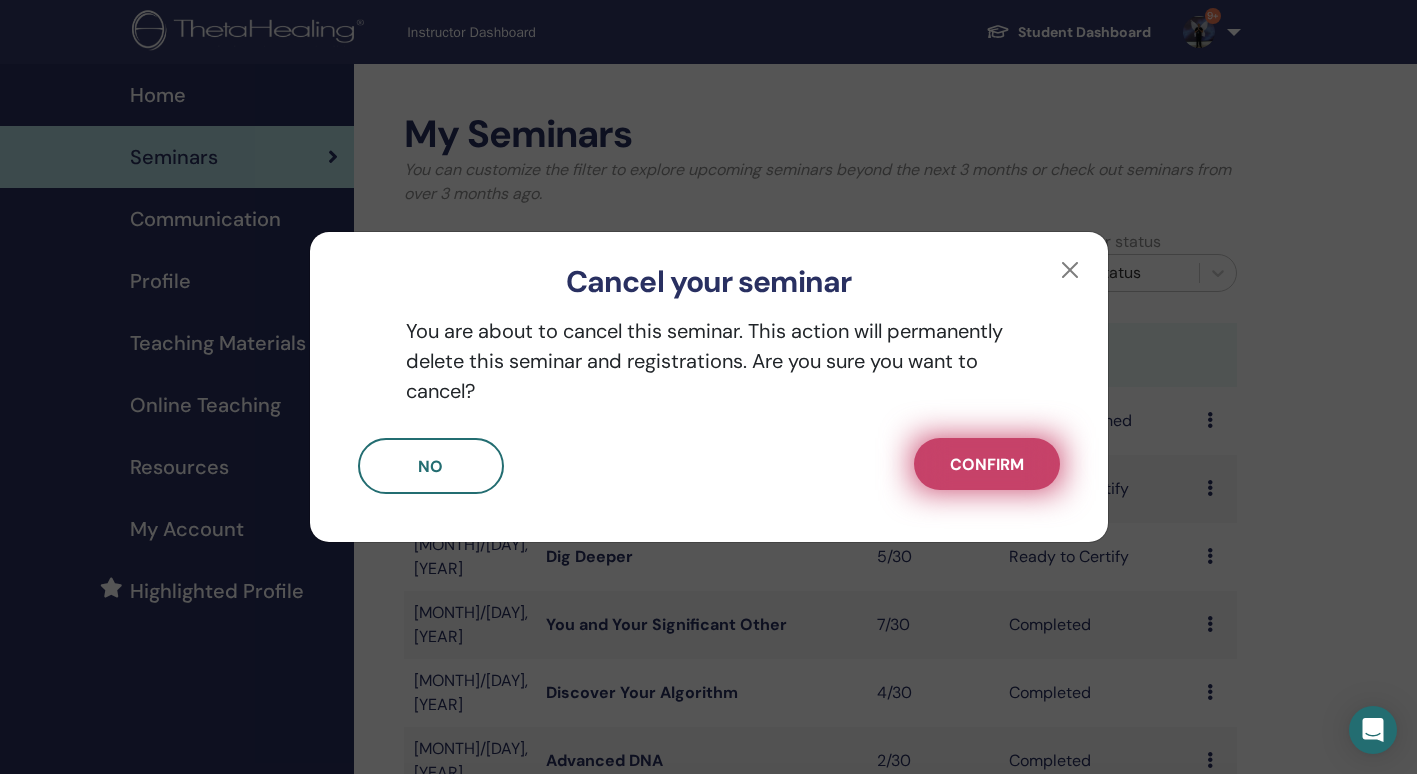 click on "Confirm" at bounding box center (987, 464) 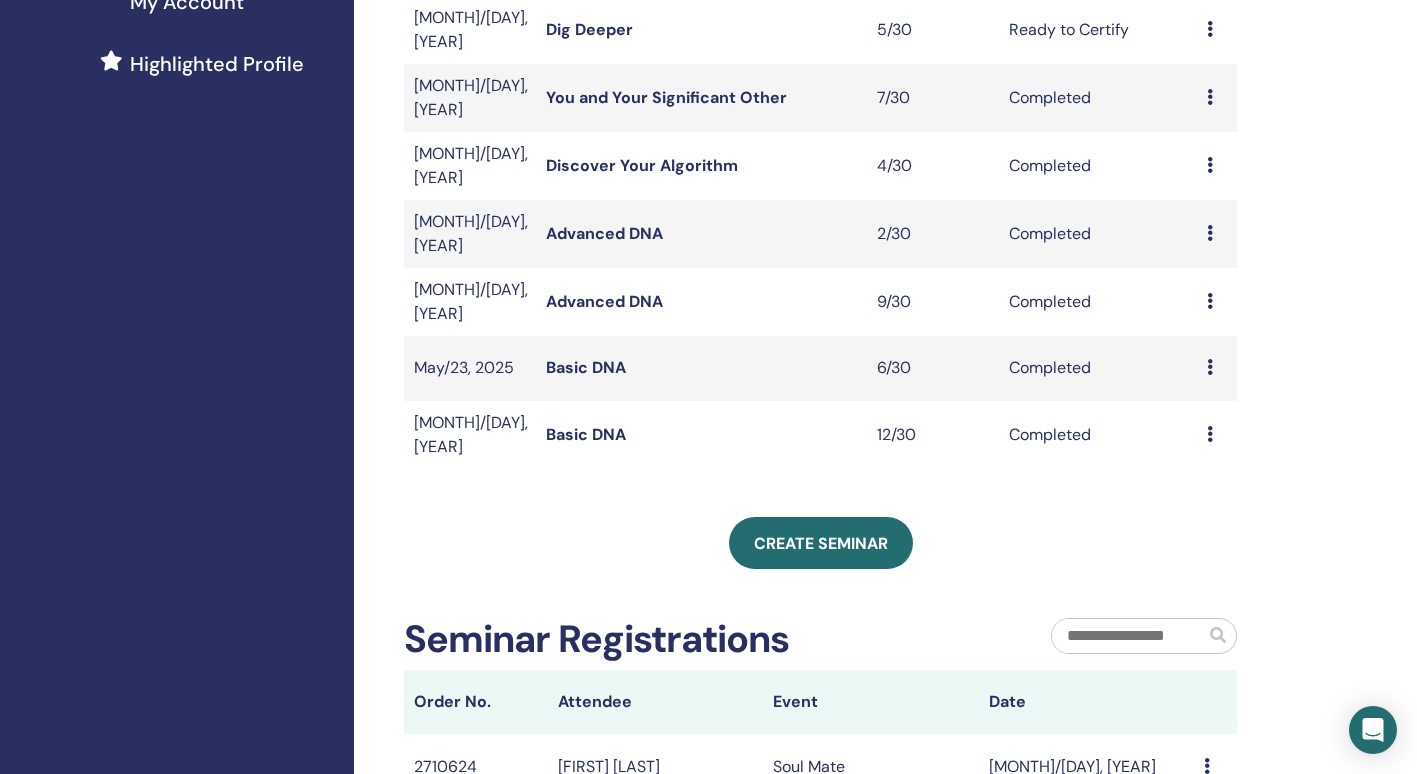 scroll, scrollTop: 543, scrollLeft: 0, axis: vertical 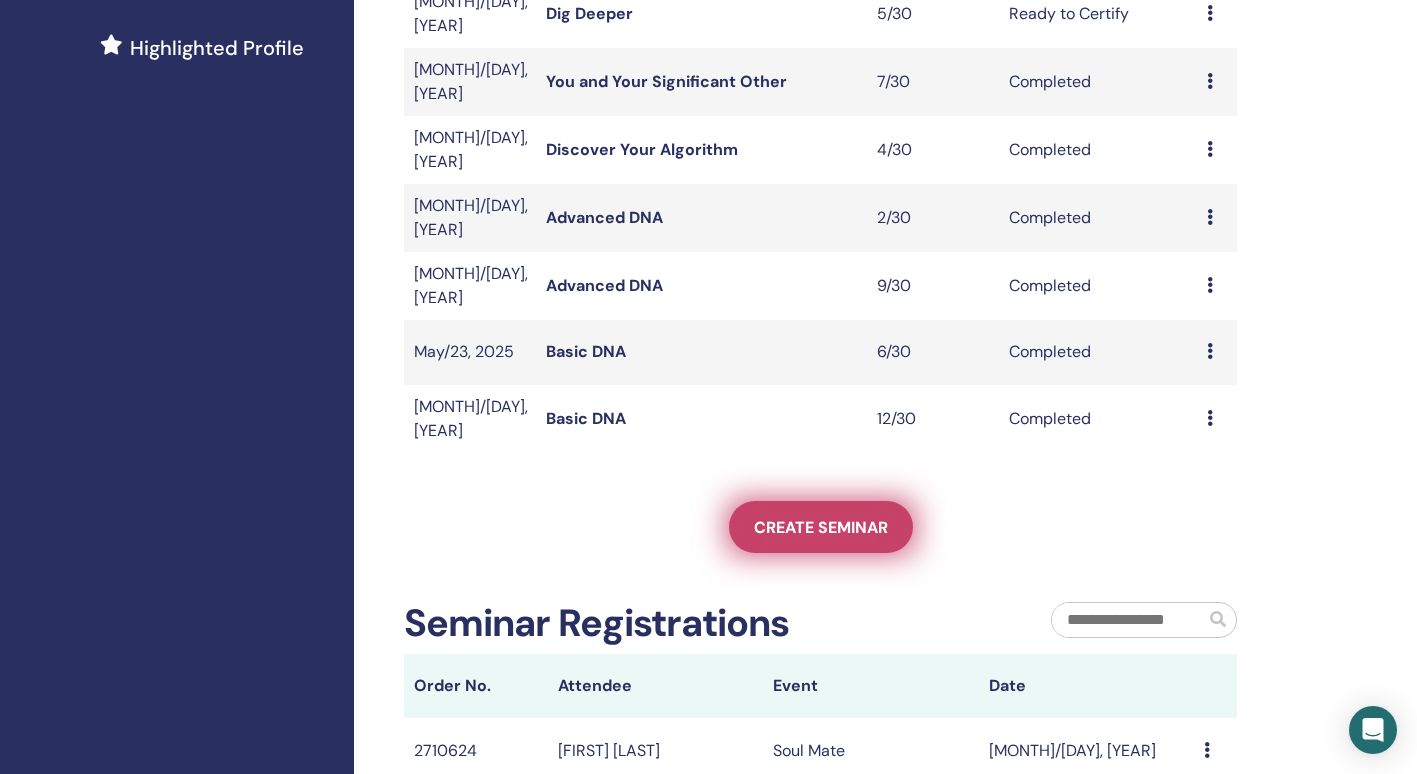 click on "Create seminar" at bounding box center (821, 527) 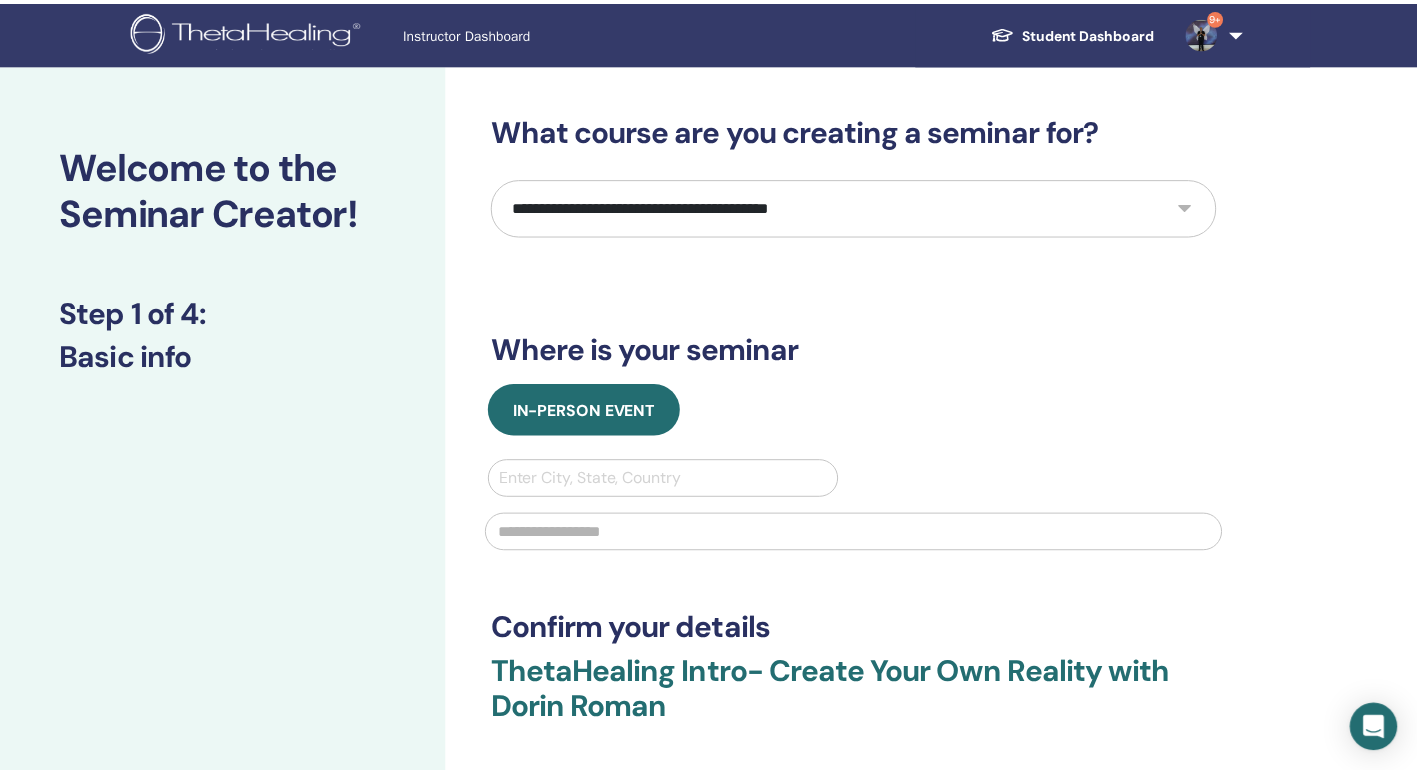 scroll, scrollTop: 0, scrollLeft: 0, axis: both 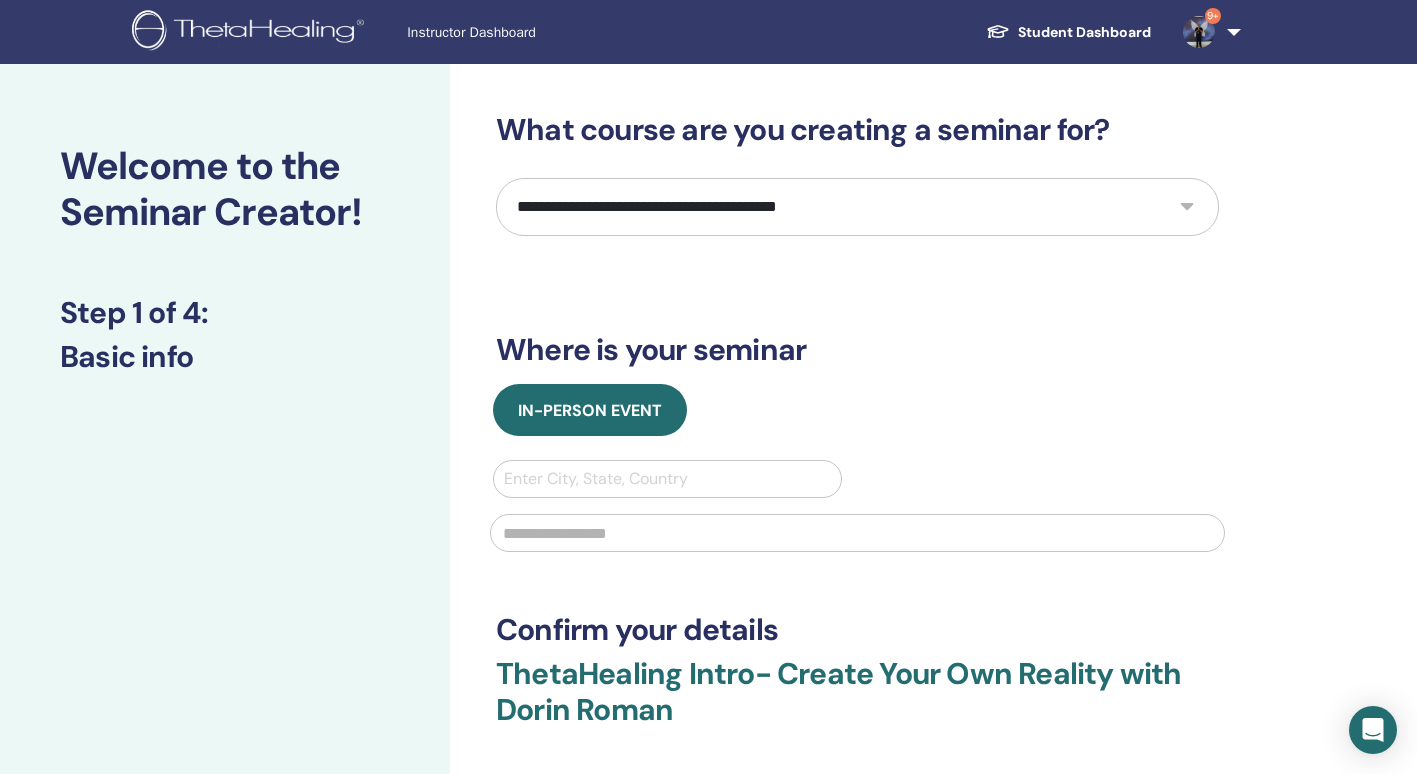 click on "**********" at bounding box center [857, 207] 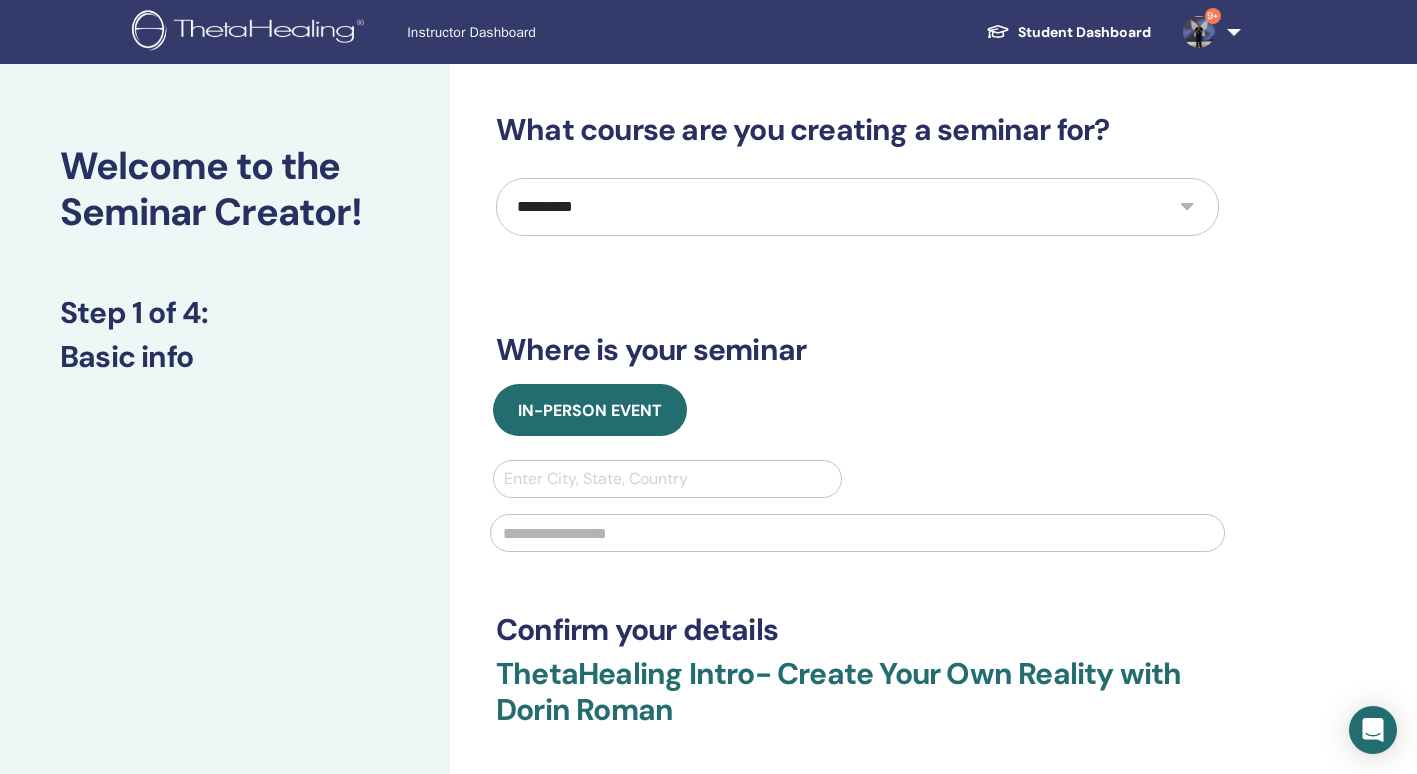click on "**********" at bounding box center [857, 207] 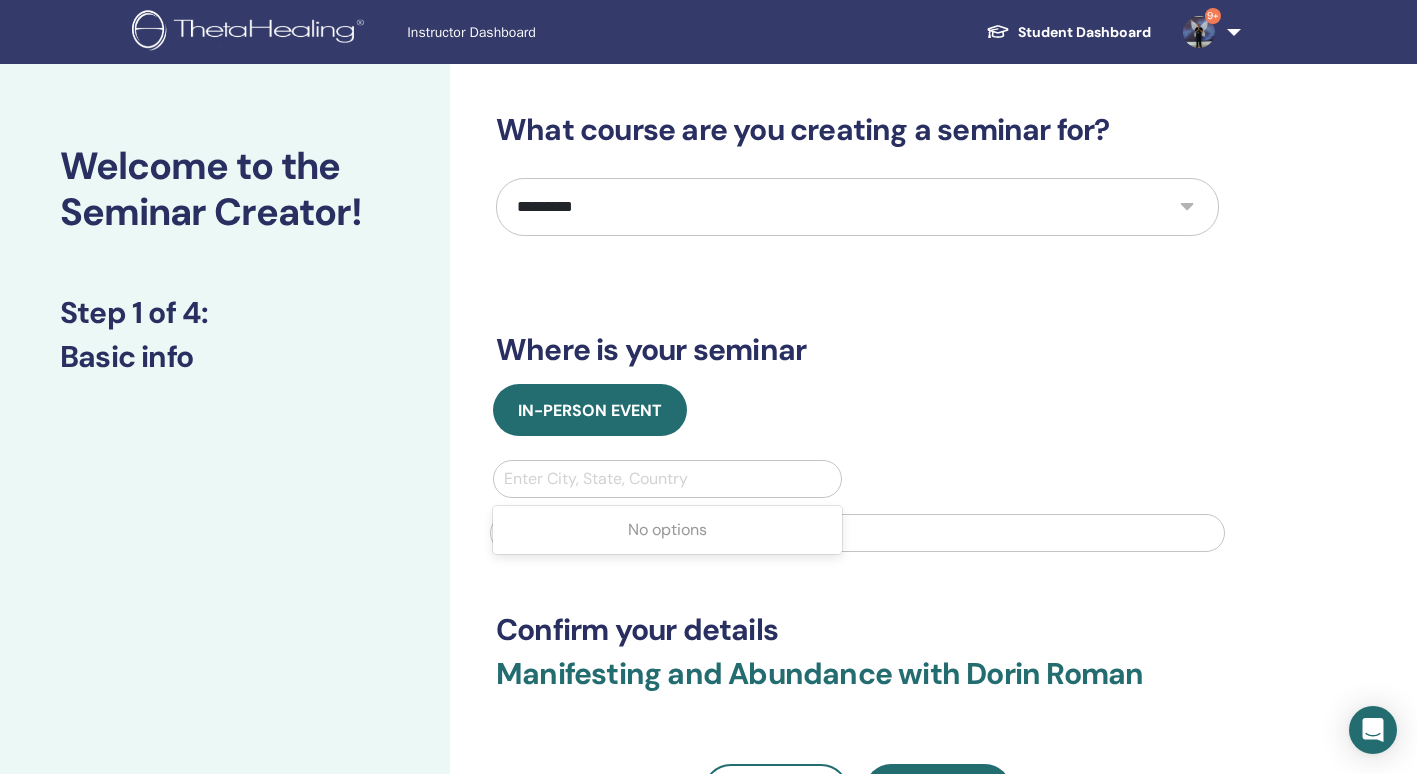 click at bounding box center [667, 479] 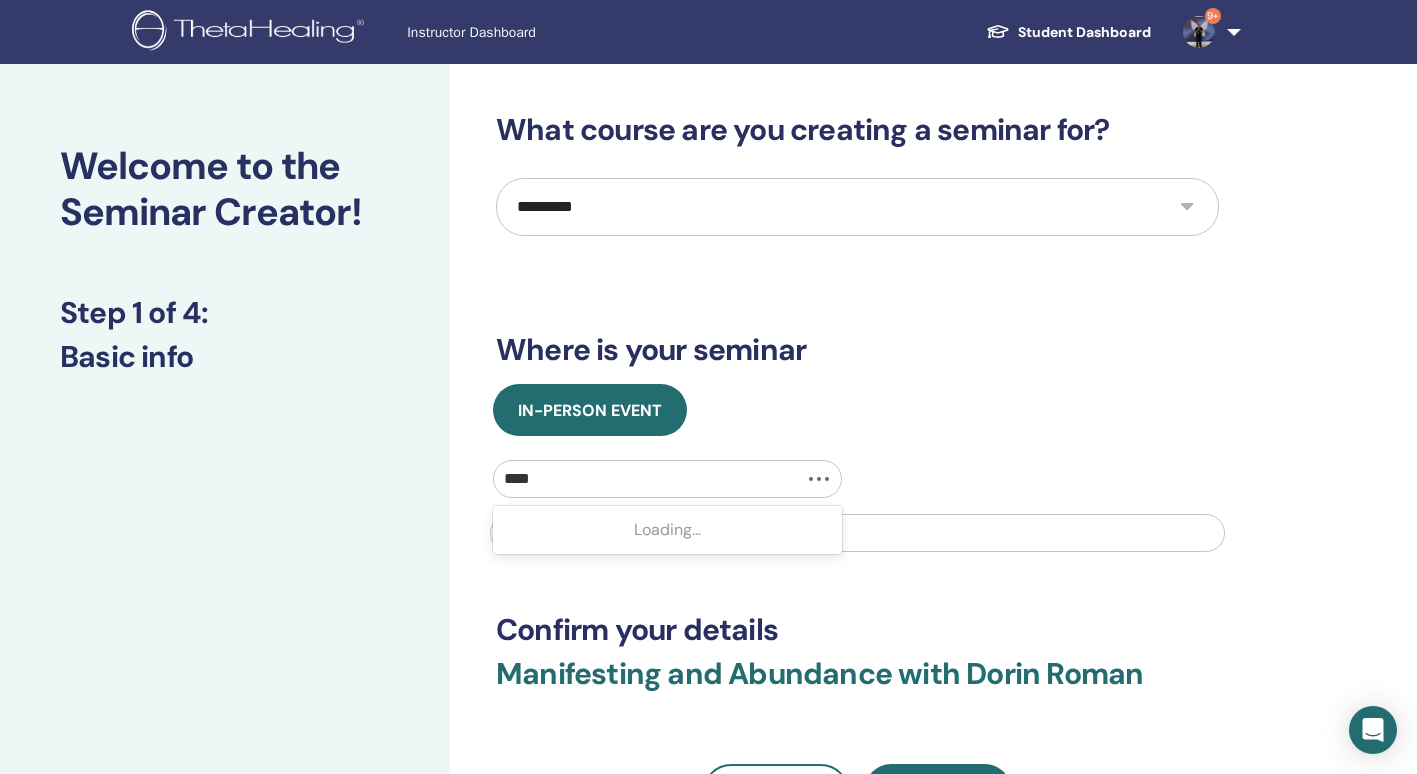 type on "*****" 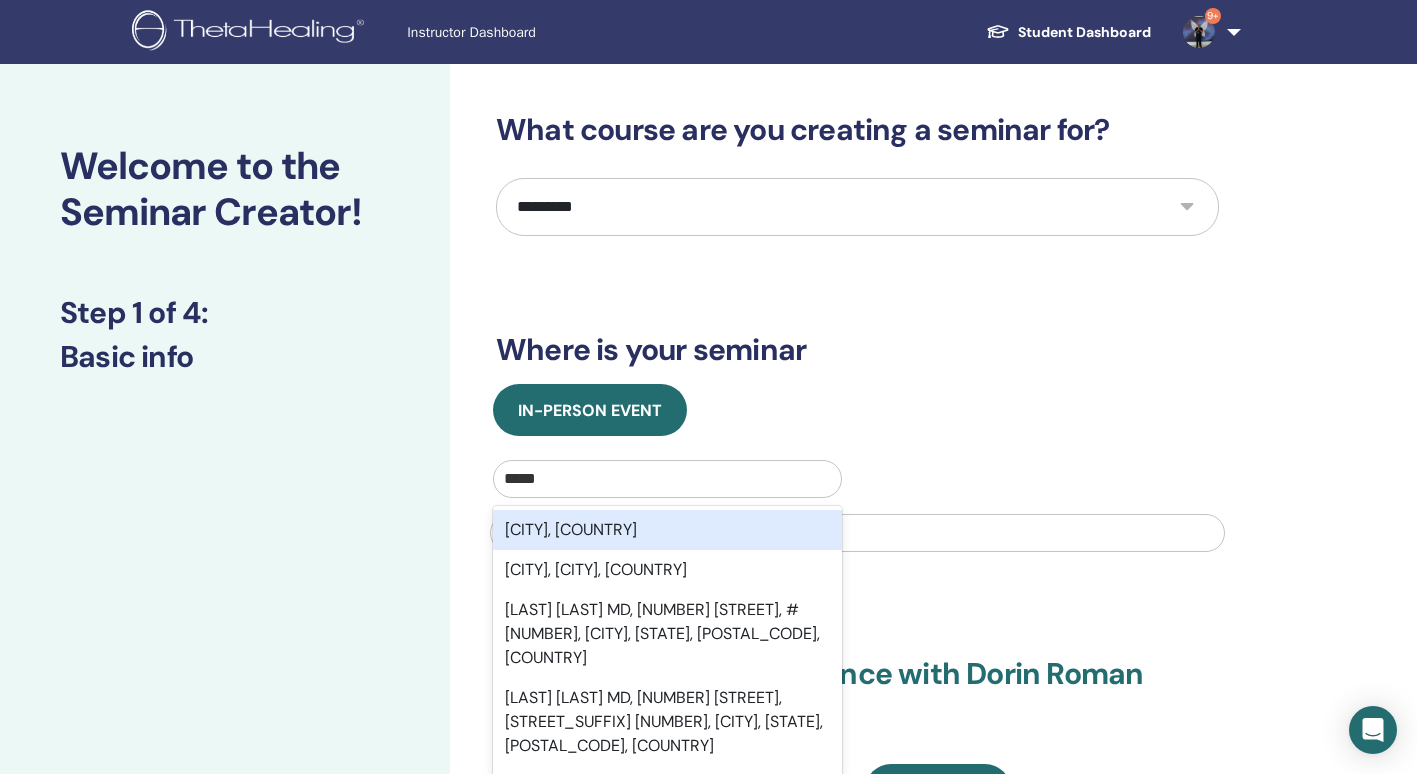 click on "Hunedoara, ROU" at bounding box center [667, 530] 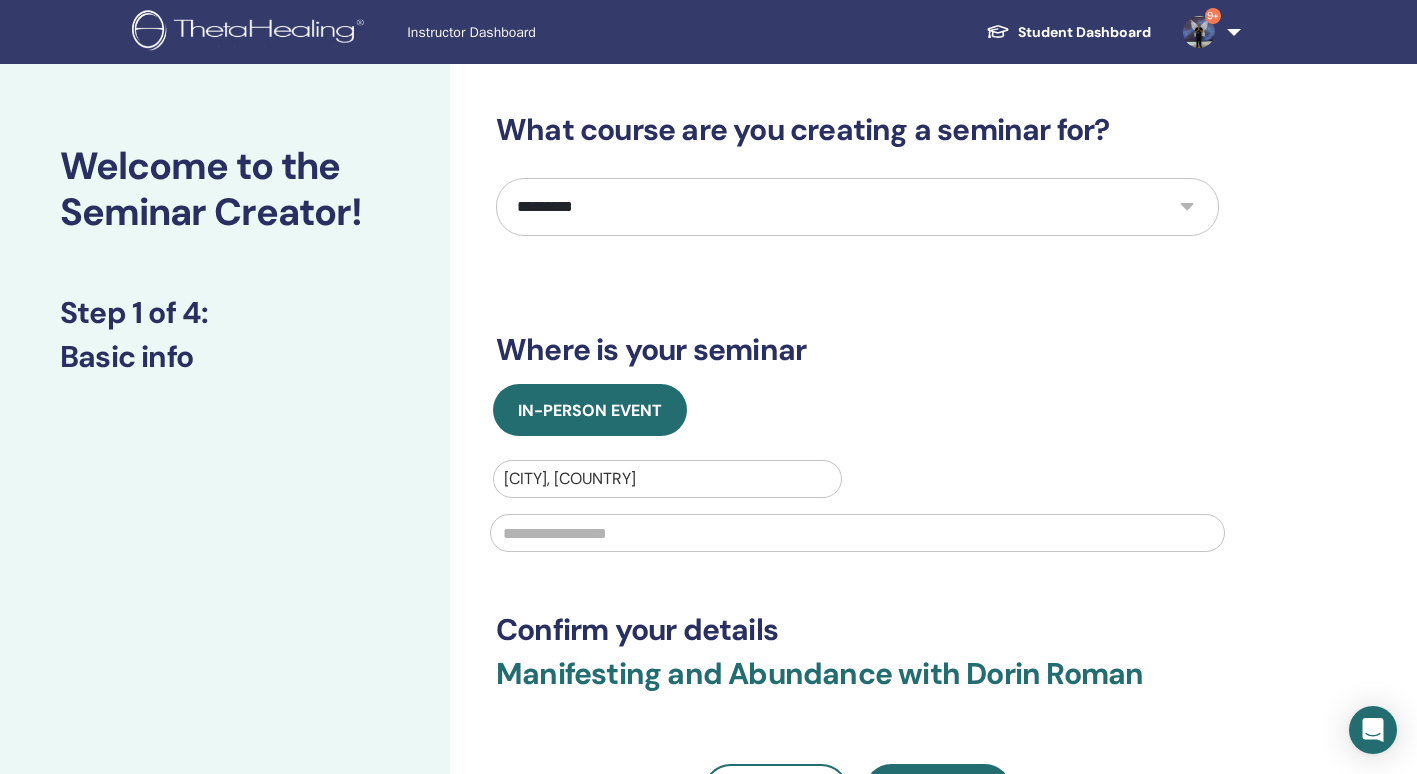 click at bounding box center [857, 533] 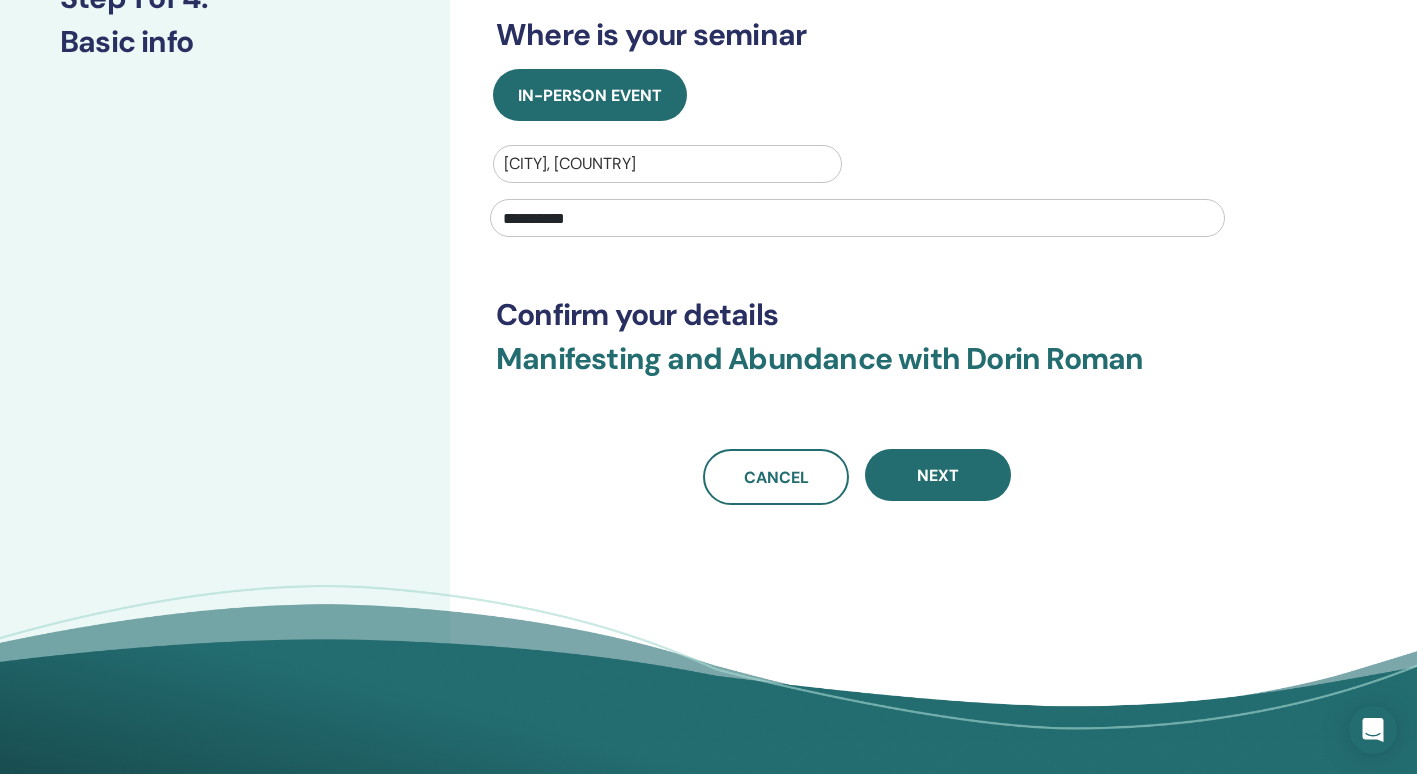 scroll, scrollTop: 353, scrollLeft: 0, axis: vertical 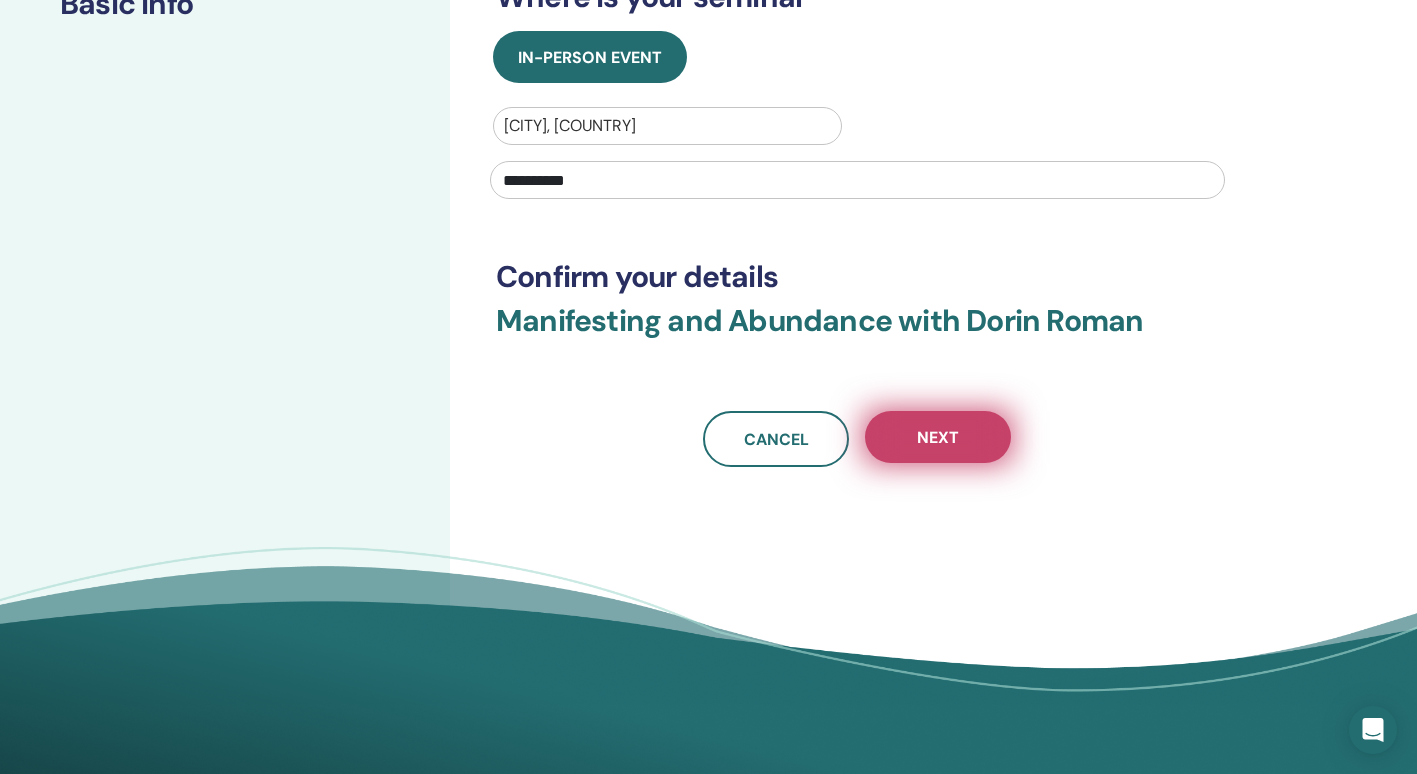 type on "**********" 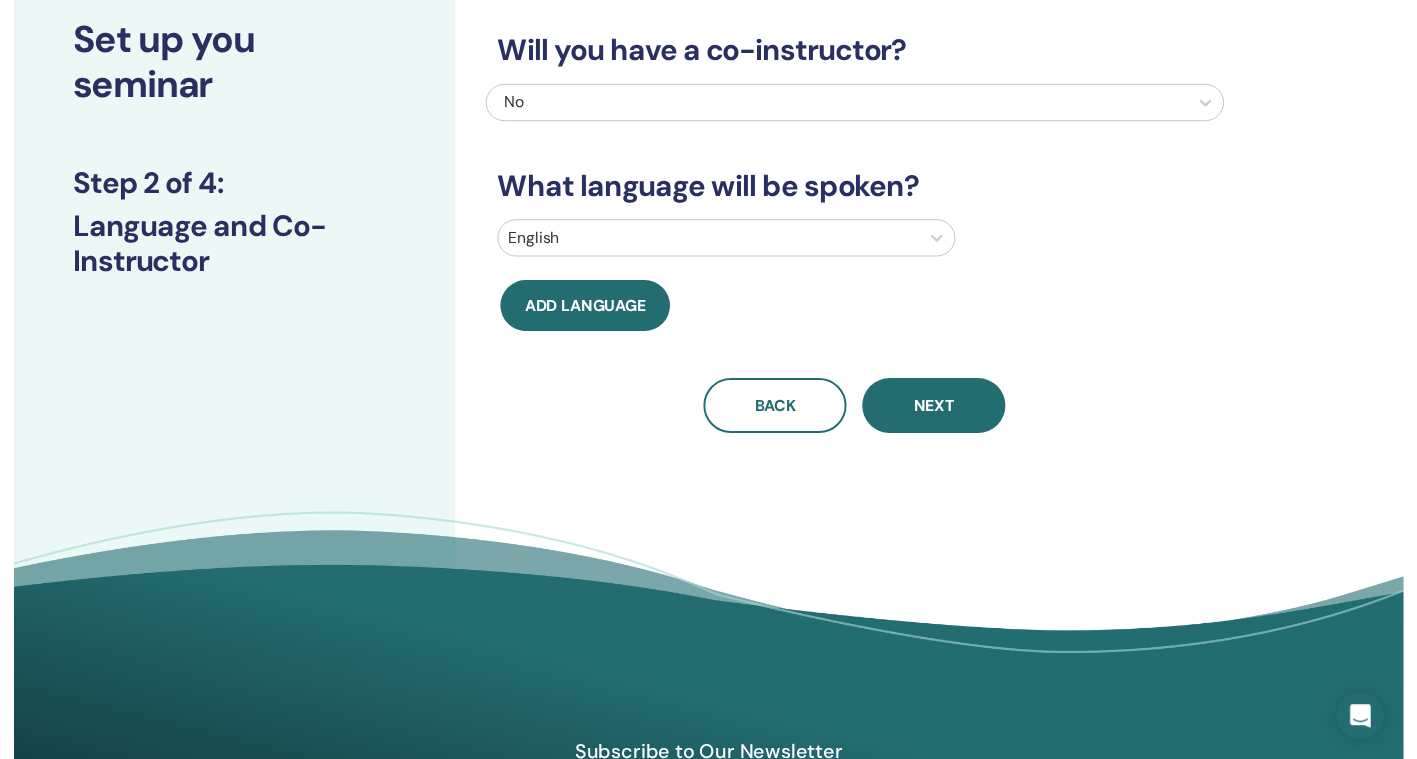 scroll, scrollTop: 0, scrollLeft: 0, axis: both 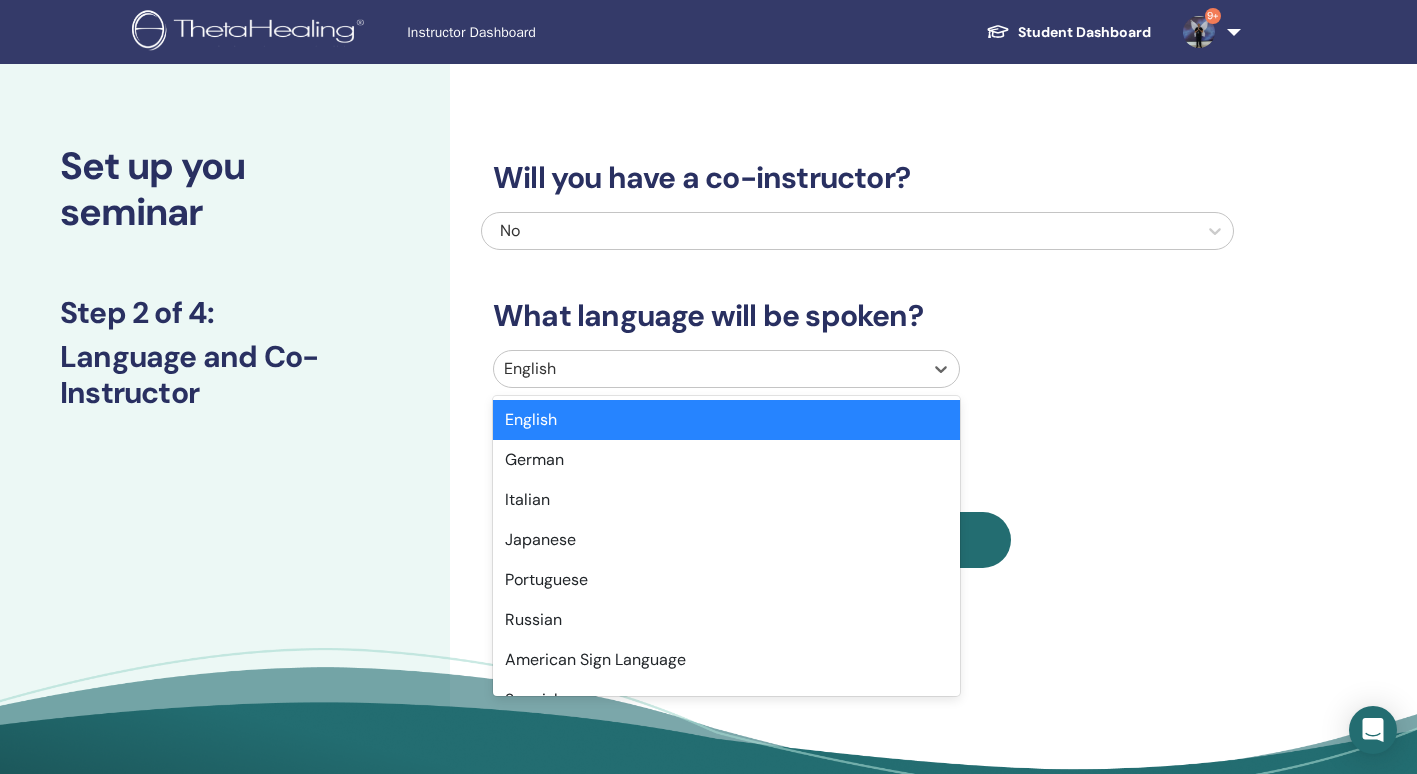 click on "English" at bounding box center [708, 369] 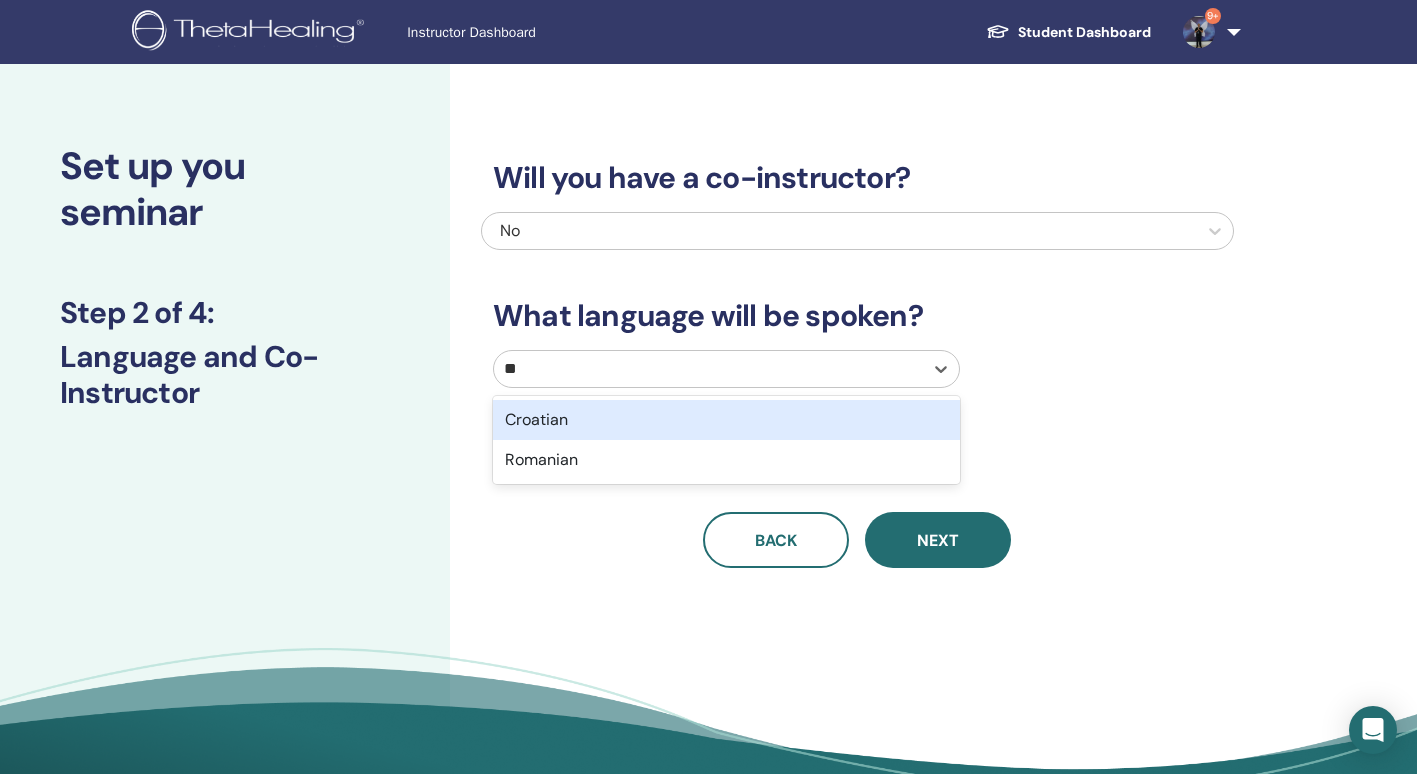 type on "***" 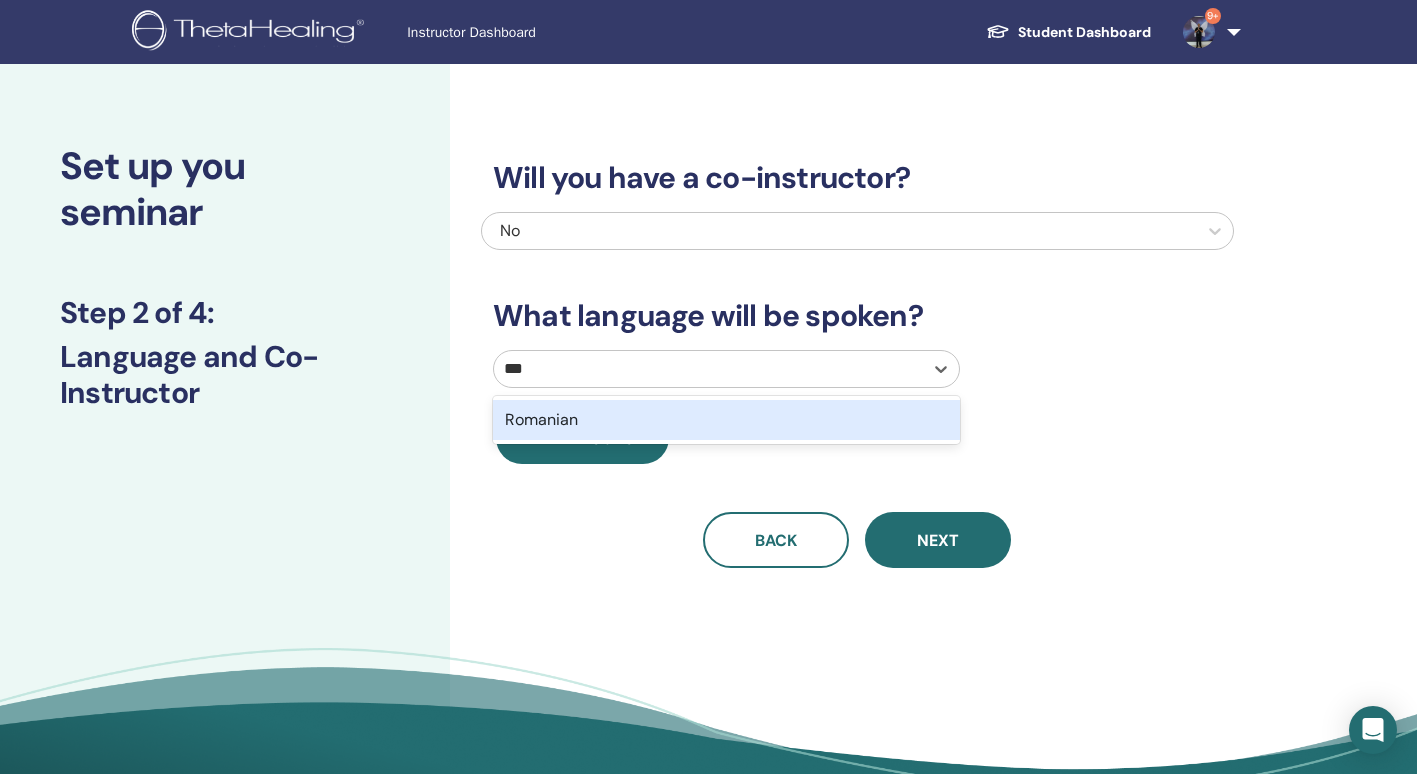 click on "Romanian" at bounding box center [726, 420] 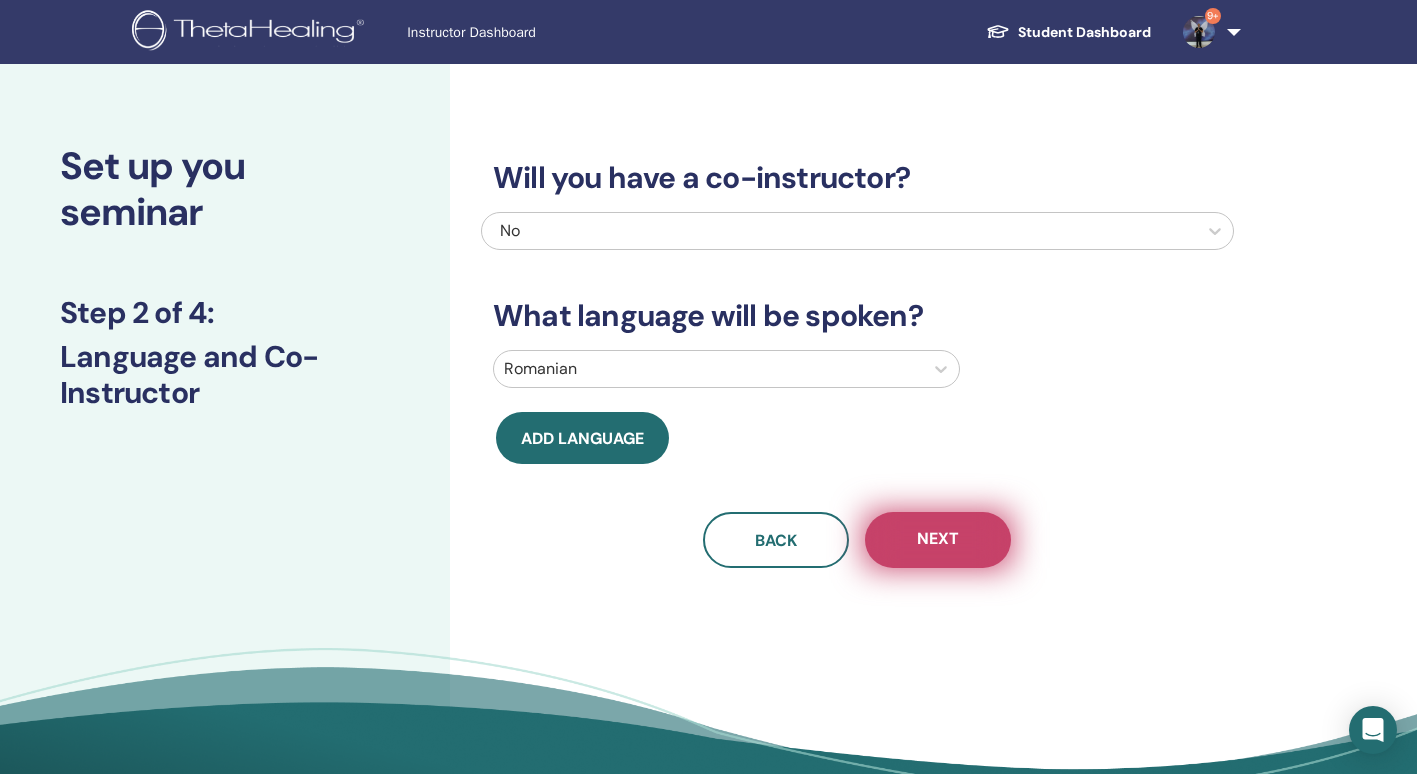 click on "Next" at bounding box center [938, 540] 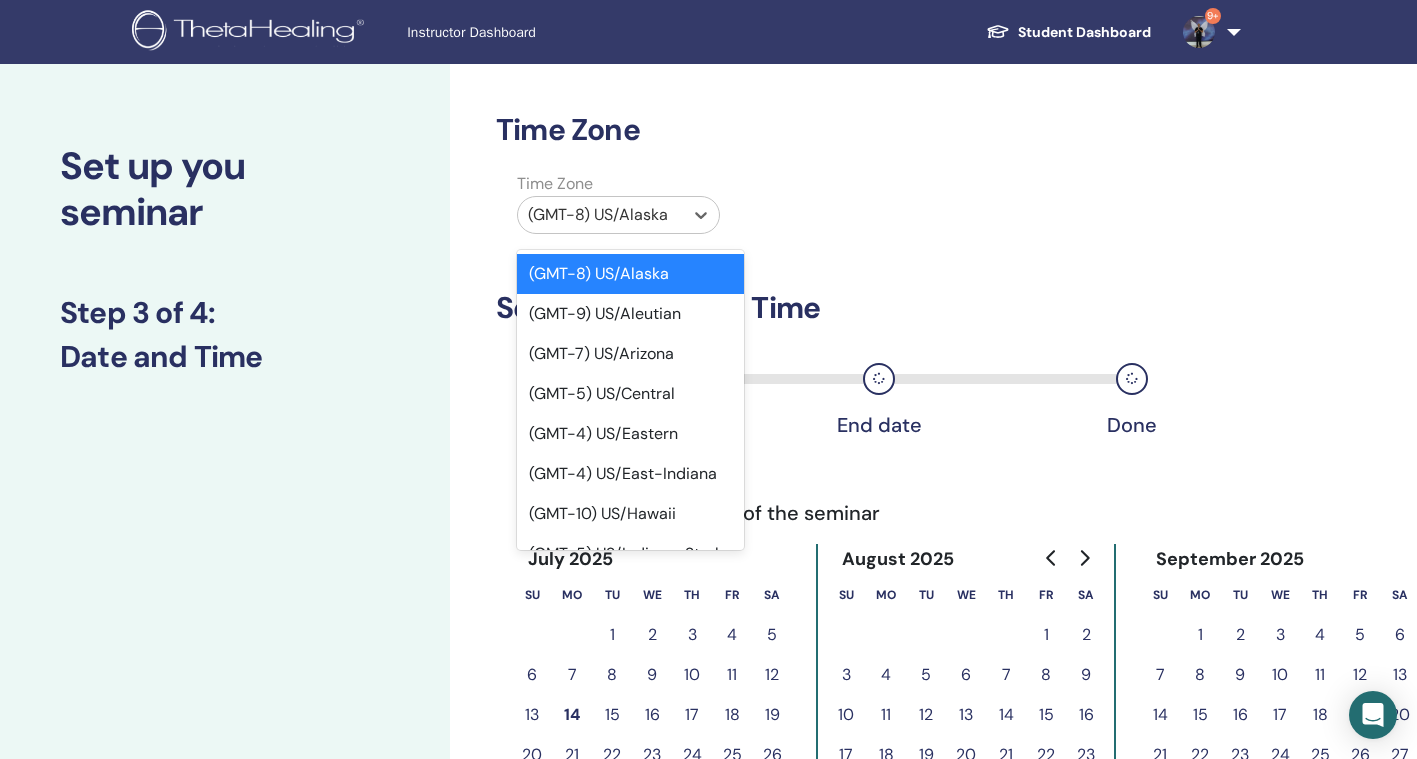 click at bounding box center (600, 215) 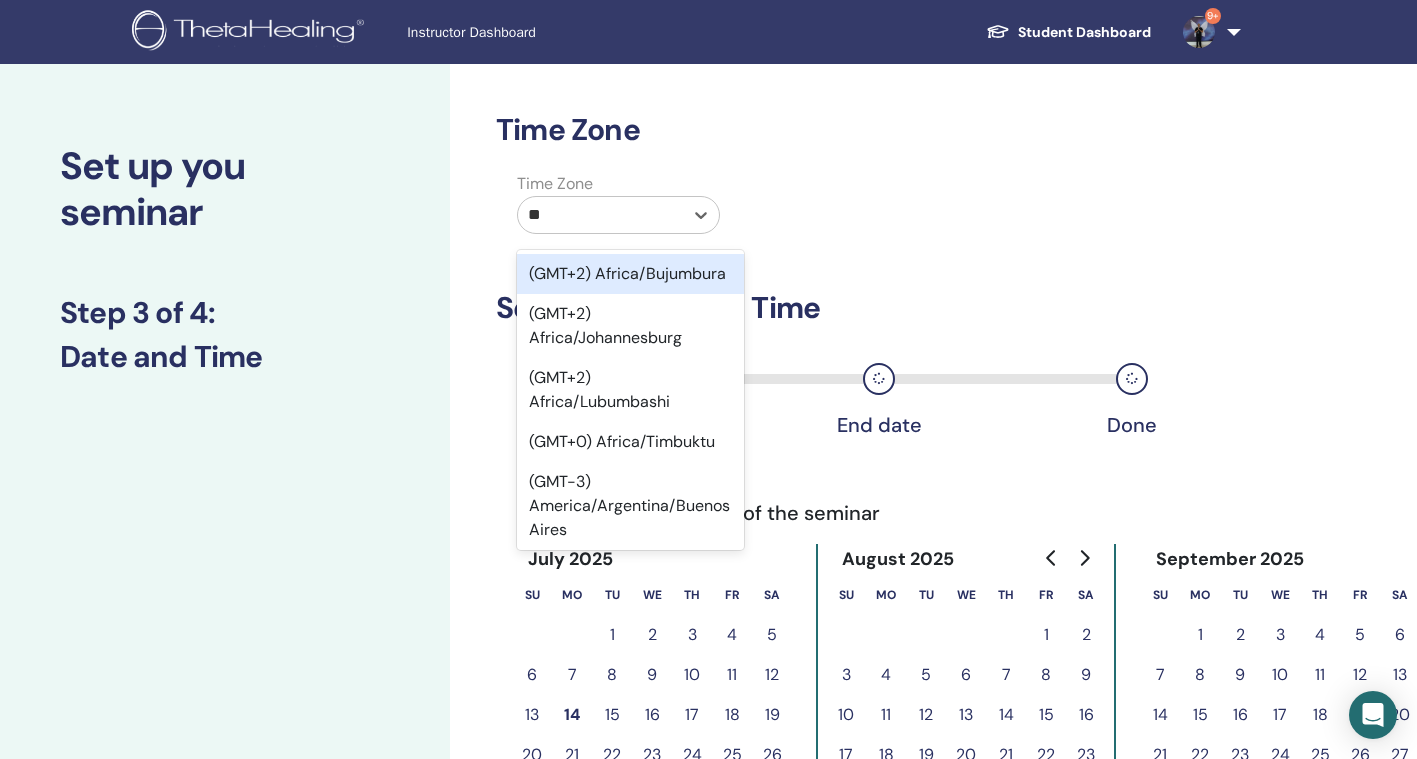 type on "***" 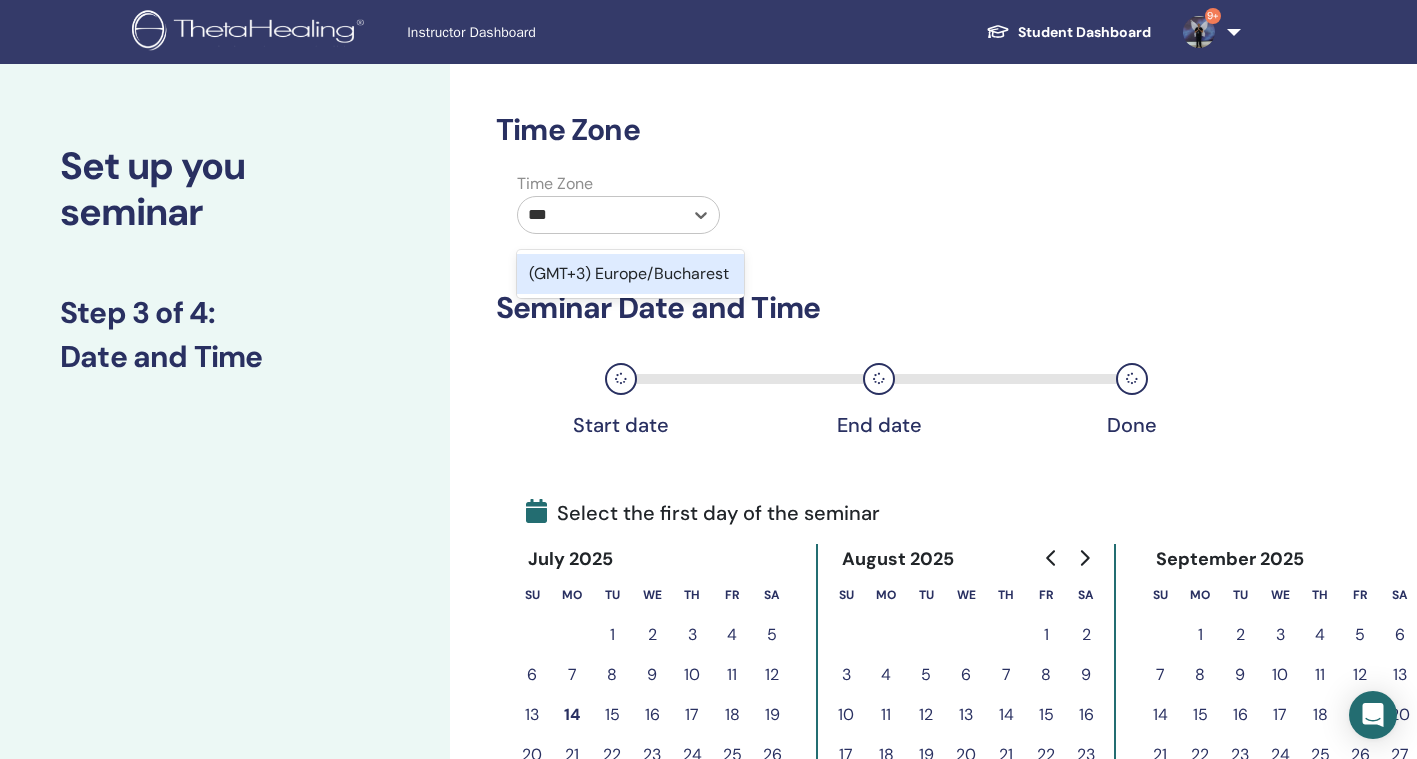 click on "(GMT+3) Europe/Bucharest" at bounding box center (630, 274) 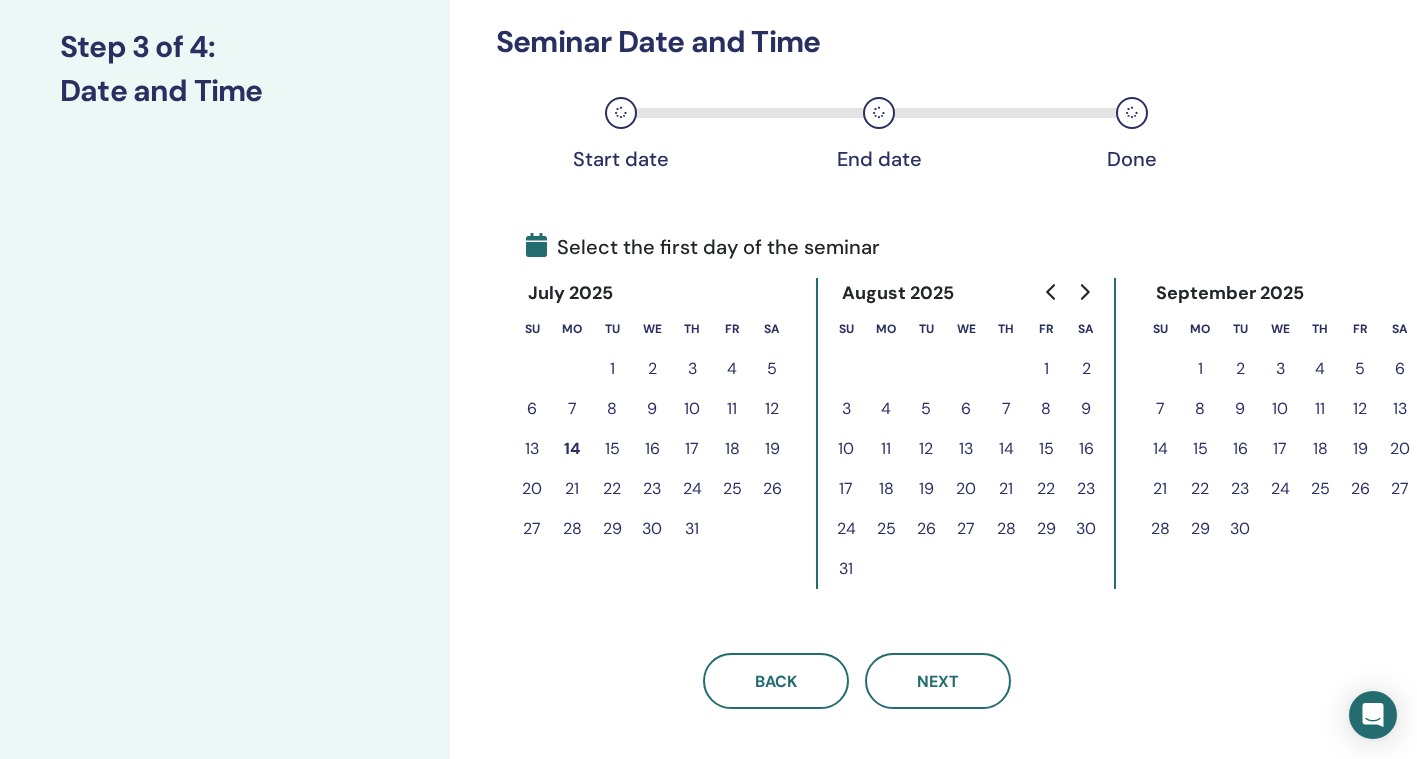 scroll, scrollTop: 279, scrollLeft: 0, axis: vertical 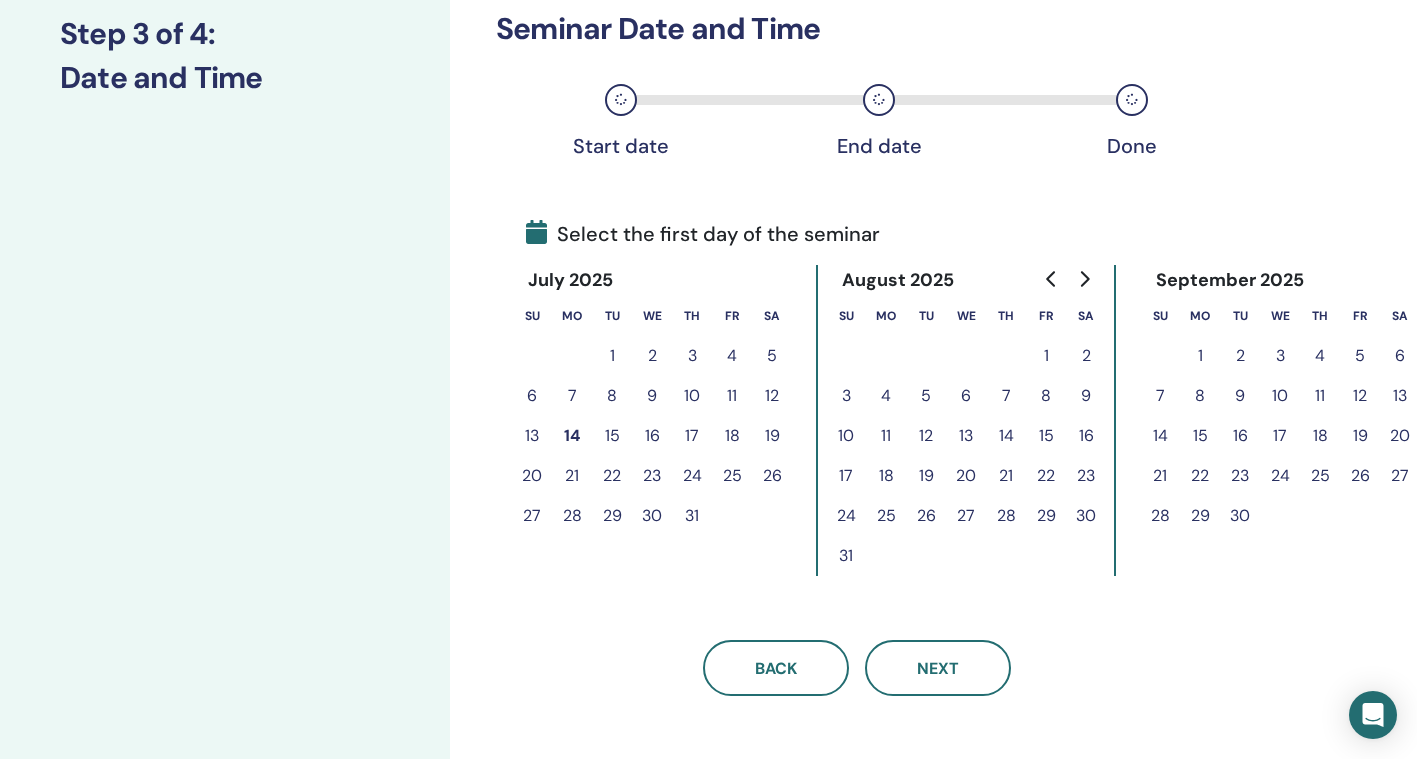 click on "20" at bounding box center [1400, 436] 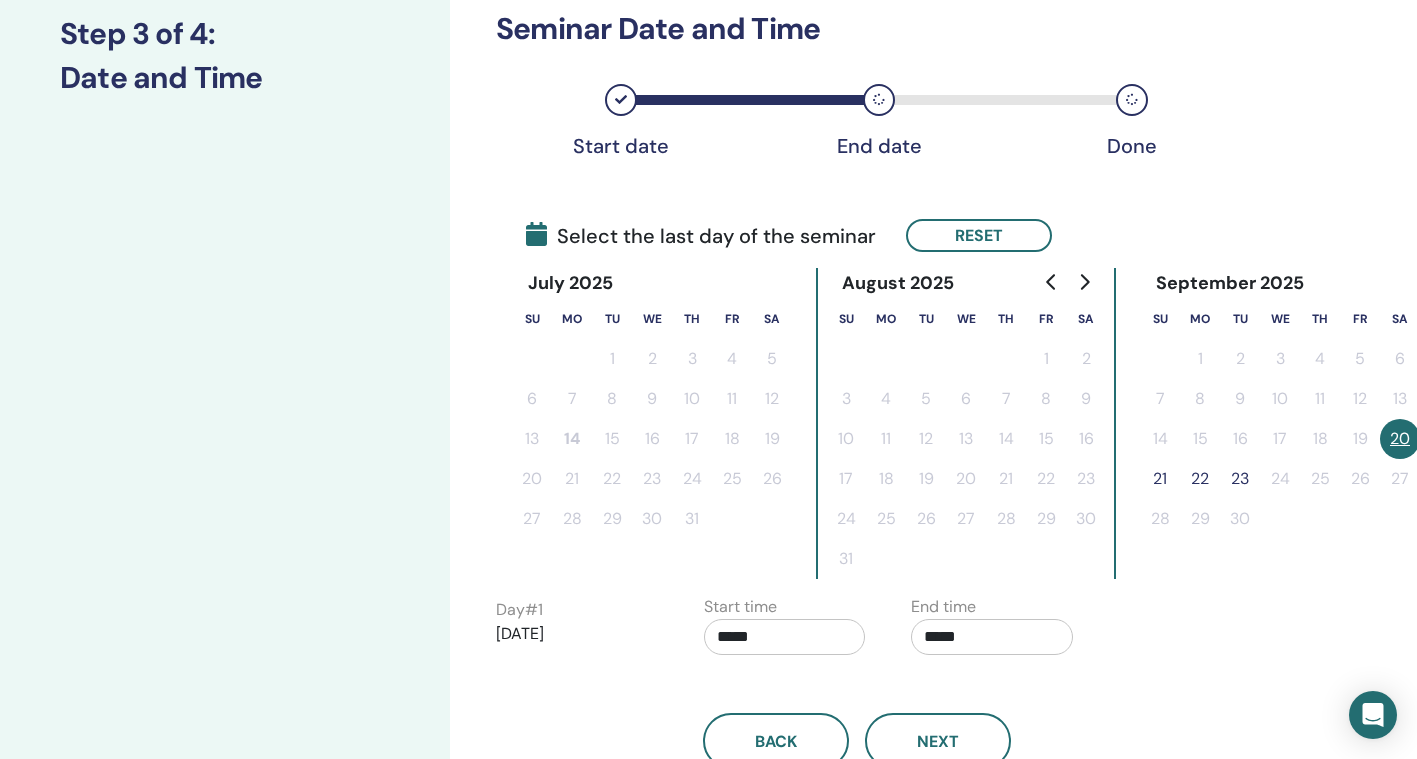 click on "21" at bounding box center (1160, 479) 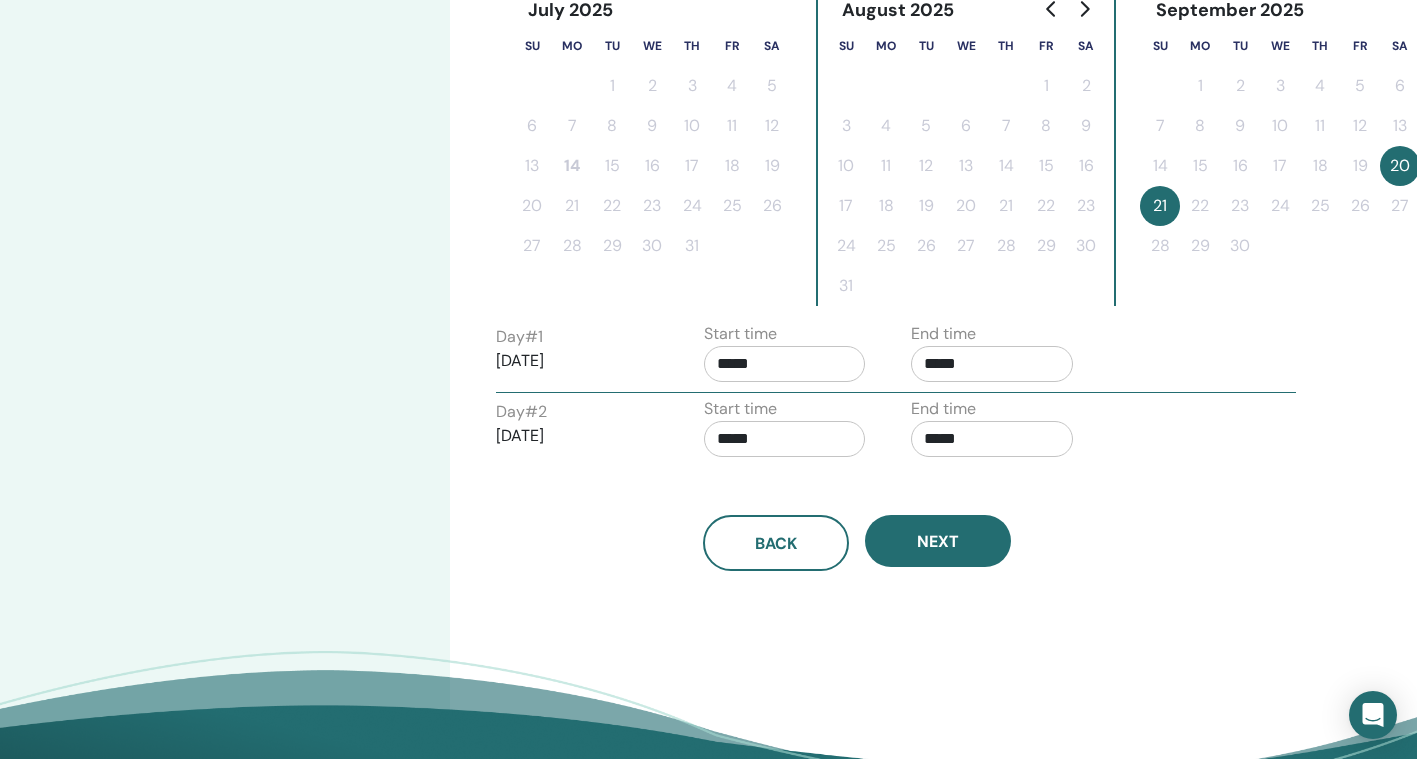 scroll, scrollTop: 556, scrollLeft: 0, axis: vertical 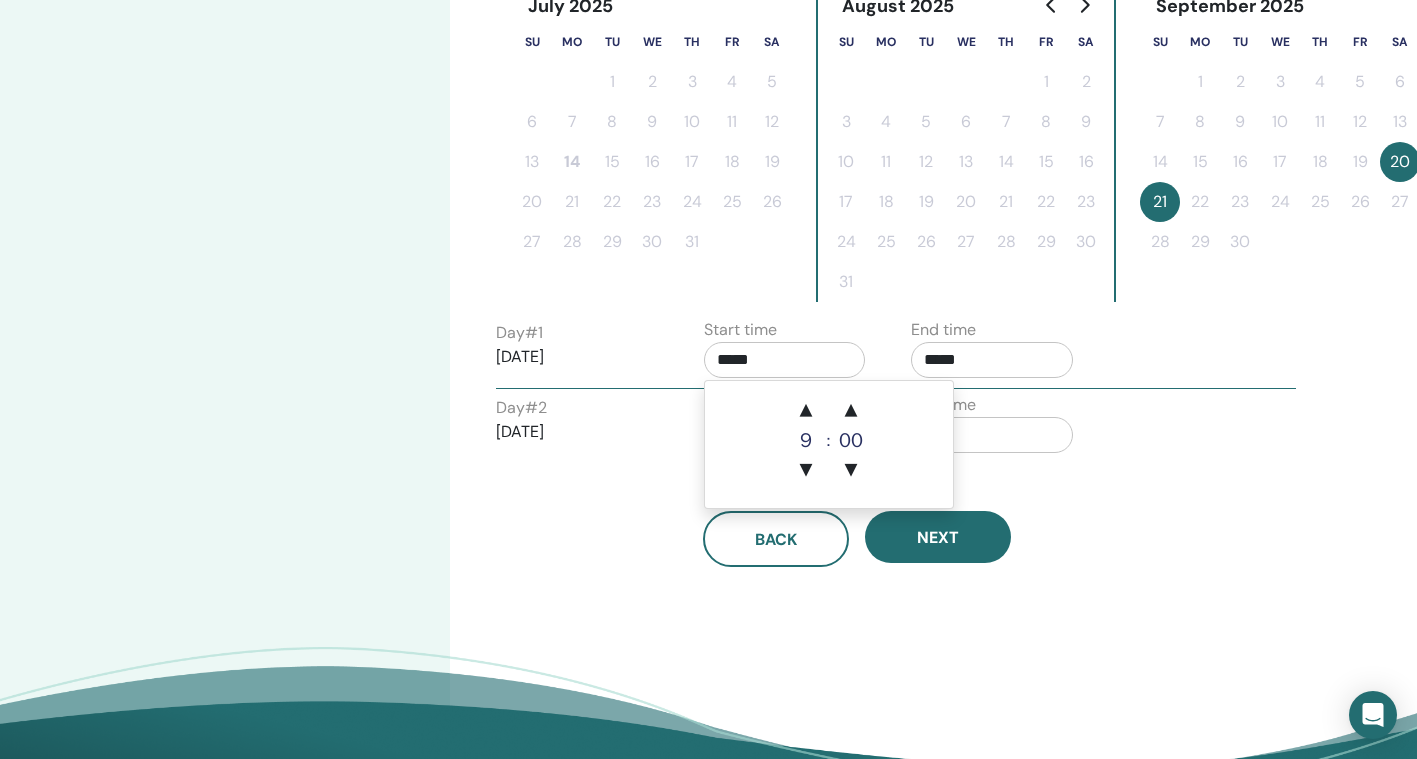click on "*****" at bounding box center [785, 360] 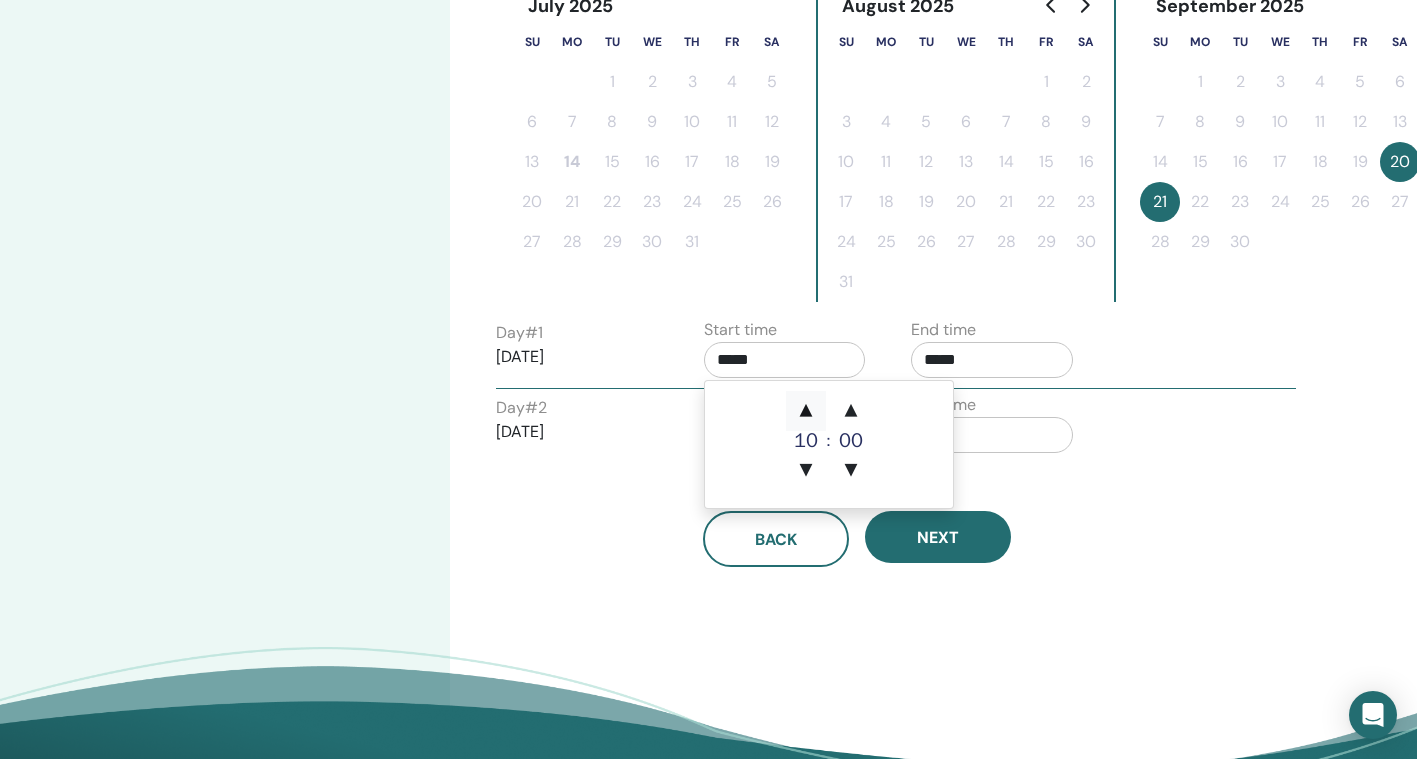 click on "▲" at bounding box center (806, 411) 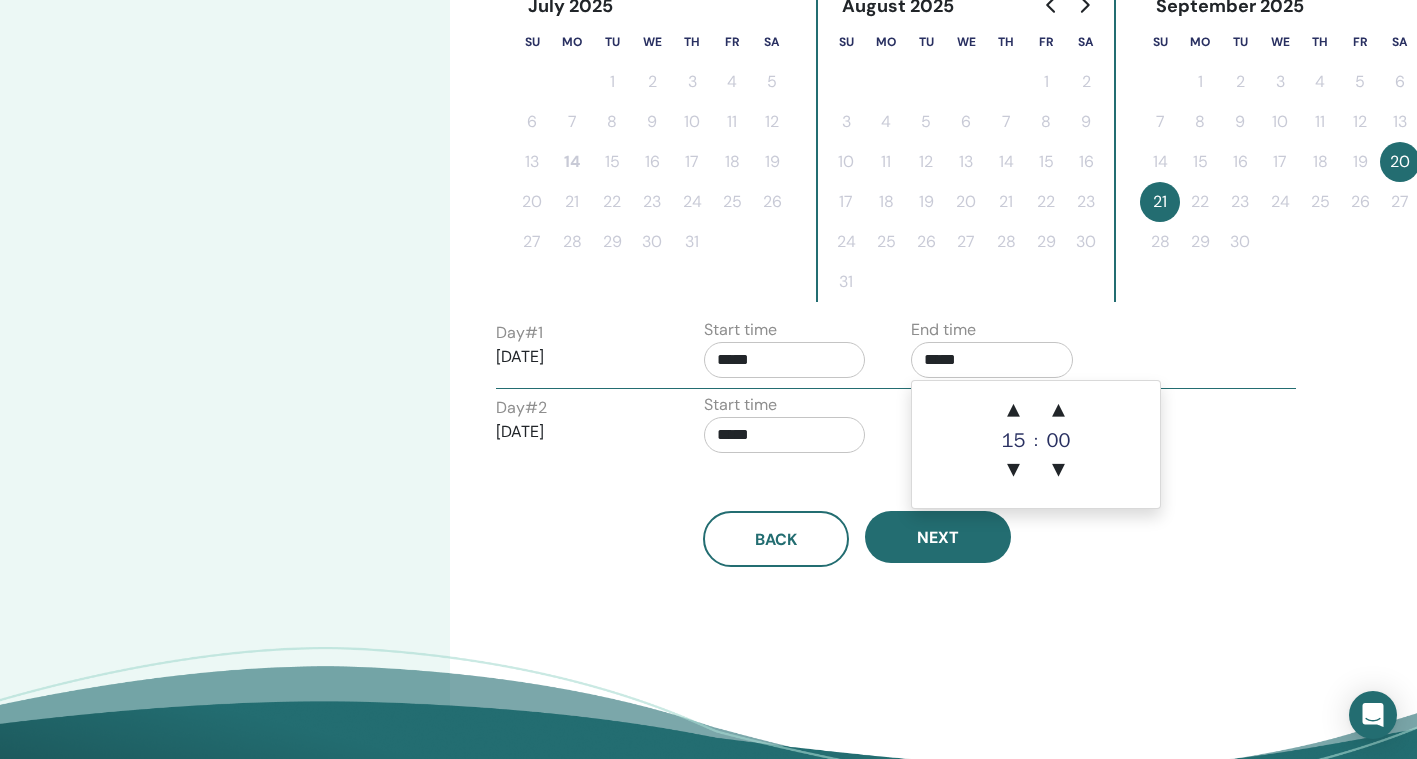 click on "*****" at bounding box center [992, 360] 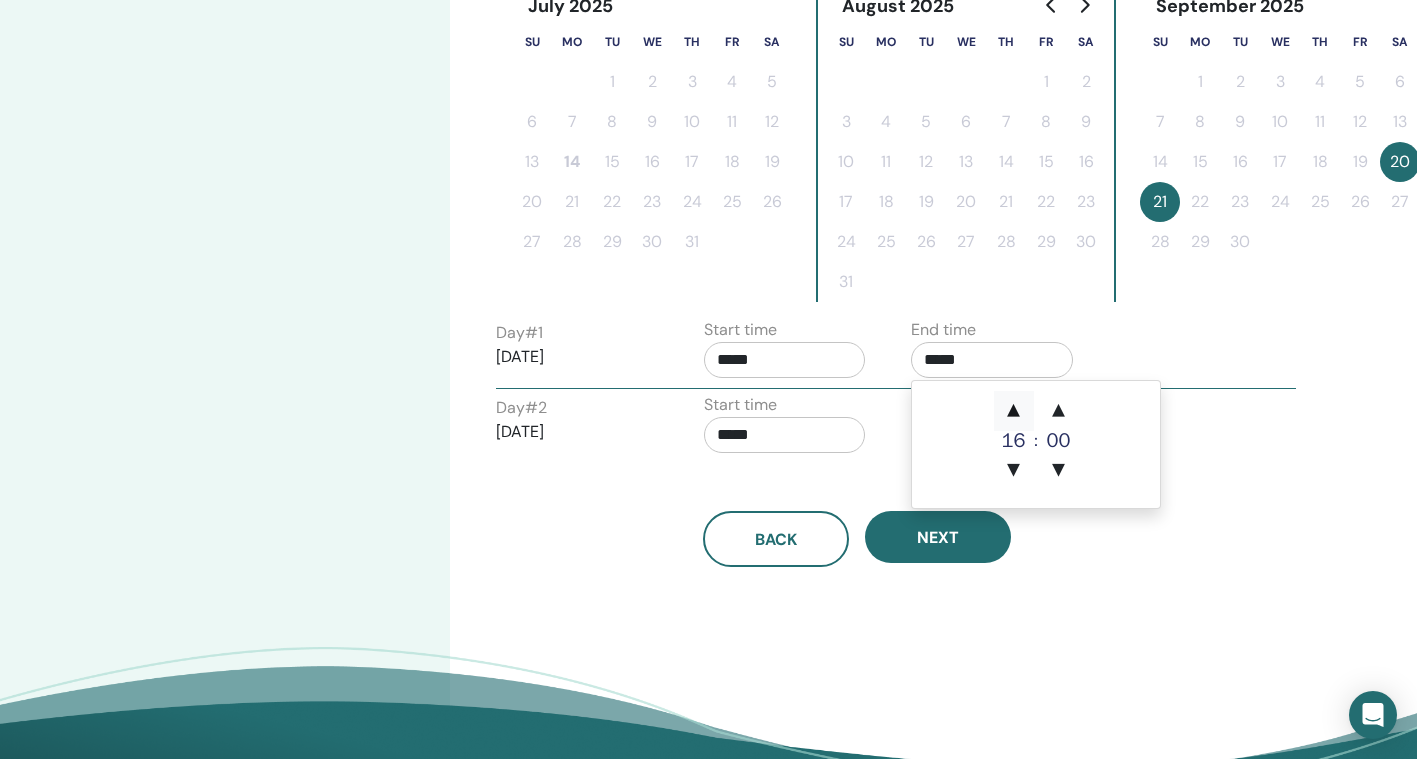 click on "▲" at bounding box center (1014, 411) 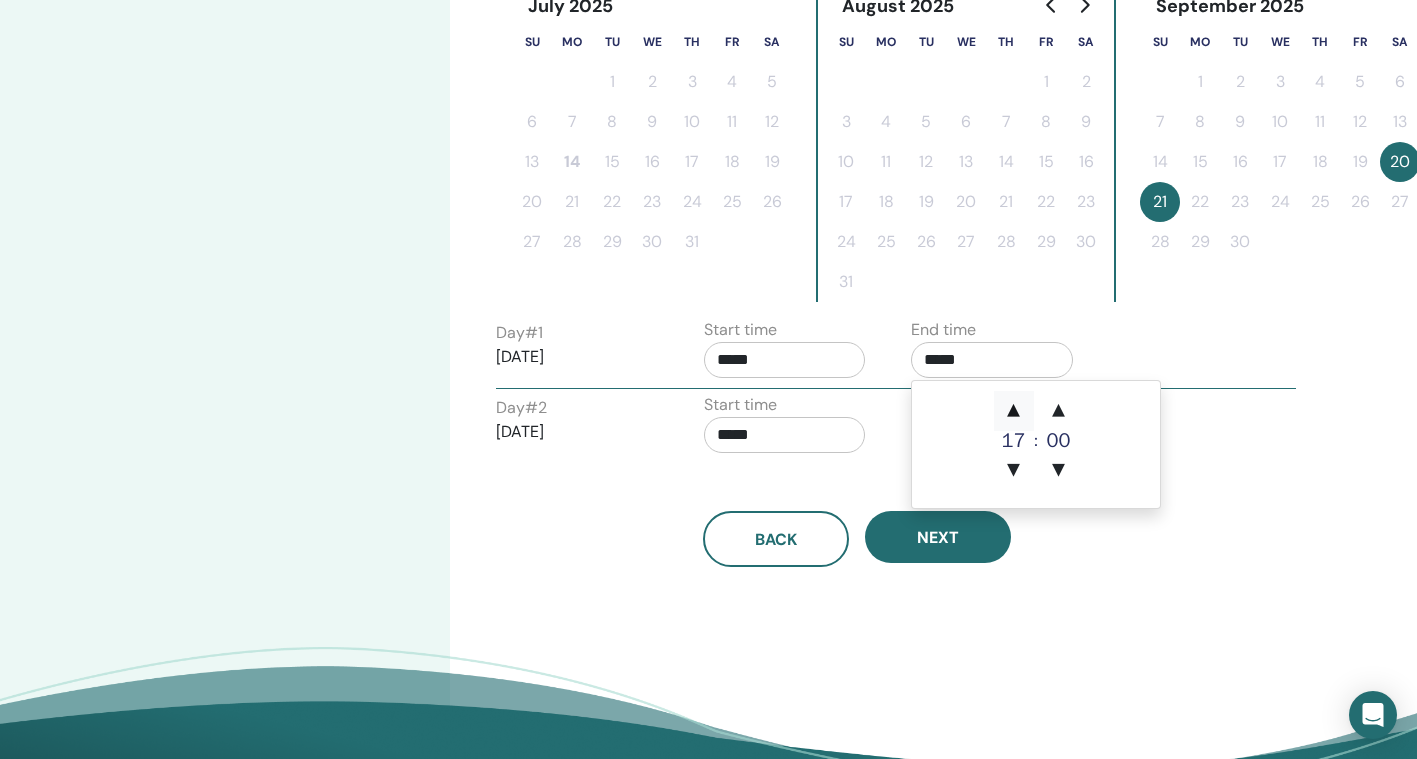 click on "▲" at bounding box center [1014, 411] 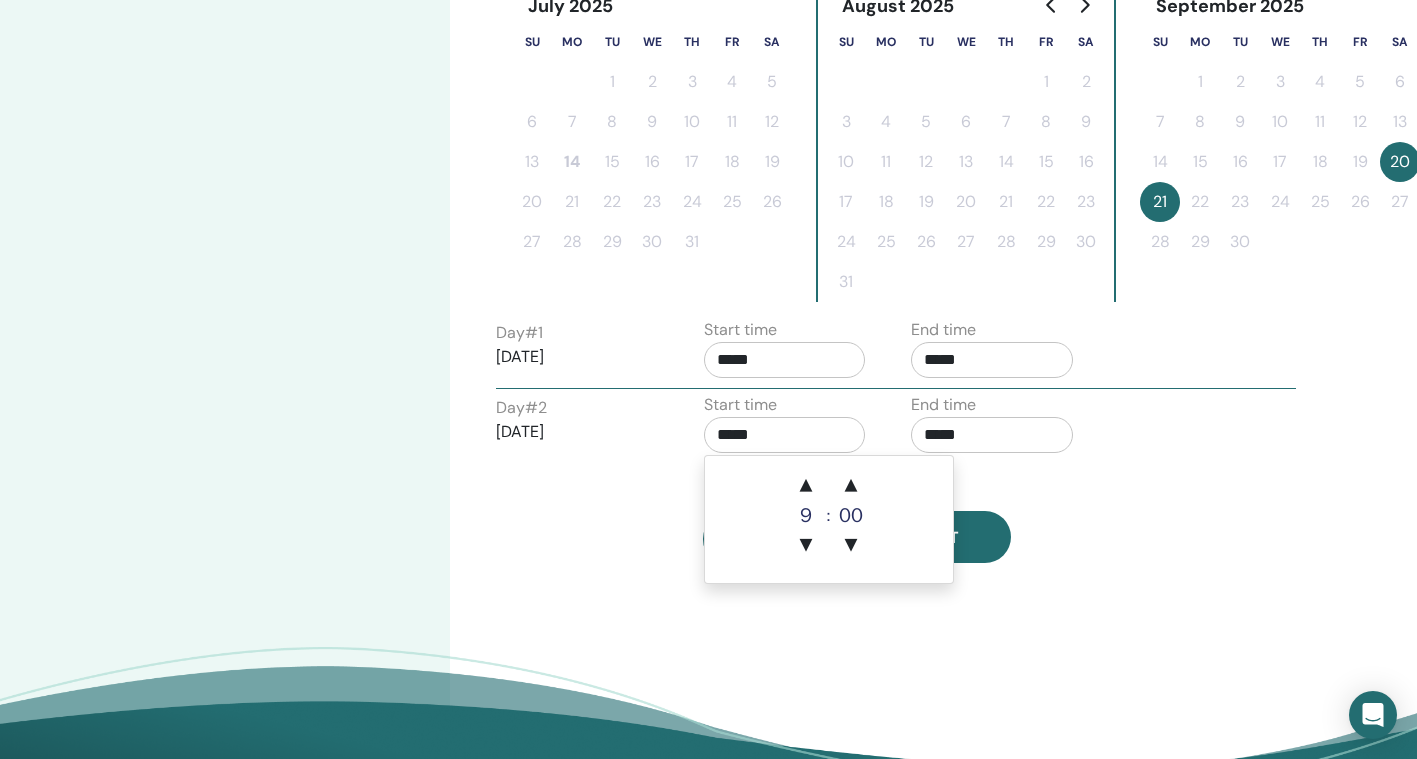 click on "*****" at bounding box center [785, 435] 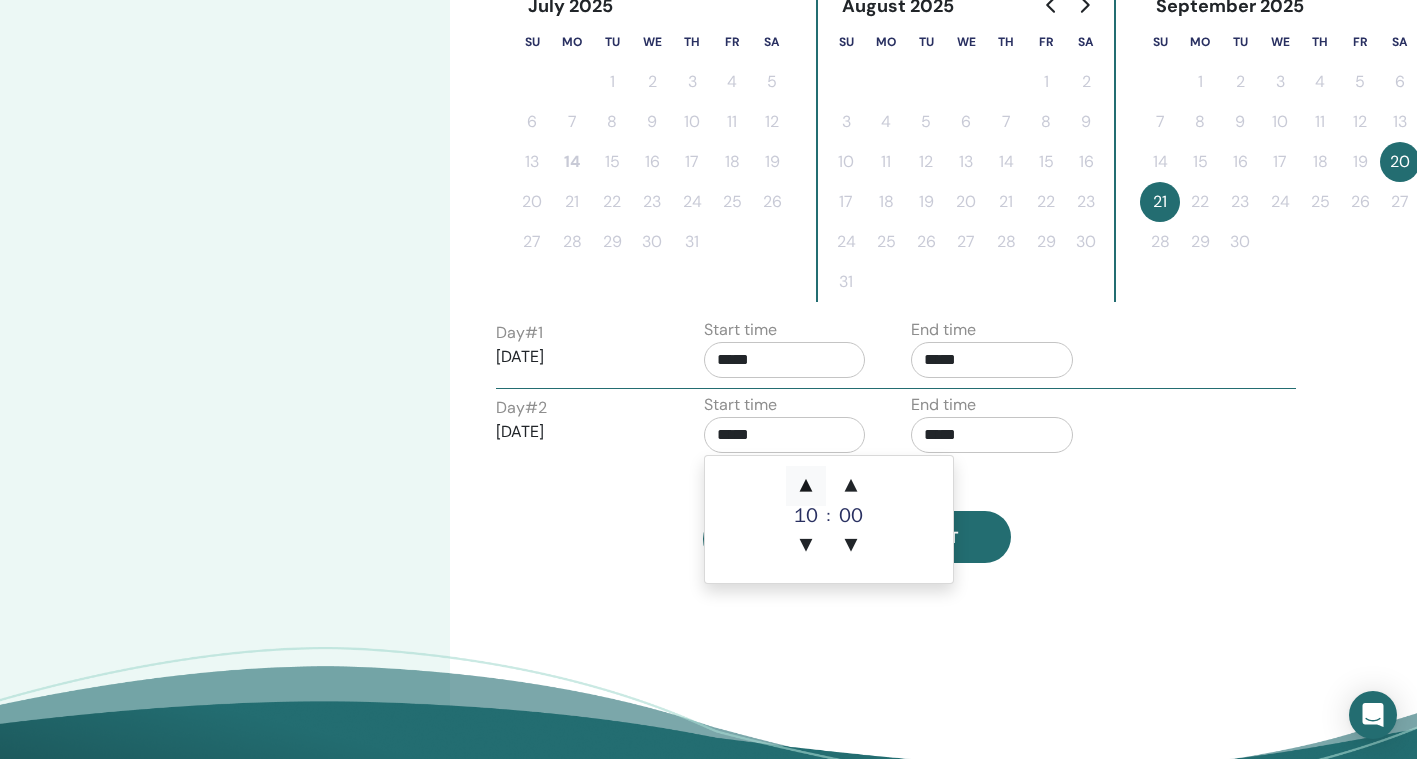 click on "▲" at bounding box center (806, 486) 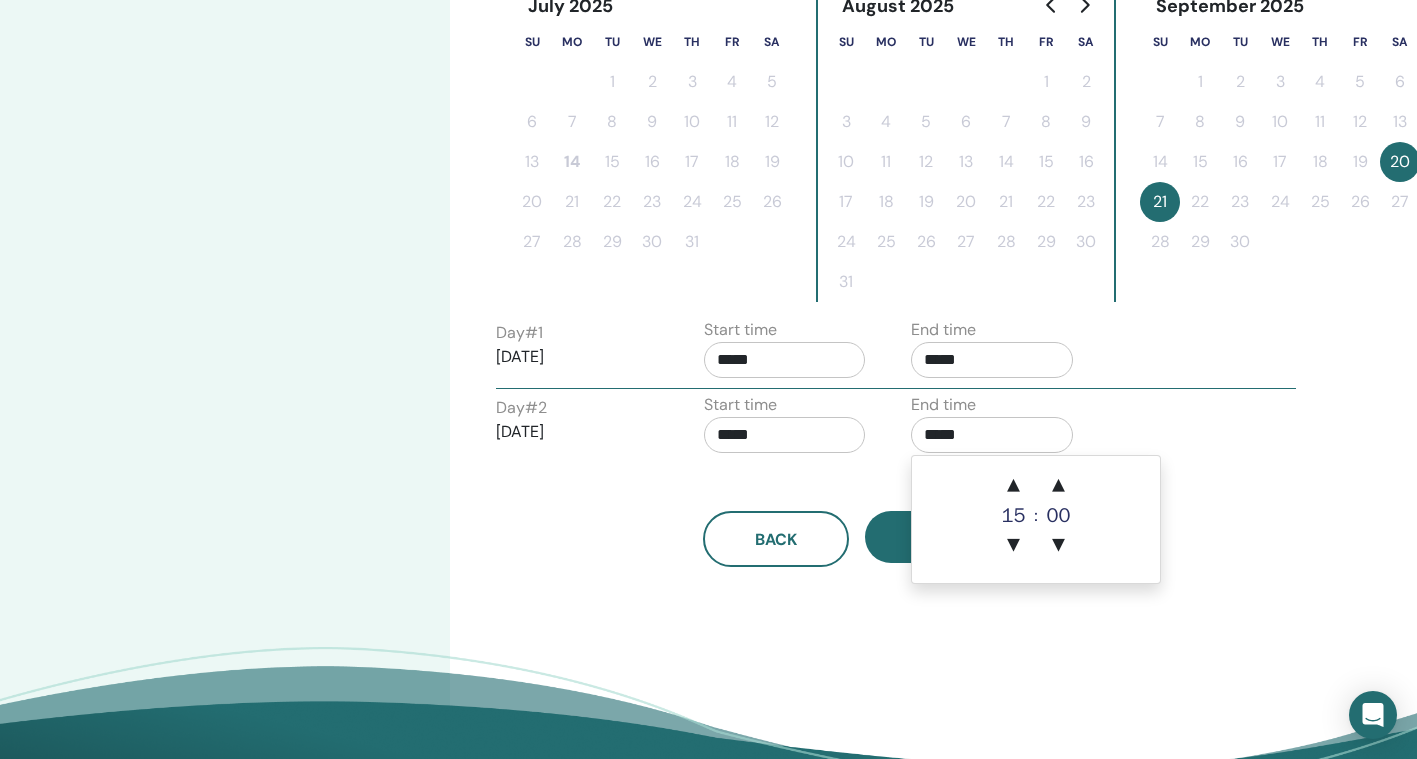 click on "*****" at bounding box center (992, 435) 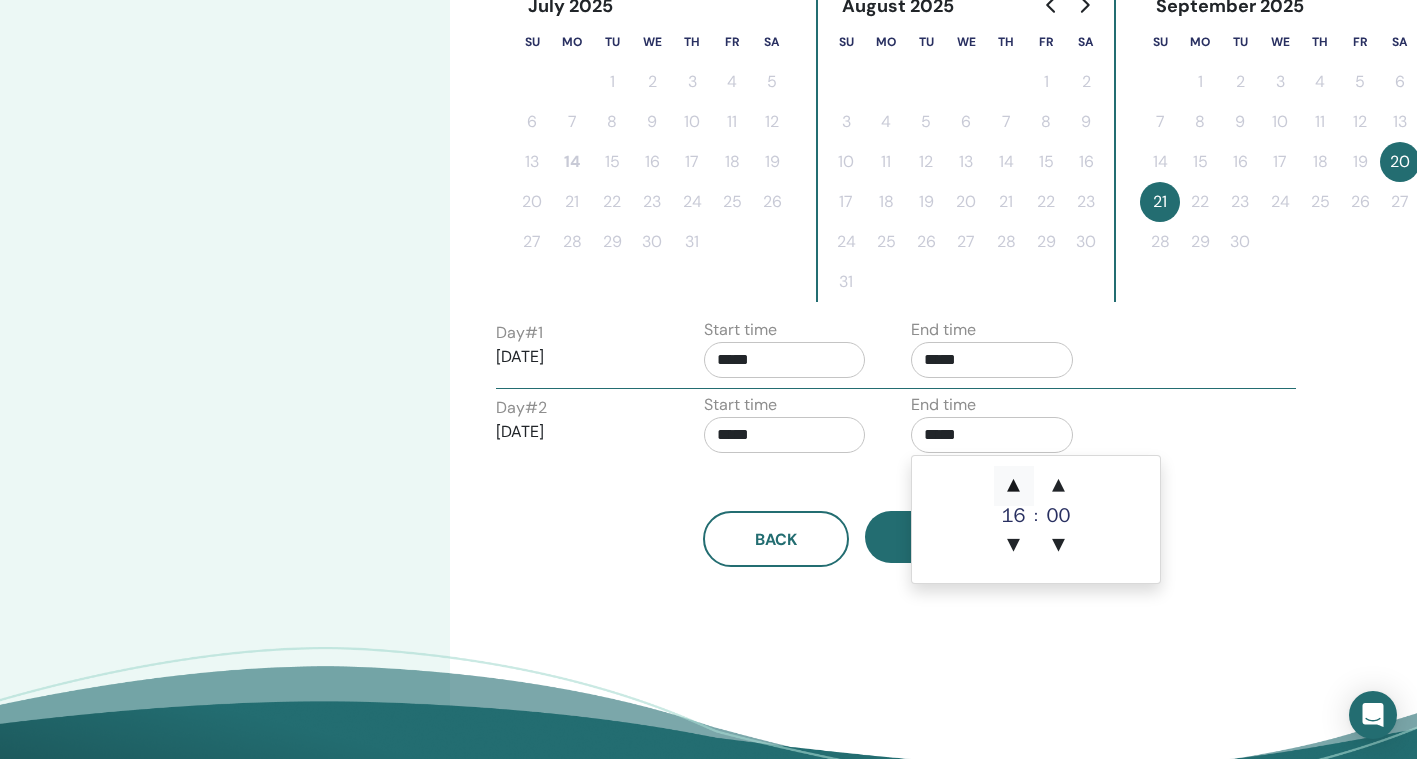 click on "▲" at bounding box center [1014, 486] 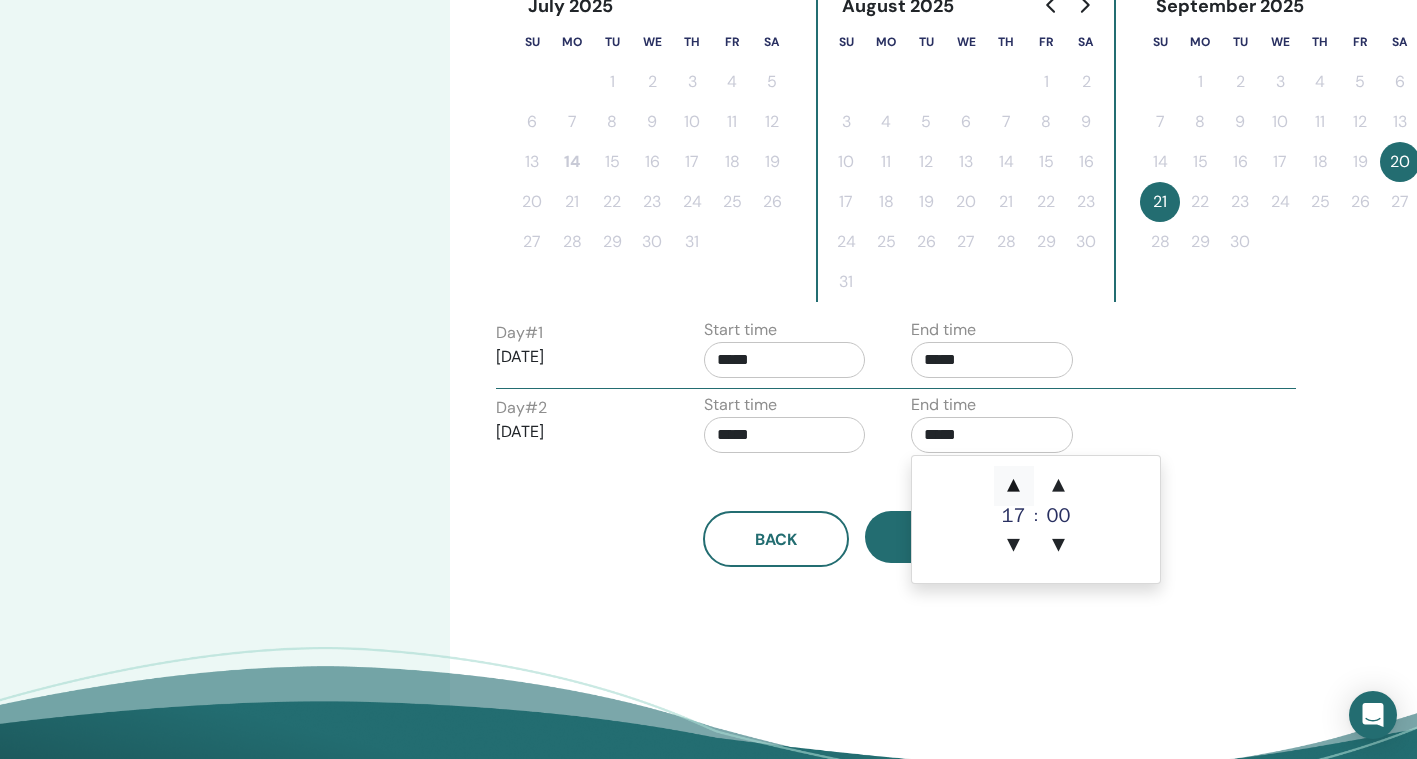 click on "▲" at bounding box center (1014, 486) 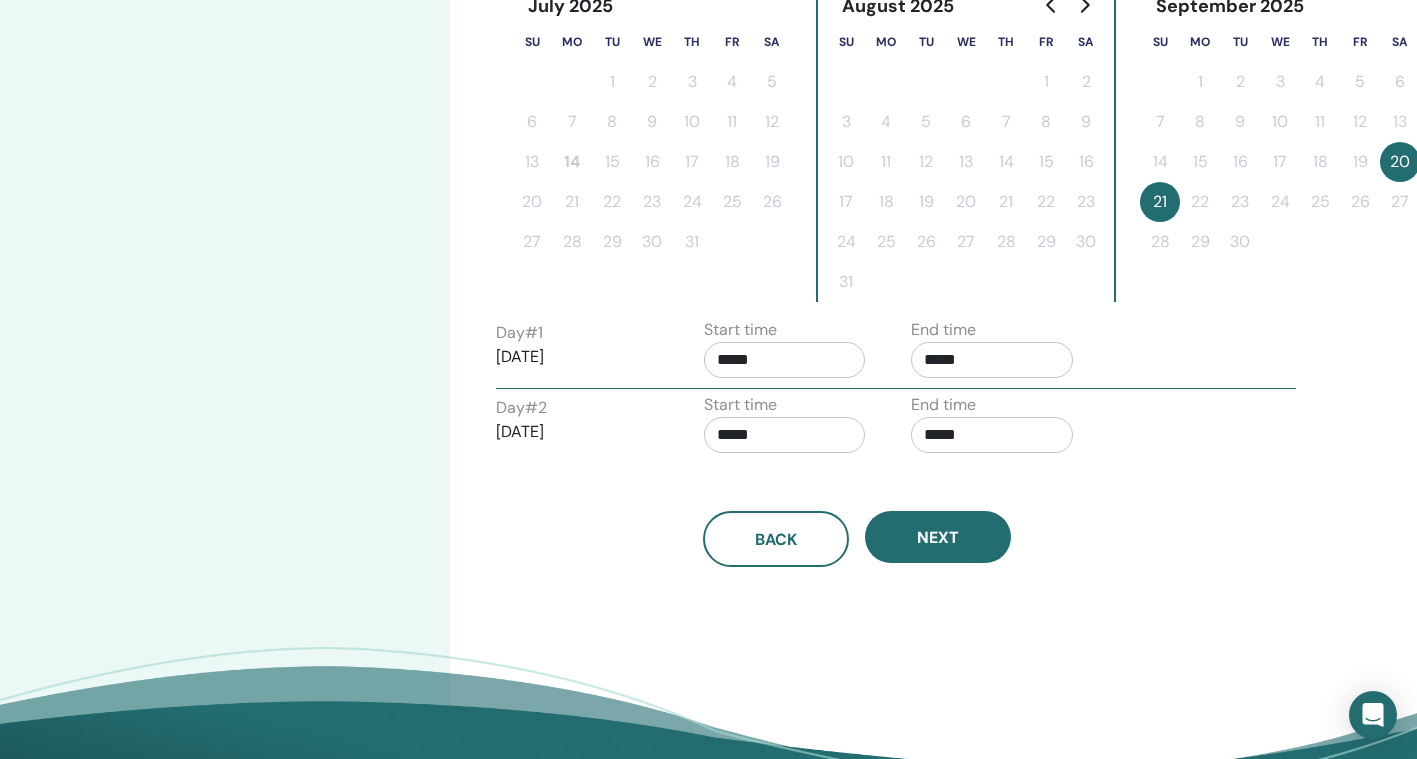 click on "Subscribe to Our Newsletter
Receive regular ThetaHealing updates!
Theta Healing
What is ThetaHealing" at bounding box center (708, 978) 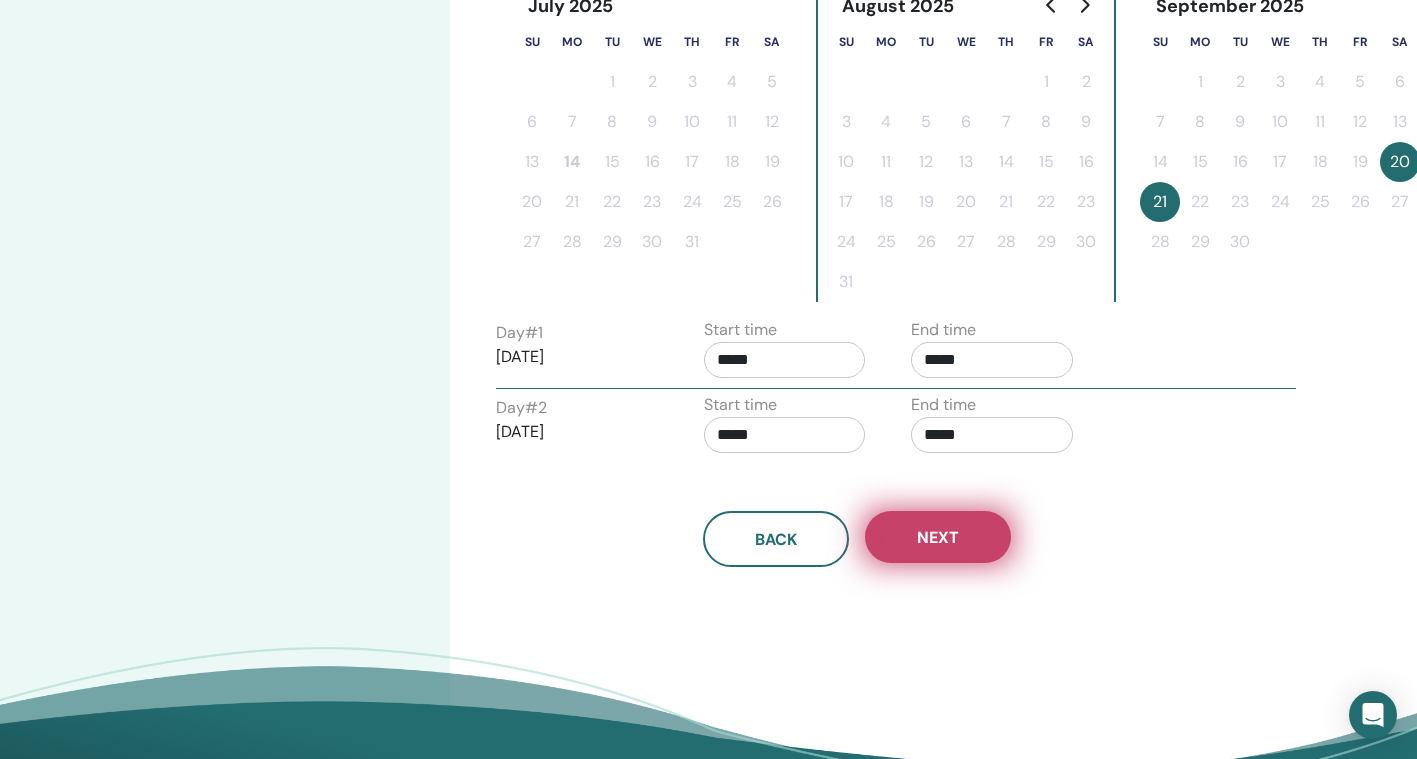 click on "Next" at bounding box center [938, 537] 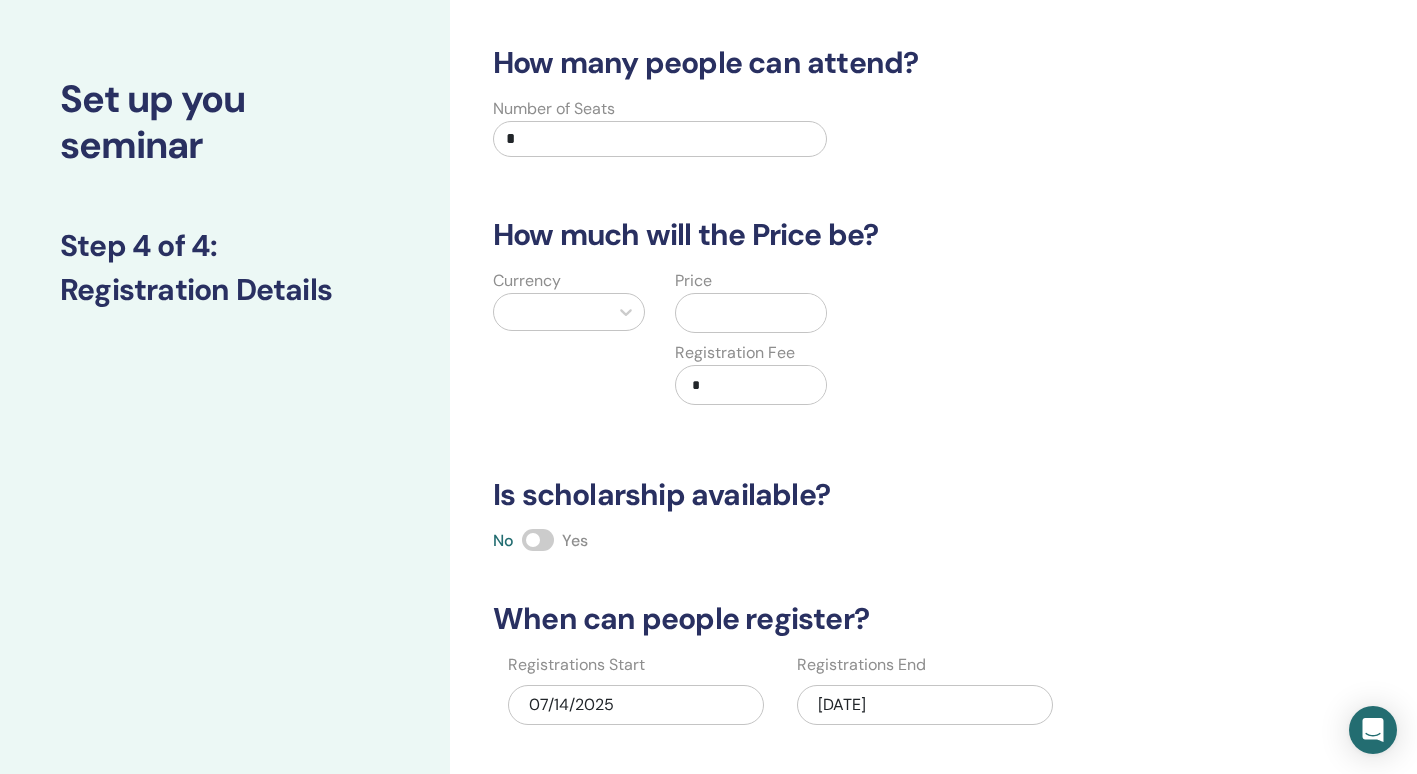 scroll, scrollTop: 0, scrollLeft: 0, axis: both 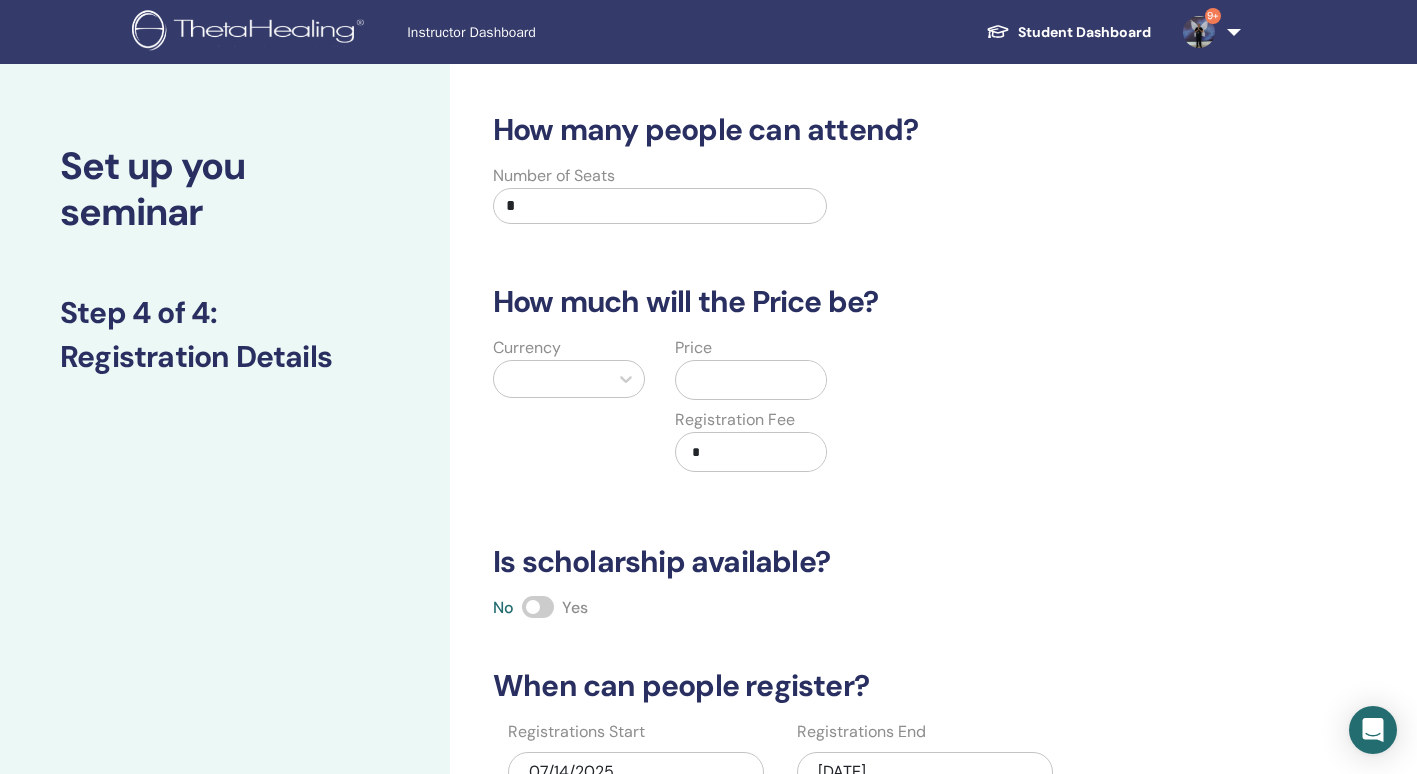 drag, startPoint x: 525, startPoint y: 203, endPoint x: 480, endPoint y: 203, distance: 45 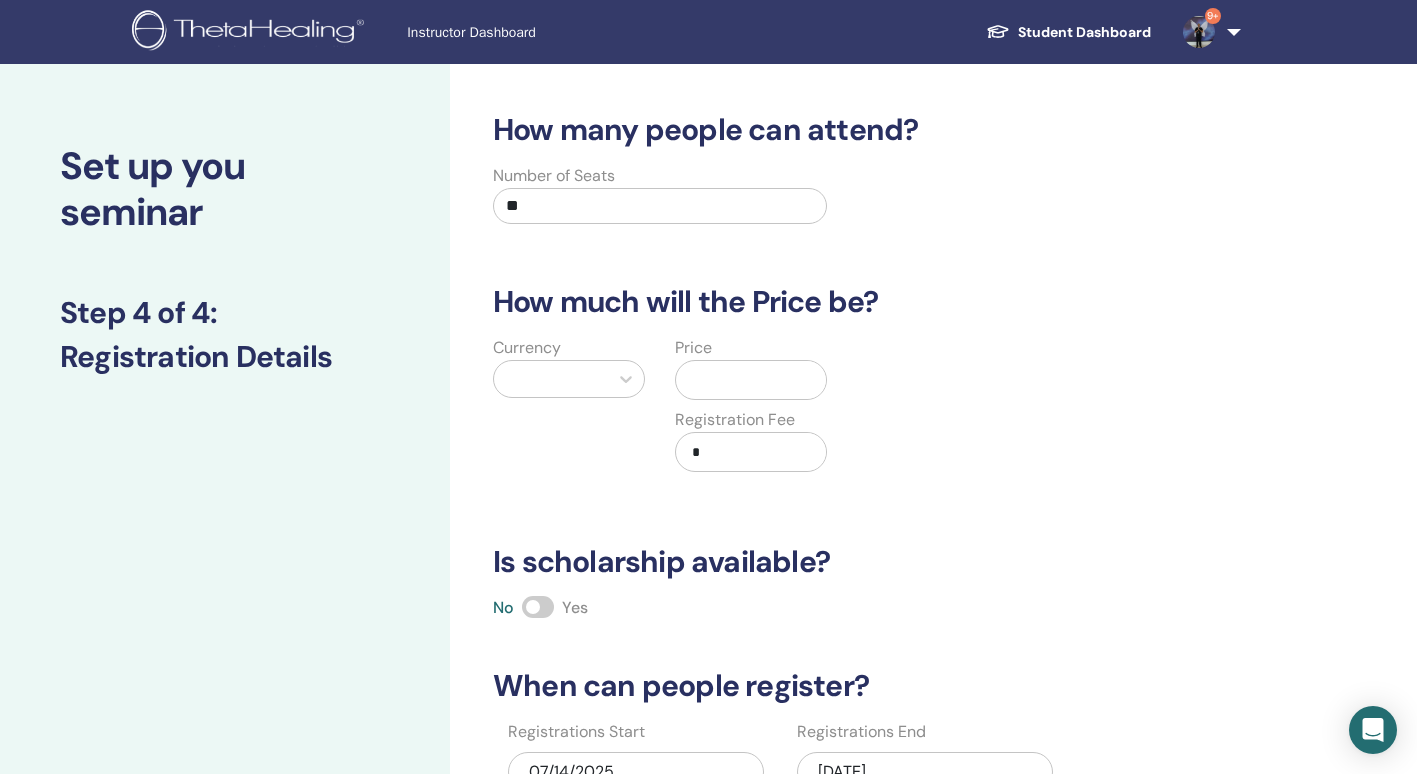 type on "**" 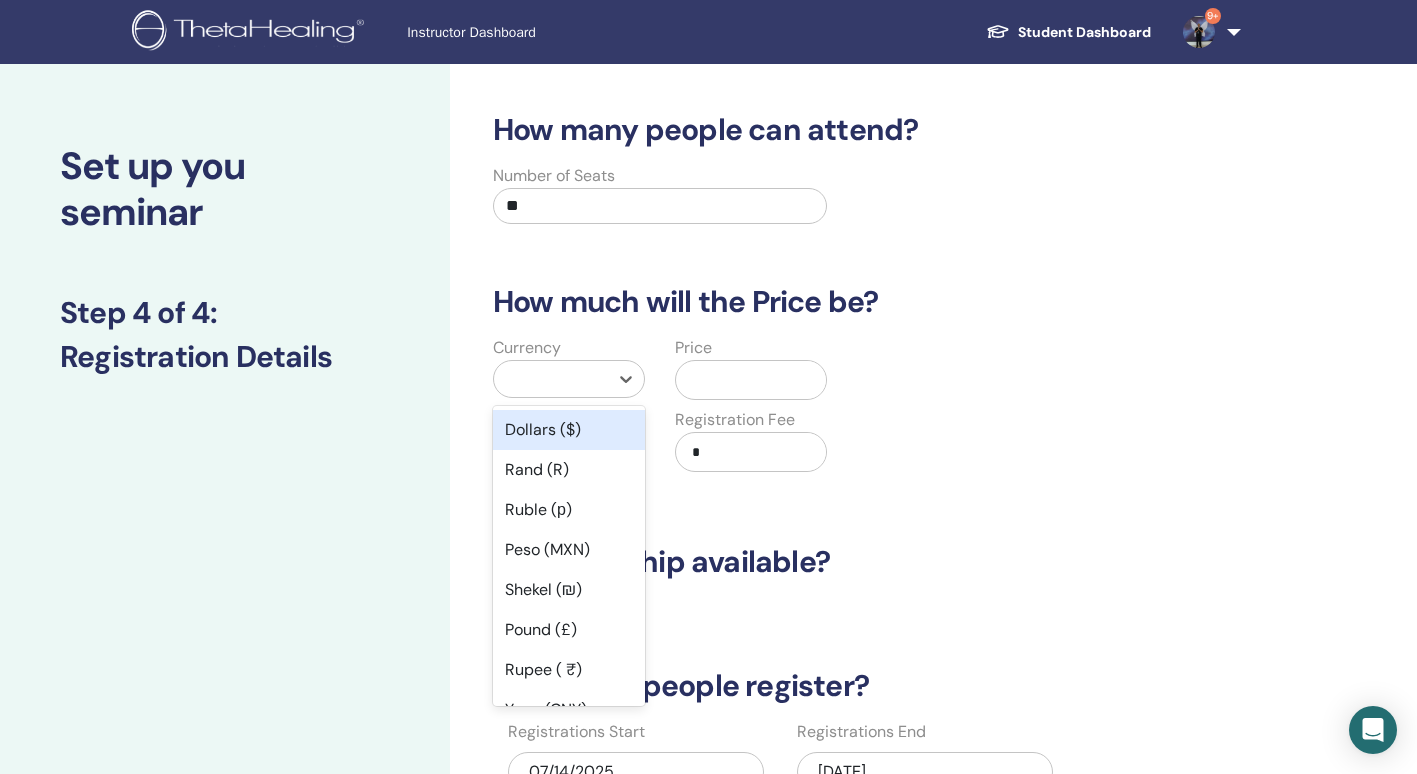 click at bounding box center (551, 379) 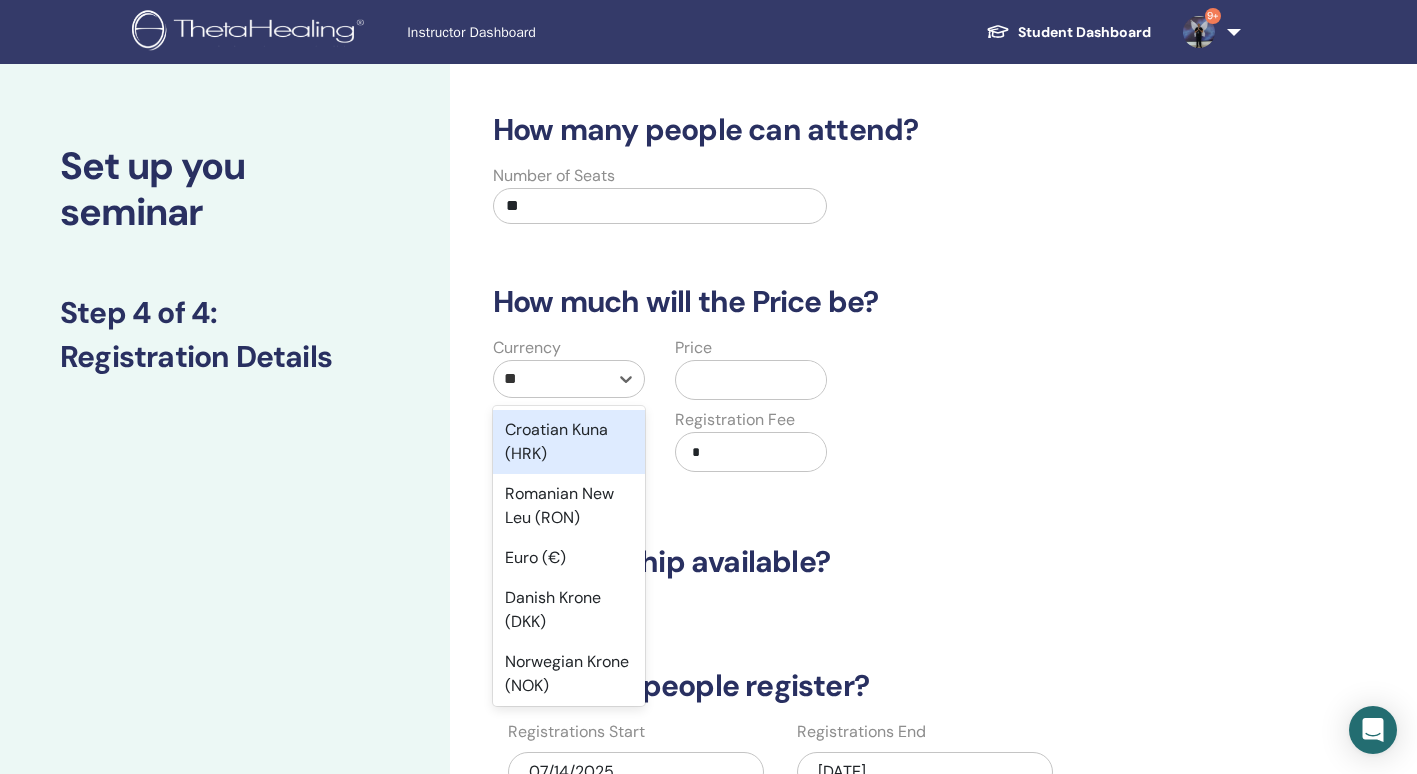 type on "***" 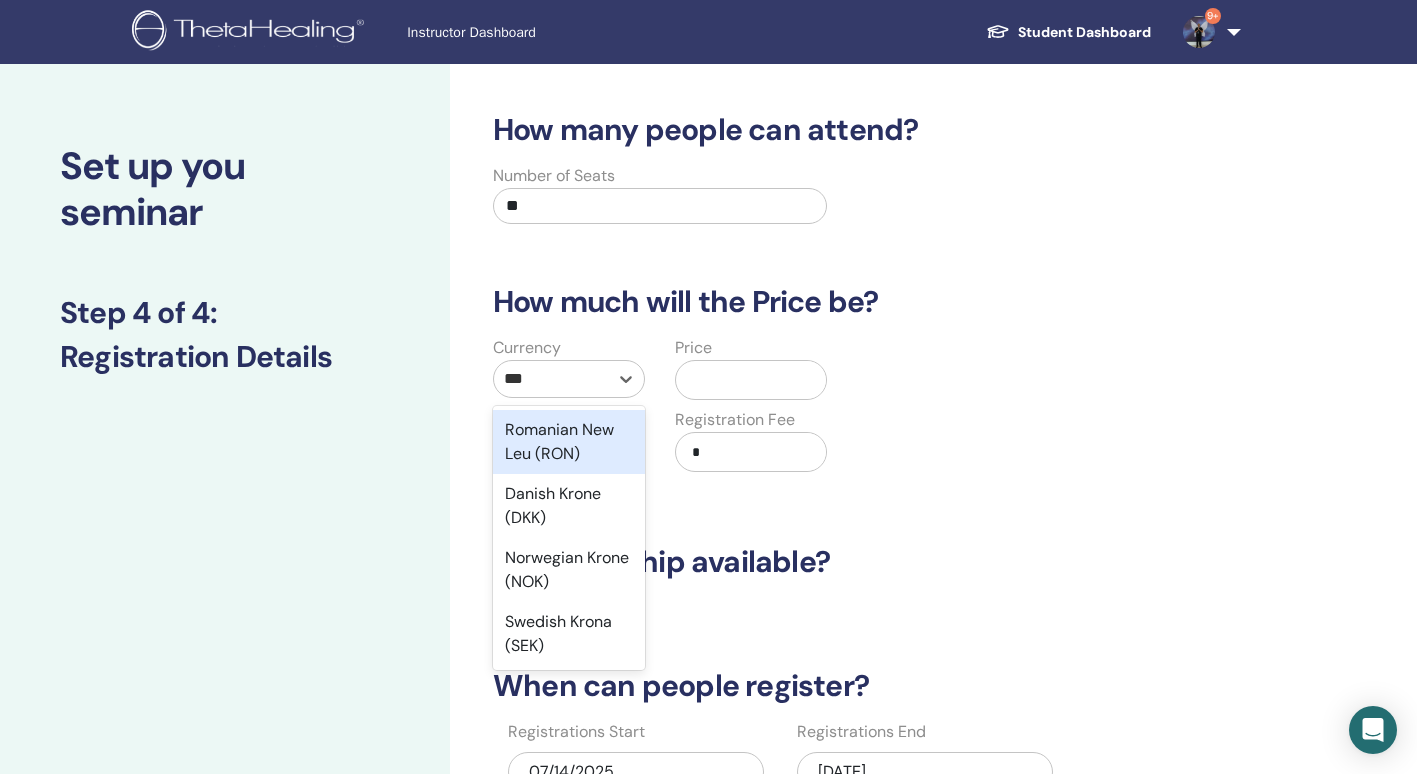 click on "Romanian New Leu (RON)" at bounding box center [569, 442] 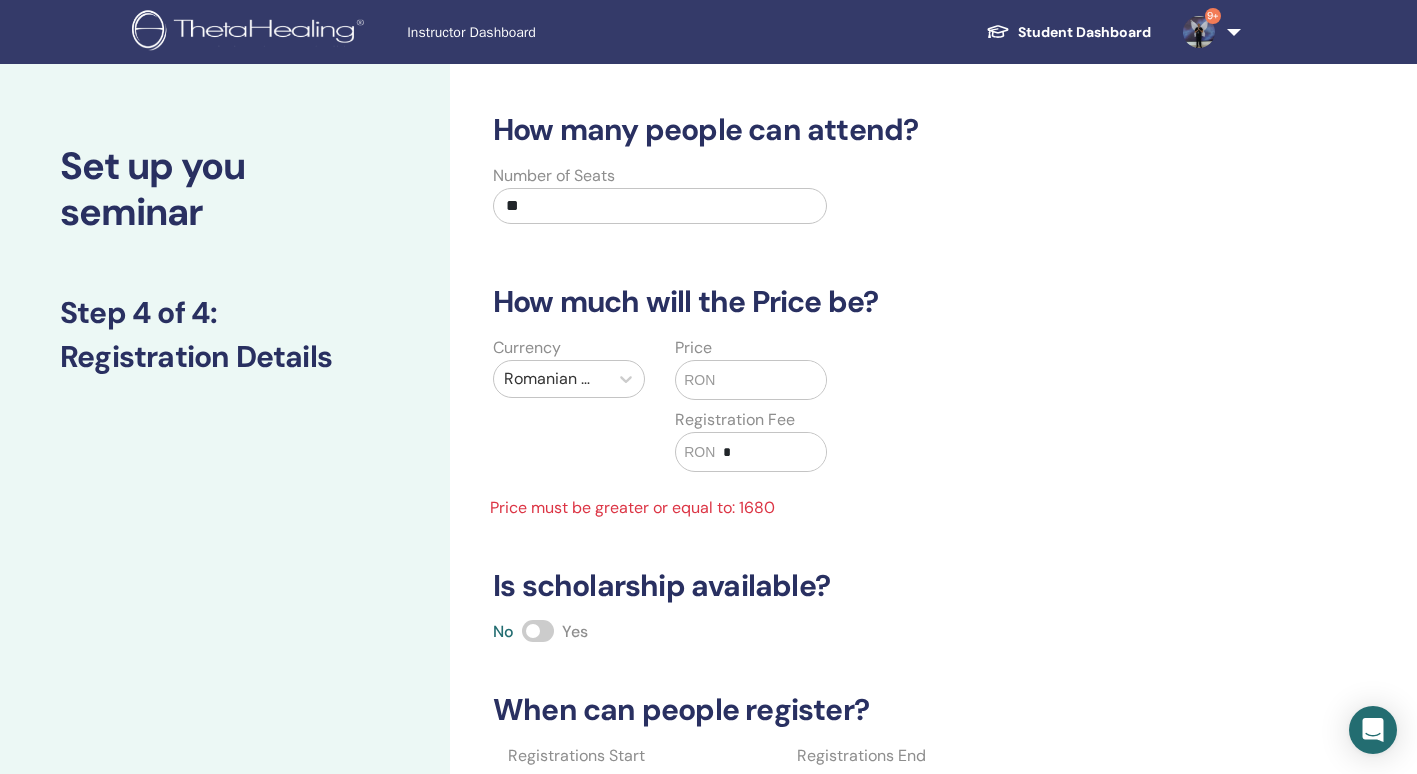 click at bounding box center [770, 380] 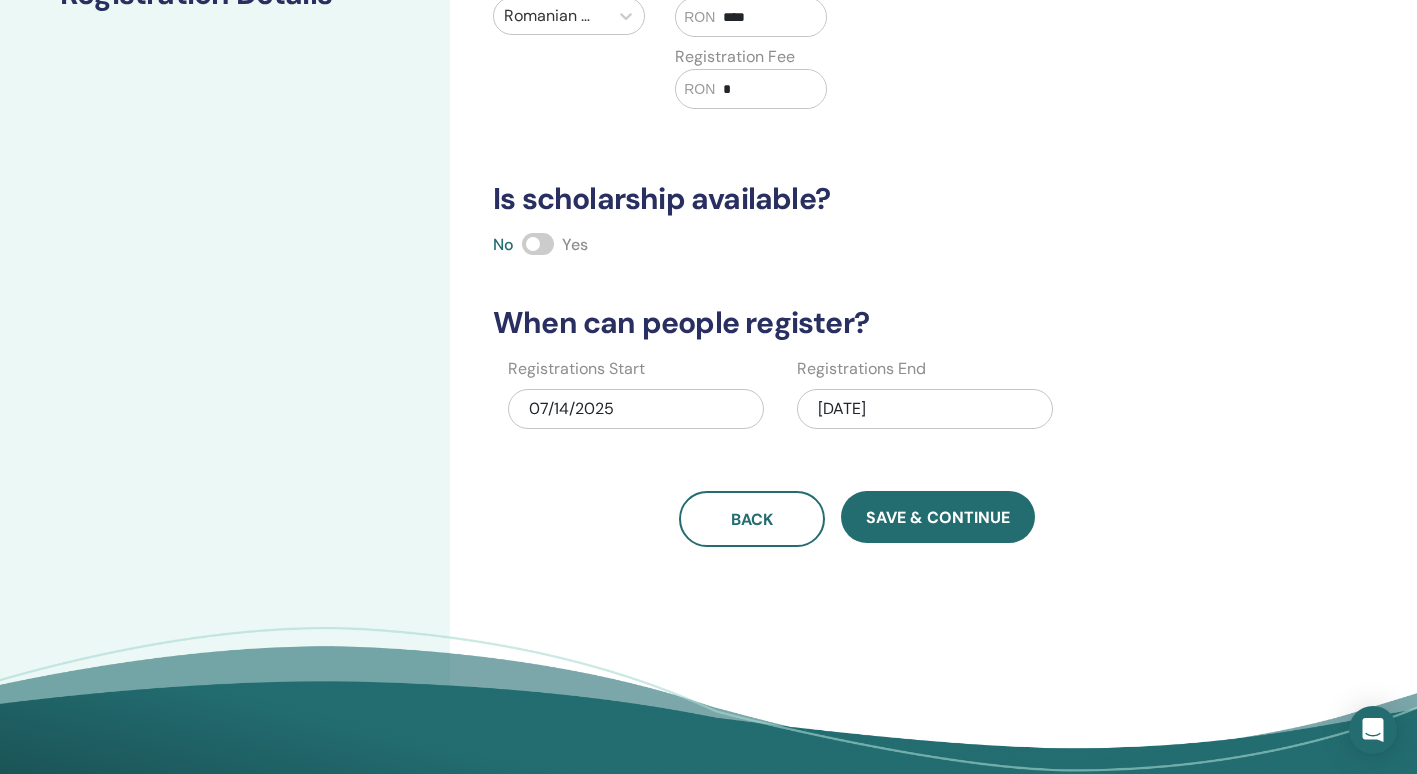 scroll, scrollTop: 364, scrollLeft: 0, axis: vertical 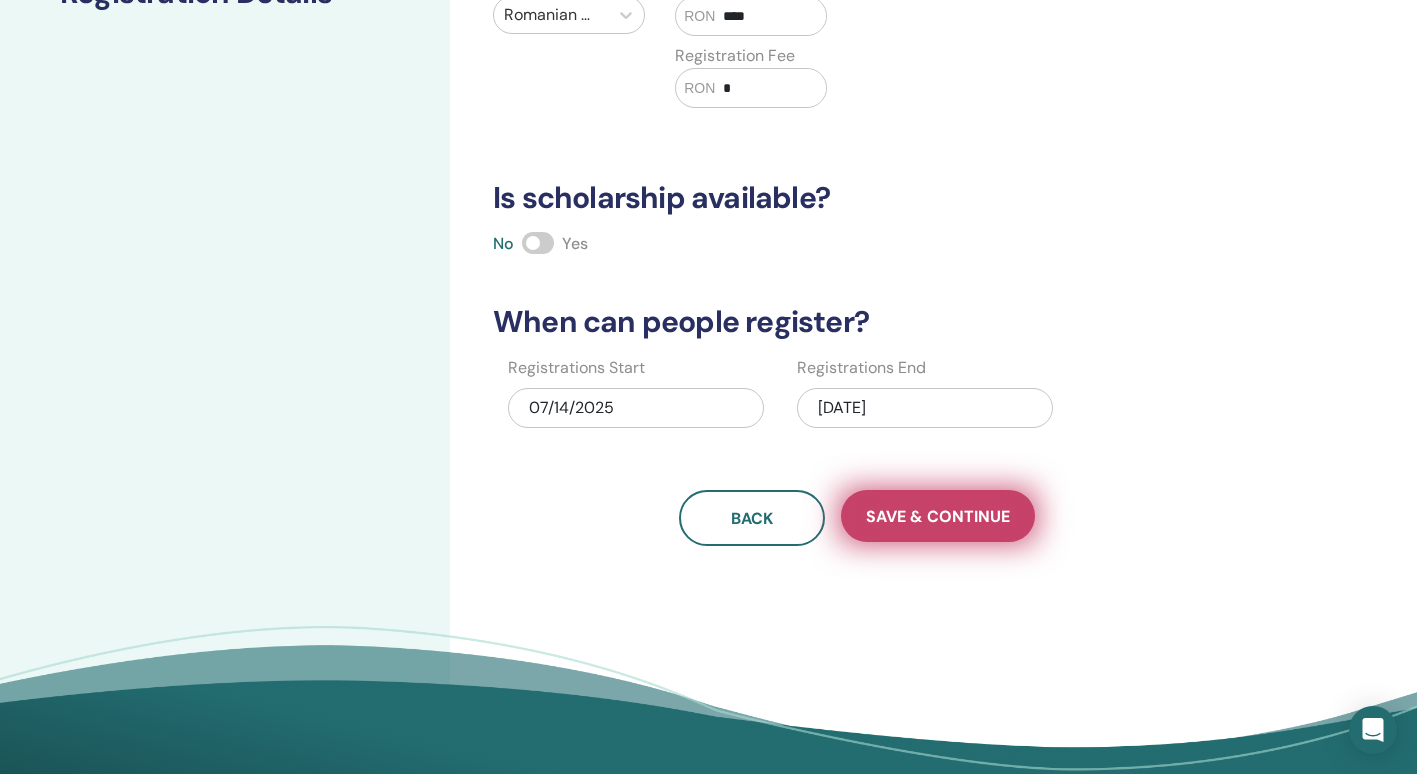 type on "****" 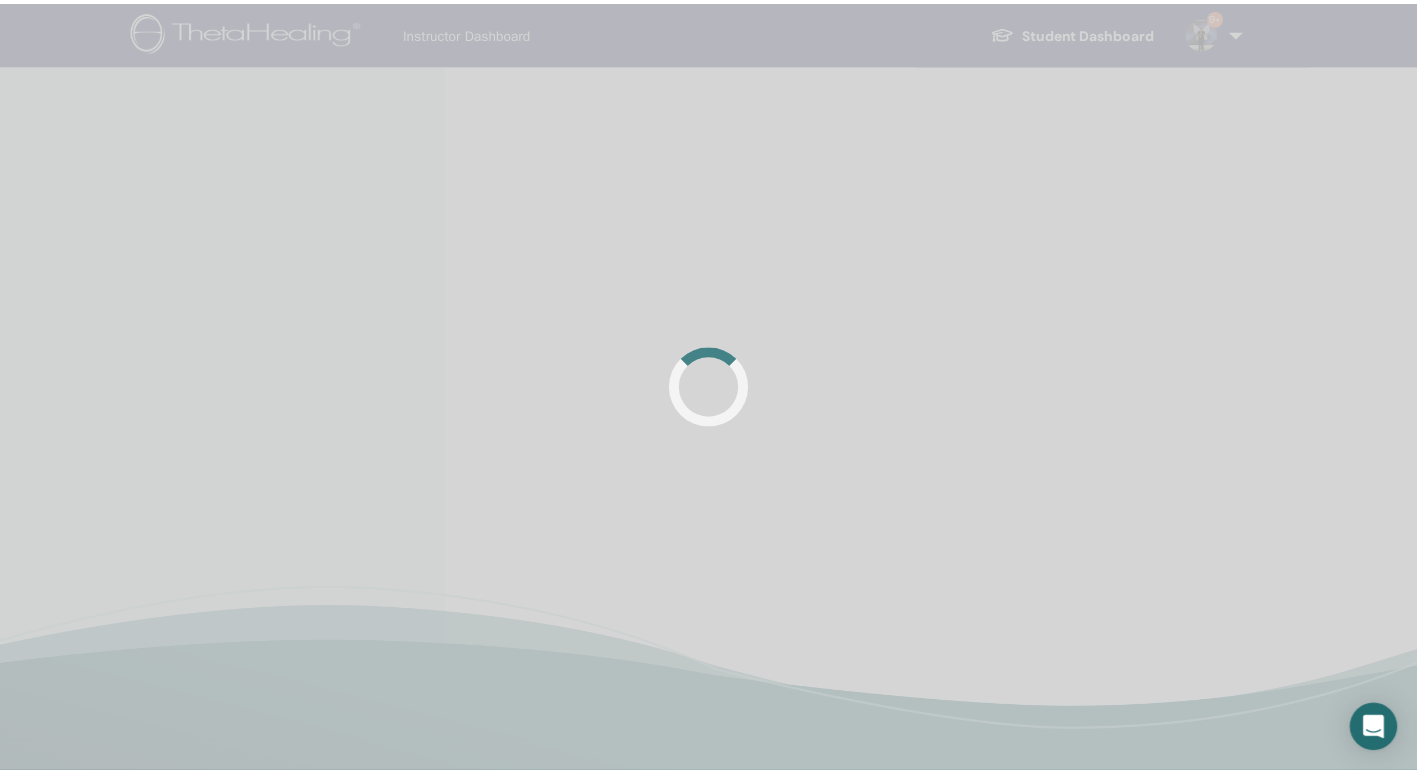 scroll, scrollTop: 0, scrollLeft: 0, axis: both 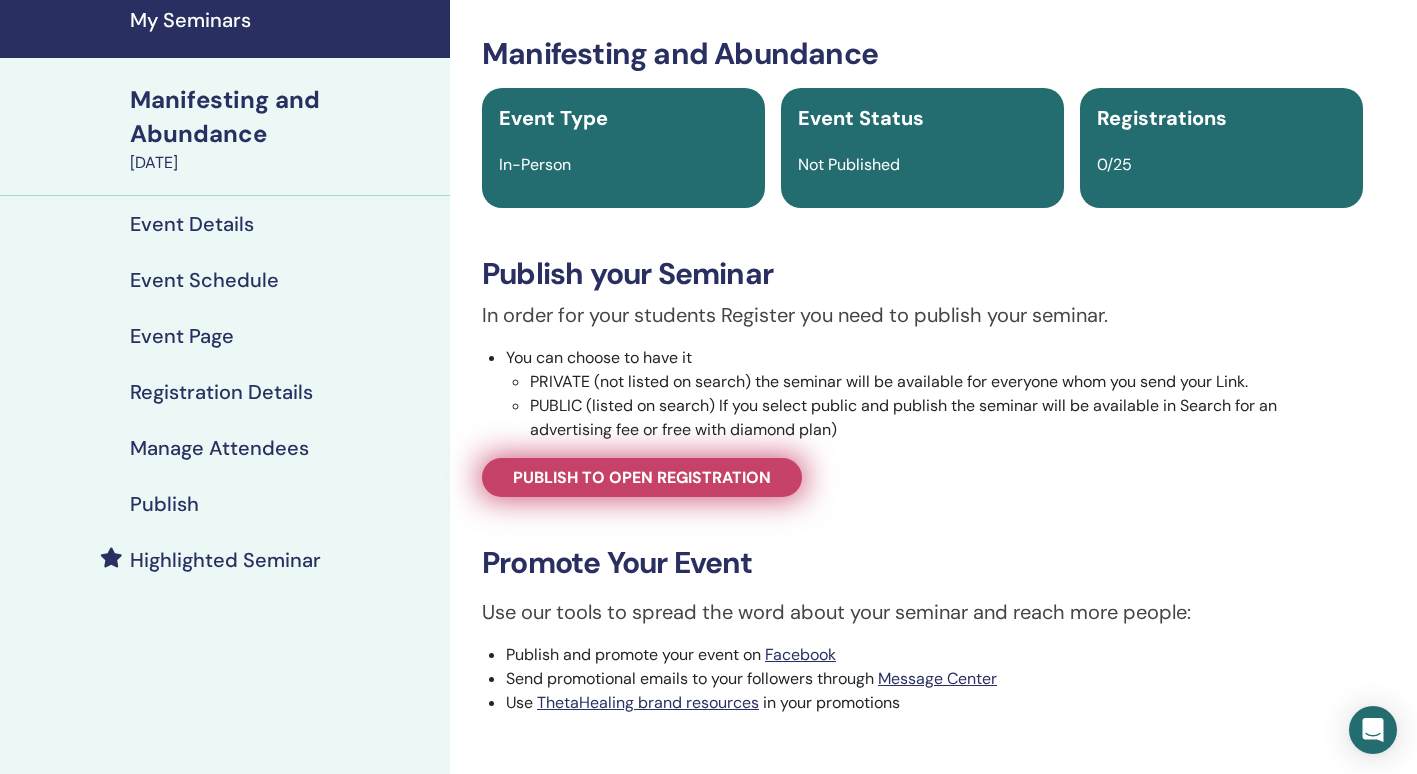 click on "Publish to open registration" at bounding box center (642, 477) 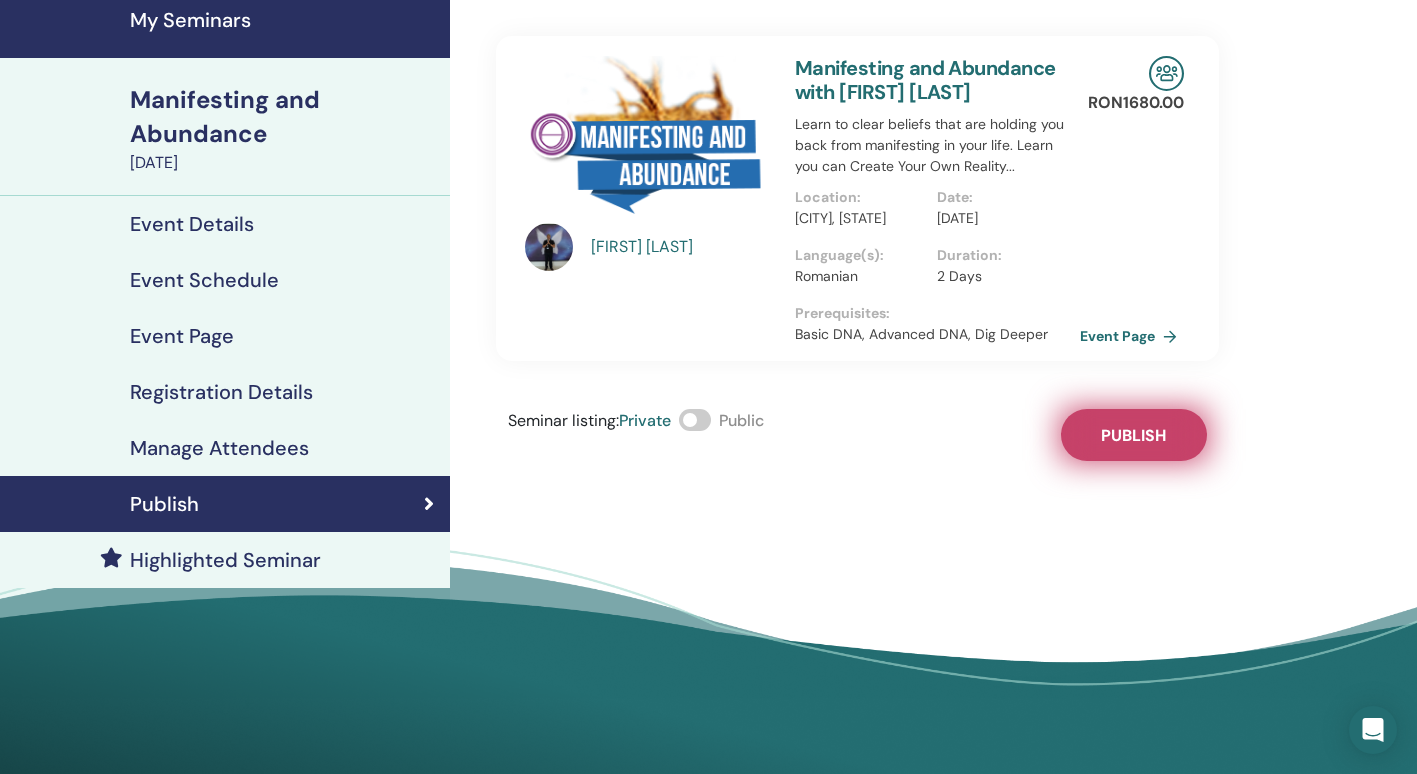 click on "Publish" at bounding box center (1133, 435) 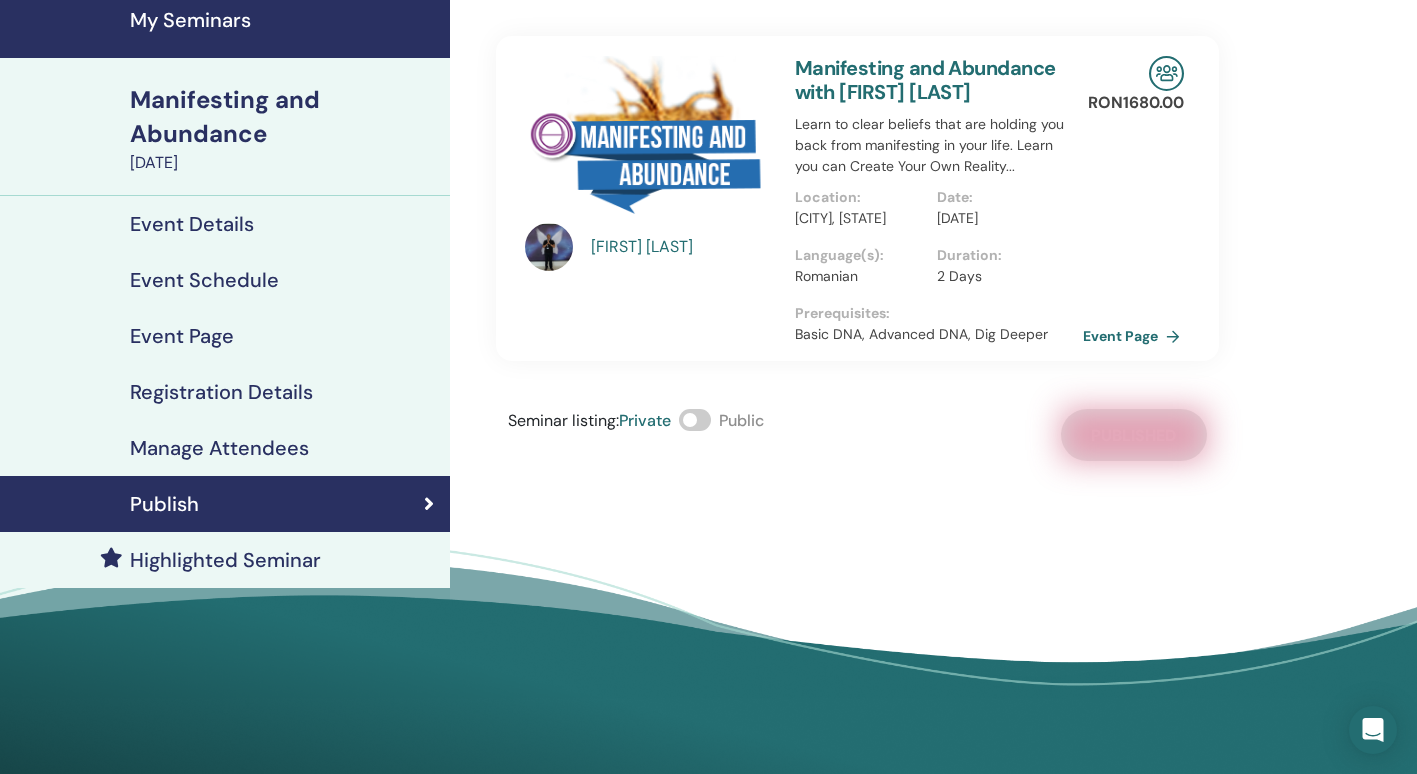 click on "Event Page" at bounding box center [1135, 336] 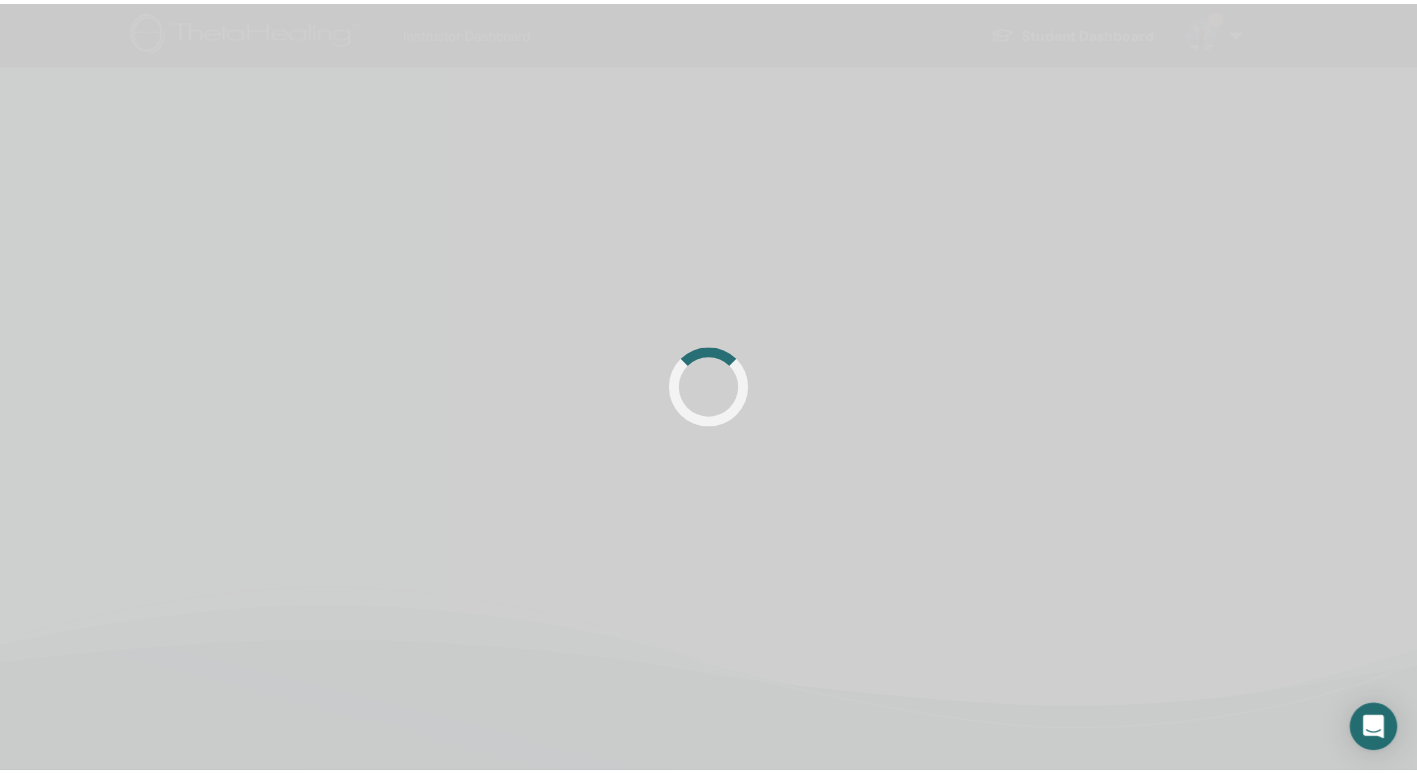 scroll, scrollTop: 76, scrollLeft: 0, axis: vertical 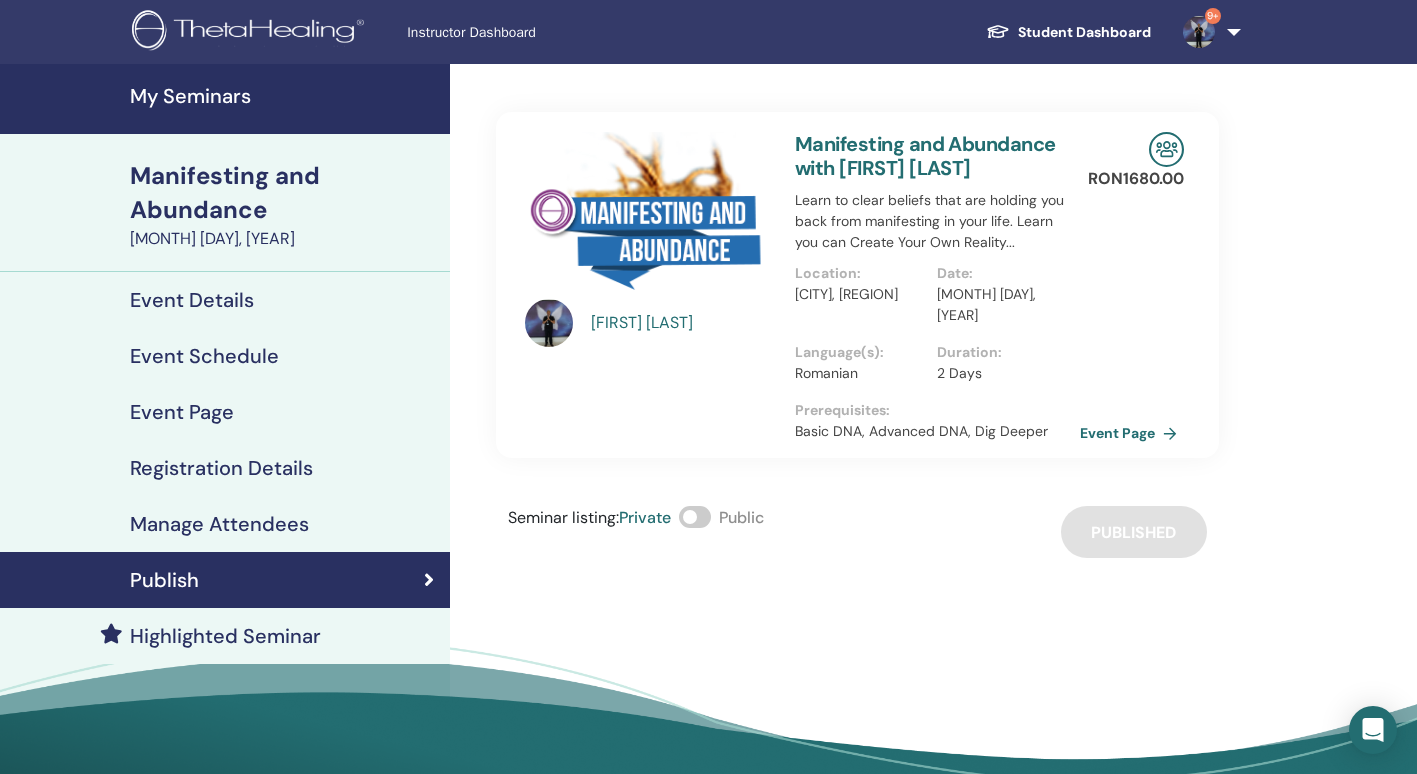 click on "My Seminars" at bounding box center [284, 96] 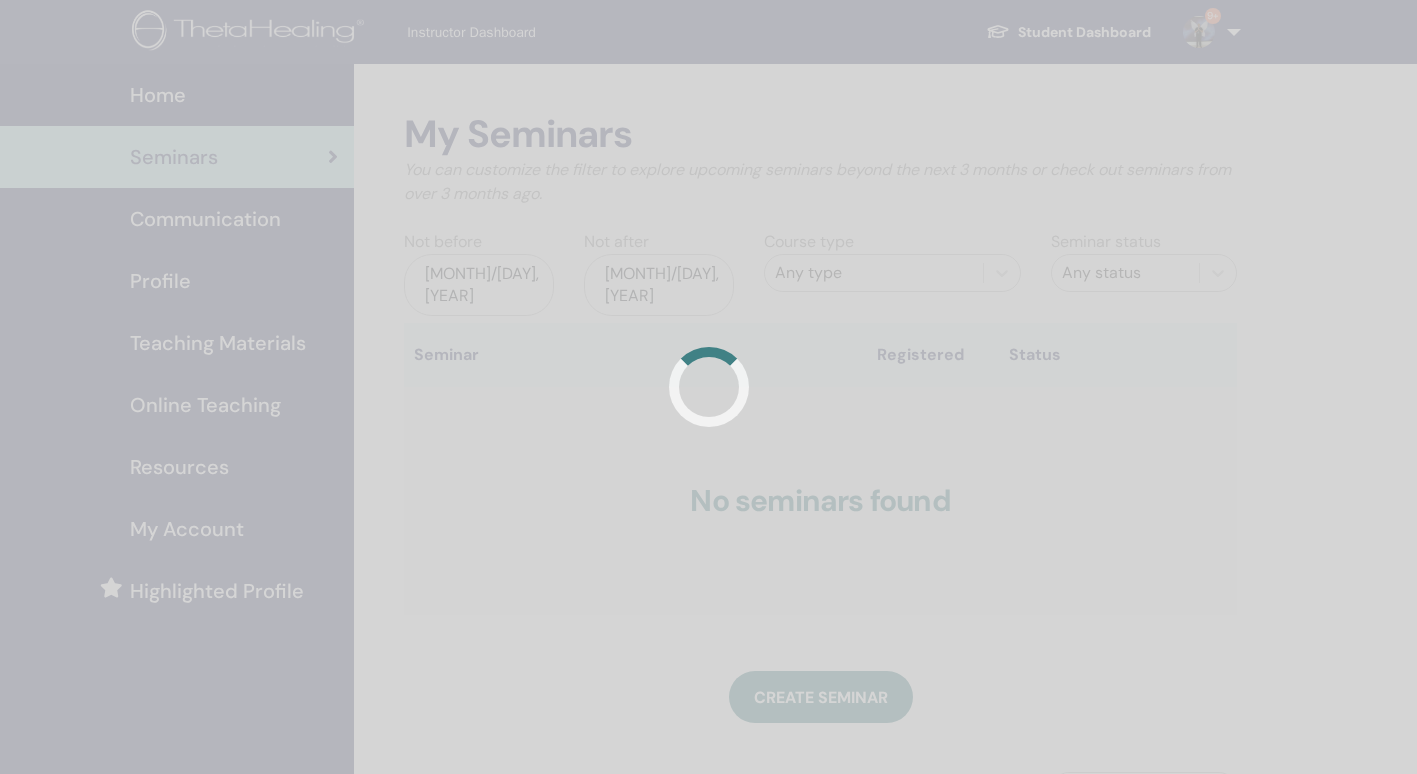 scroll, scrollTop: 0, scrollLeft: 0, axis: both 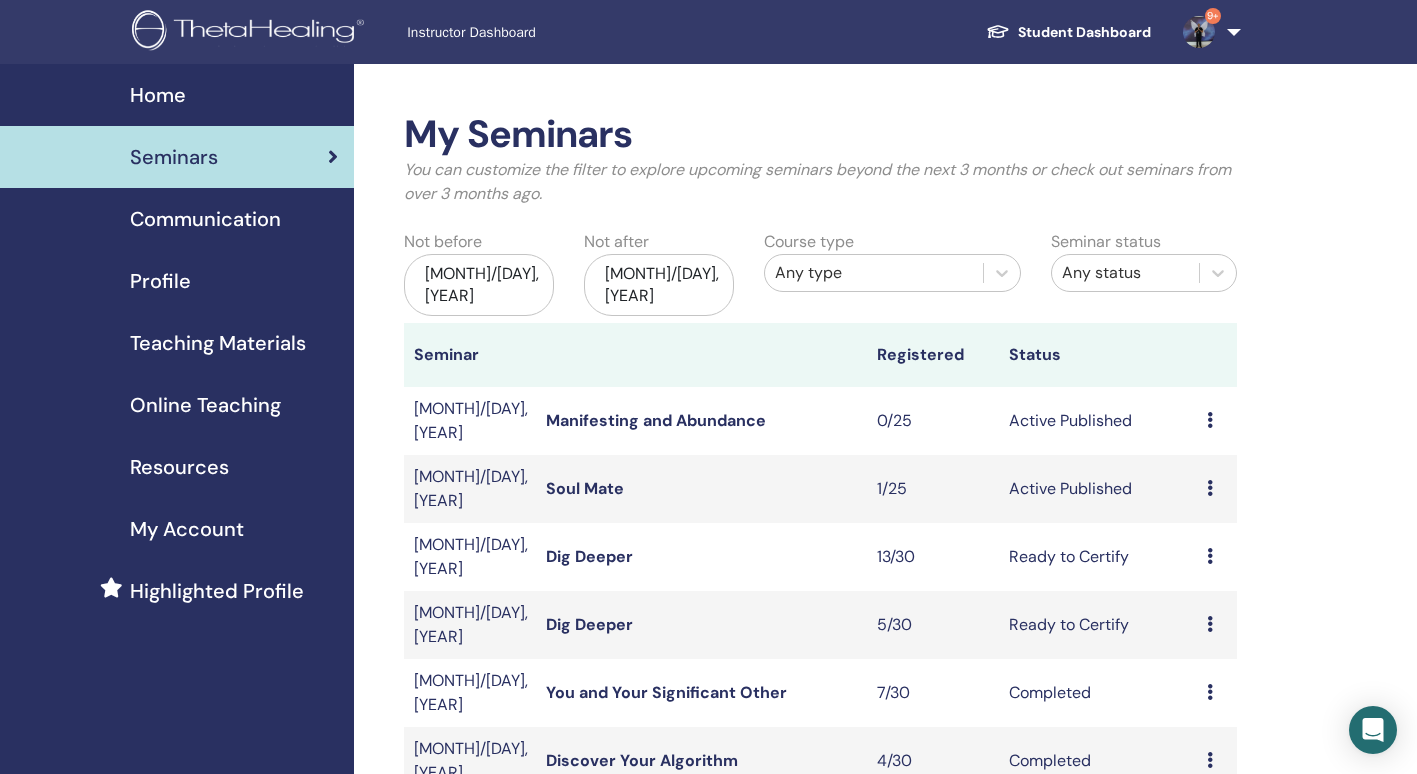 click at bounding box center (1210, 488) 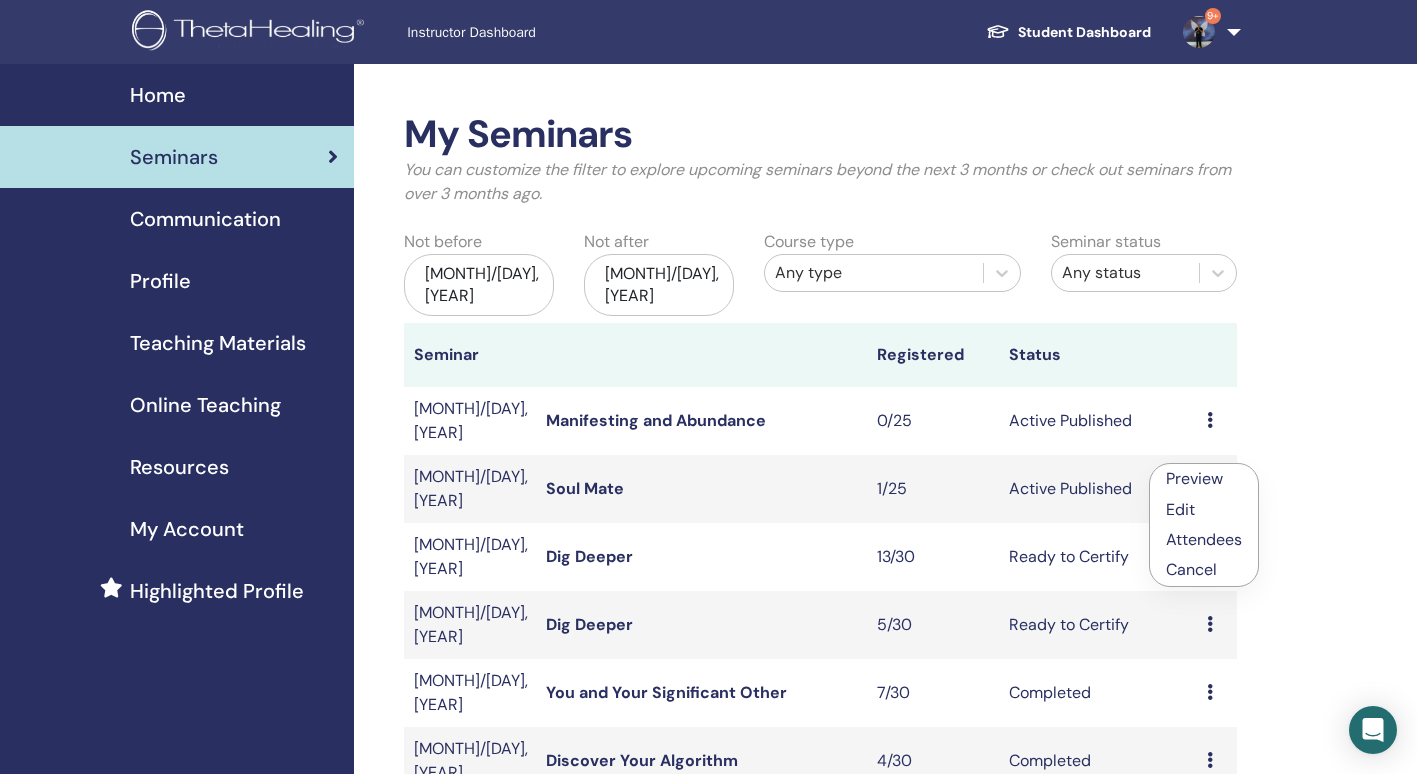 click on "Cancel" at bounding box center [1204, 570] 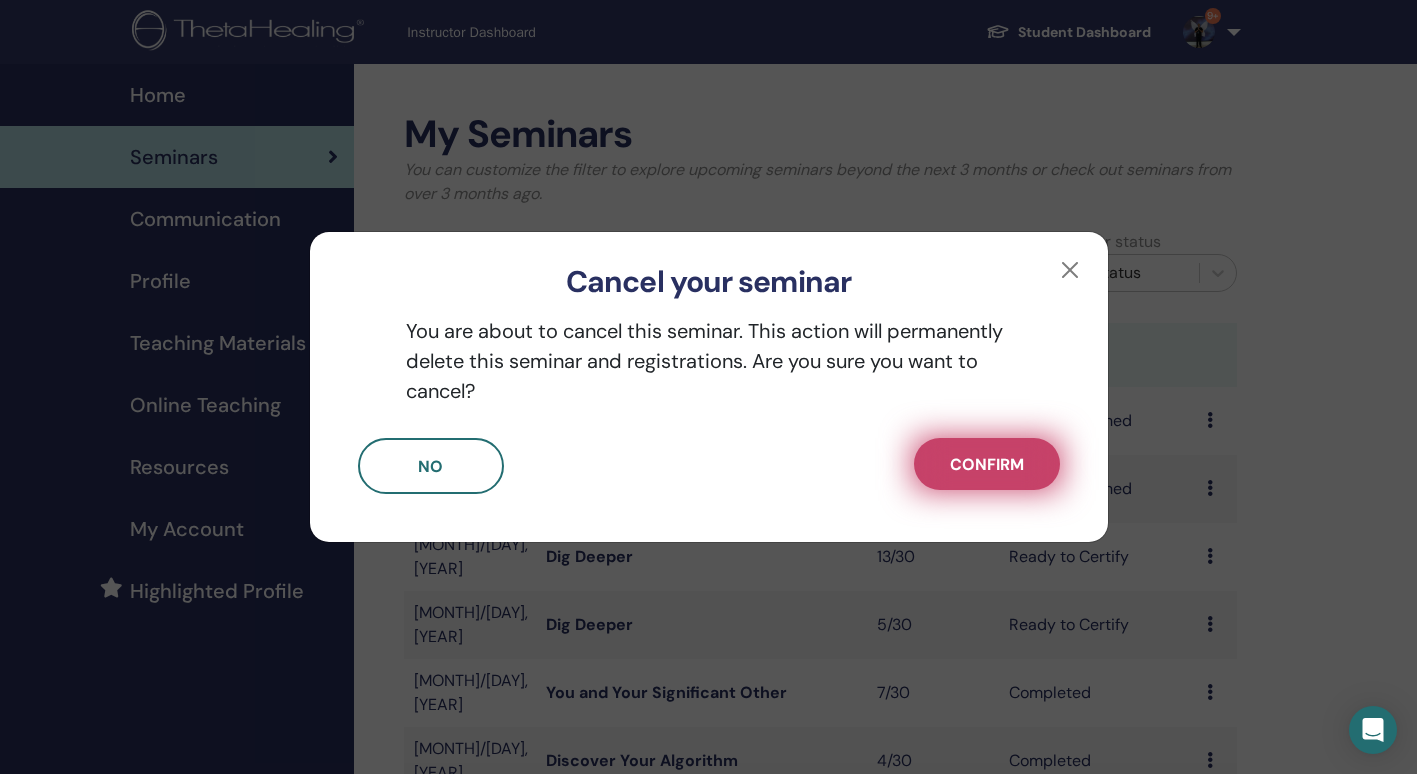 click on "Confirm" at bounding box center (987, 464) 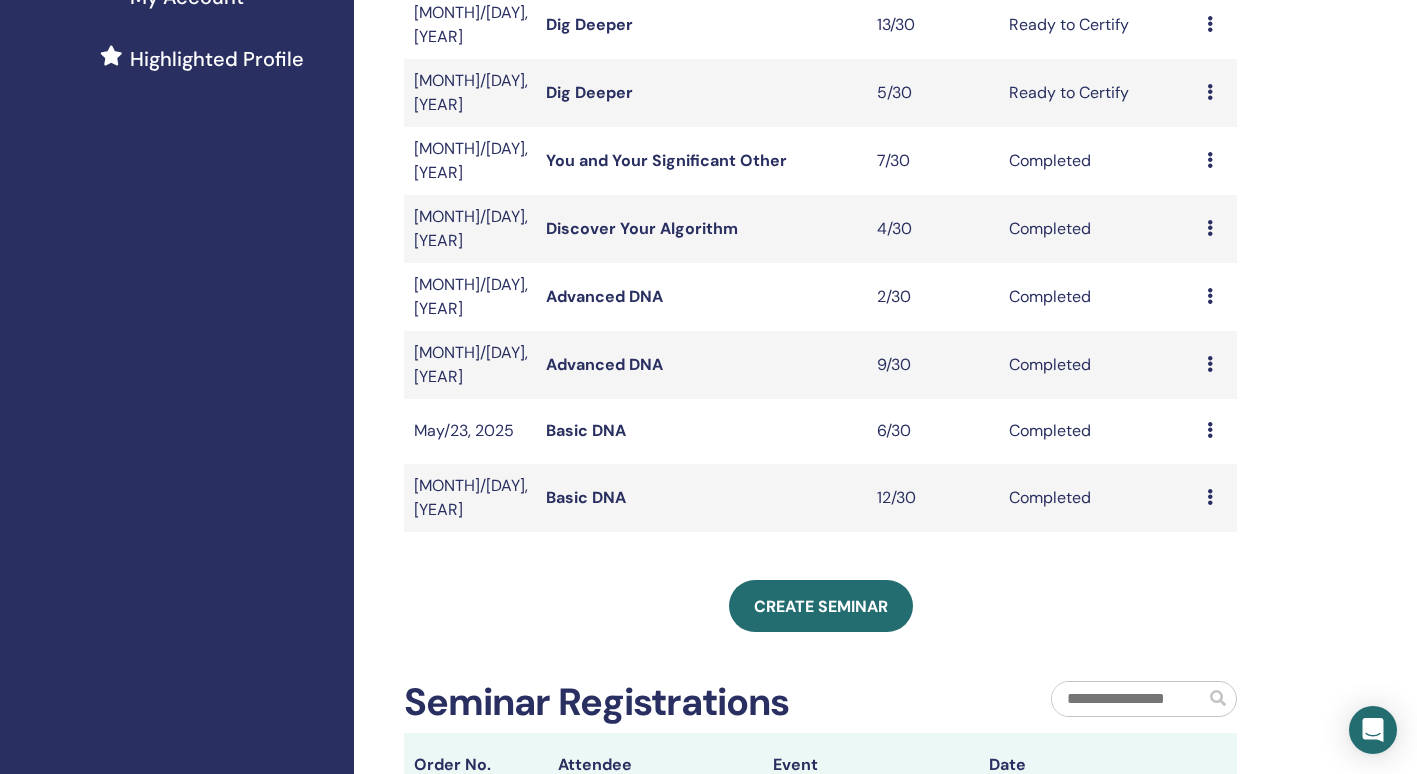 scroll, scrollTop: 533, scrollLeft: 0, axis: vertical 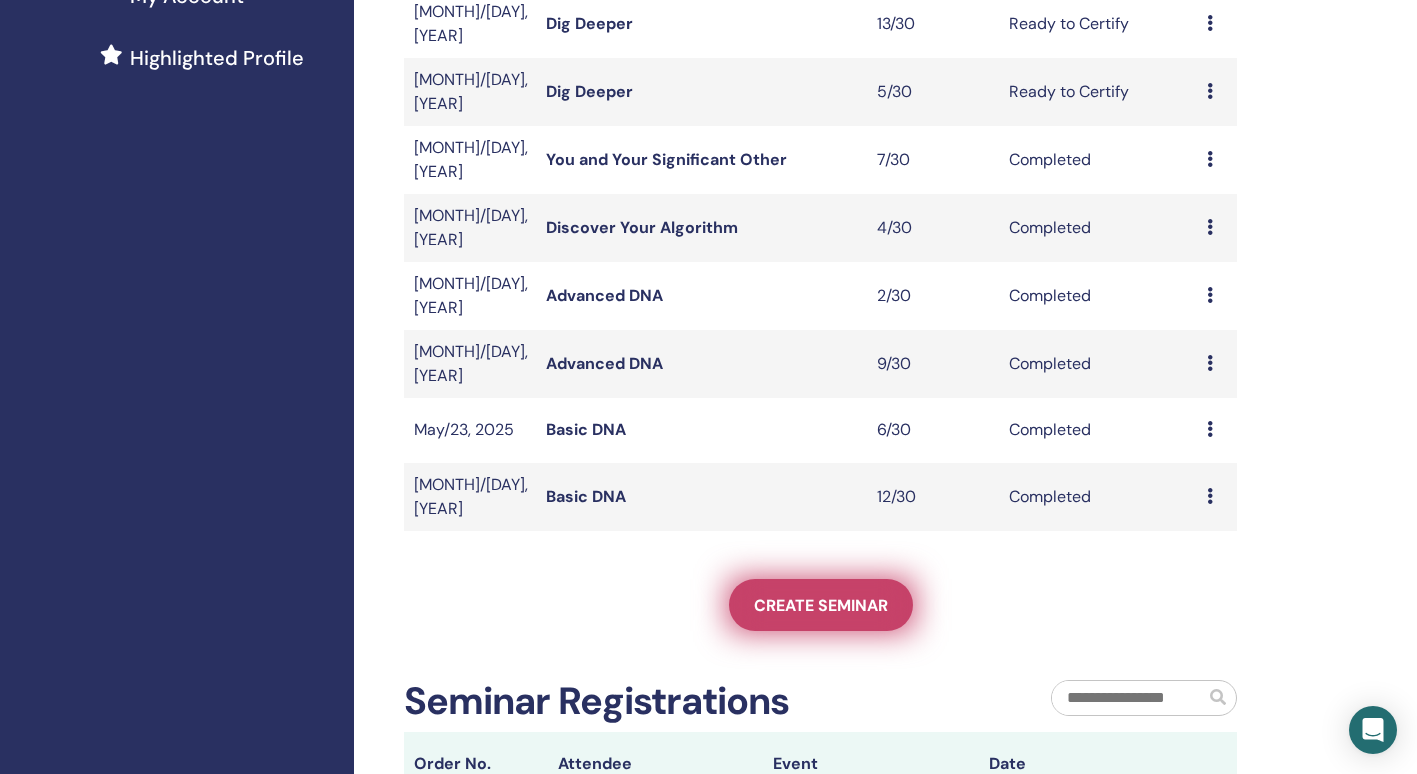click on "Create seminar" at bounding box center (821, 605) 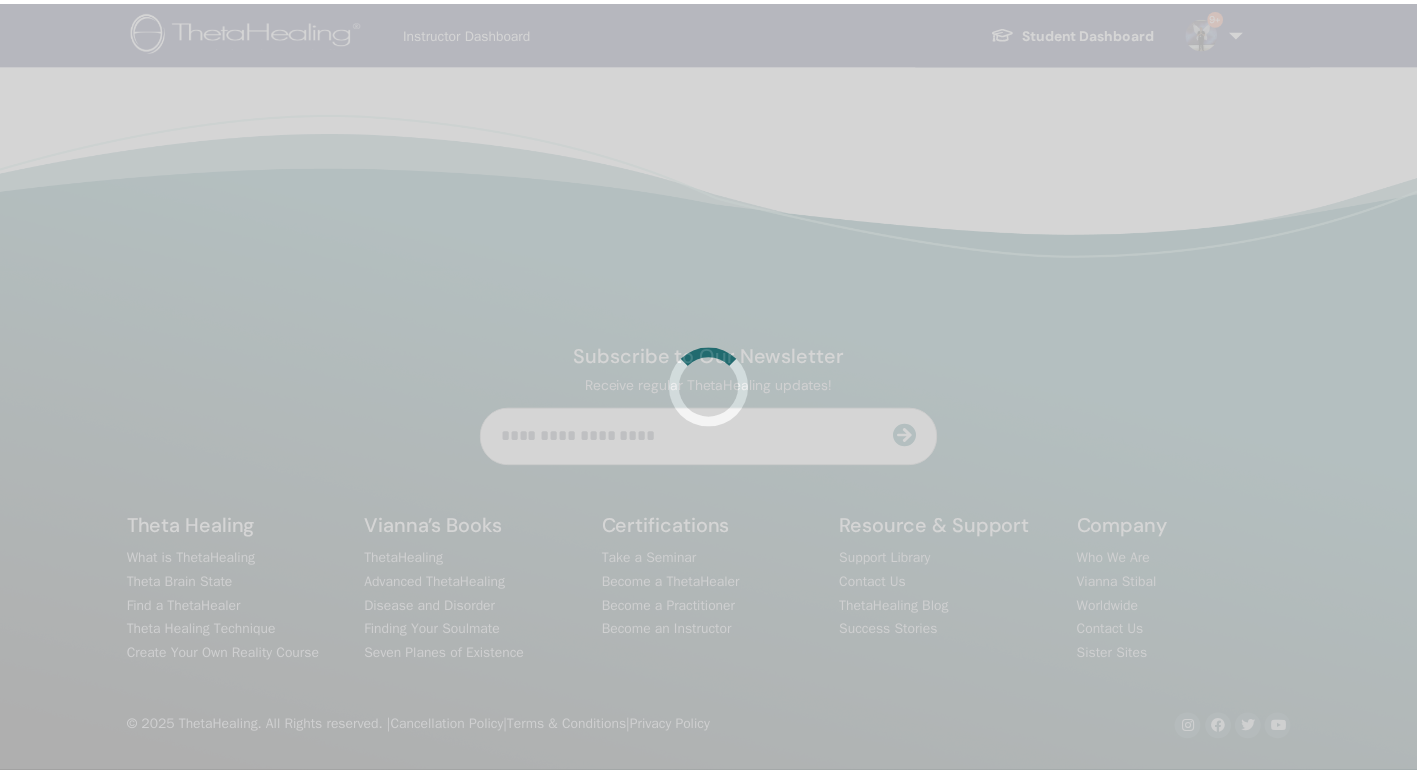 scroll, scrollTop: 0, scrollLeft: 0, axis: both 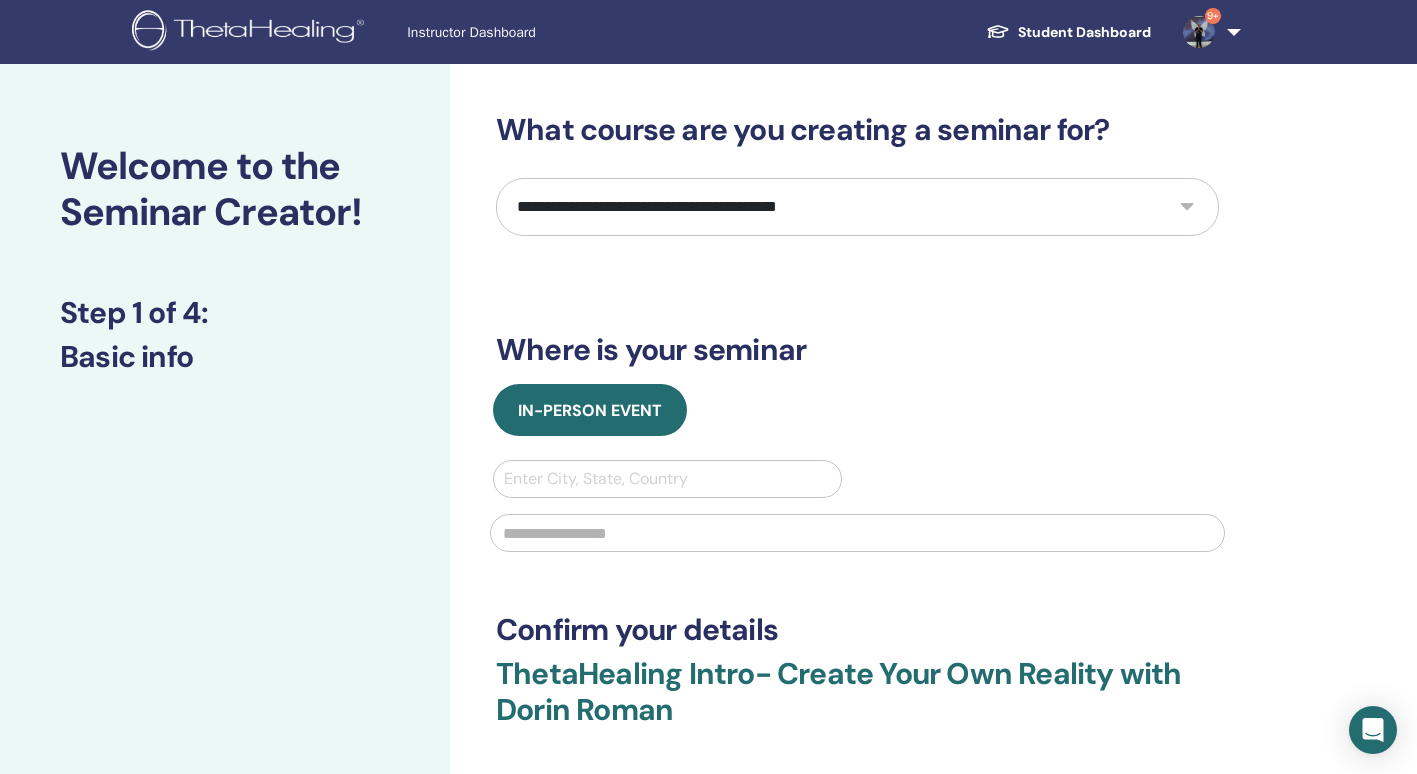click on "**********" at bounding box center (857, 207) 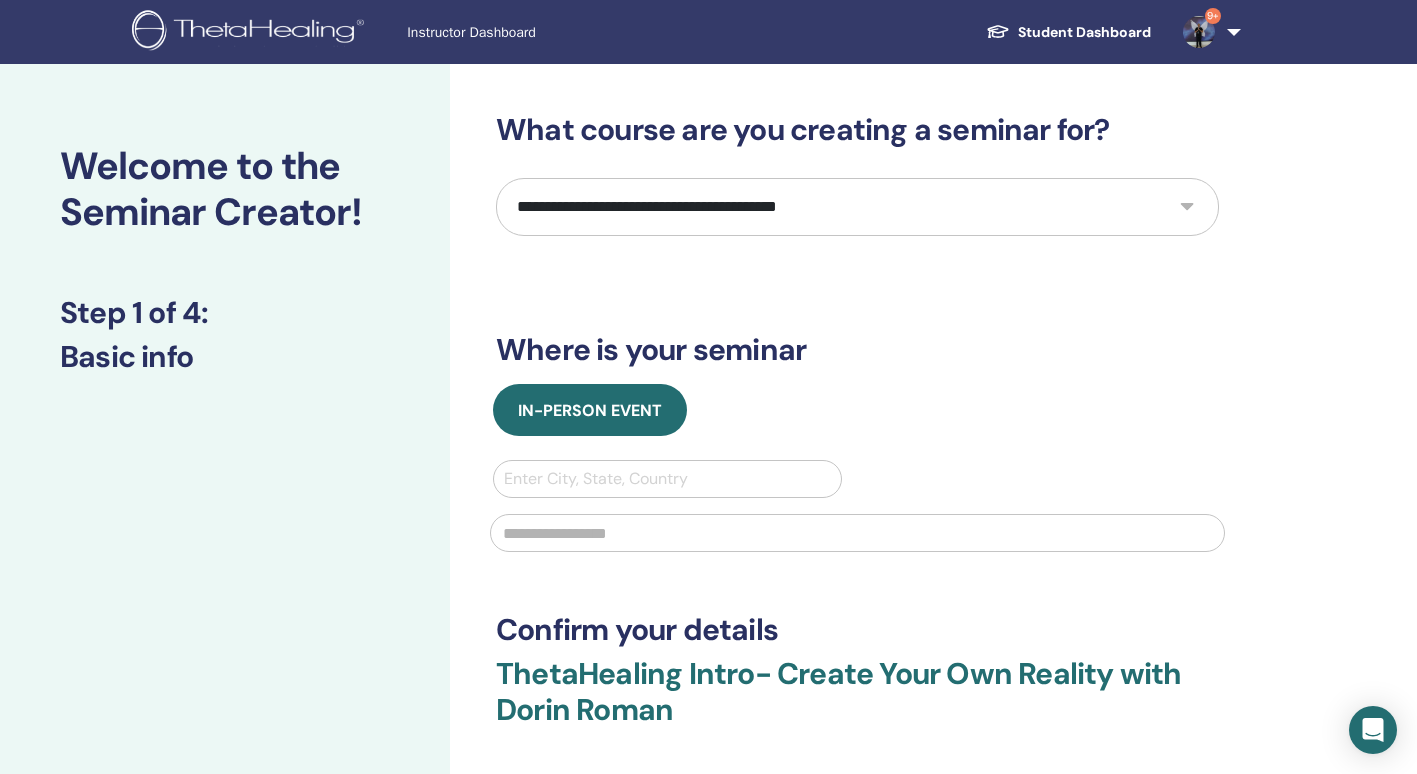 select on "*" 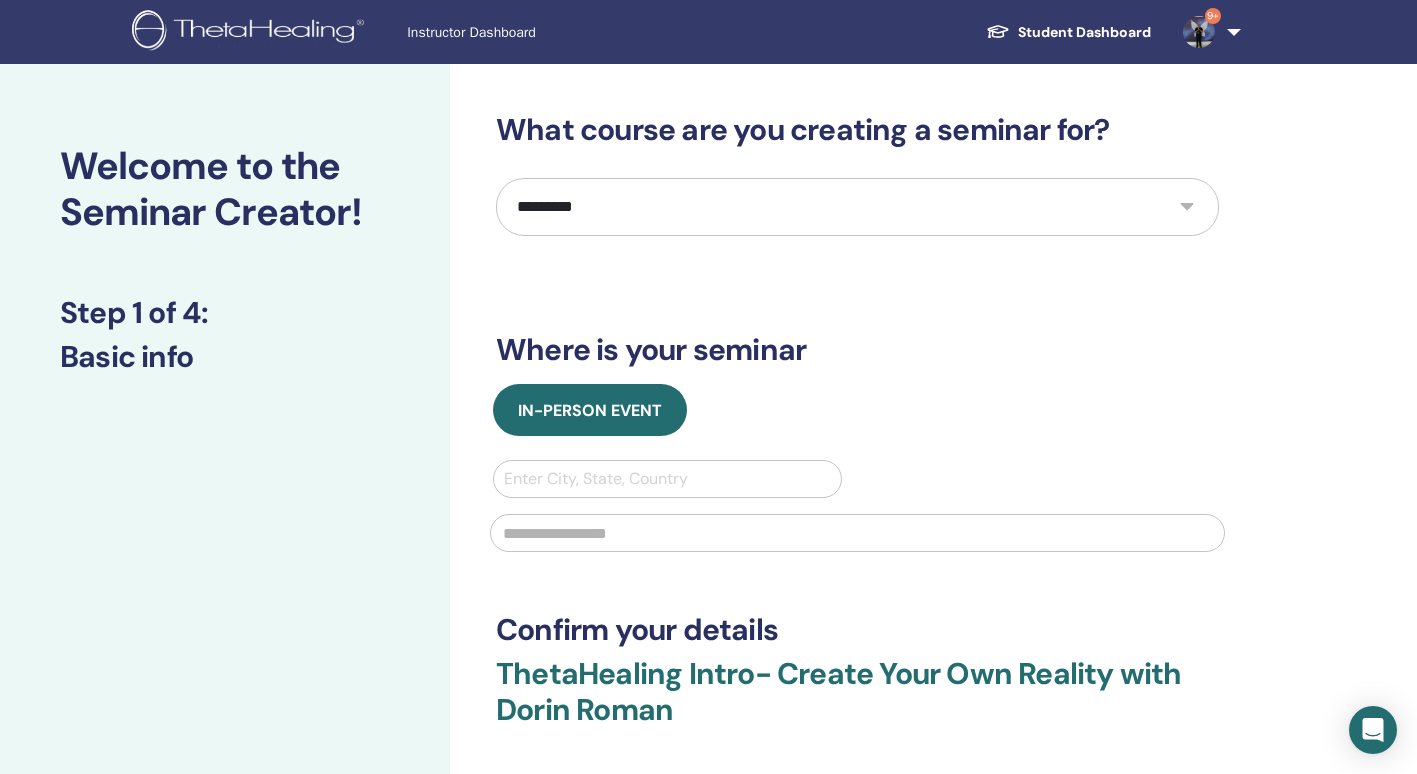 click on "**********" at bounding box center [857, 207] 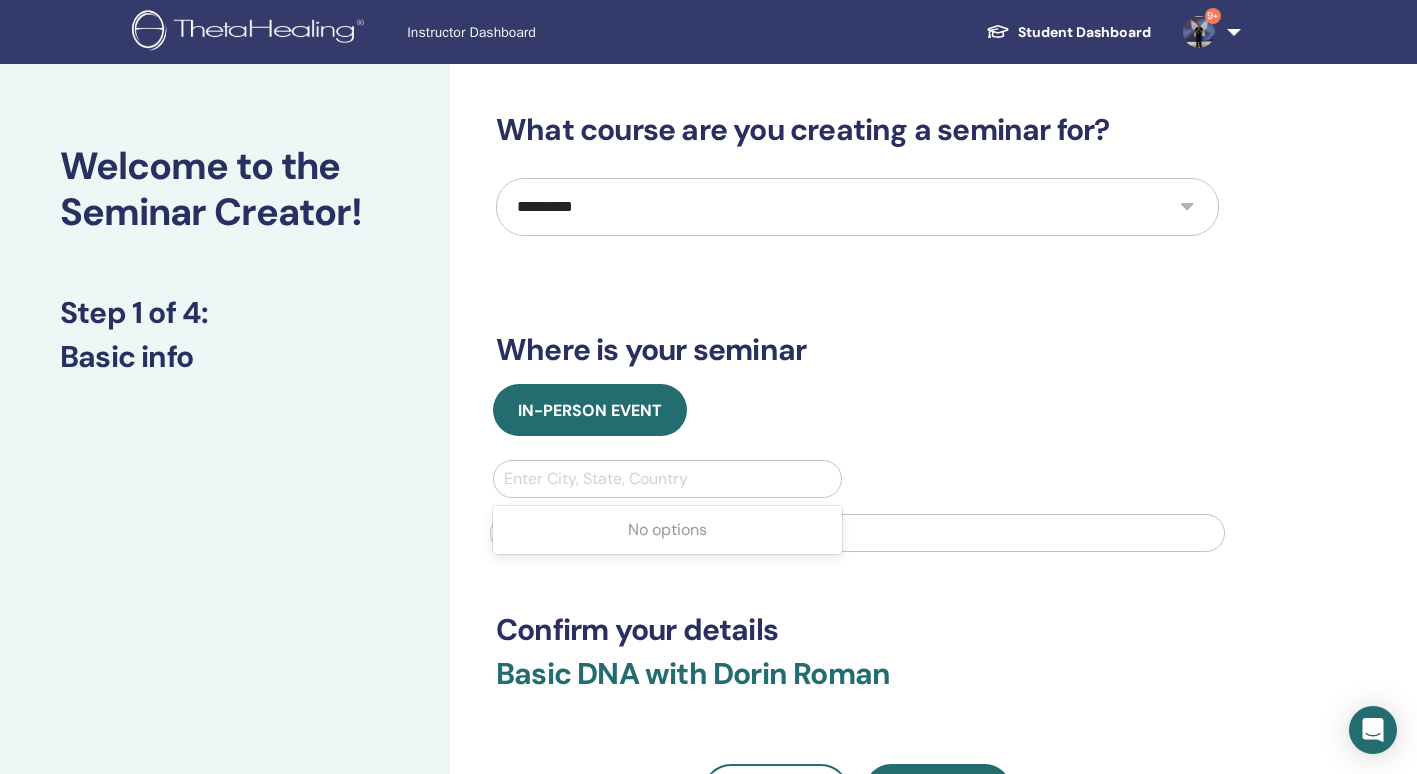 click at bounding box center [667, 479] 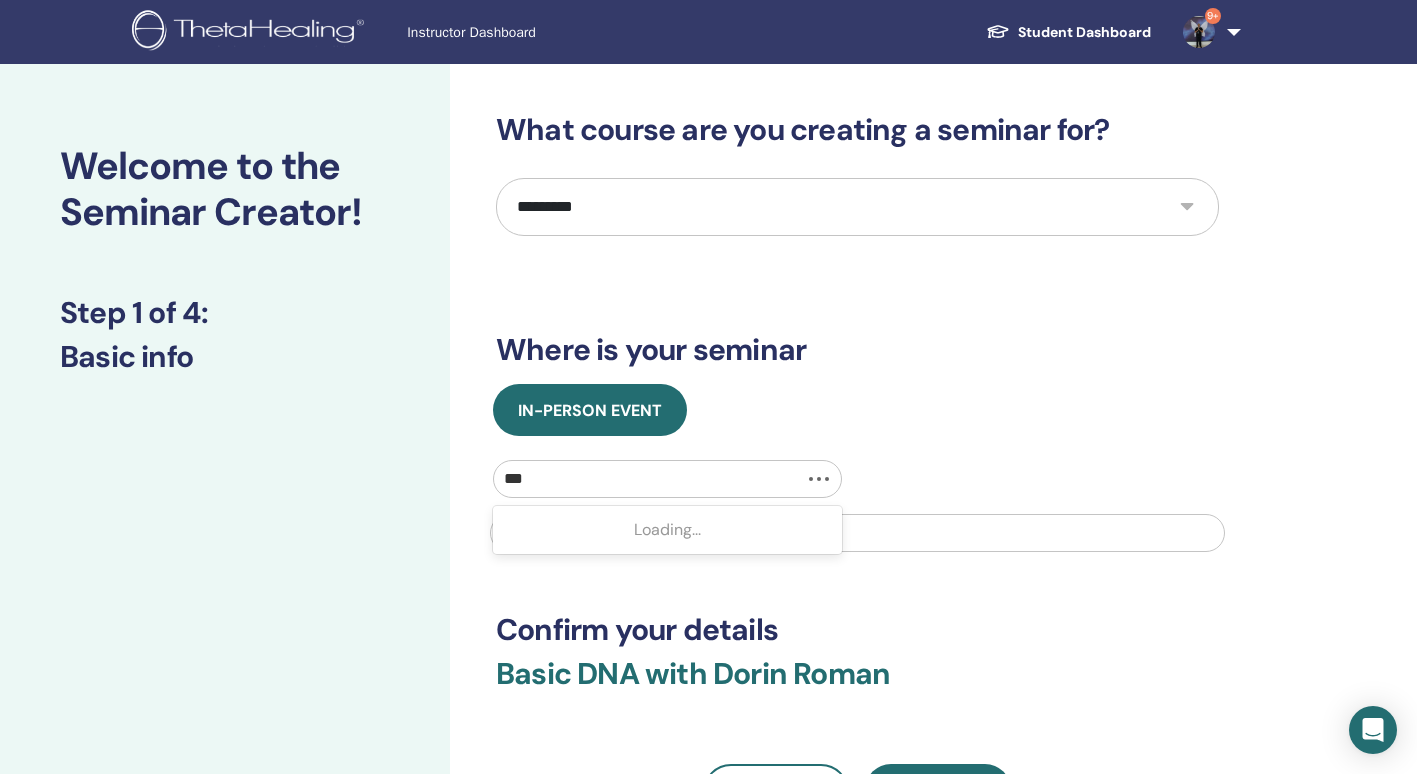 type on "****" 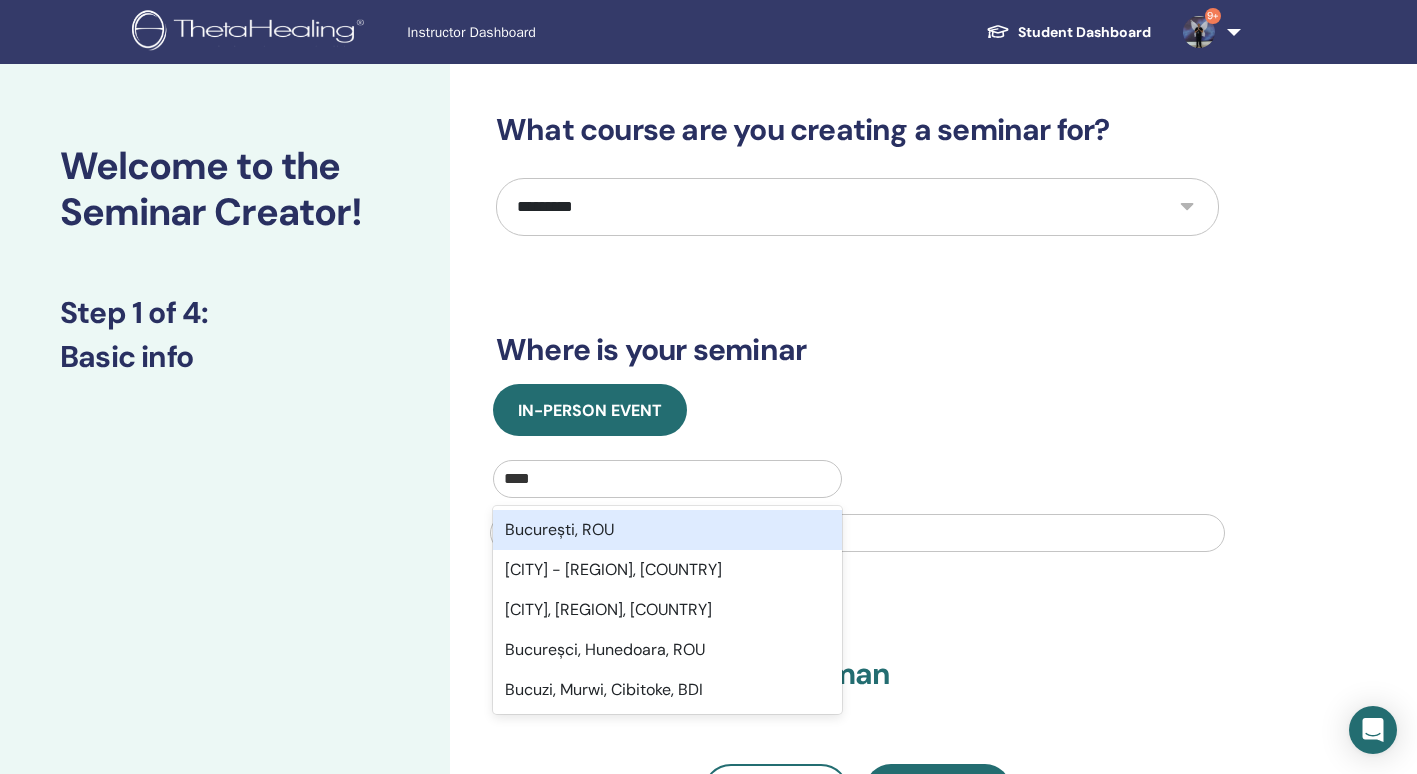 click on "București, ROU" at bounding box center (667, 530) 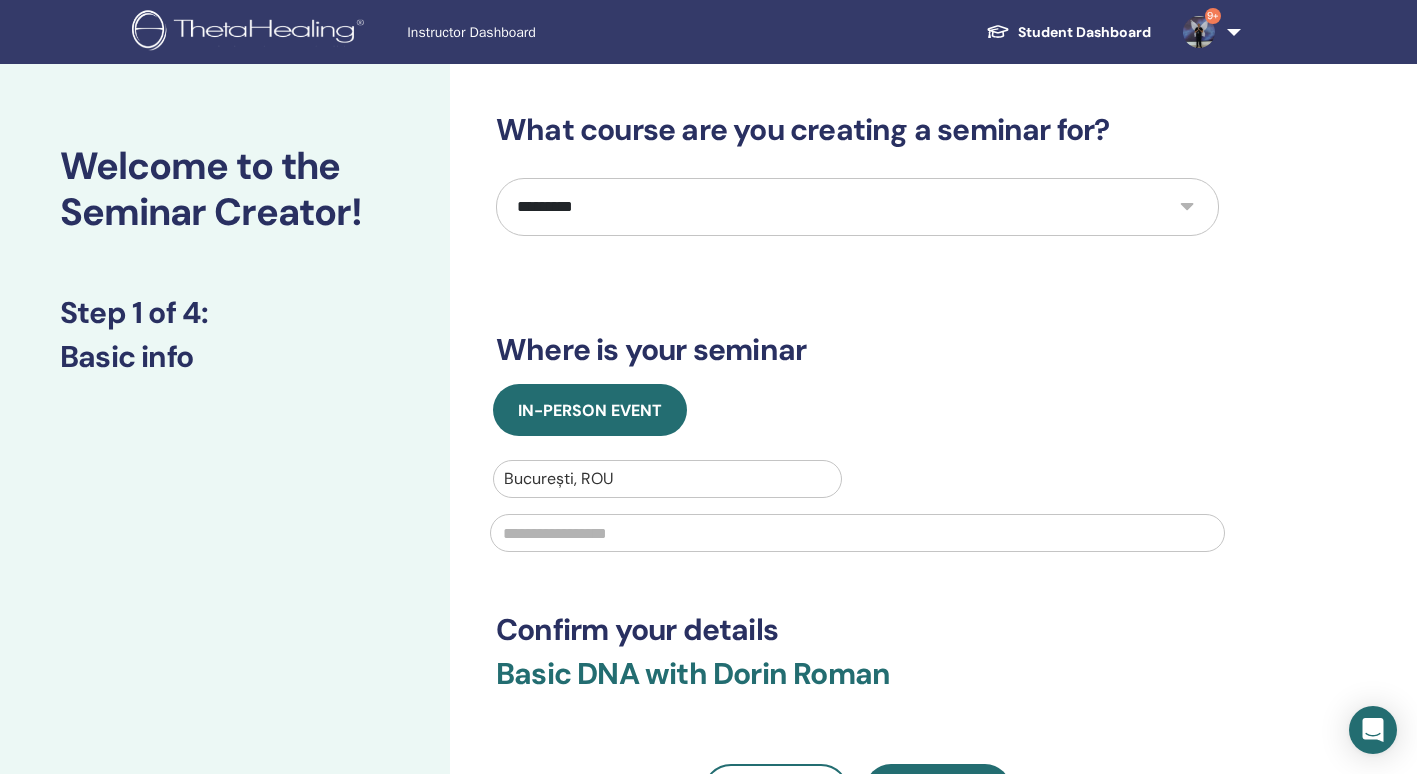 click at bounding box center [857, 533] 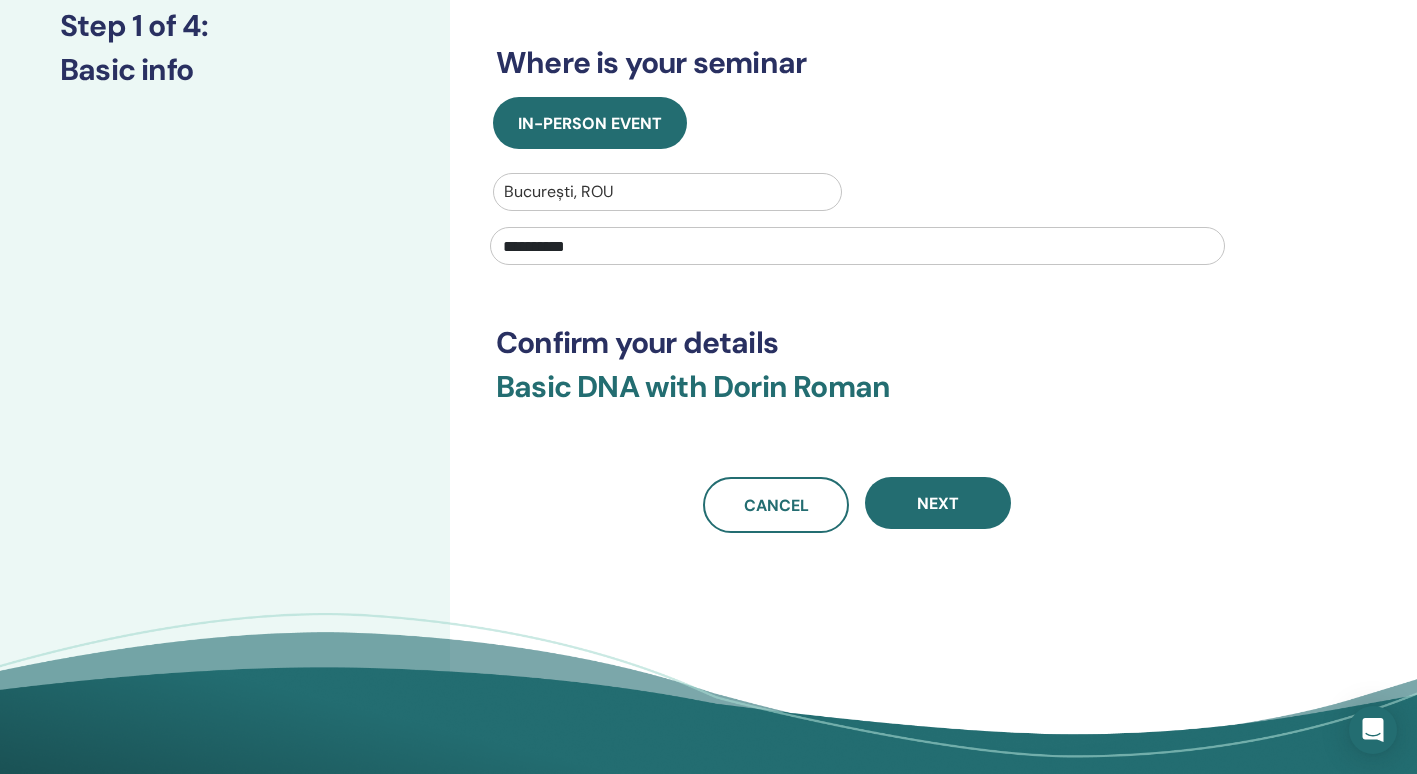 scroll, scrollTop: 303, scrollLeft: 0, axis: vertical 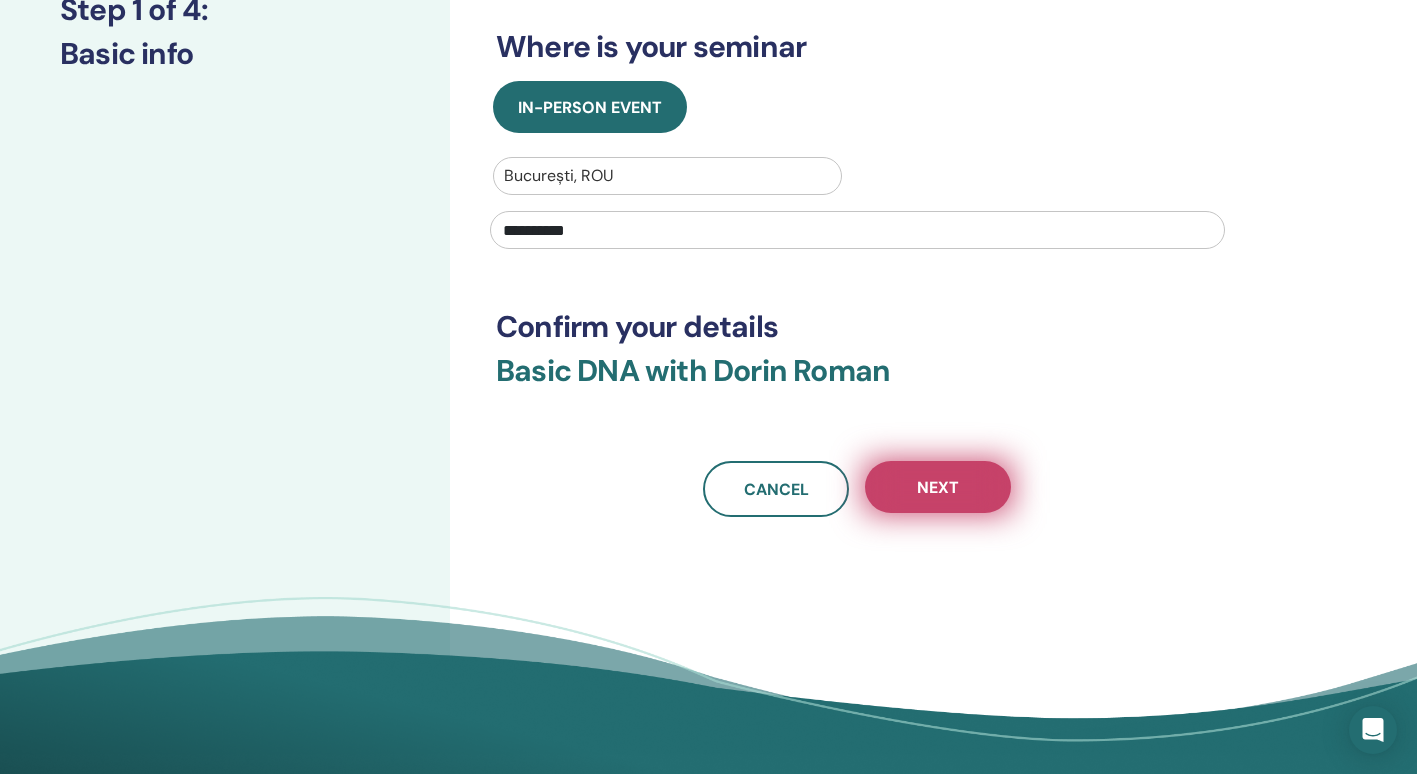 type on "**********" 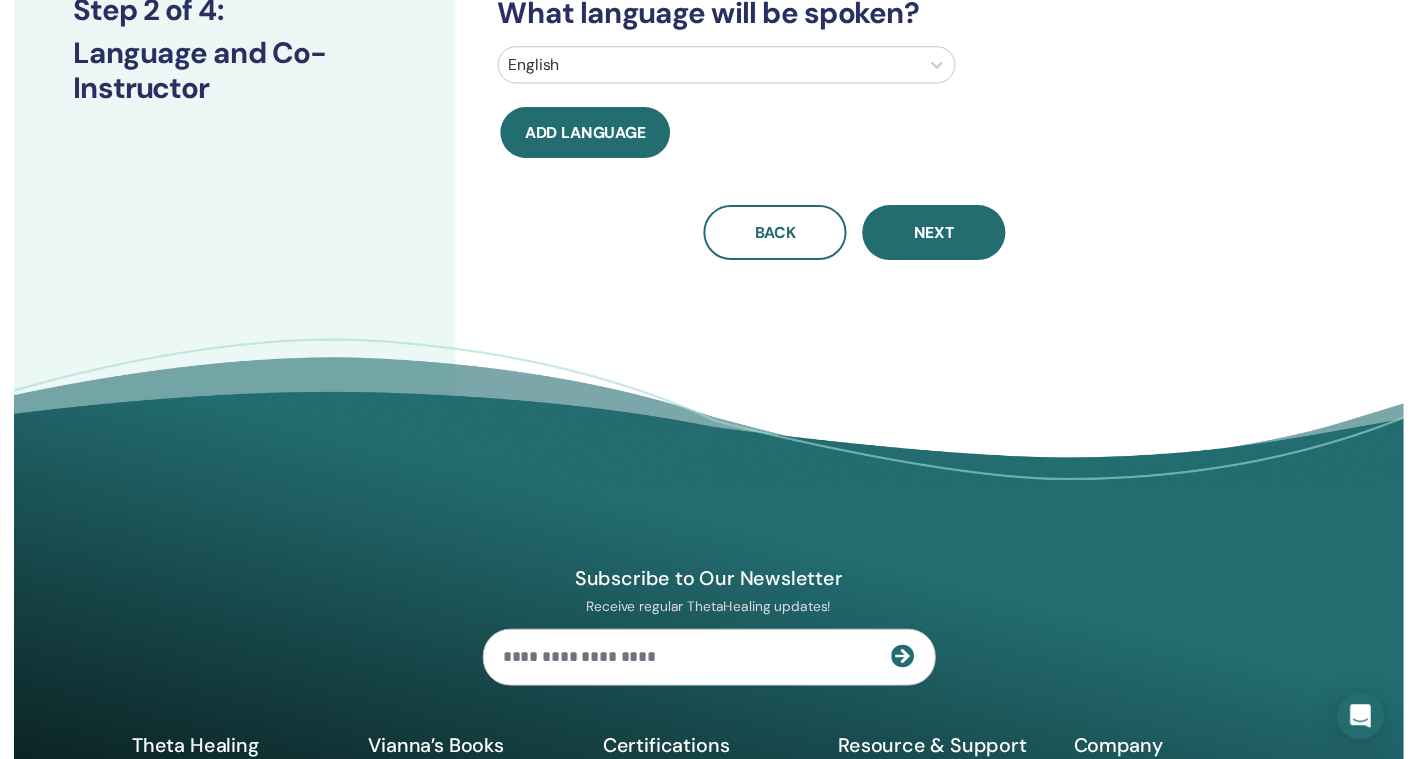 scroll, scrollTop: 0, scrollLeft: 0, axis: both 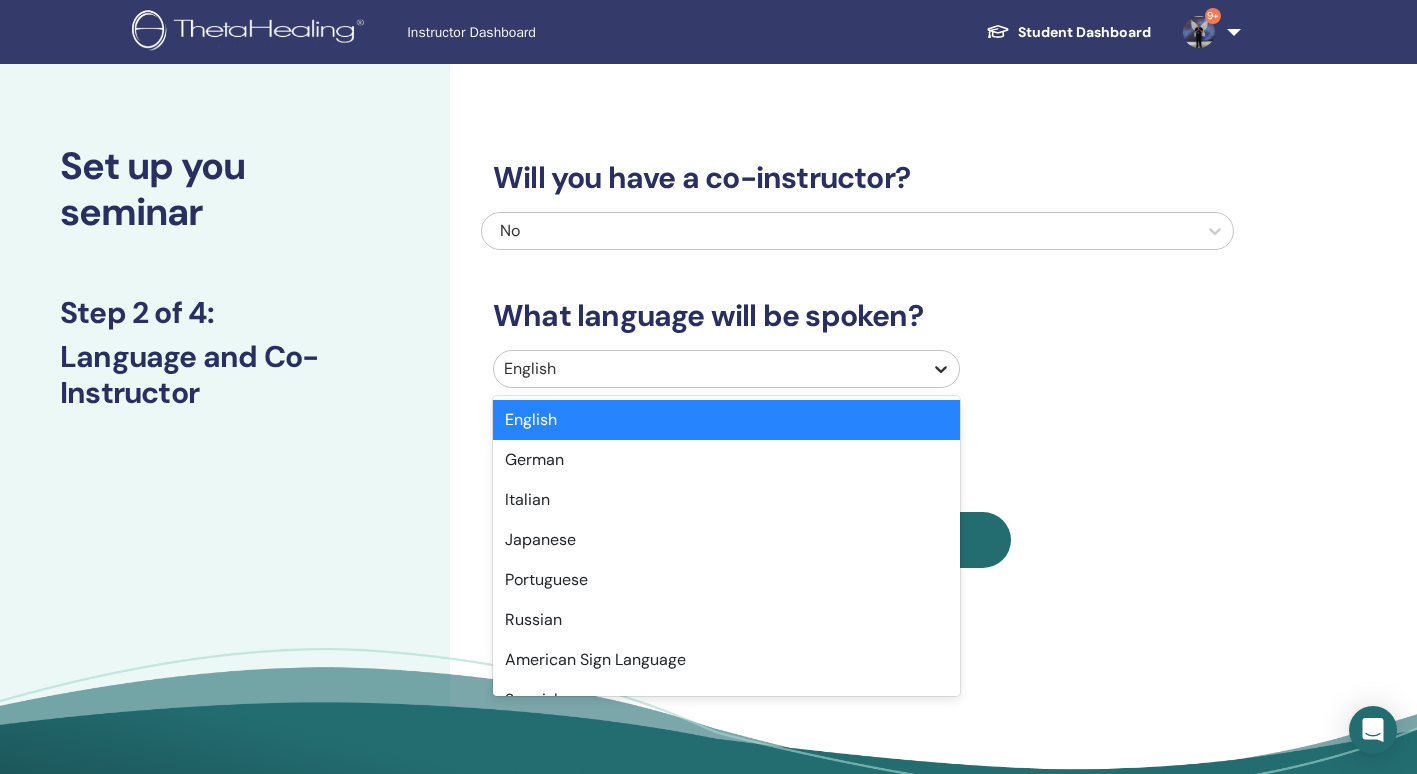 click 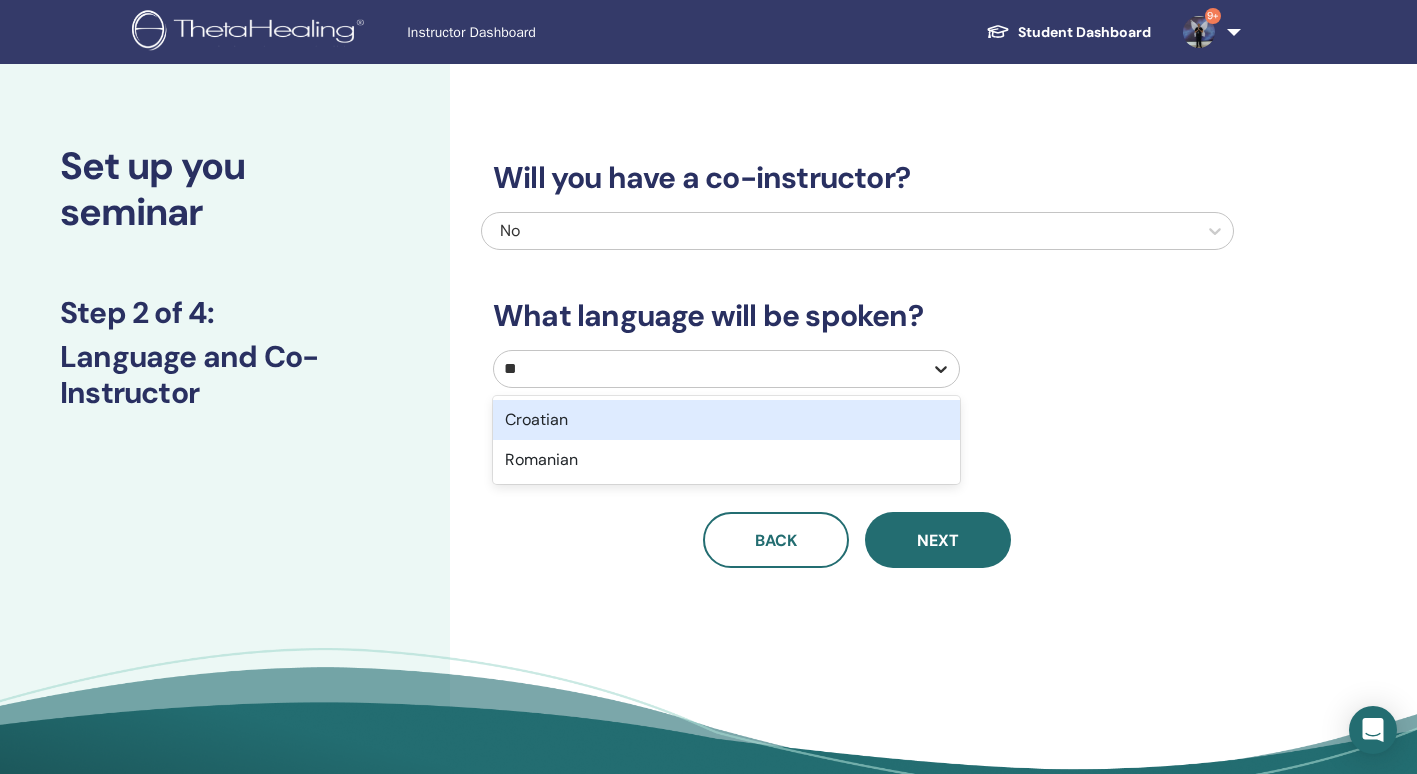 type on "***" 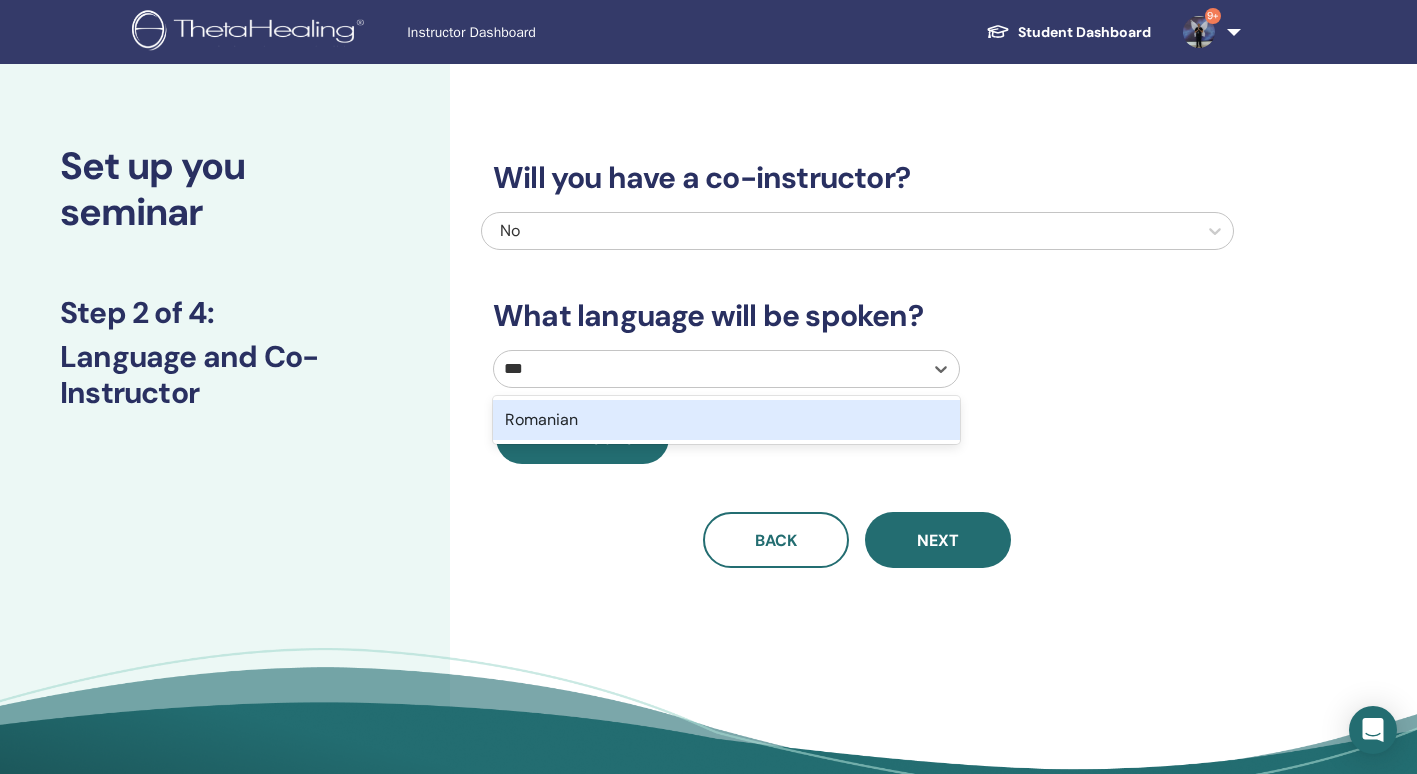 click on "Romanian" at bounding box center (726, 420) 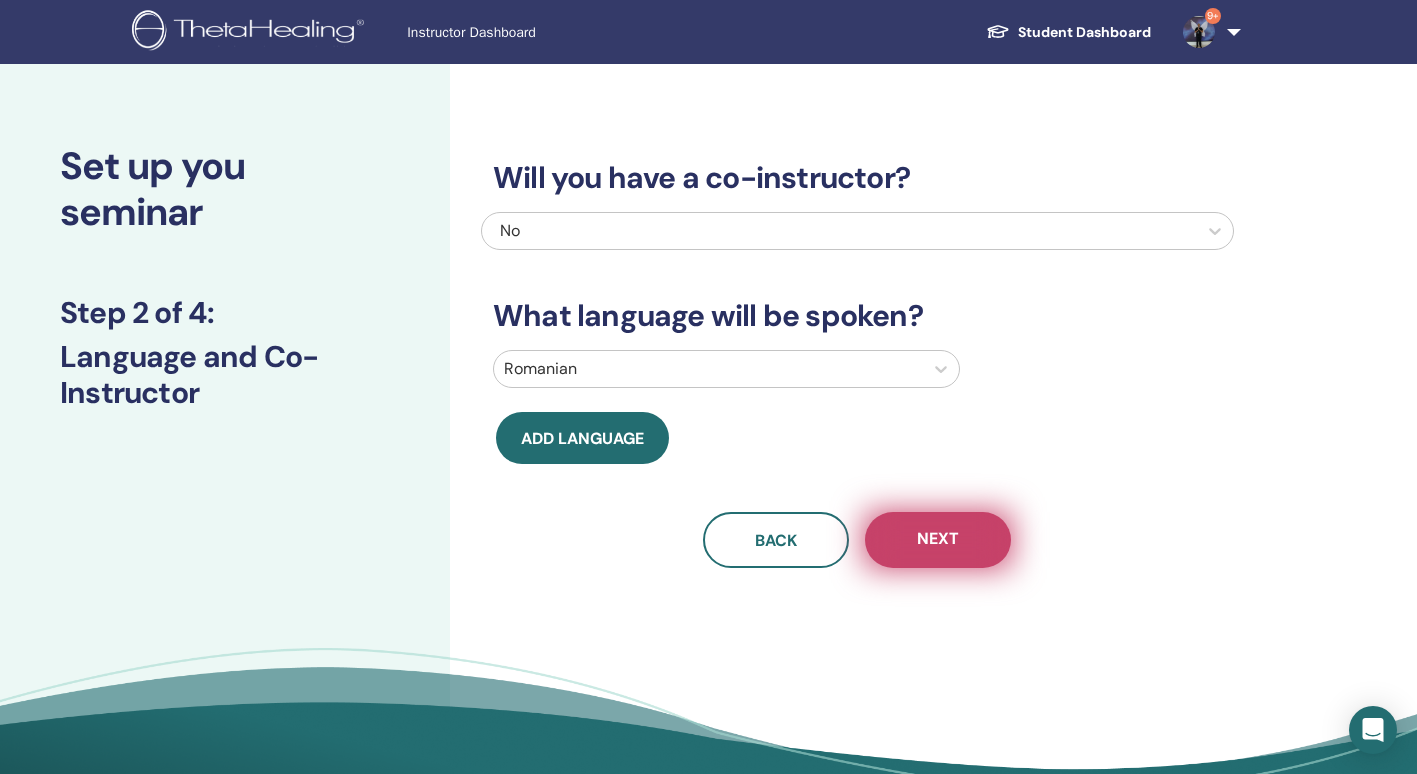 click on "Next" at bounding box center (938, 540) 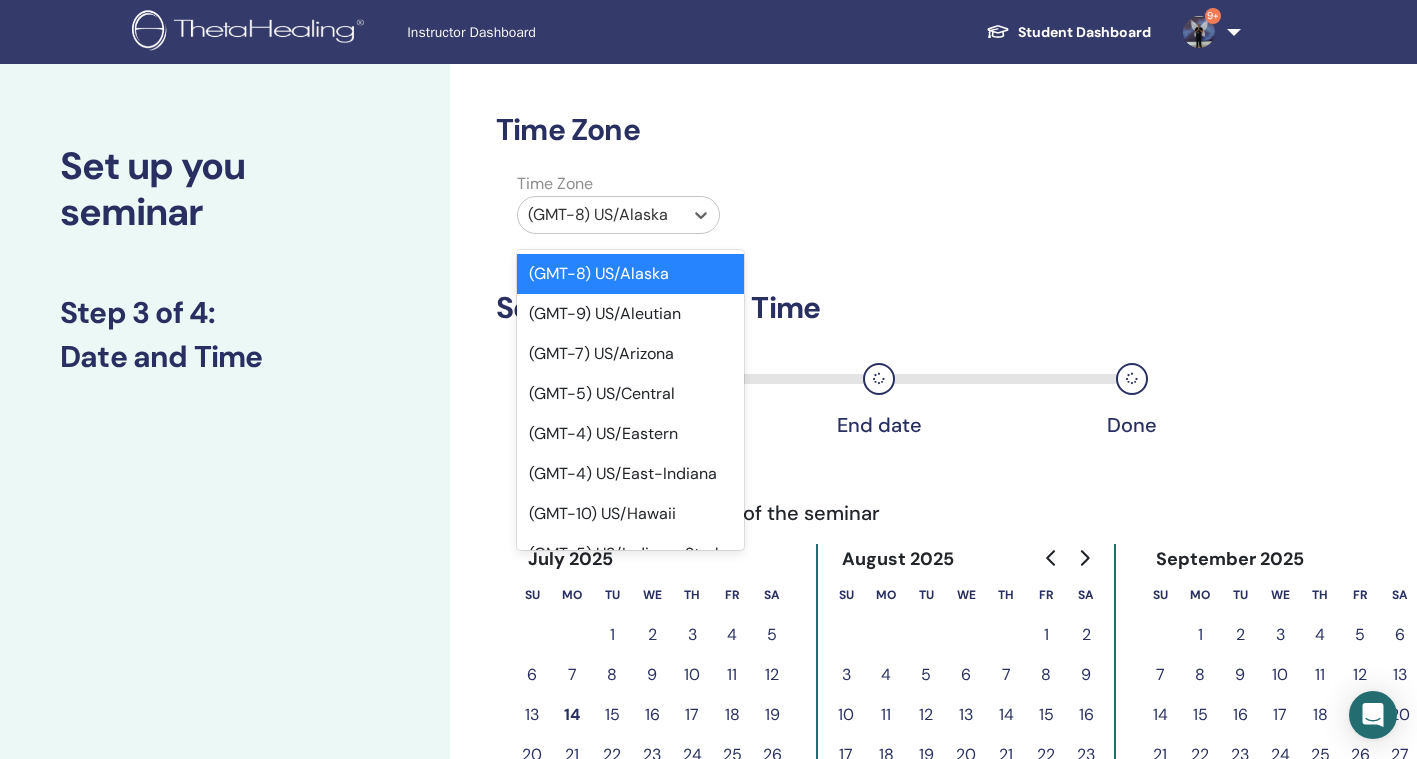 click at bounding box center (600, 215) 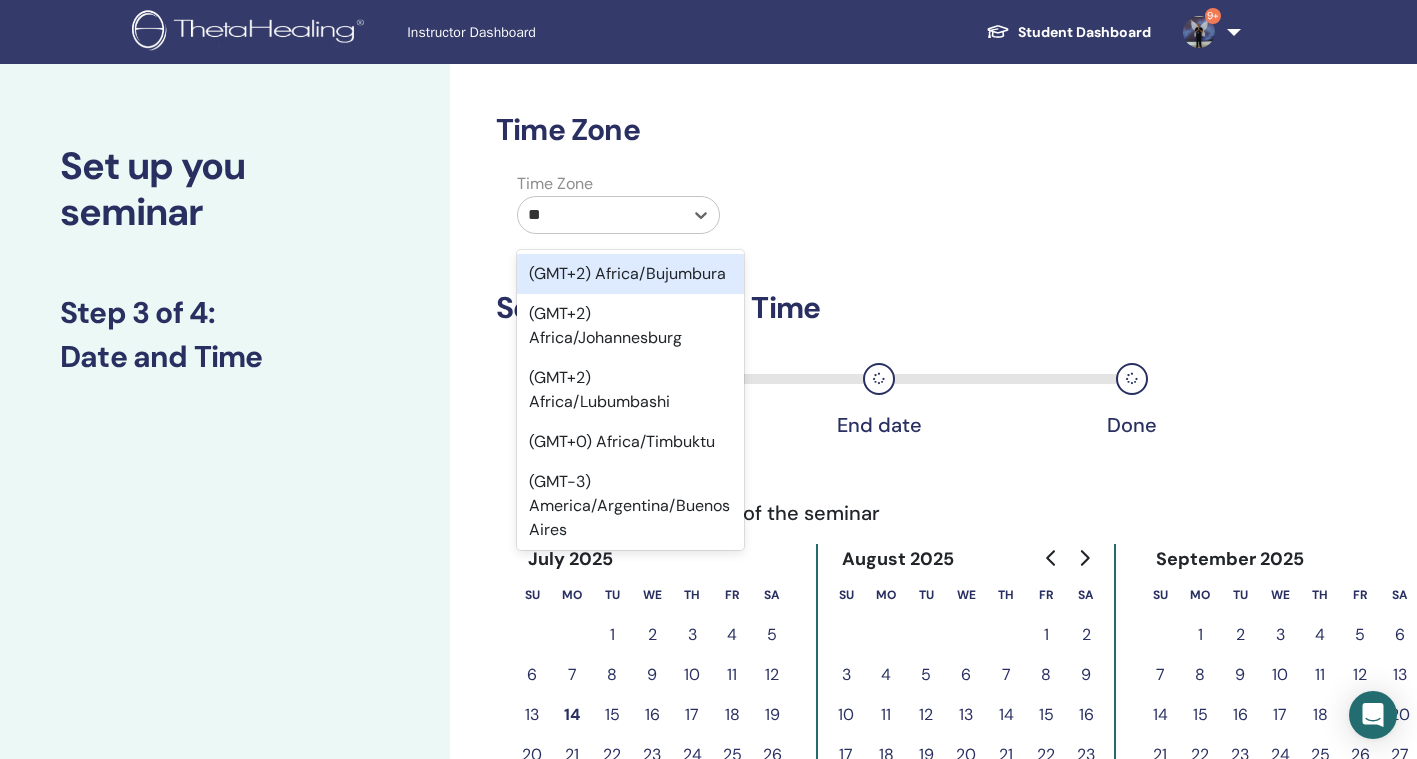type on "***" 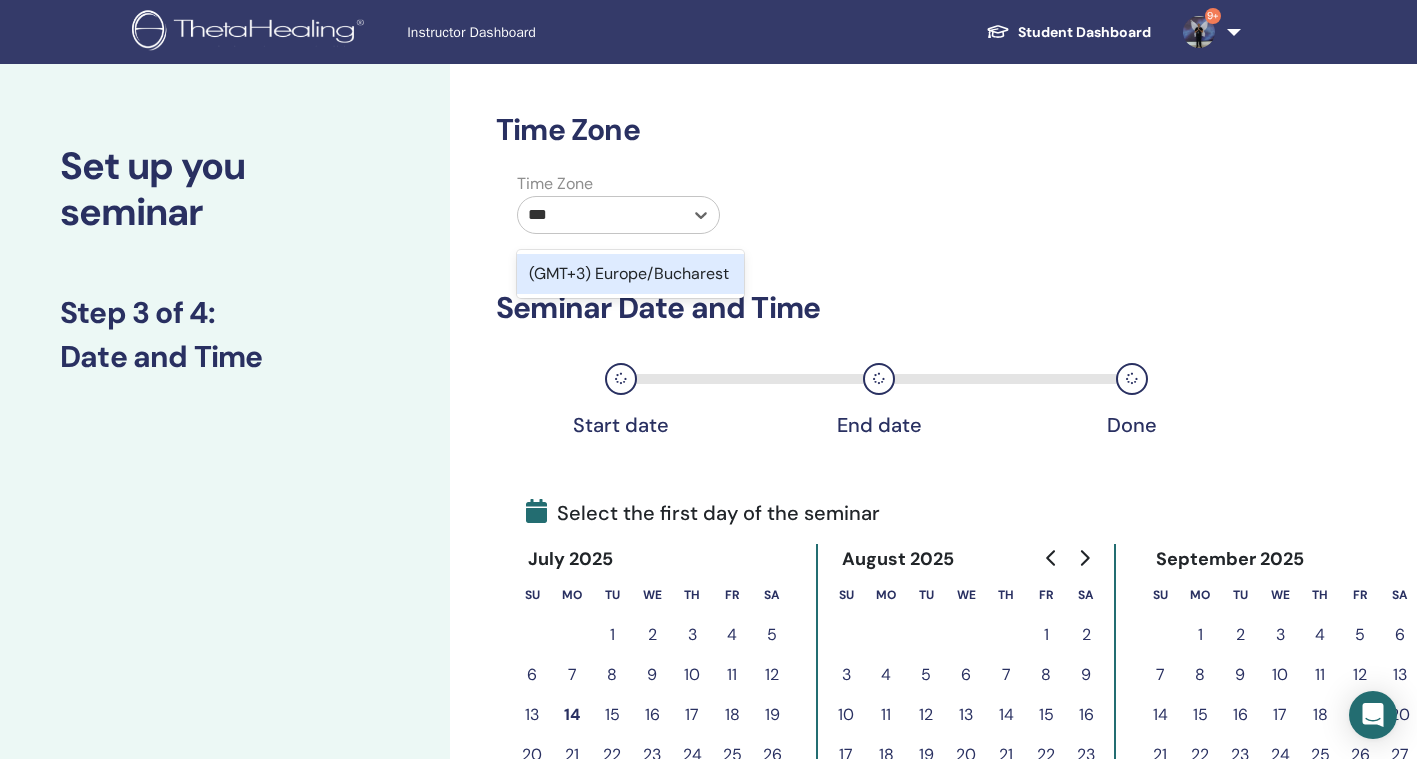 click on "(GMT+3) Europe/Bucharest" at bounding box center (630, 274) 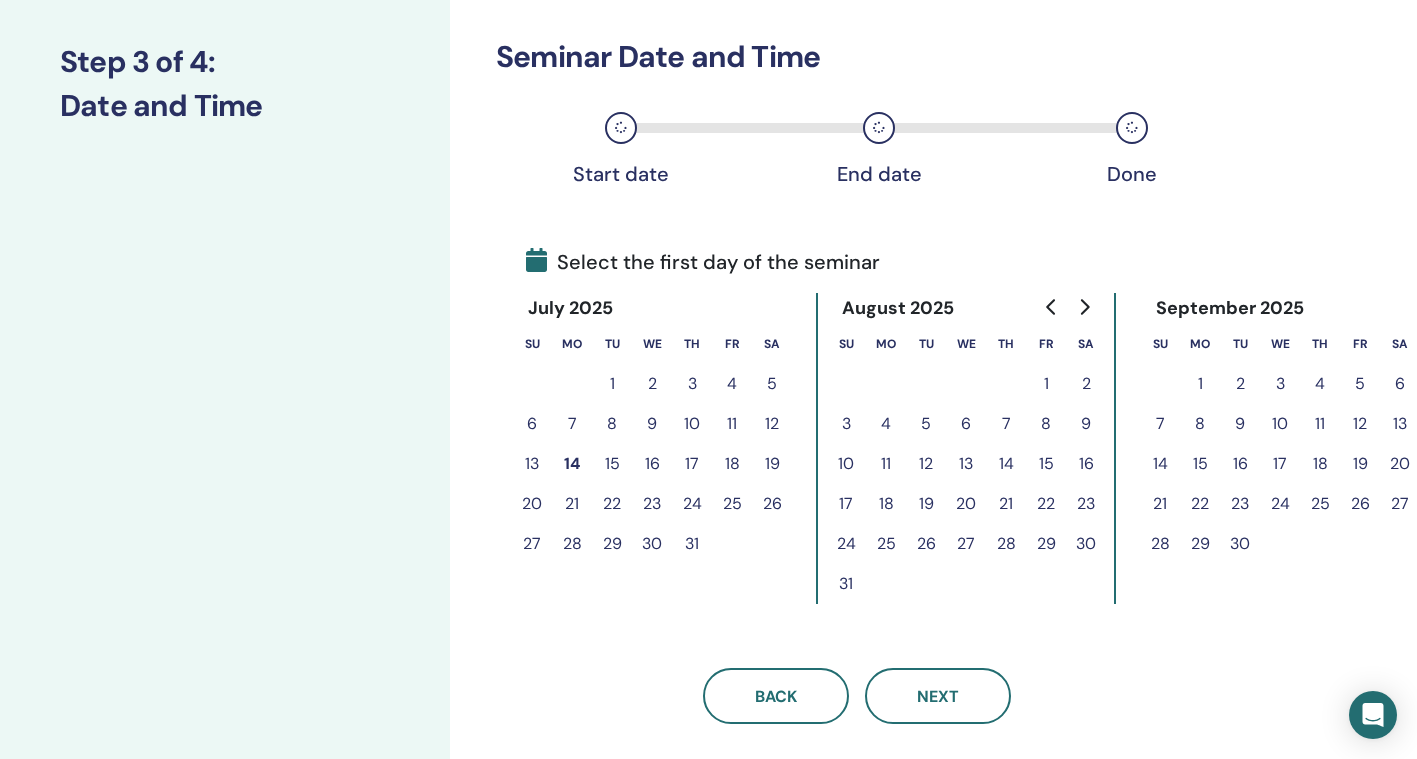 scroll, scrollTop: 255, scrollLeft: 0, axis: vertical 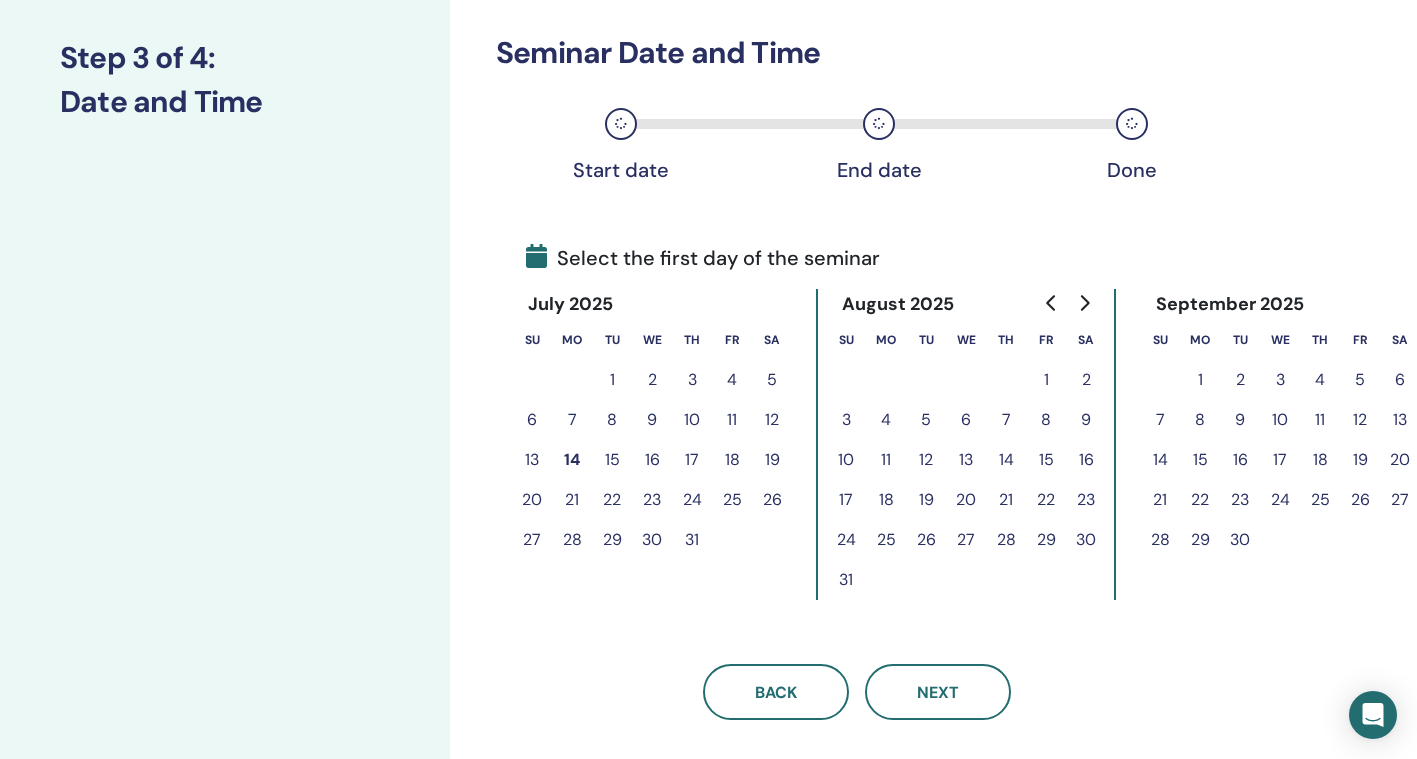 click on "12" at bounding box center [1360, 420] 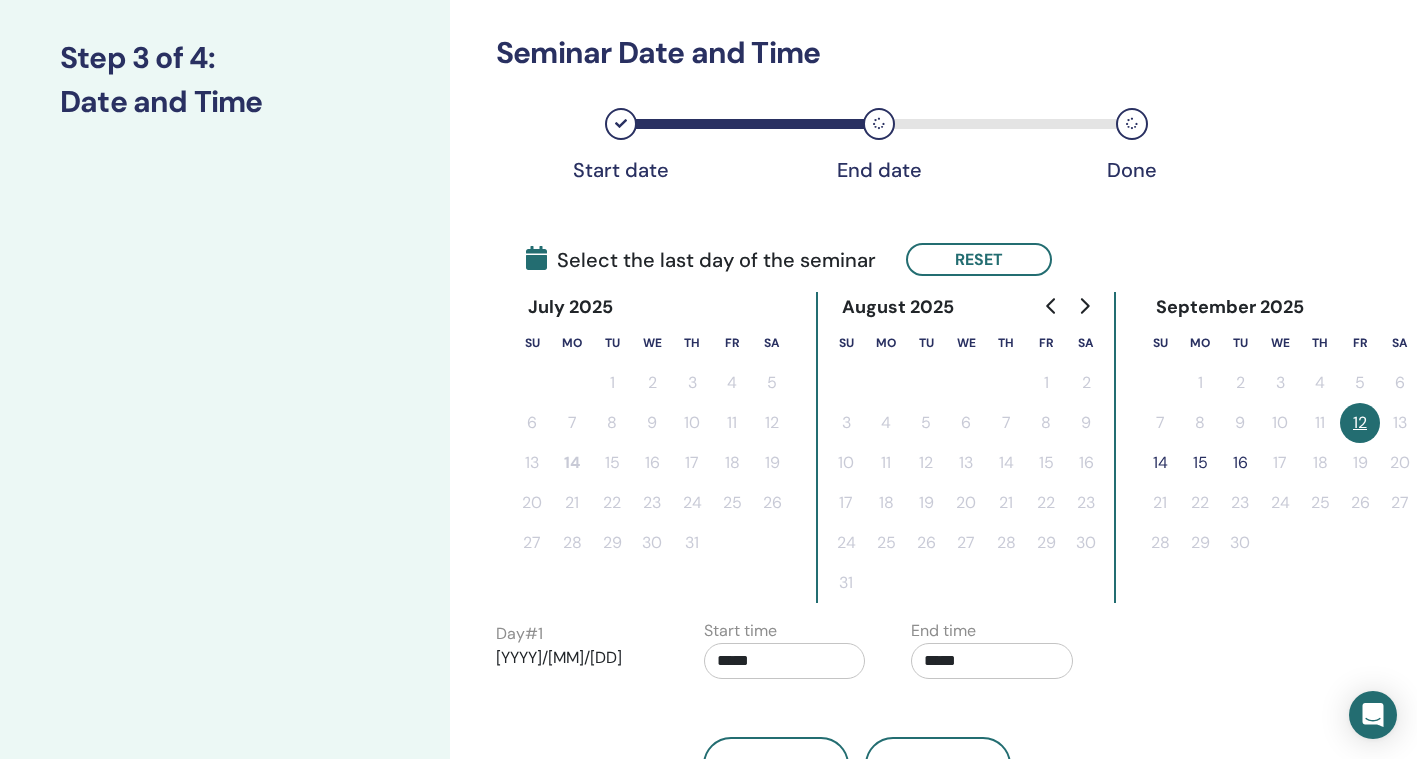 click on "14" at bounding box center [1160, 463] 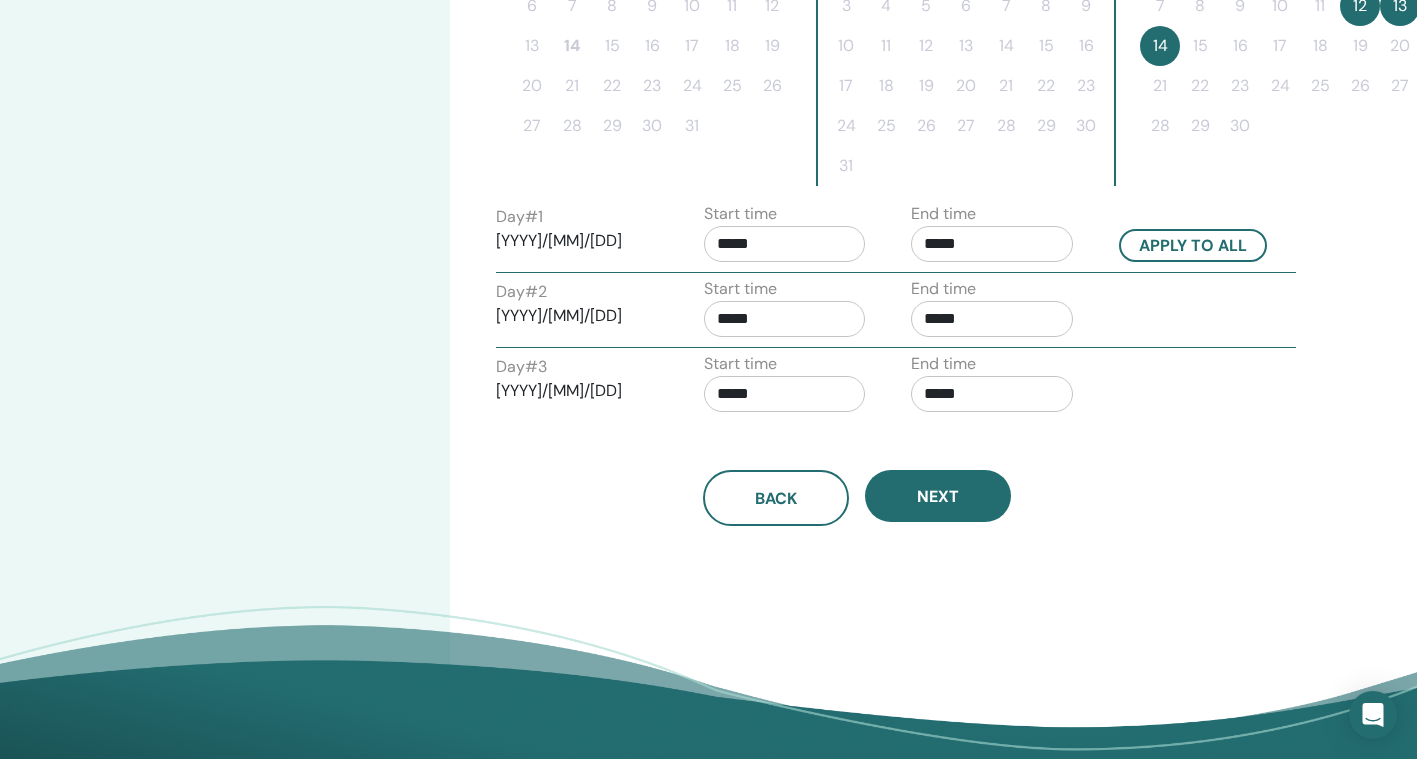 scroll, scrollTop: 691, scrollLeft: 0, axis: vertical 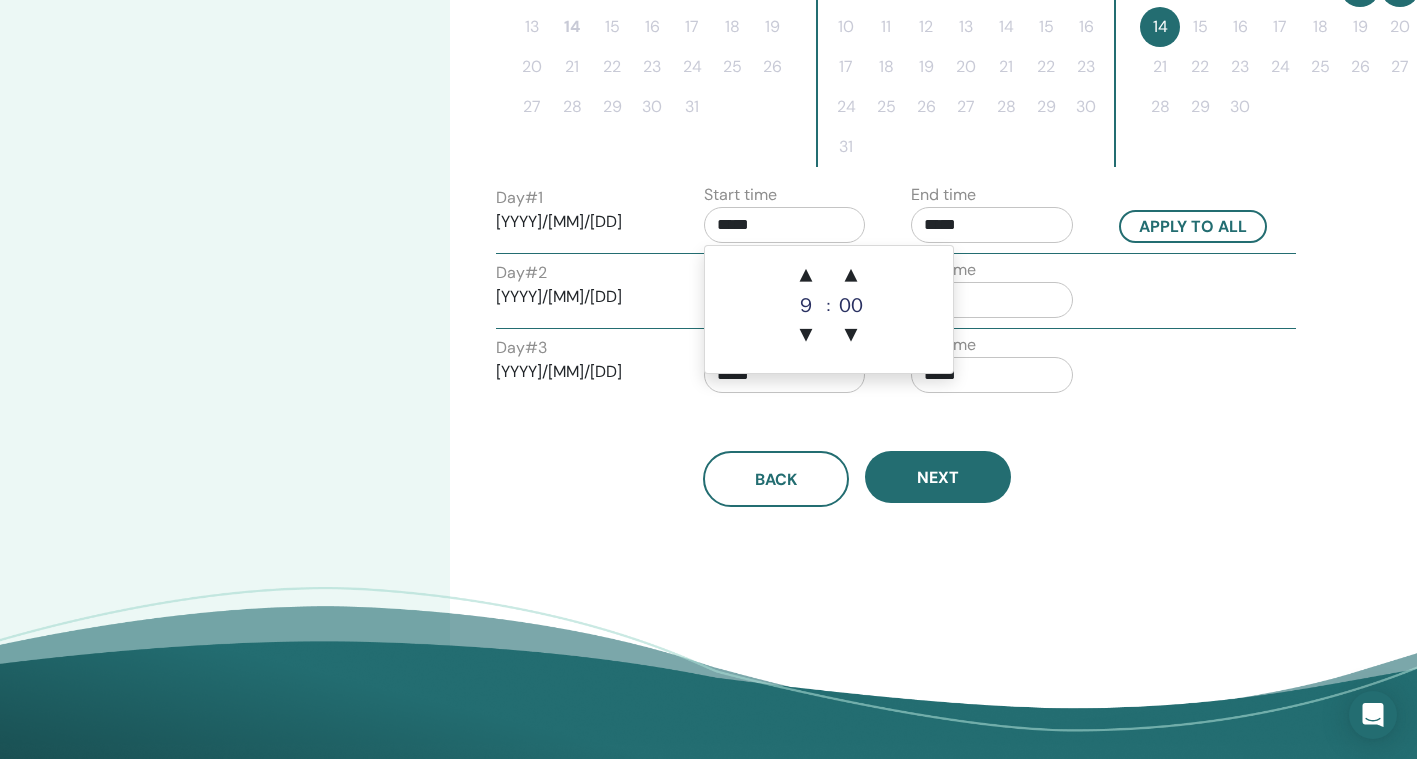 click on "*****" at bounding box center (785, 225) 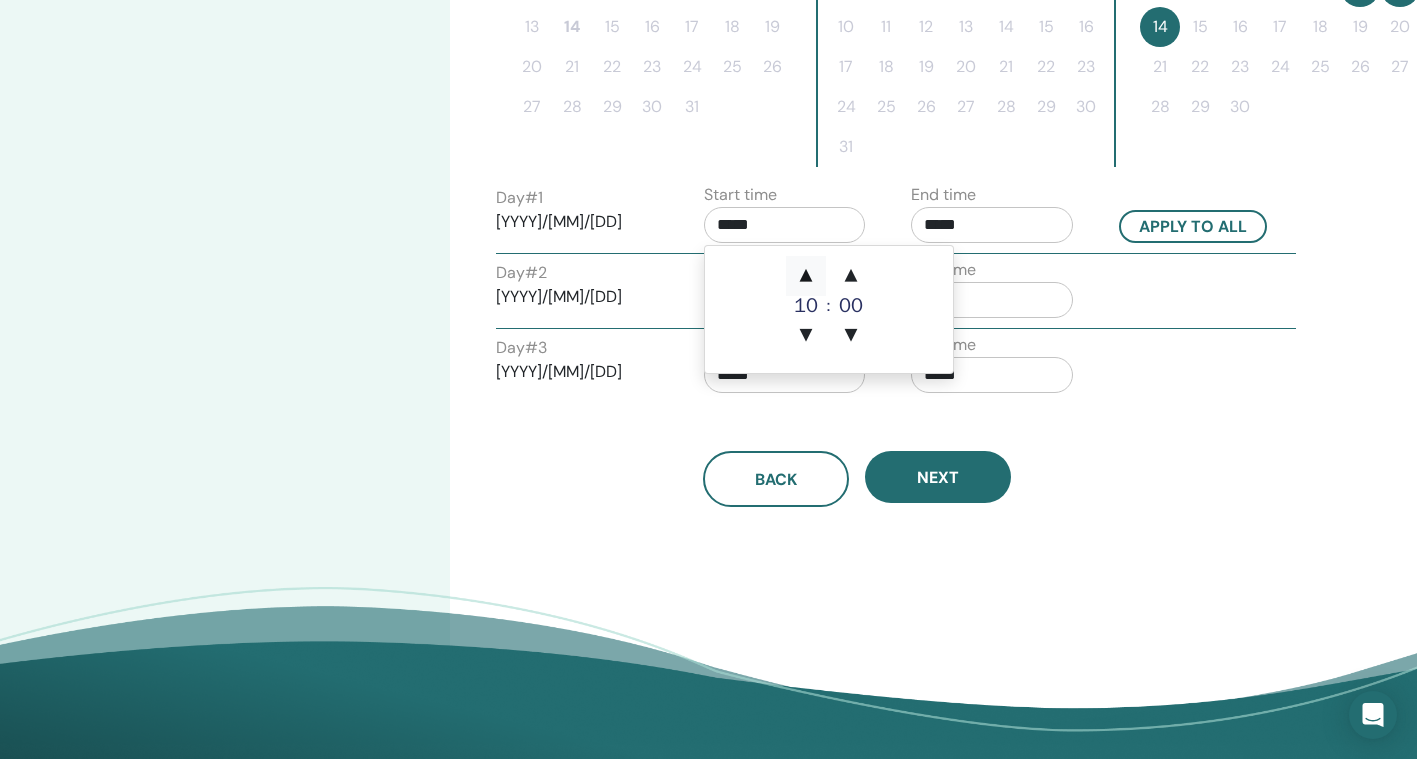 click on "▲" at bounding box center (806, 276) 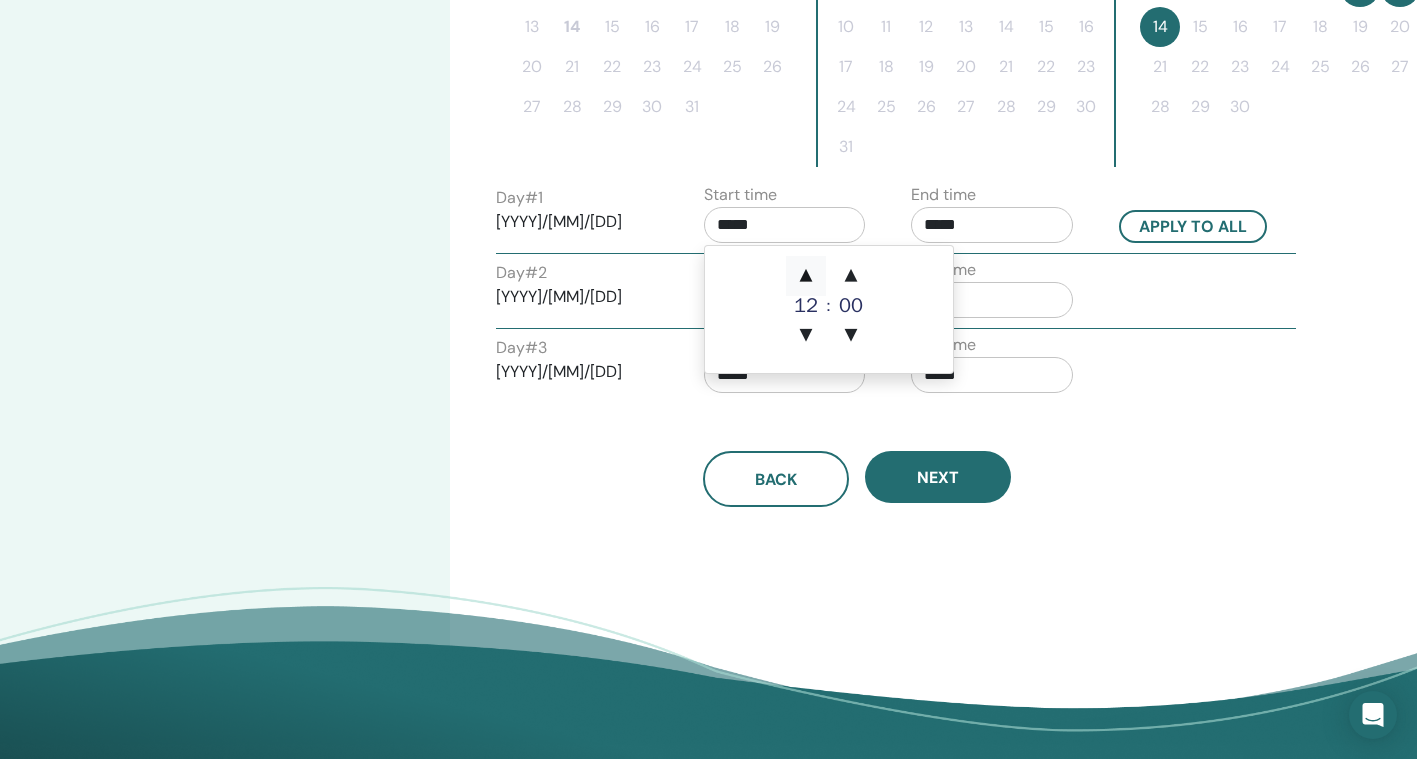 click on "▲" at bounding box center (806, 276) 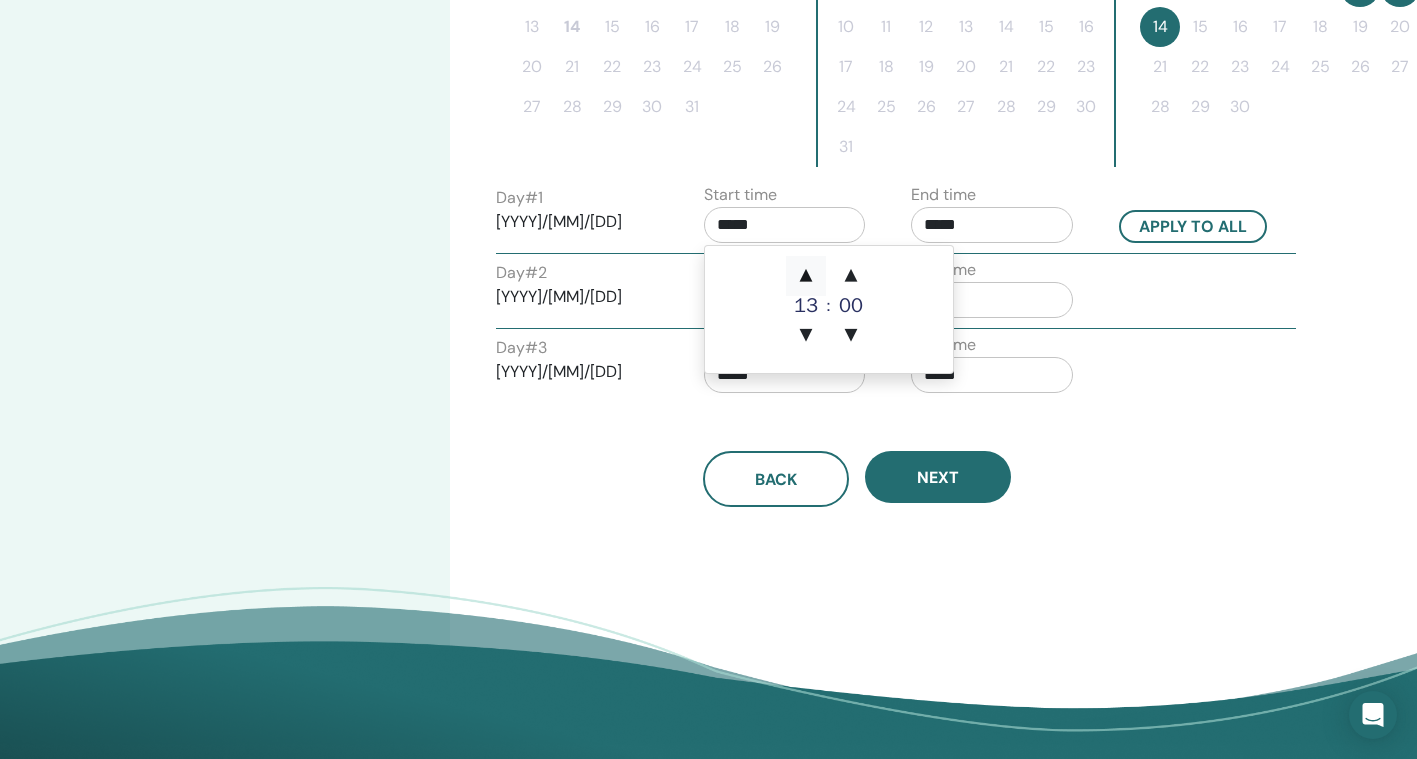 click on "▲" at bounding box center [806, 276] 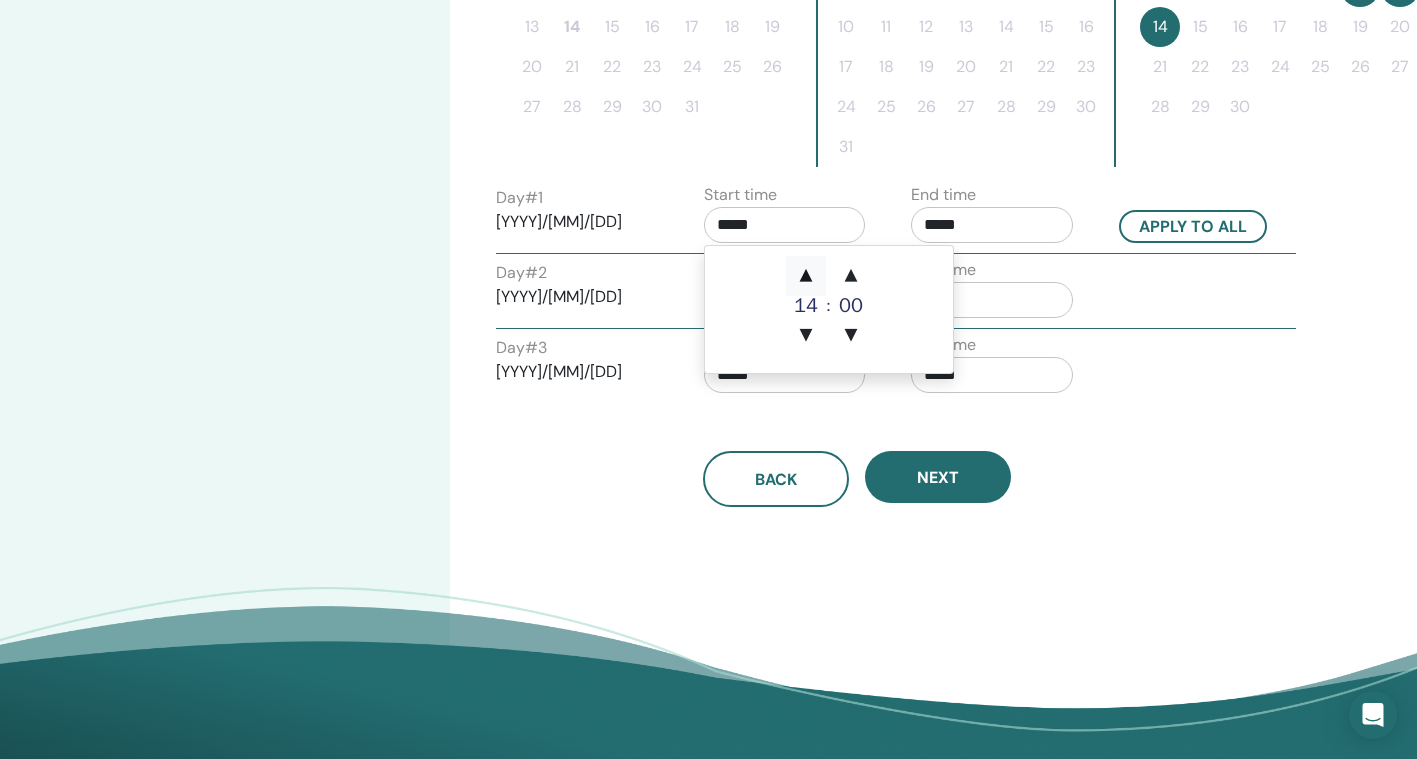 click on "▲" at bounding box center [806, 276] 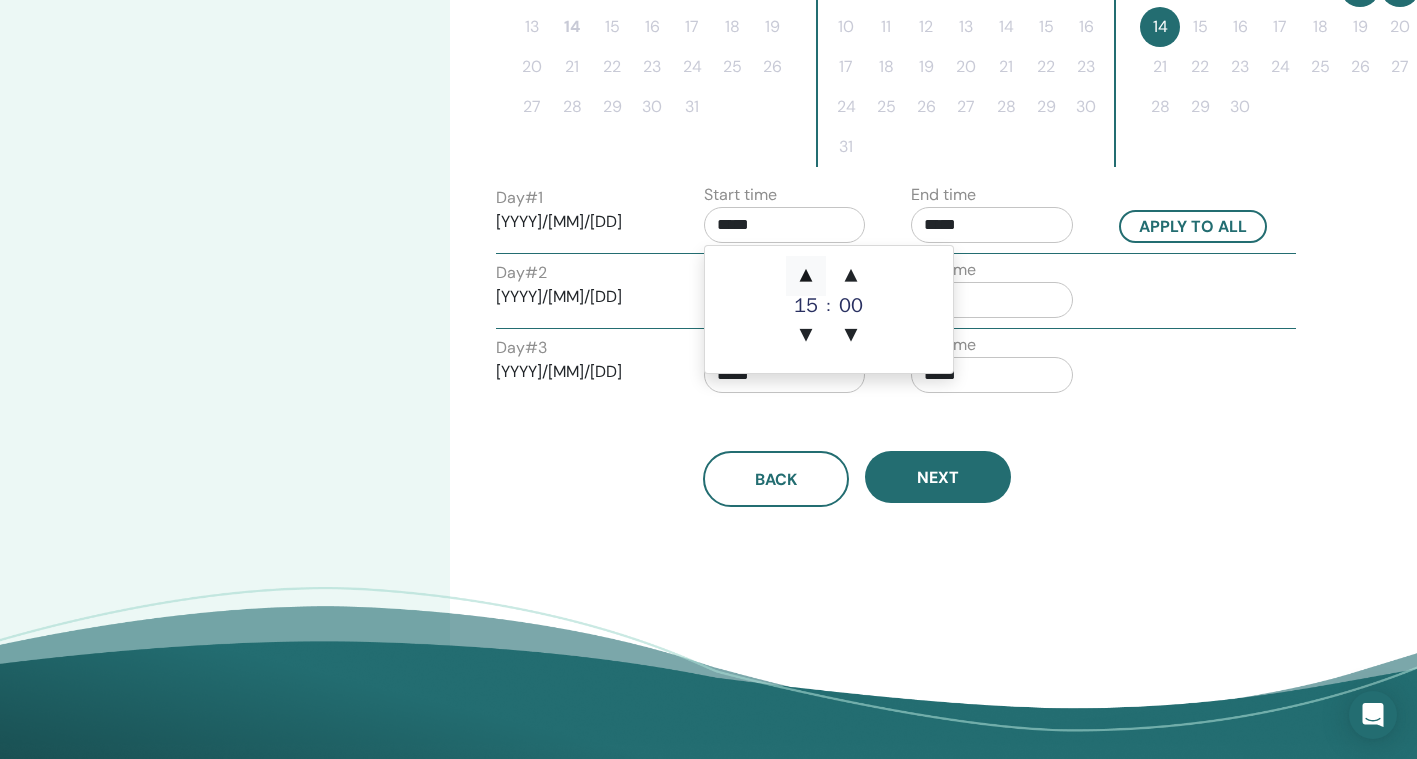 click on "▲" at bounding box center (806, 276) 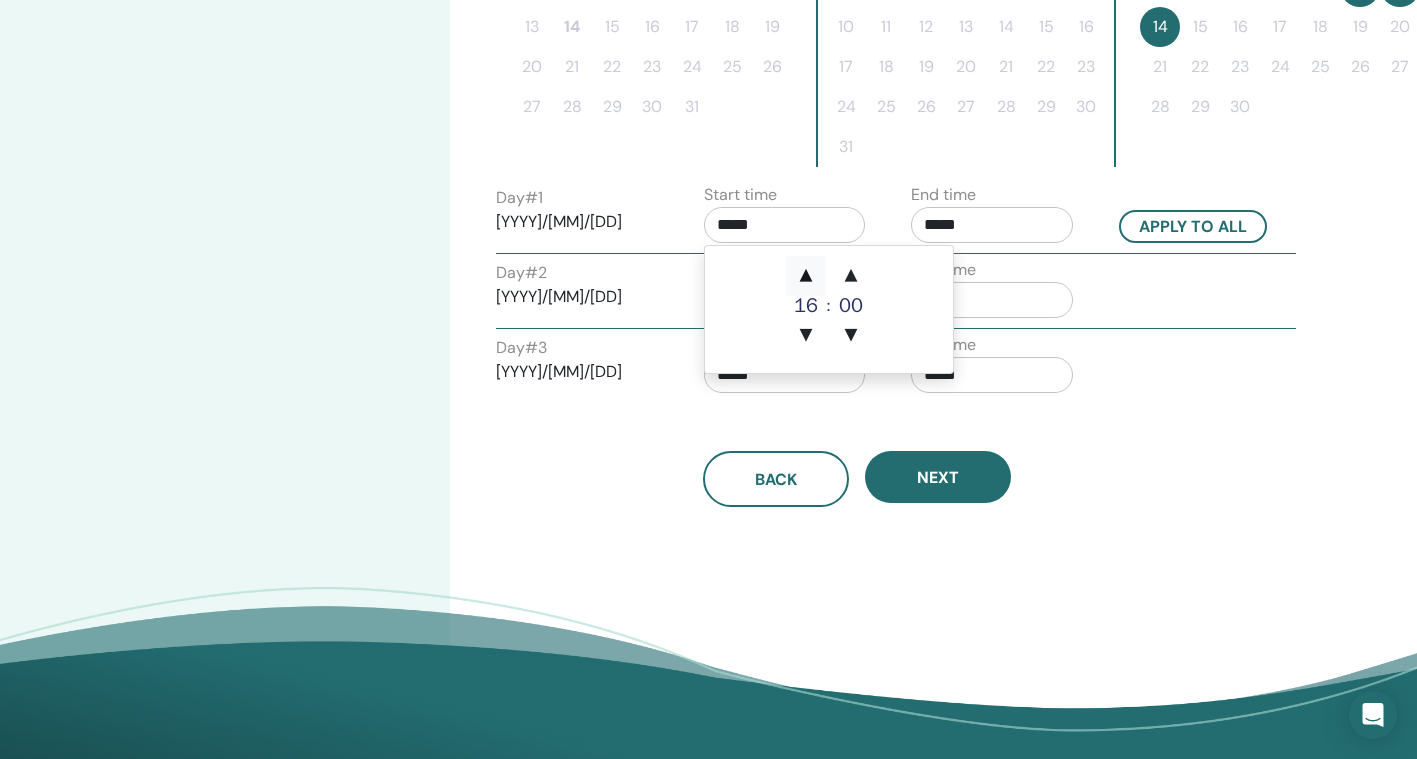 click on "▲" at bounding box center [806, 276] 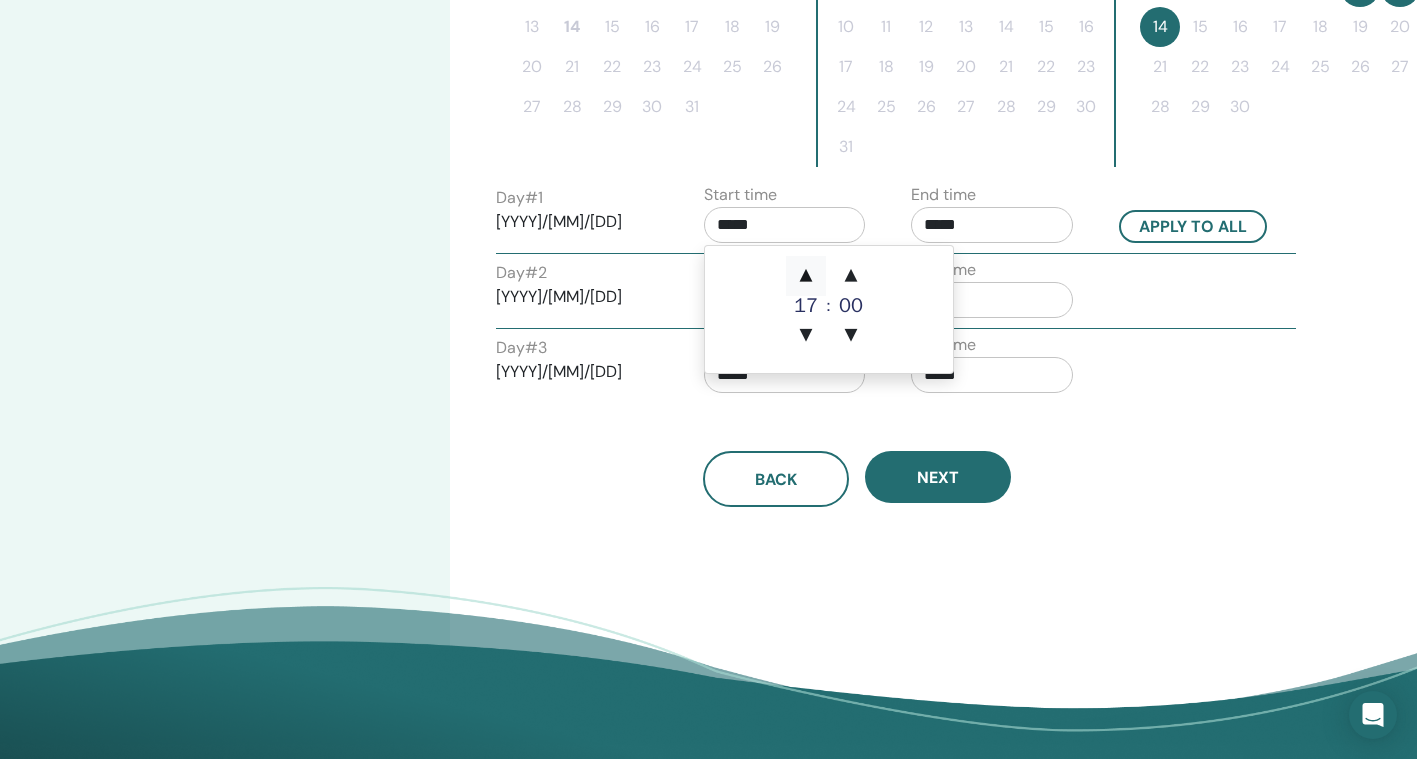 click on "▲" at bounding box center [806, 276] 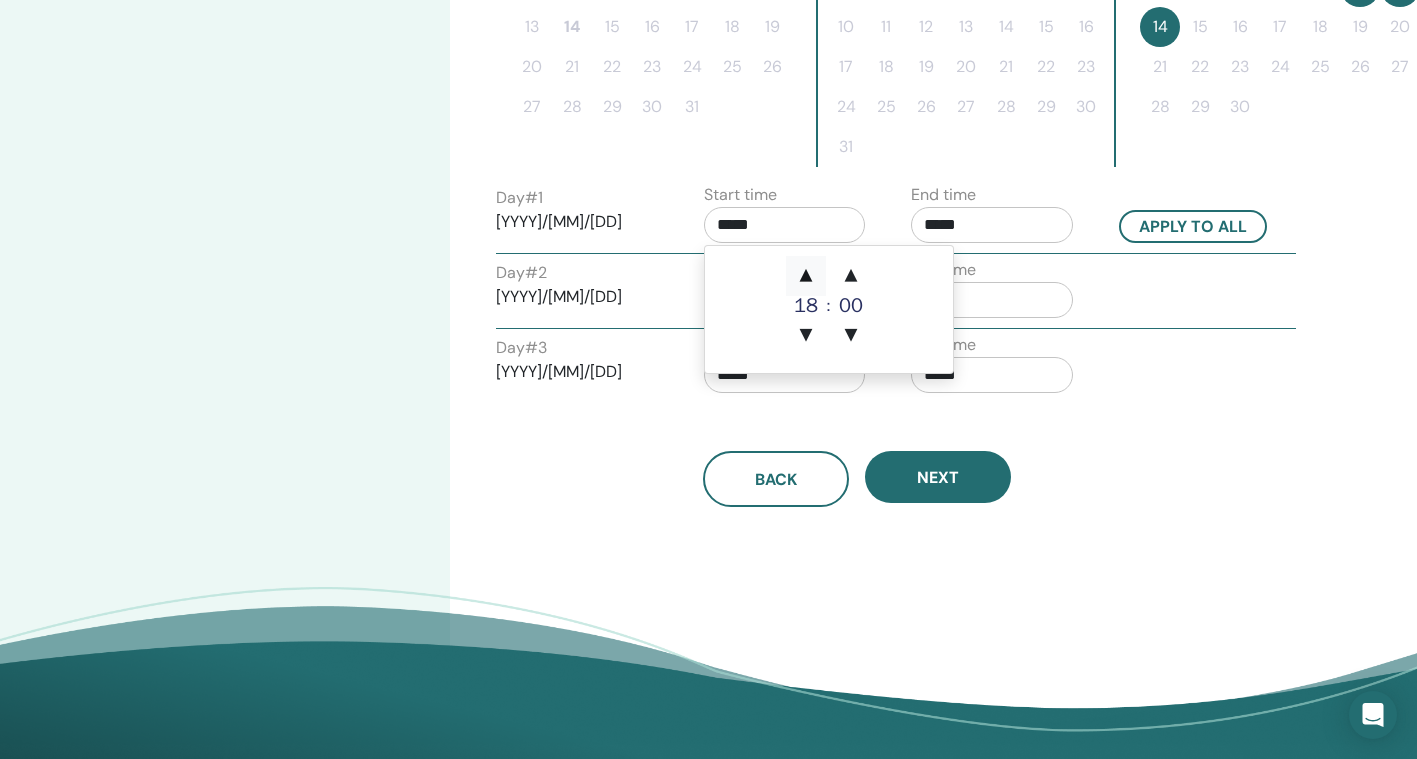 click on "▲" at bounding box center [806, 276] 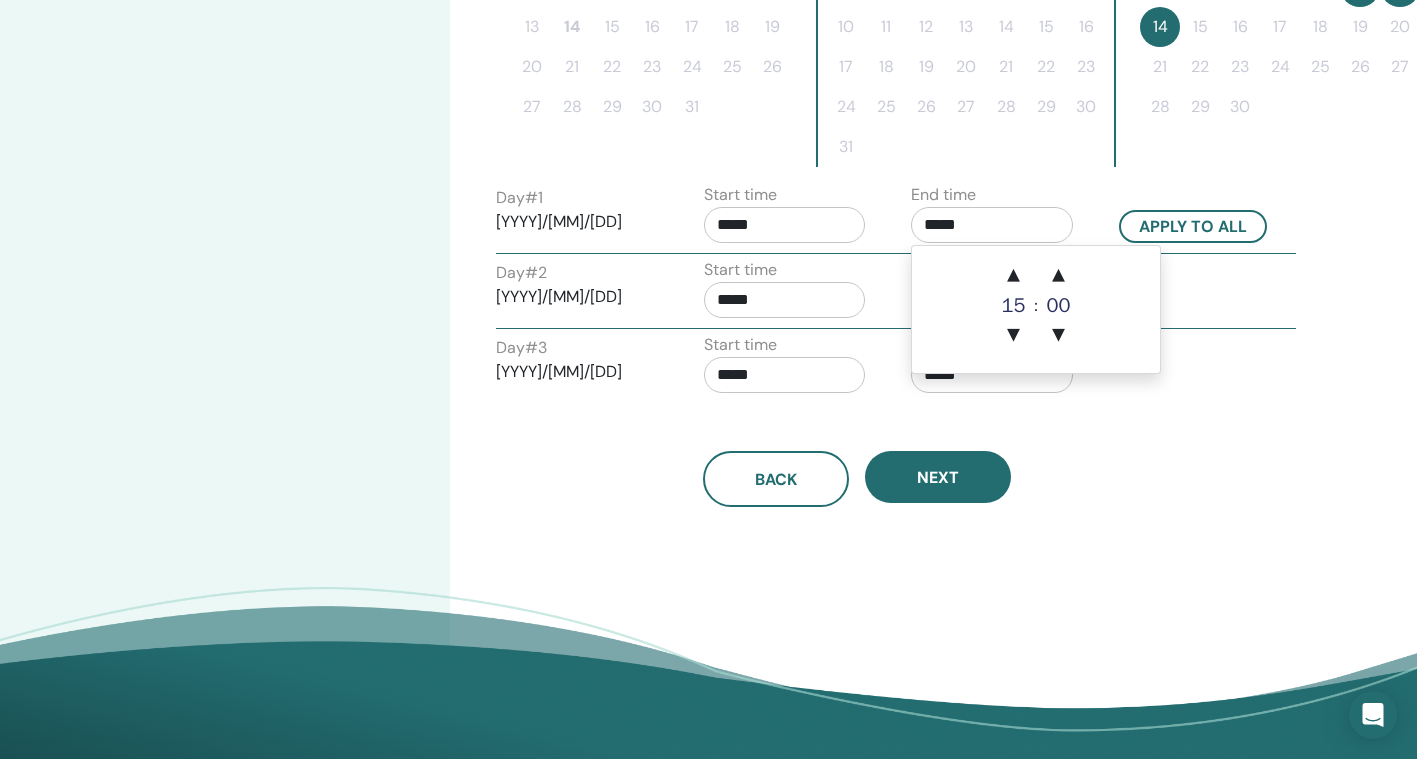 click on "*****" at bounding box center (992, 225) 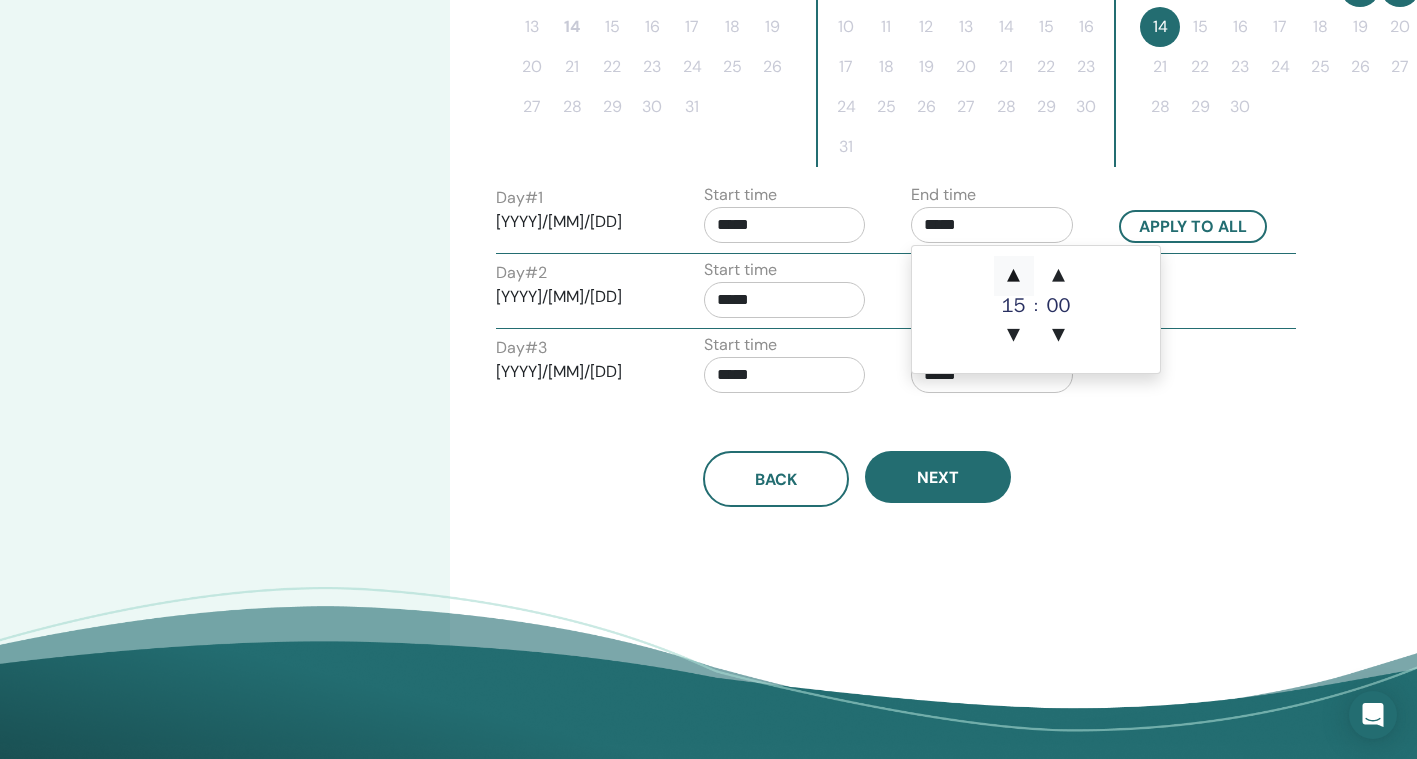 click on "▲" at bounding box center (1014, 276) 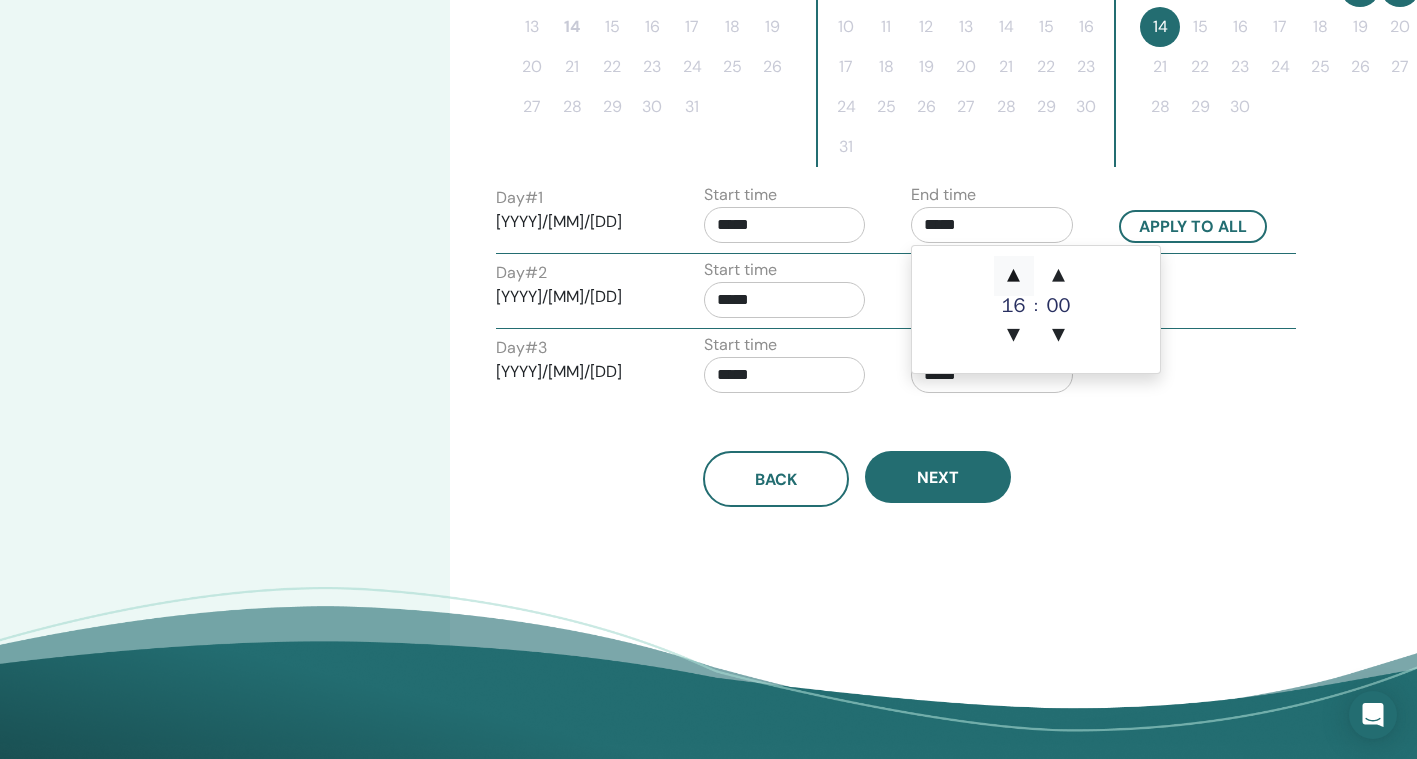 click on "▲" at bounding box center [1014, 276] 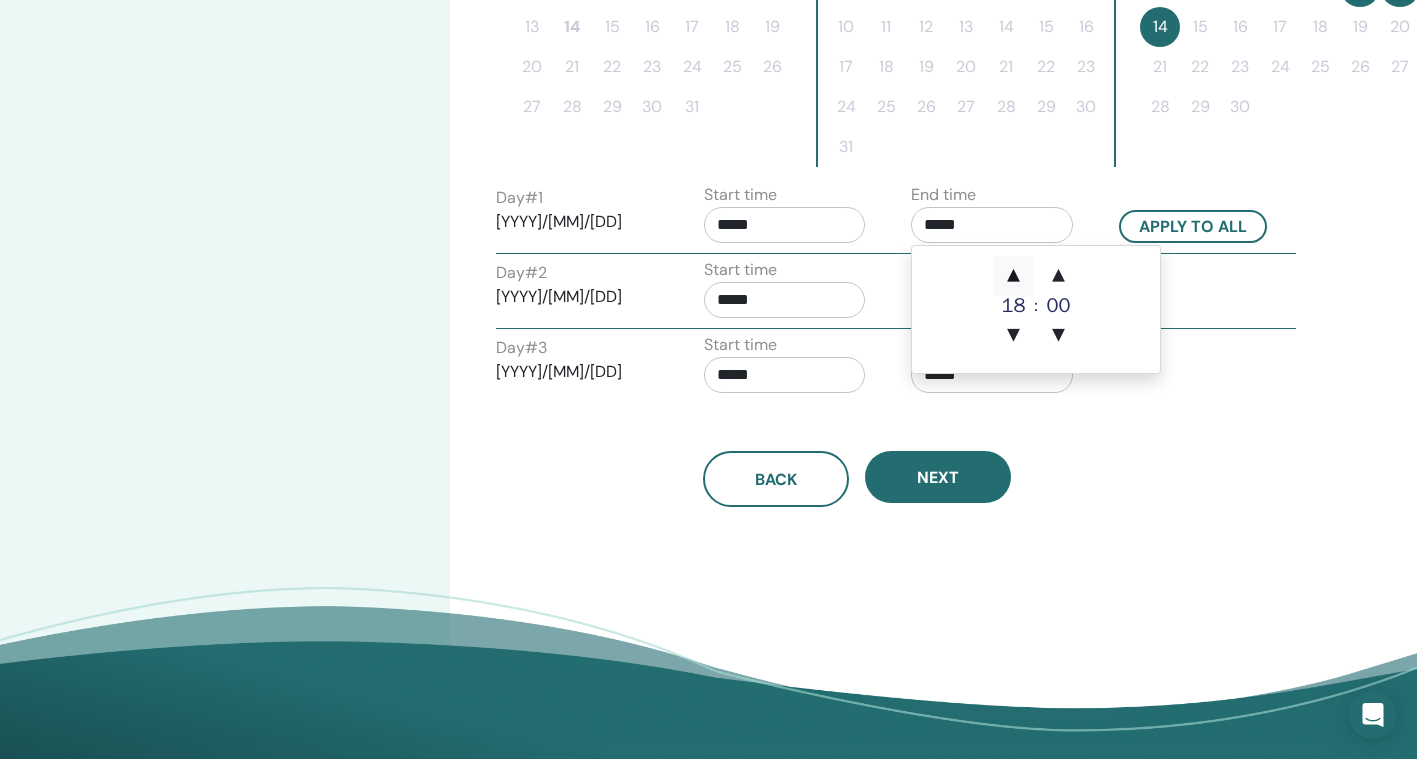 click on "▲" at bounding box center (1014, 276) 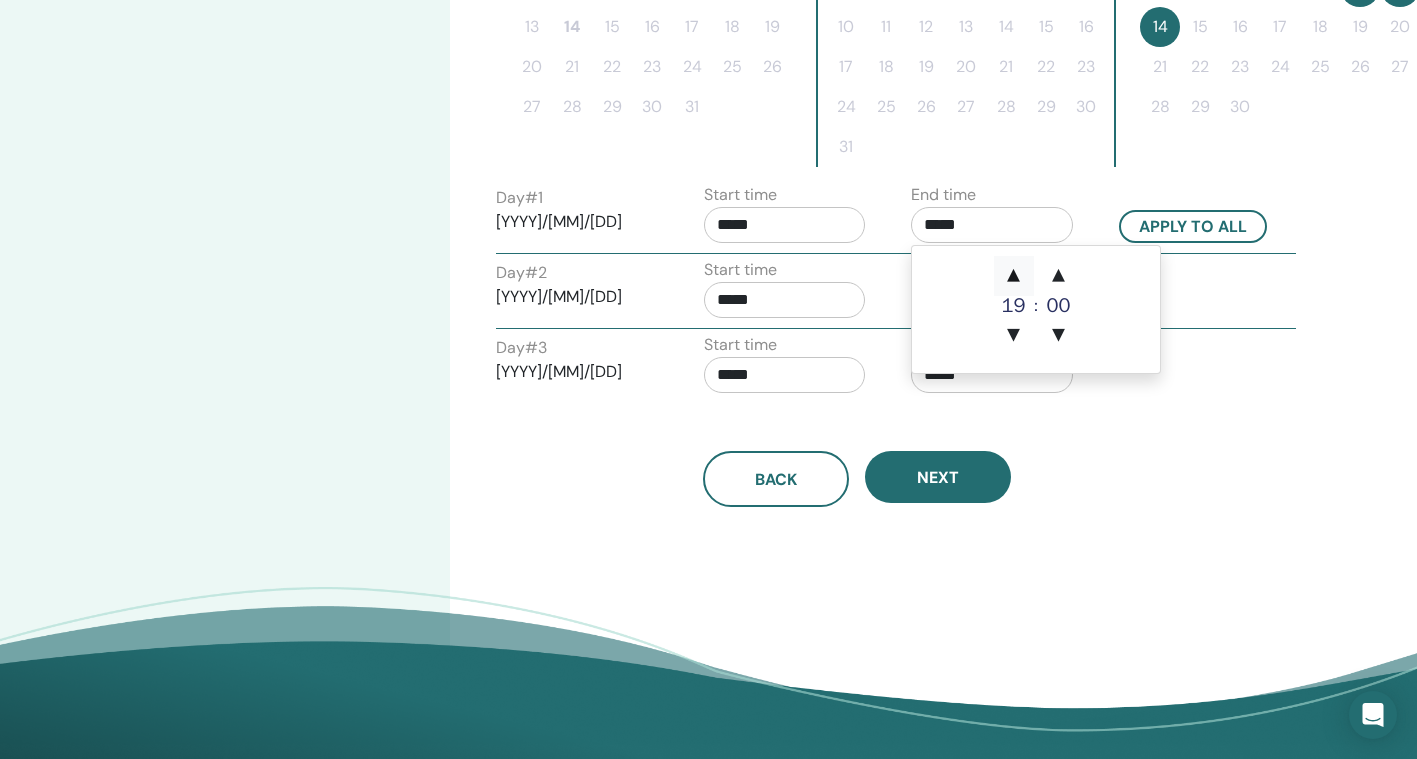 click on "▲" at bounding box center (1014, 276) 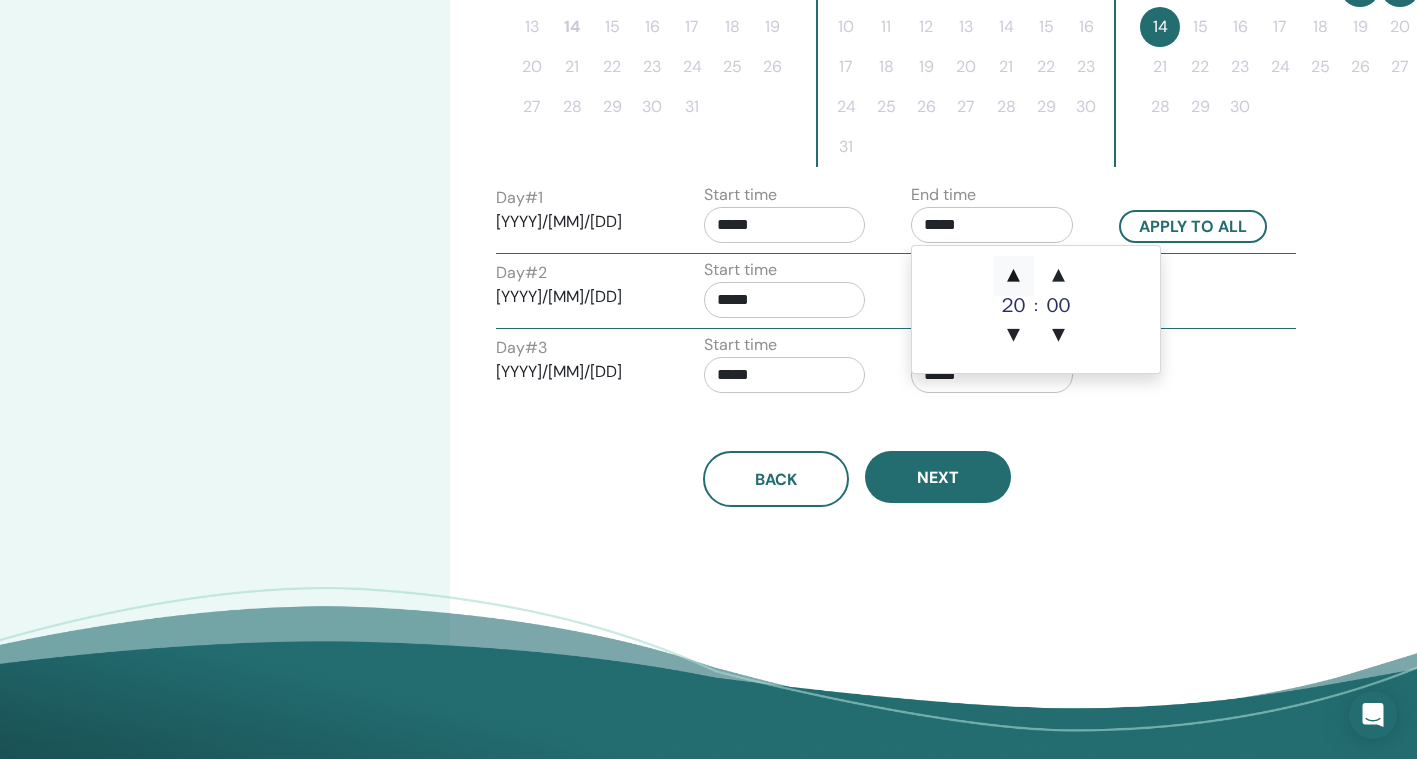 click on "▲" at bounding box center (1014, 276) 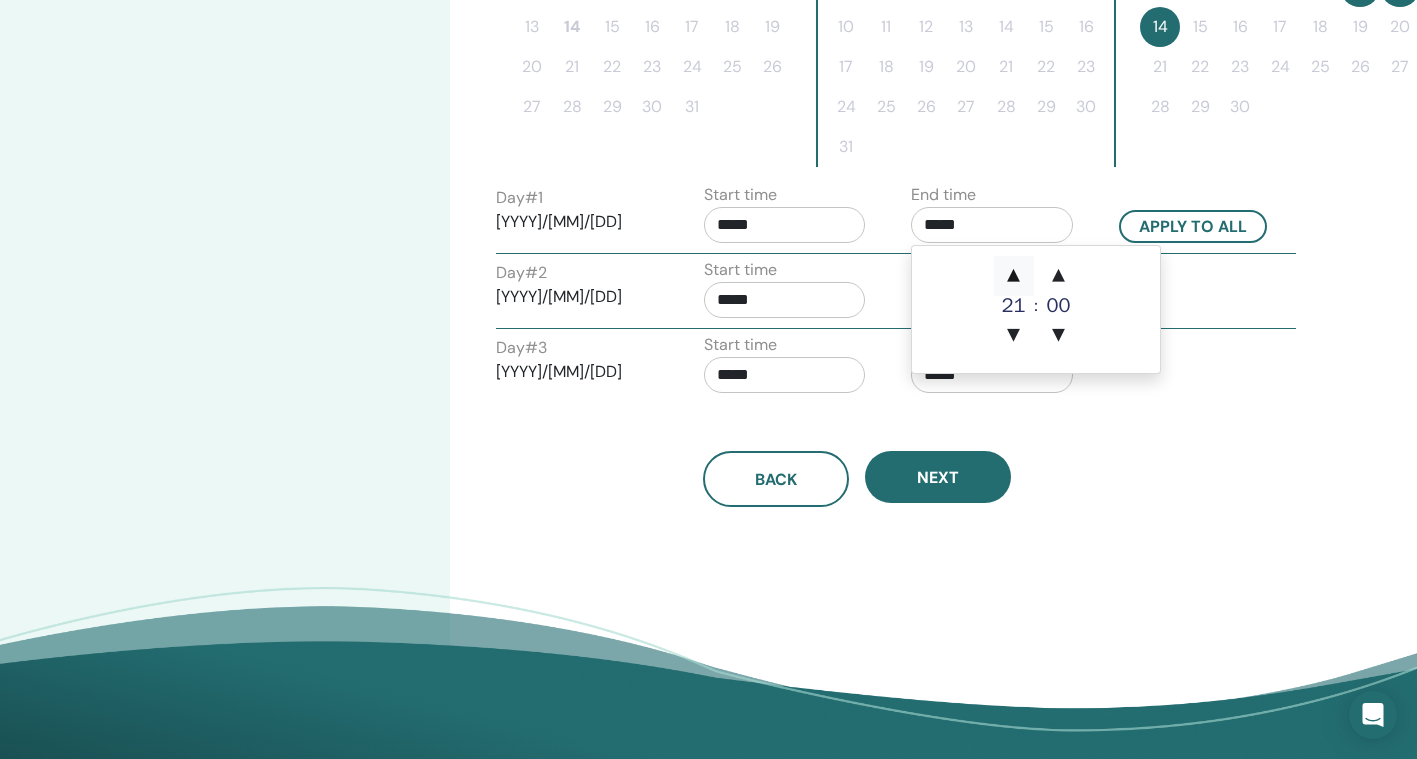 click on "▲" at bounding box center (1014, 276) 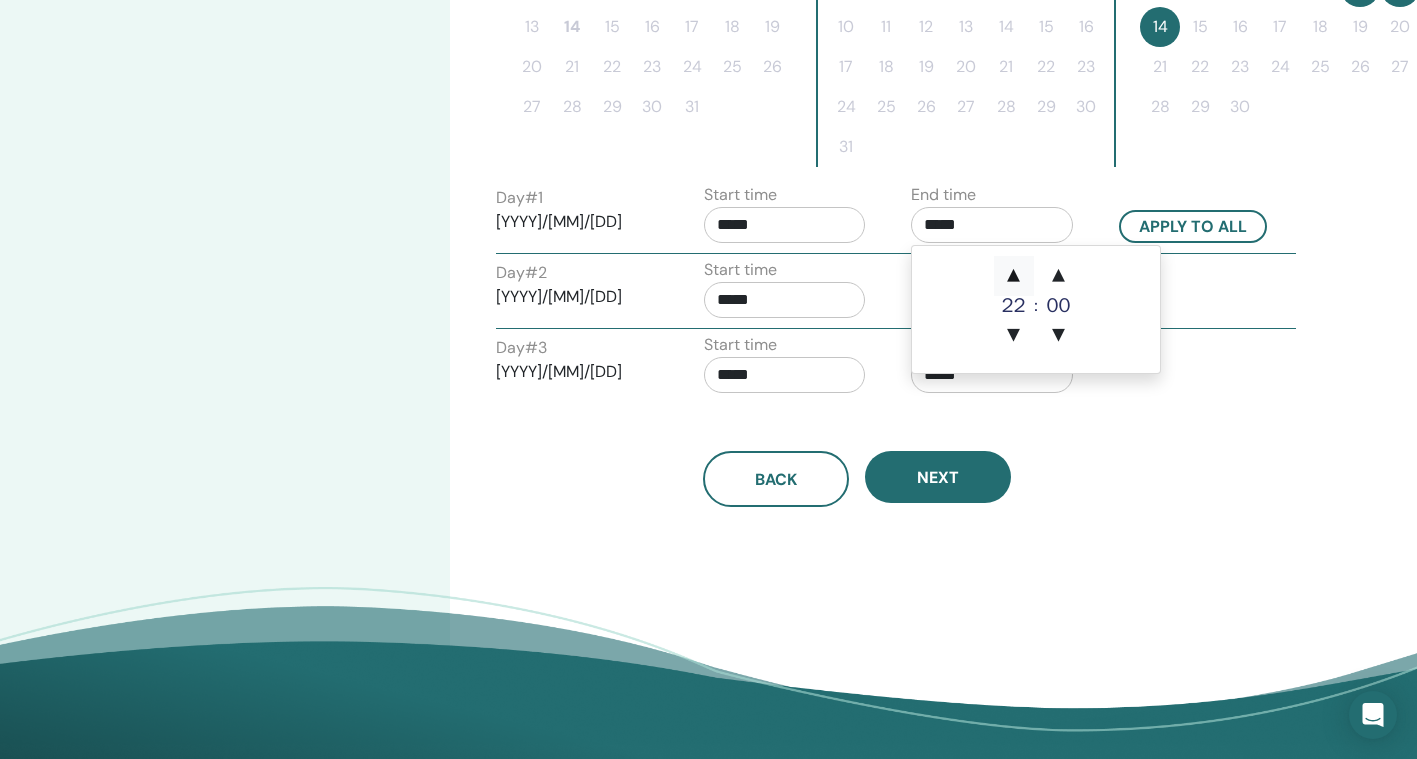 click on "▲" at bounding box center (1014, 276) 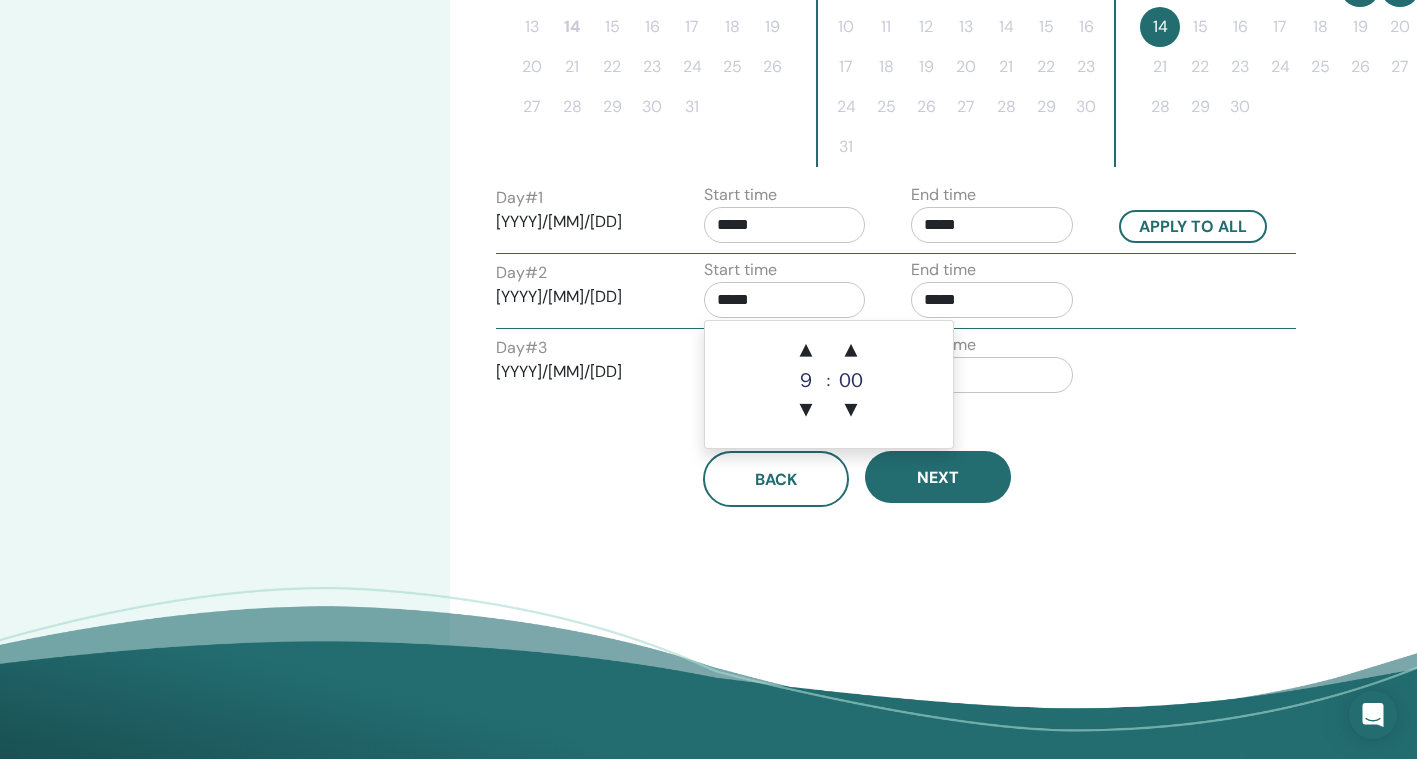 click on "*****" at bounding box center (785, 300) 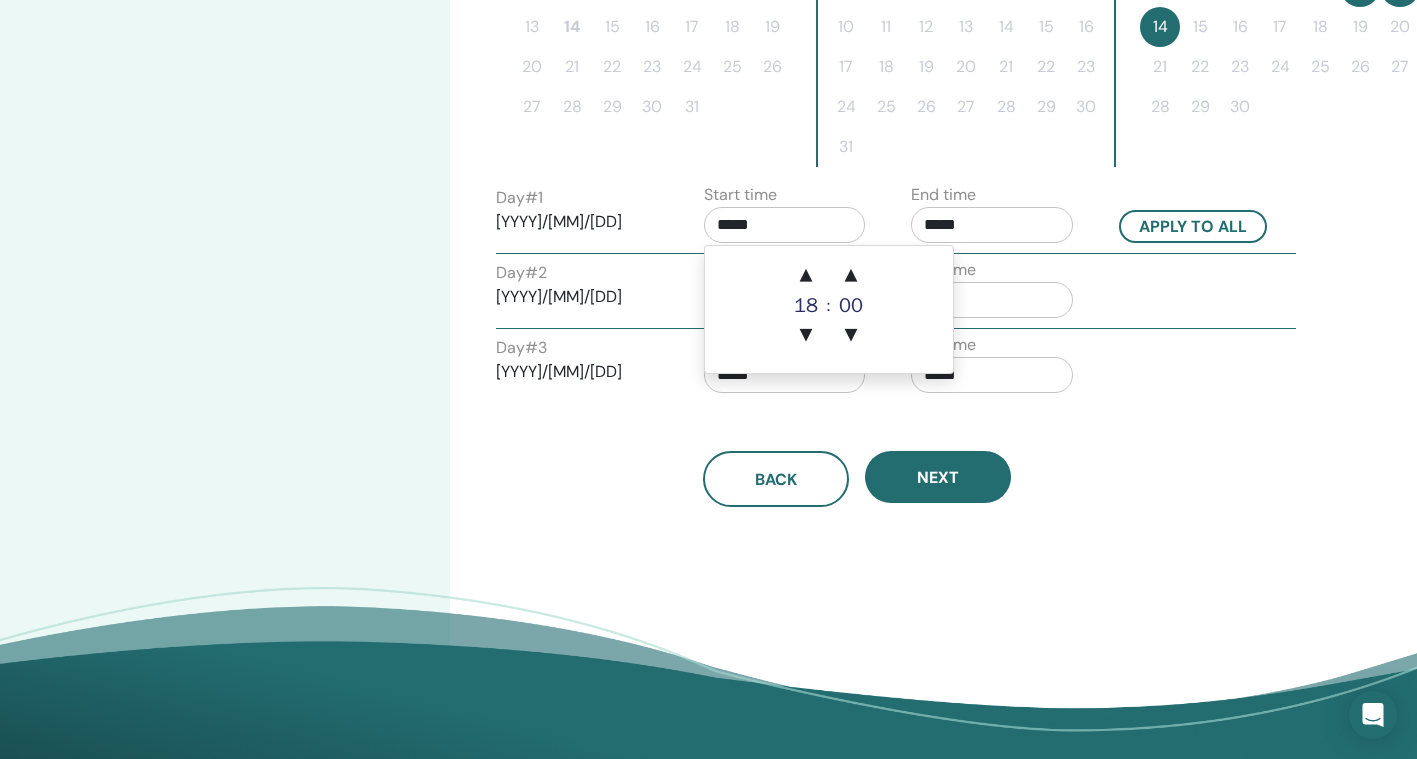 click on "*****" at bounding box center (785, 225) 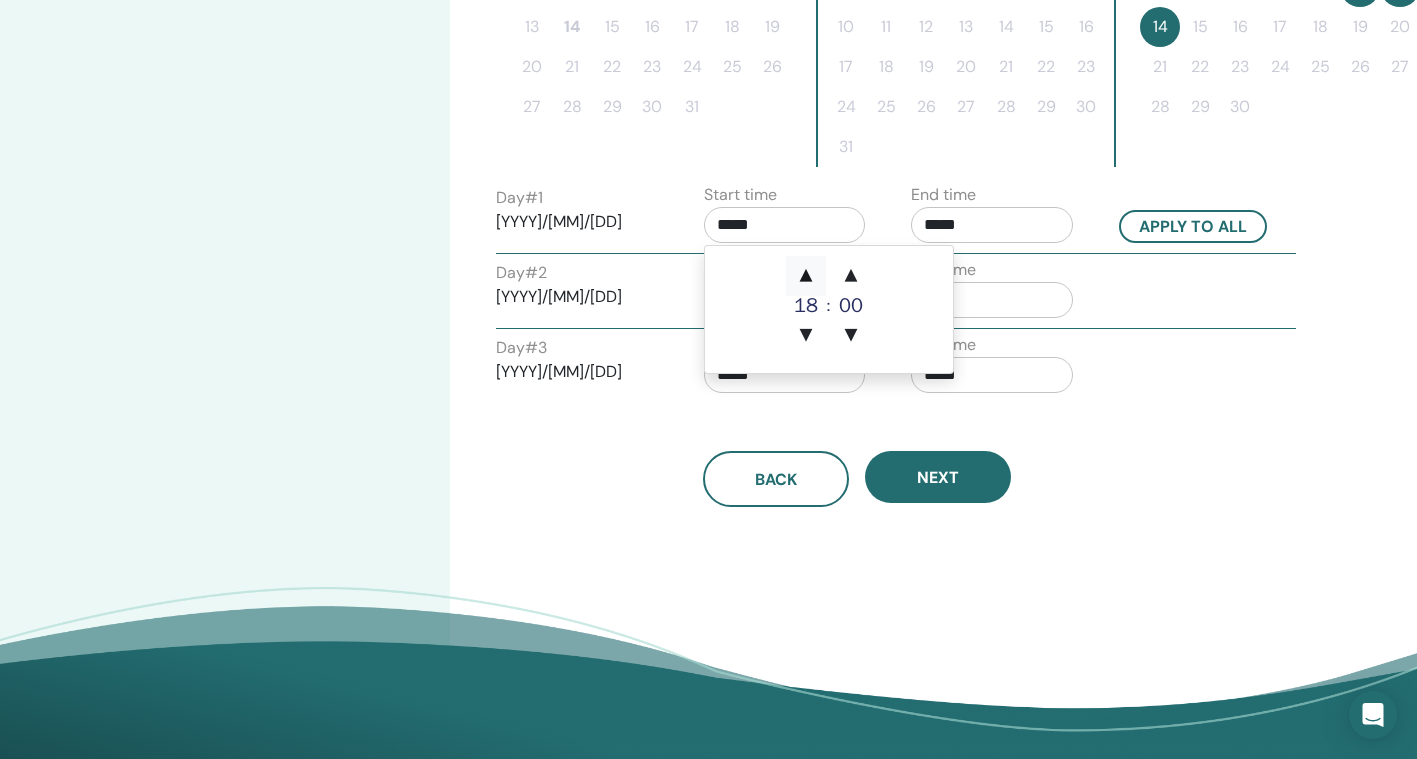 click on "▲" at bounding box center (806, 276) 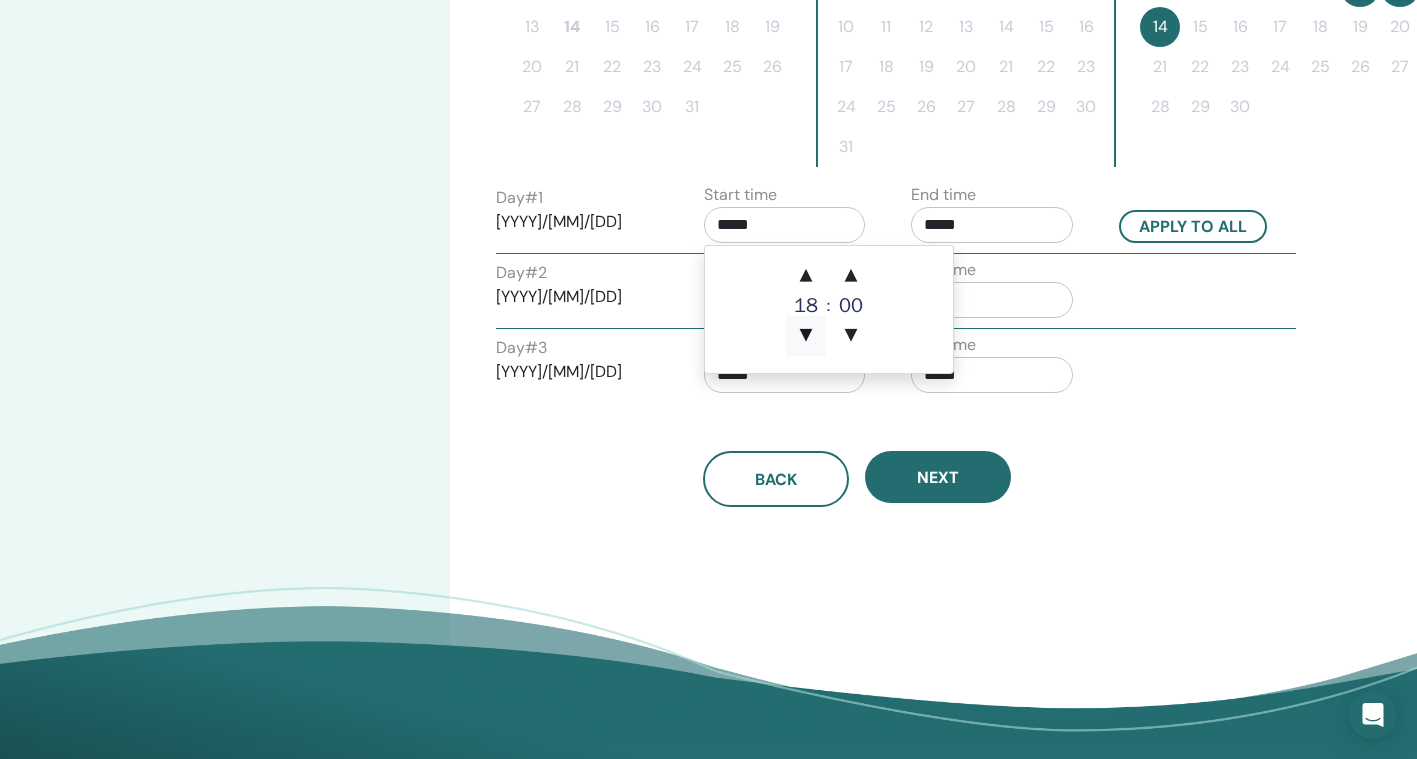 click on "▼" at bounding box center (806, 336) 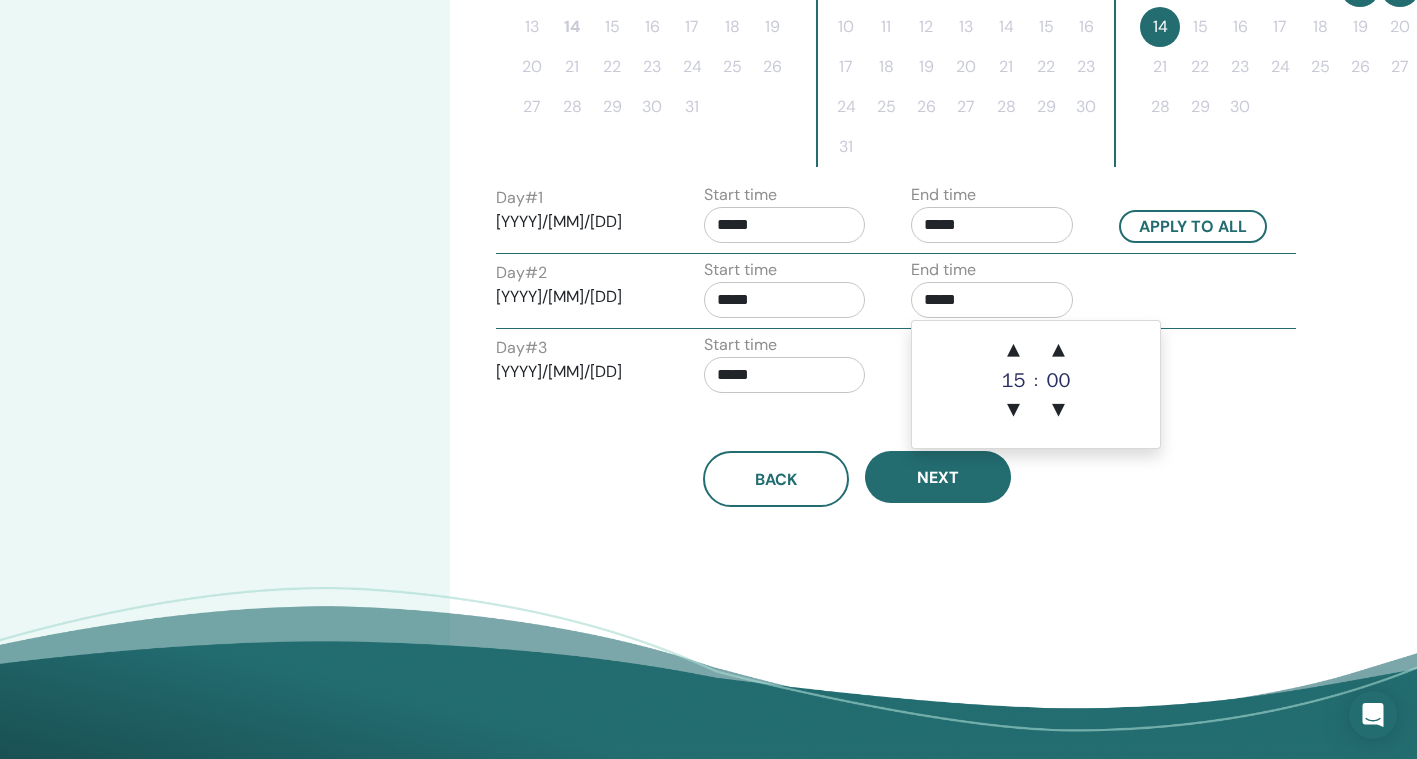 click on "*****" at bounding box center (992, 300) 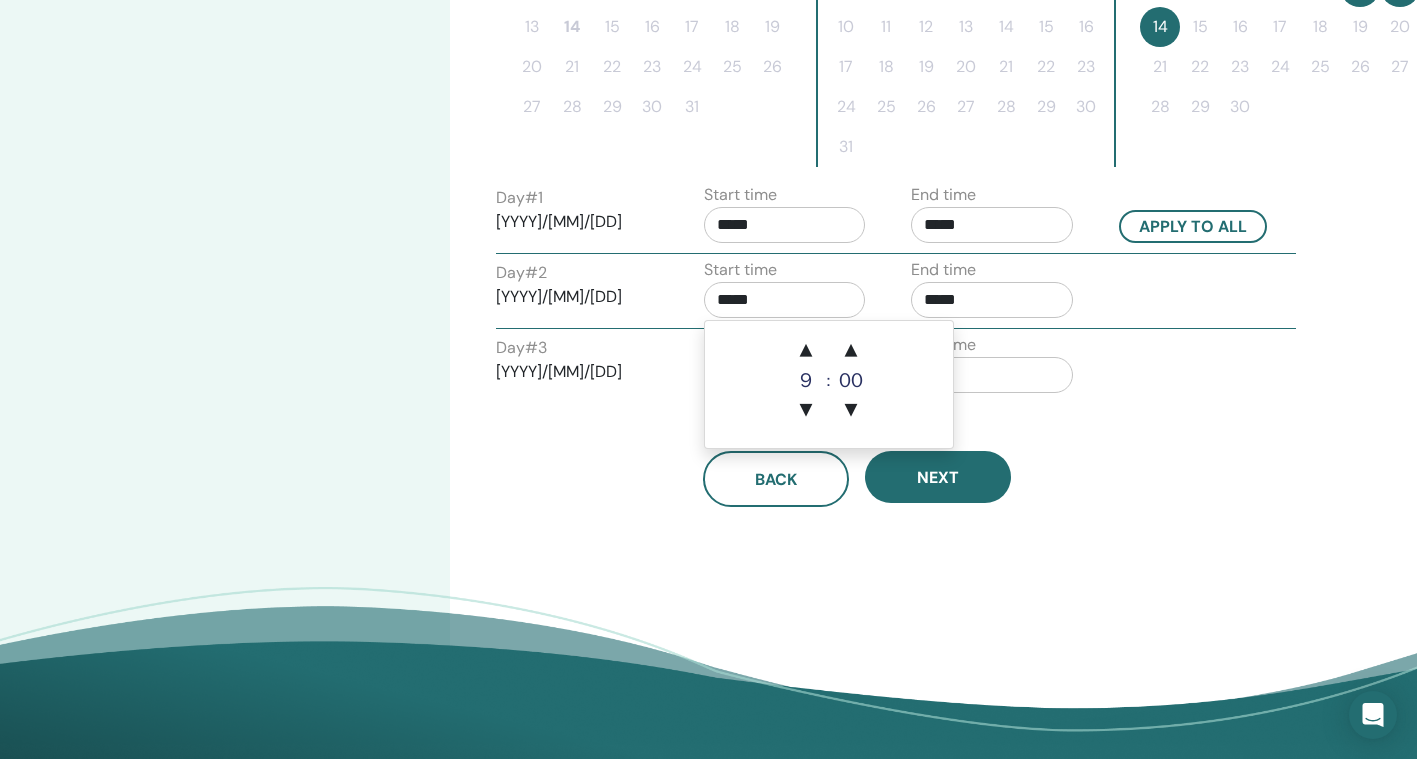 click on "*****" at bounding box center [785, 300] 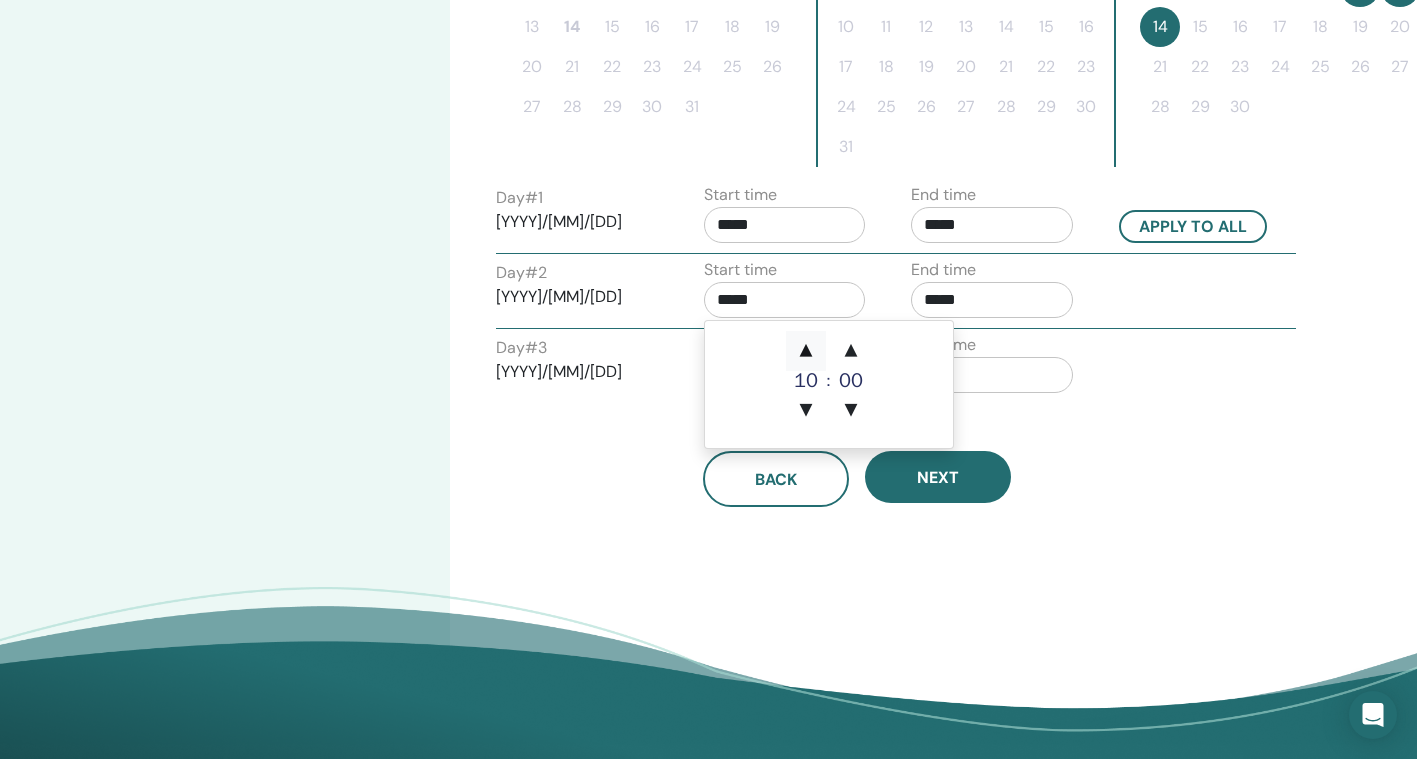 click on "▲" at bounding box center (806, 351) 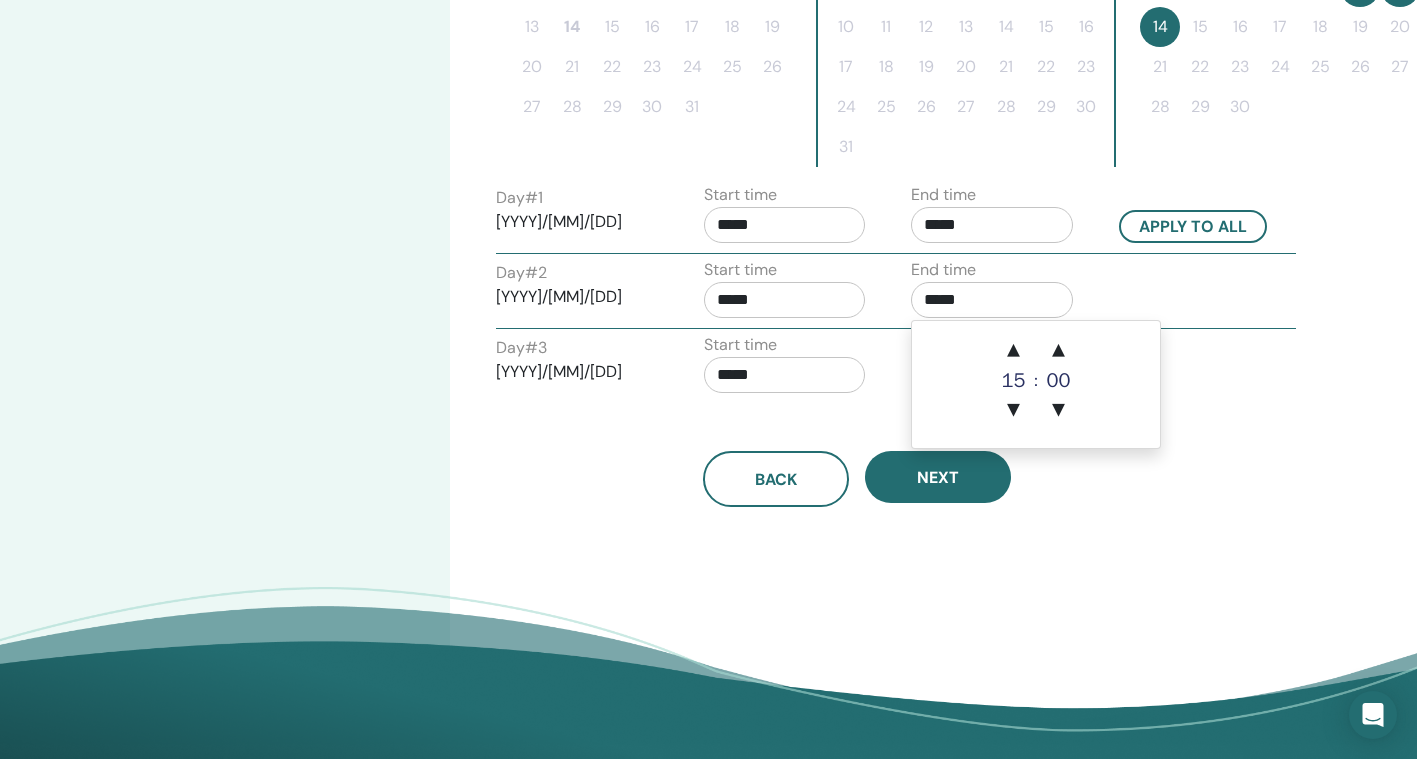 click on "*****" at bounding box center [992, 300] 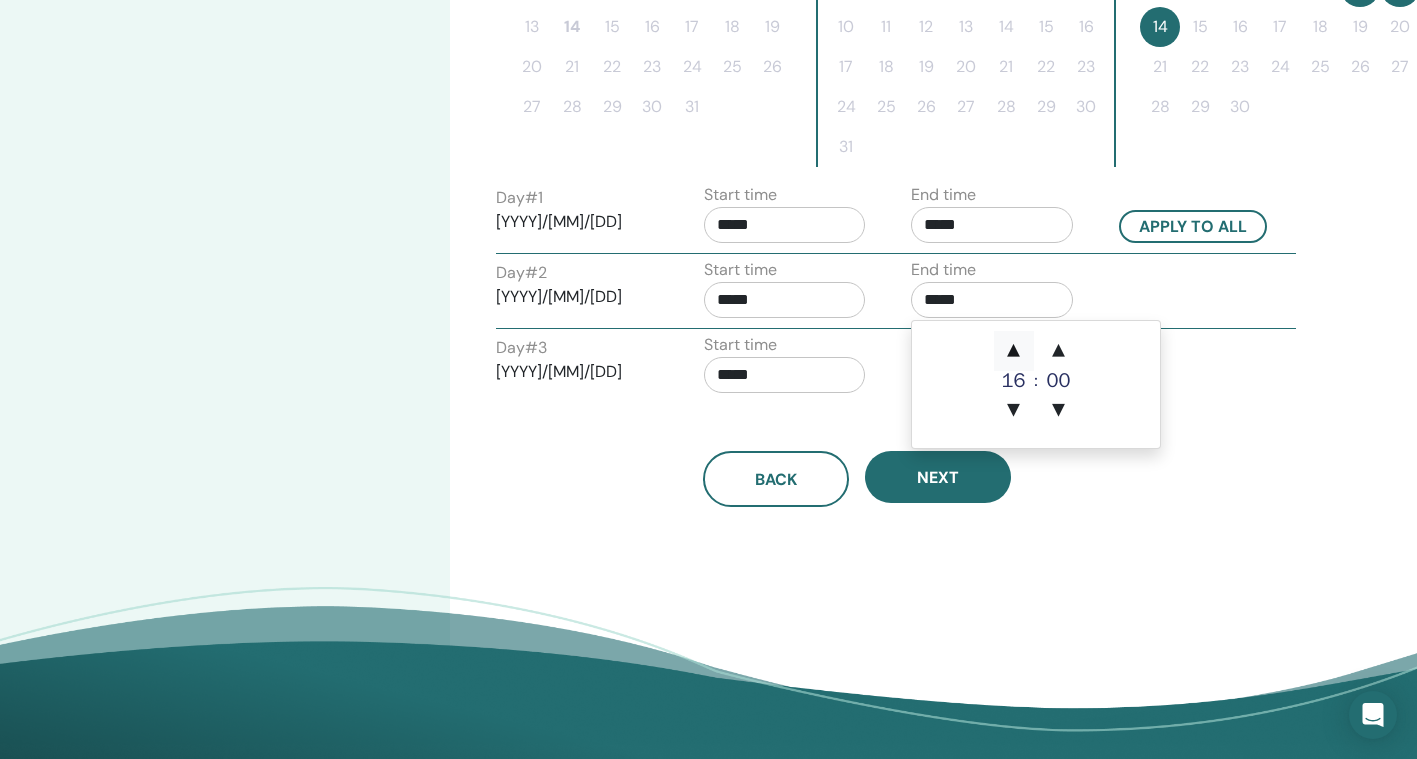 click on "▲" at bounding box center (1014, 351) 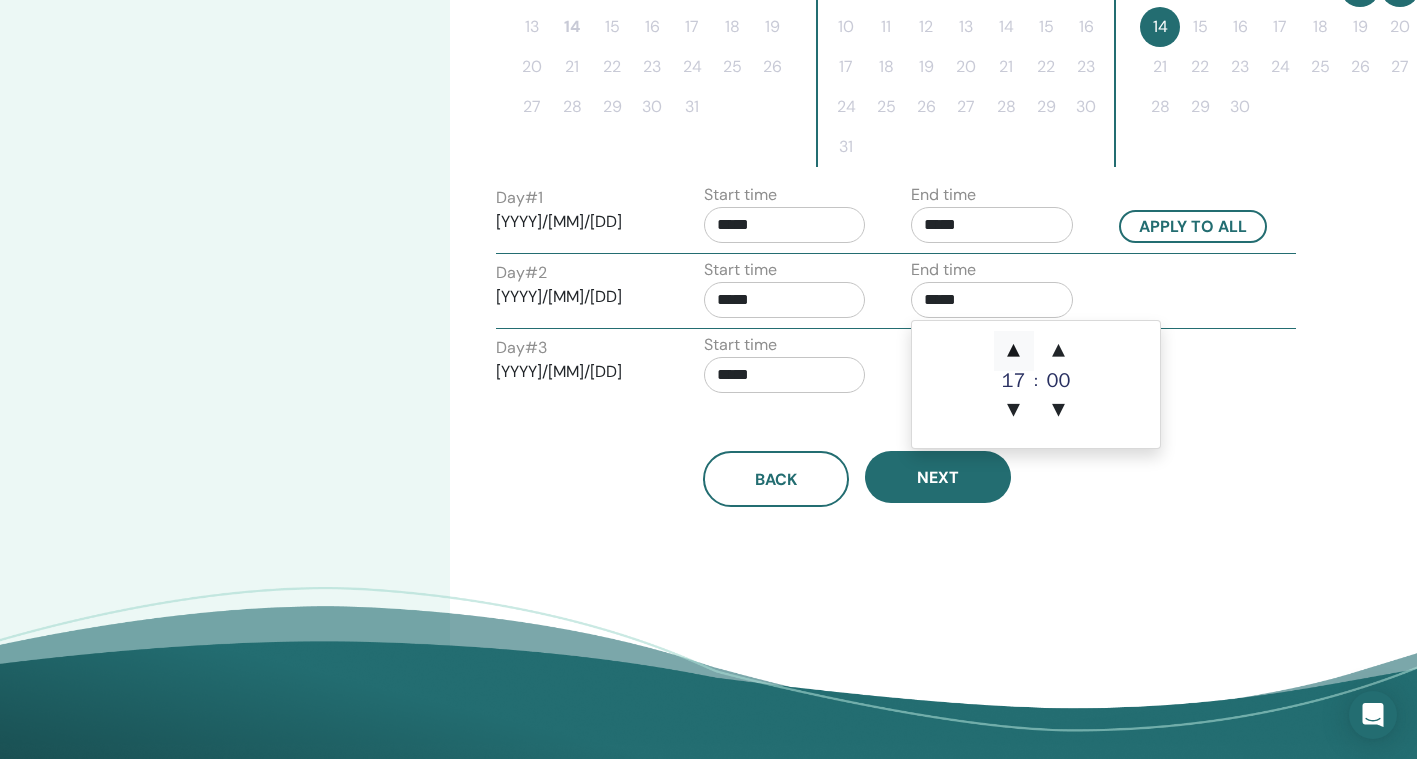 click on "▲" at bounding box center [1014, 351] 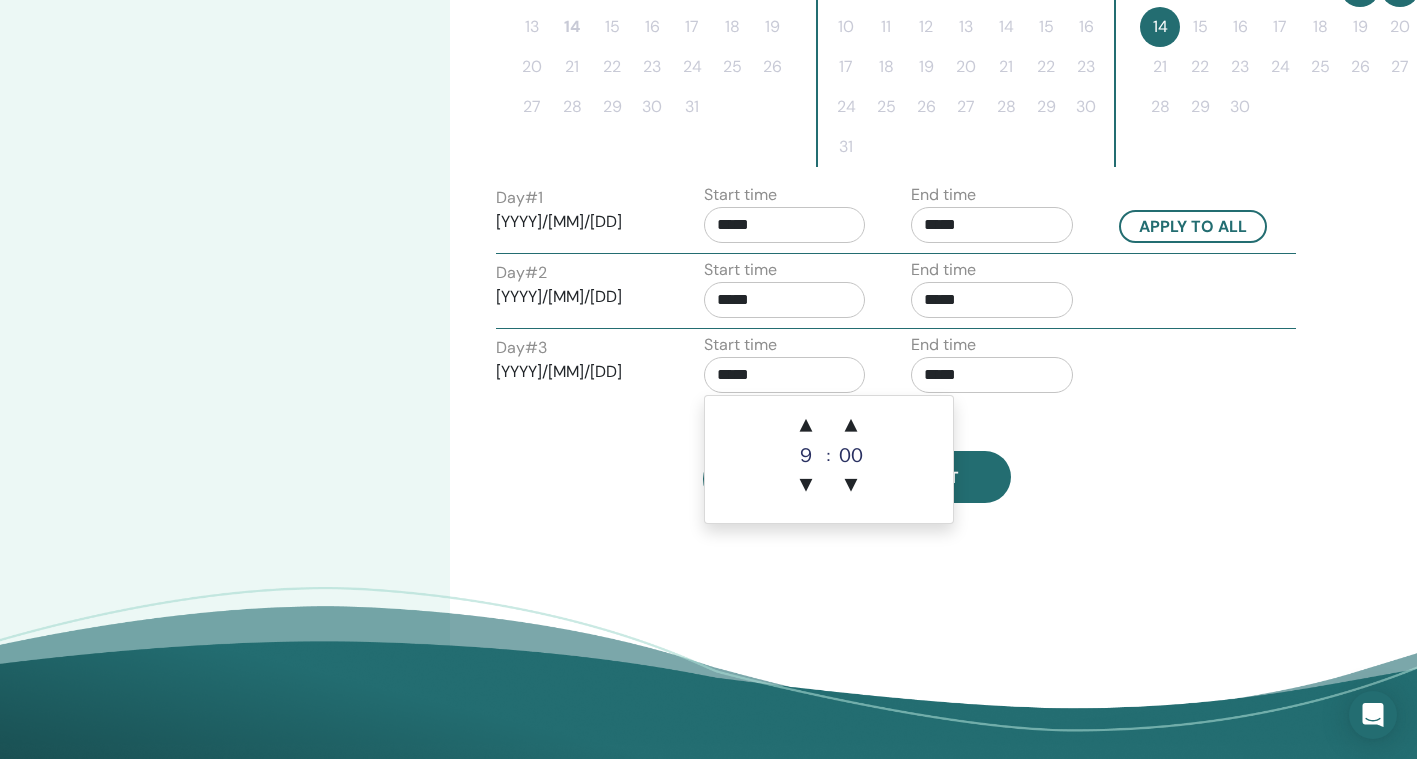 click on "*****" at bounding box center [785, 375] 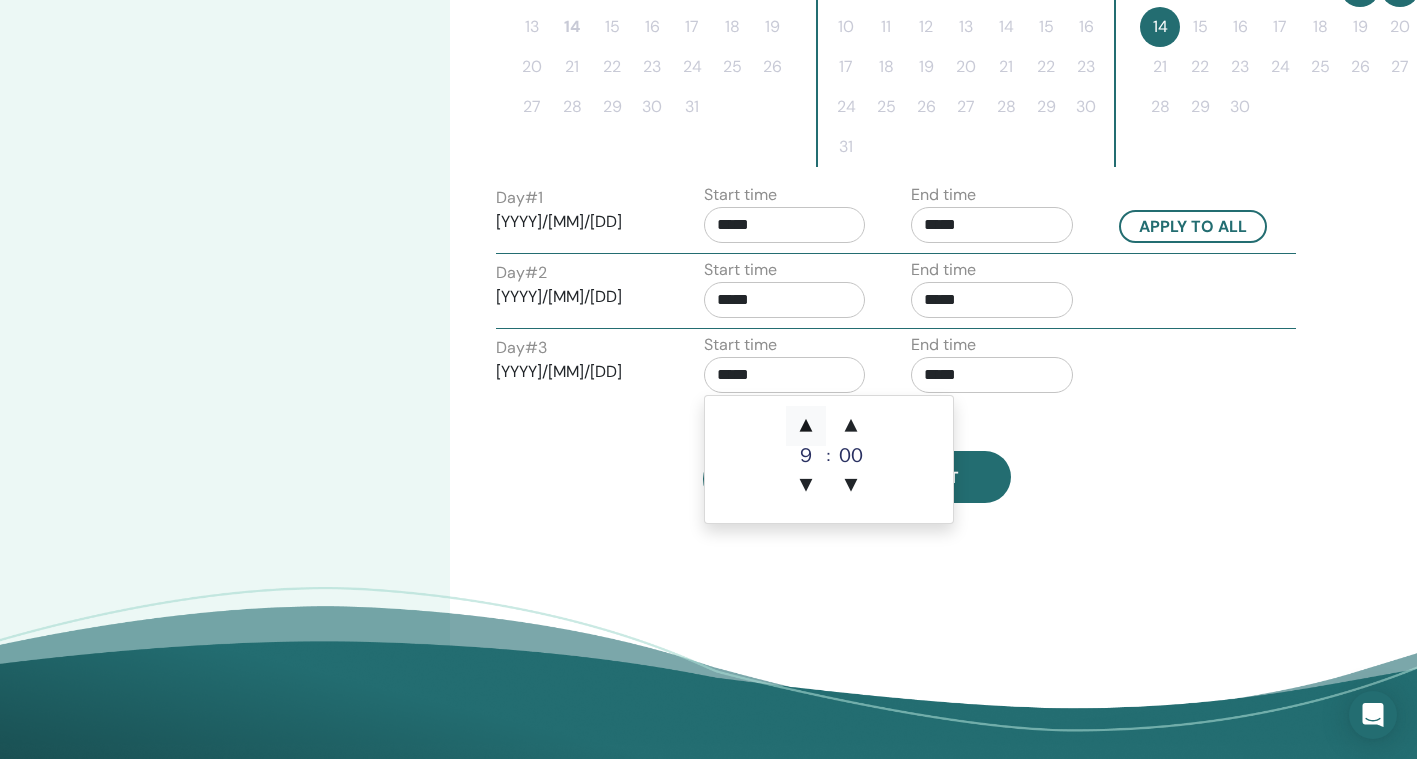 click on "▲" at bounding box center [806, 426] 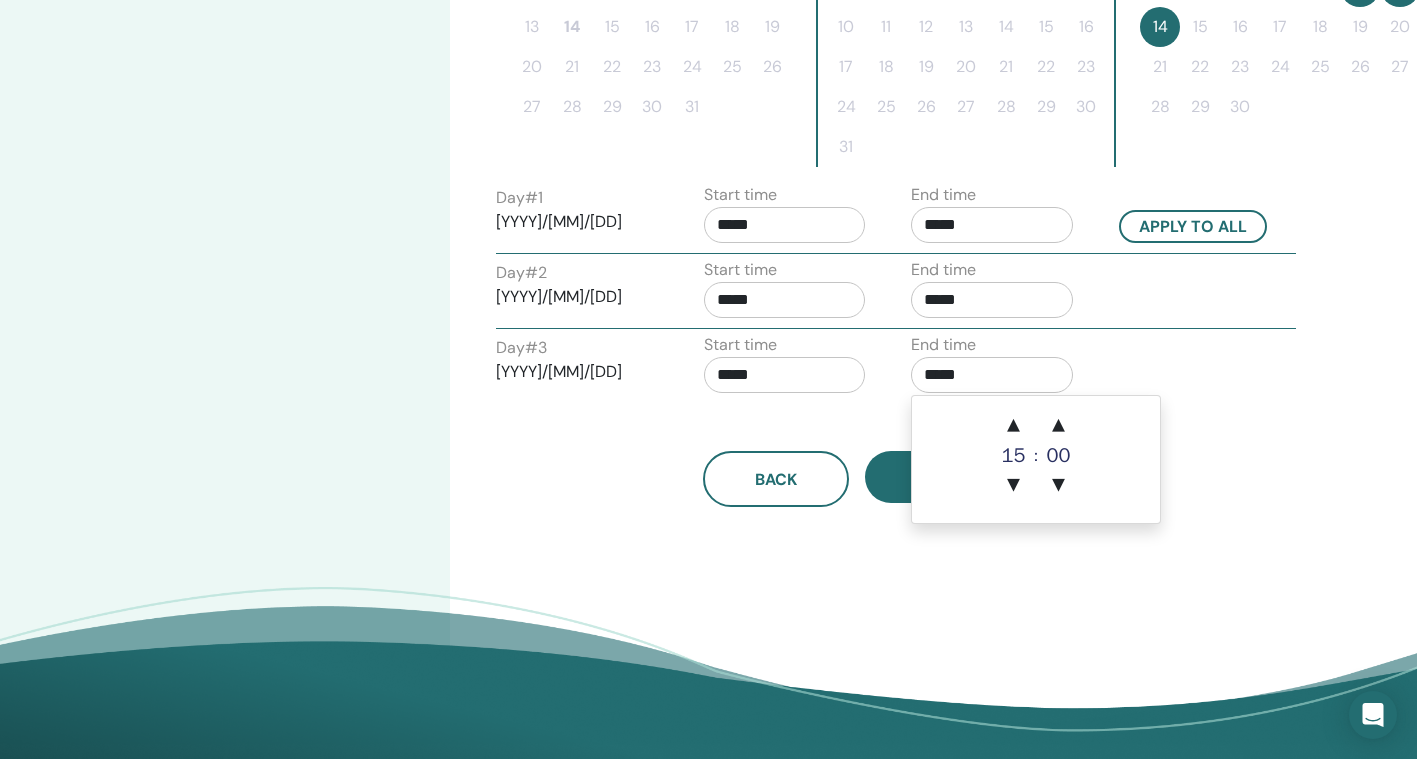 click on "*****" at bounding box center (992, 375) 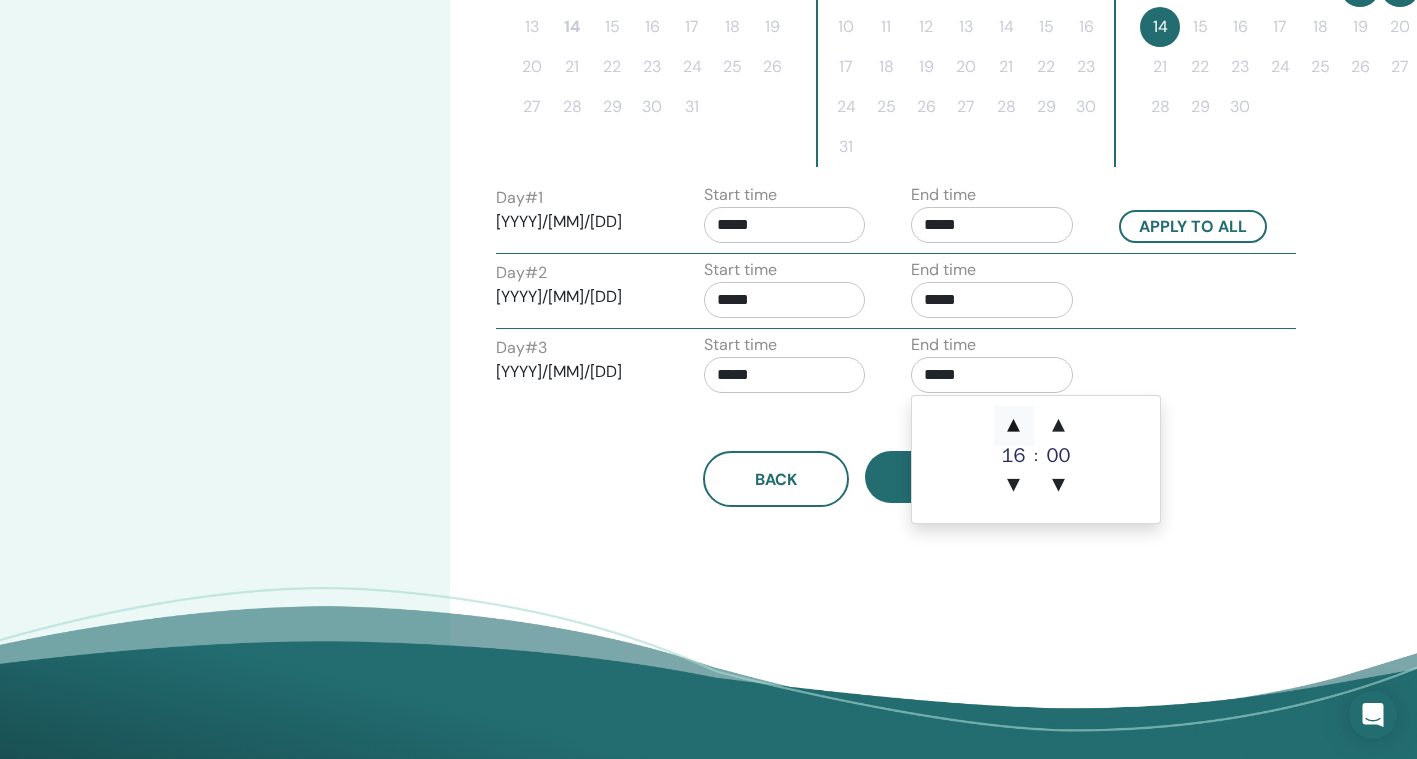 click on "▲" at bounding box center (1014, 426) 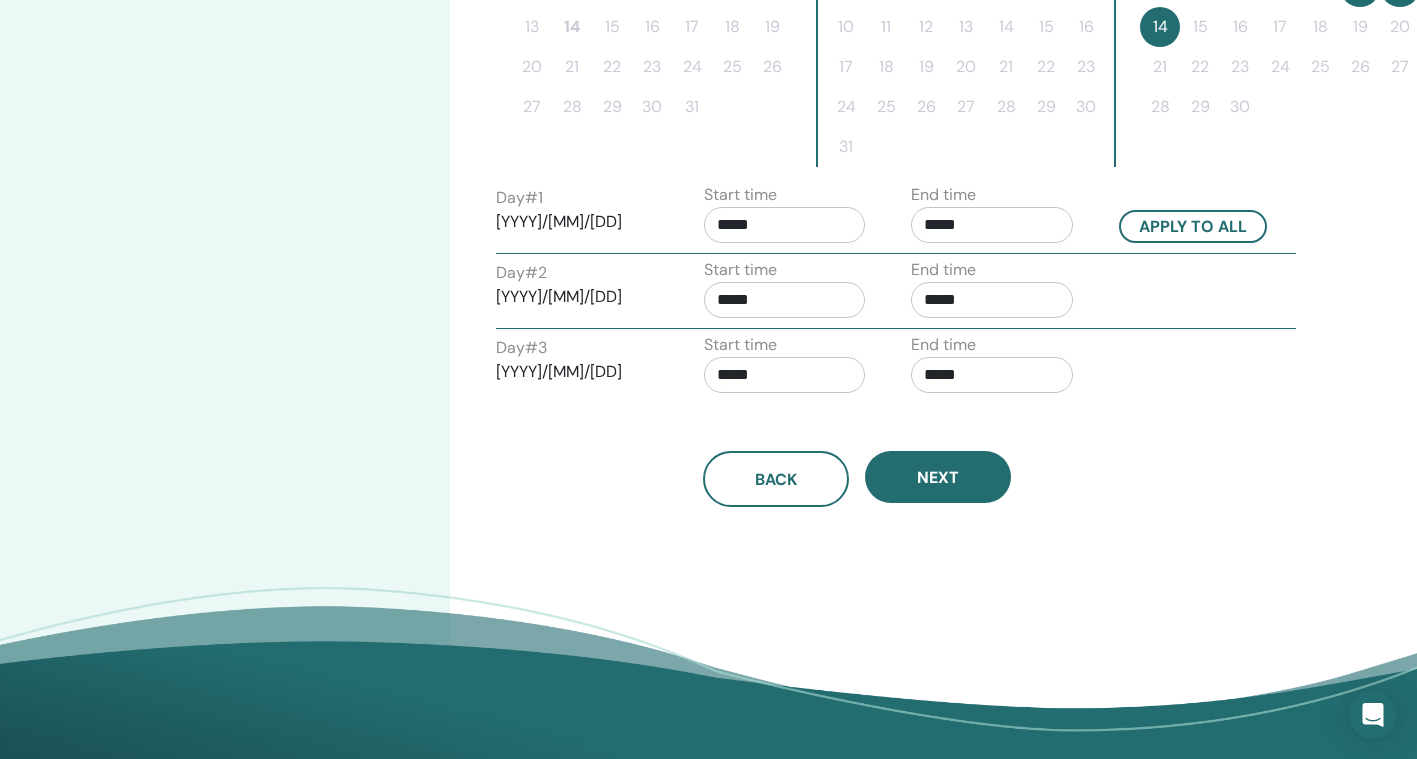 click on "Back Next" at bounding box center (857, 455) 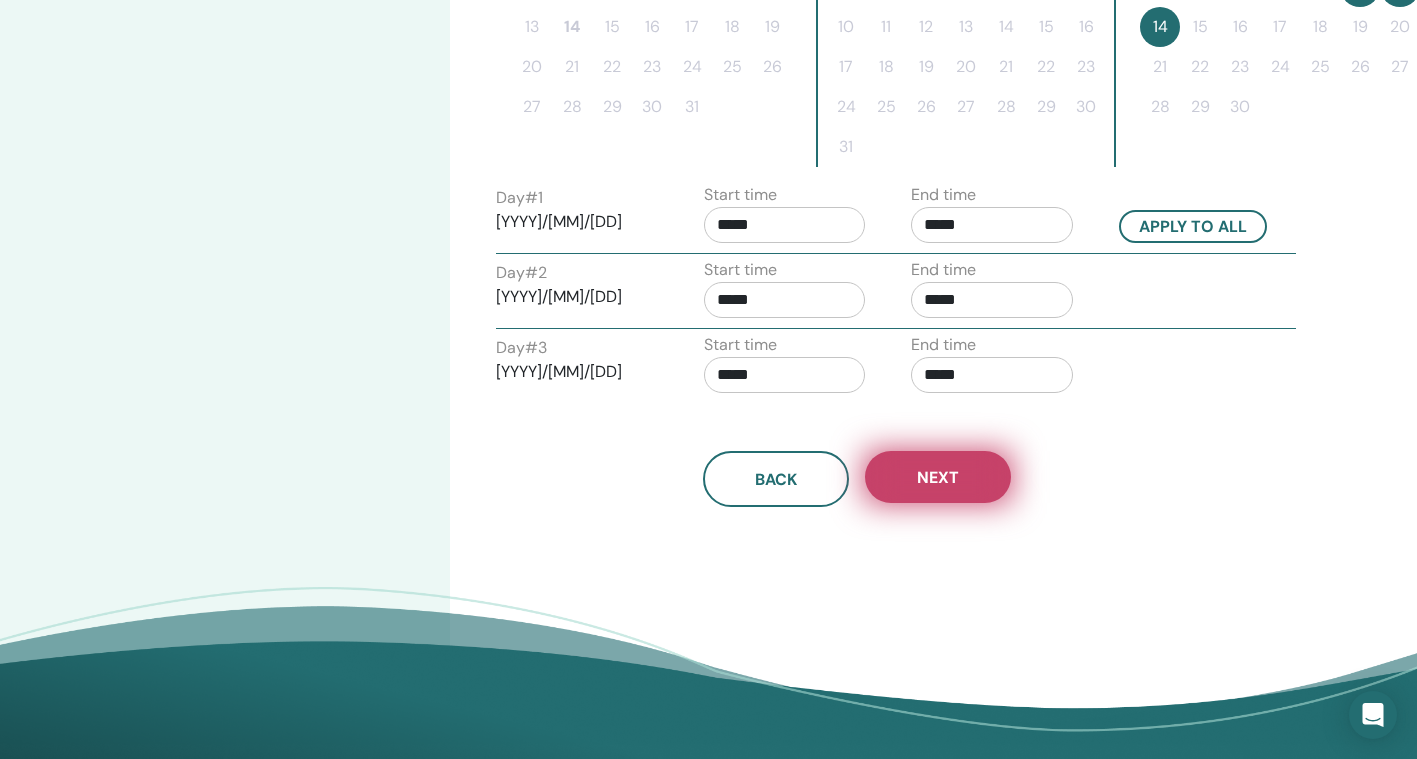 click on "Next" at bounding box center (938, 477) 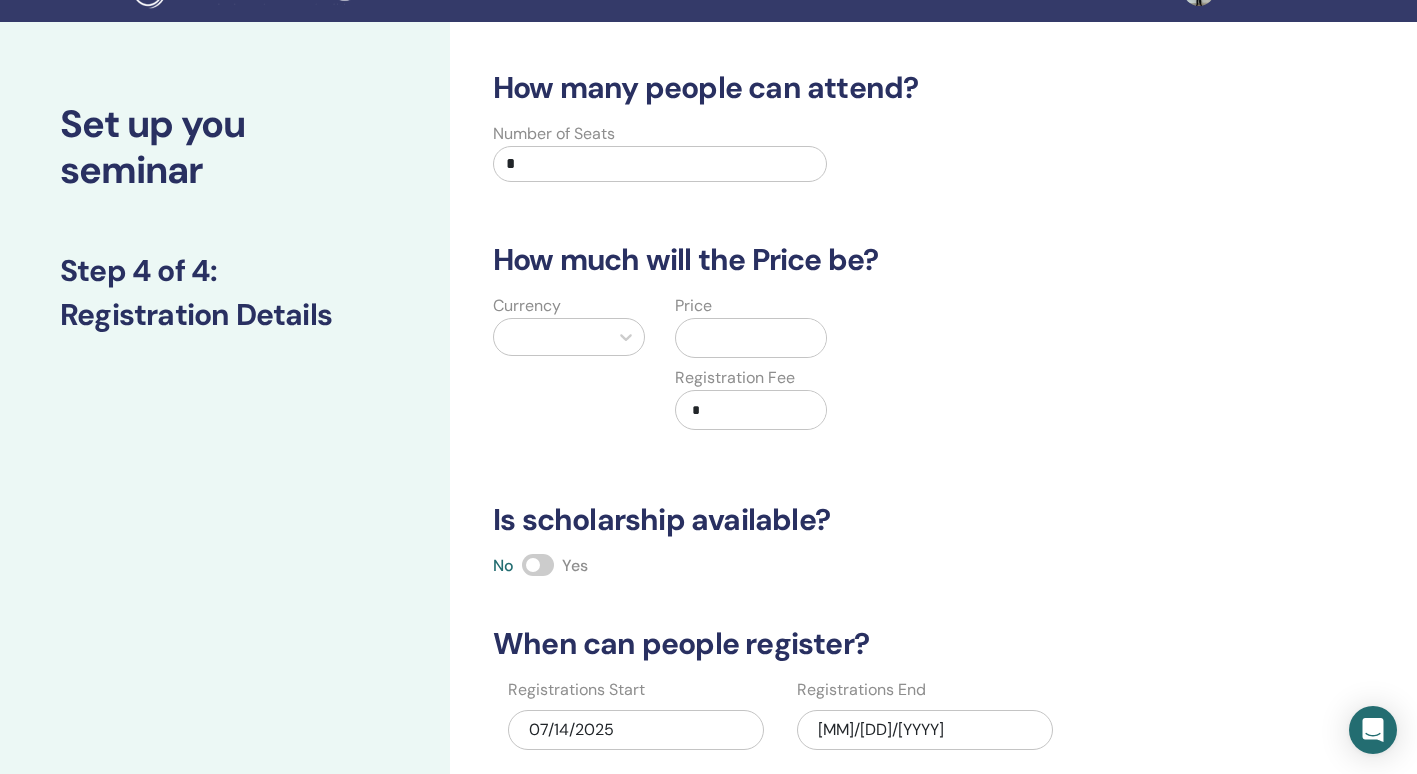 scroll, scrollTop: 1, scrollLeft: 0, axis: vertical 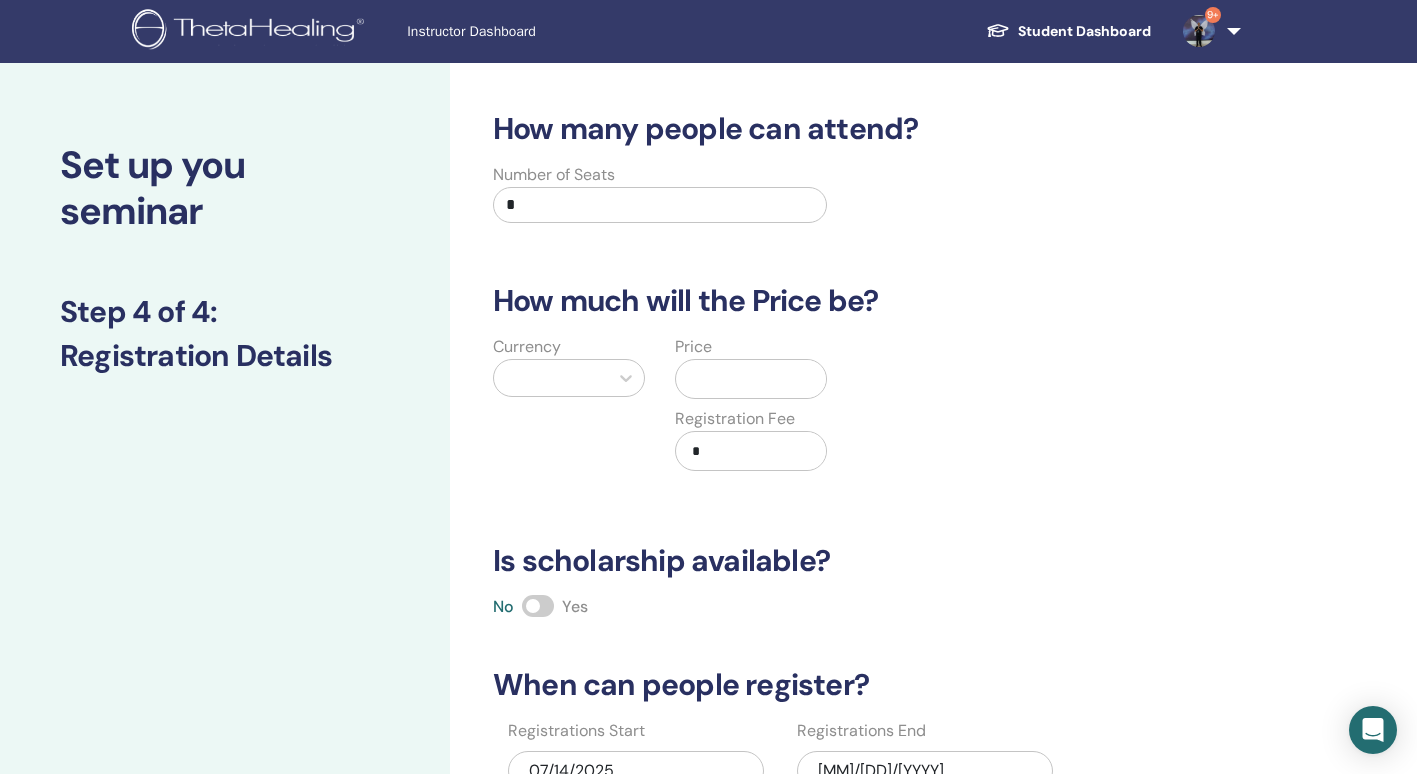 drag, startPoint x: 519, startPoint y: 202, endPoint x: 484, endPoint y: 202, distance: 35 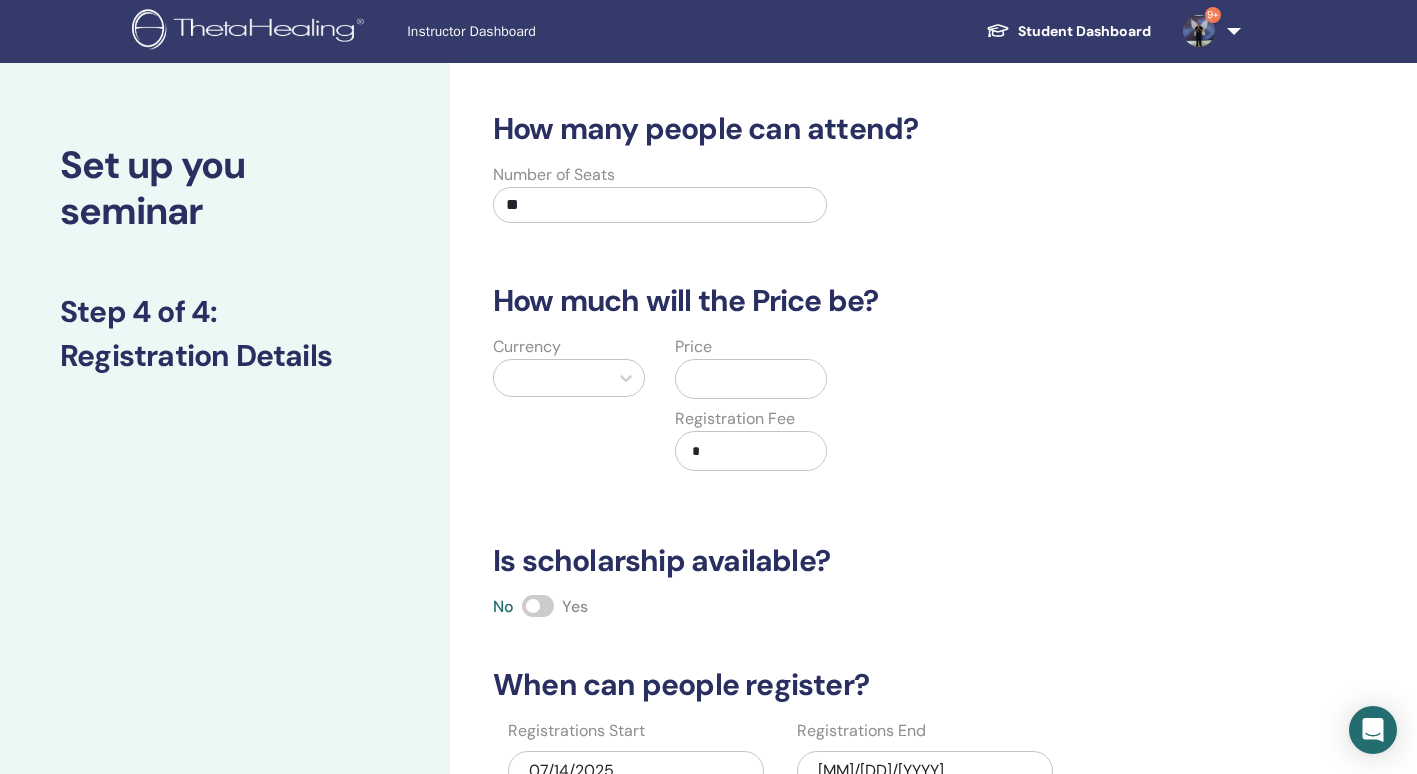 type on "**" 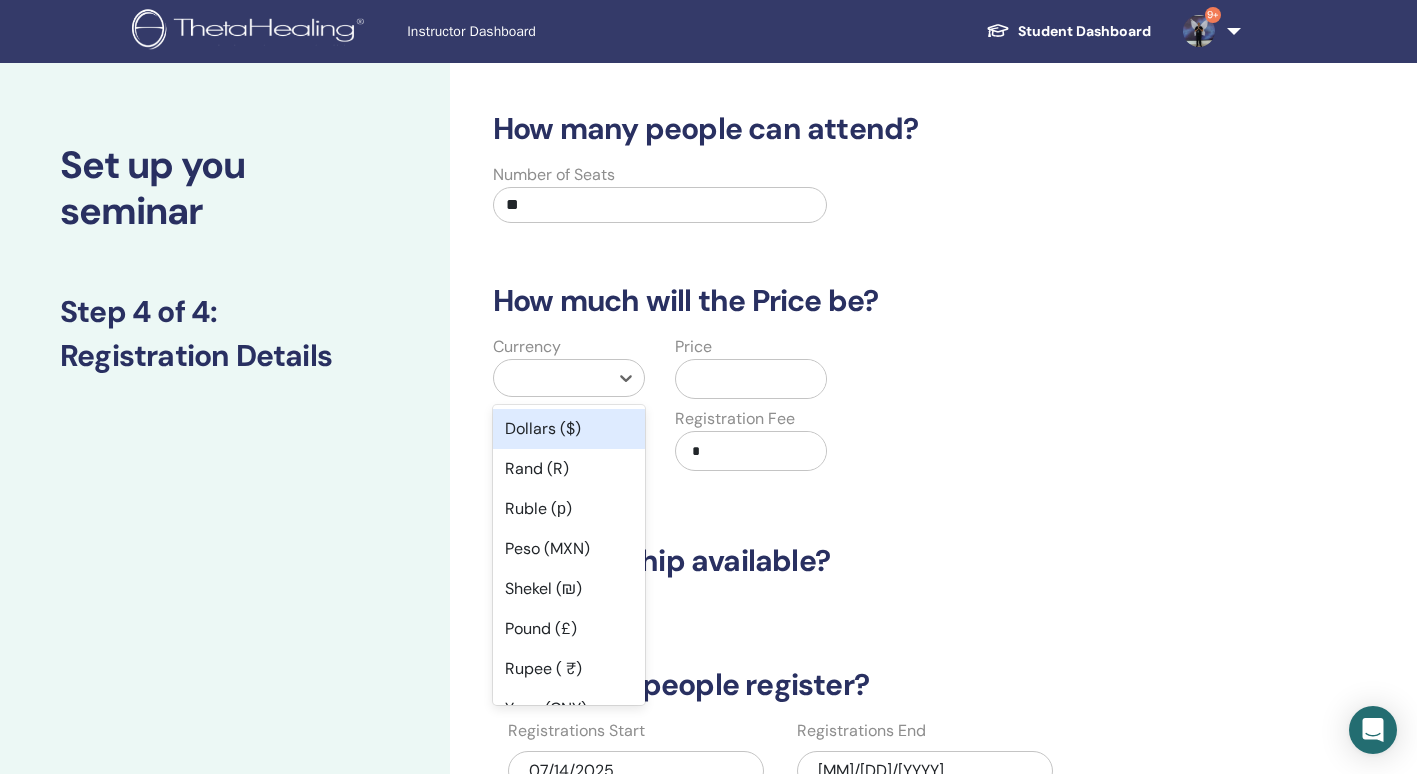 click at bounding box center [551, 378] 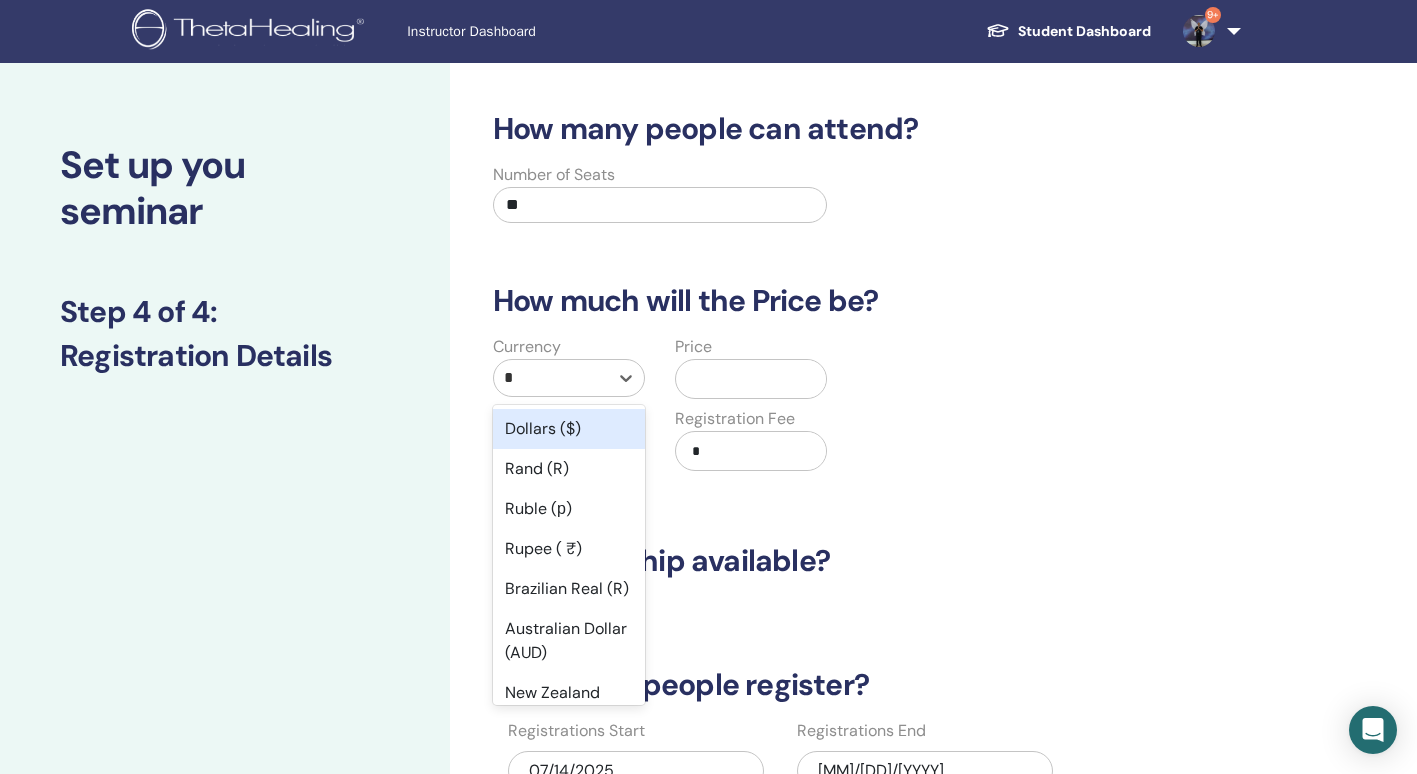 type on "**" 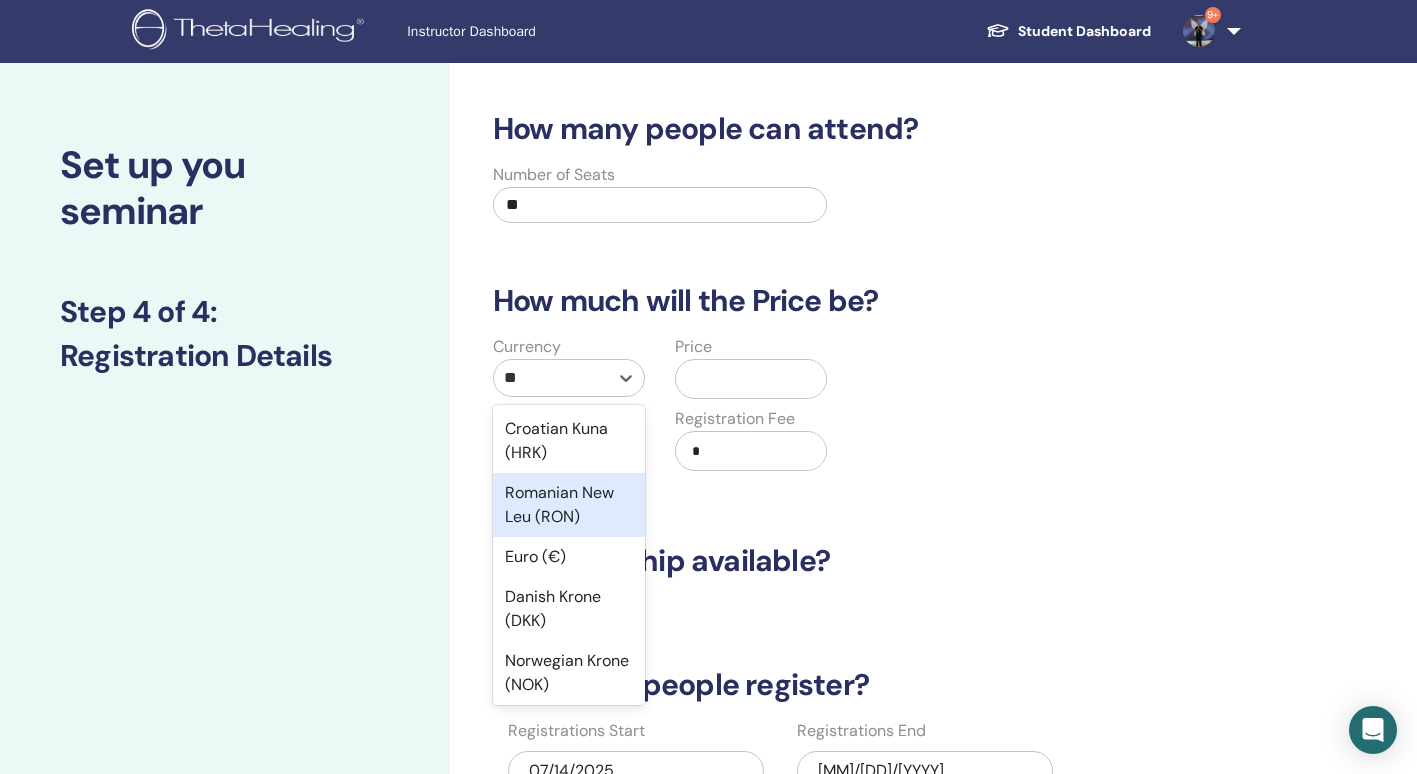 click on "Romanian New Leu (RON)" at bounding box center (569, 505) 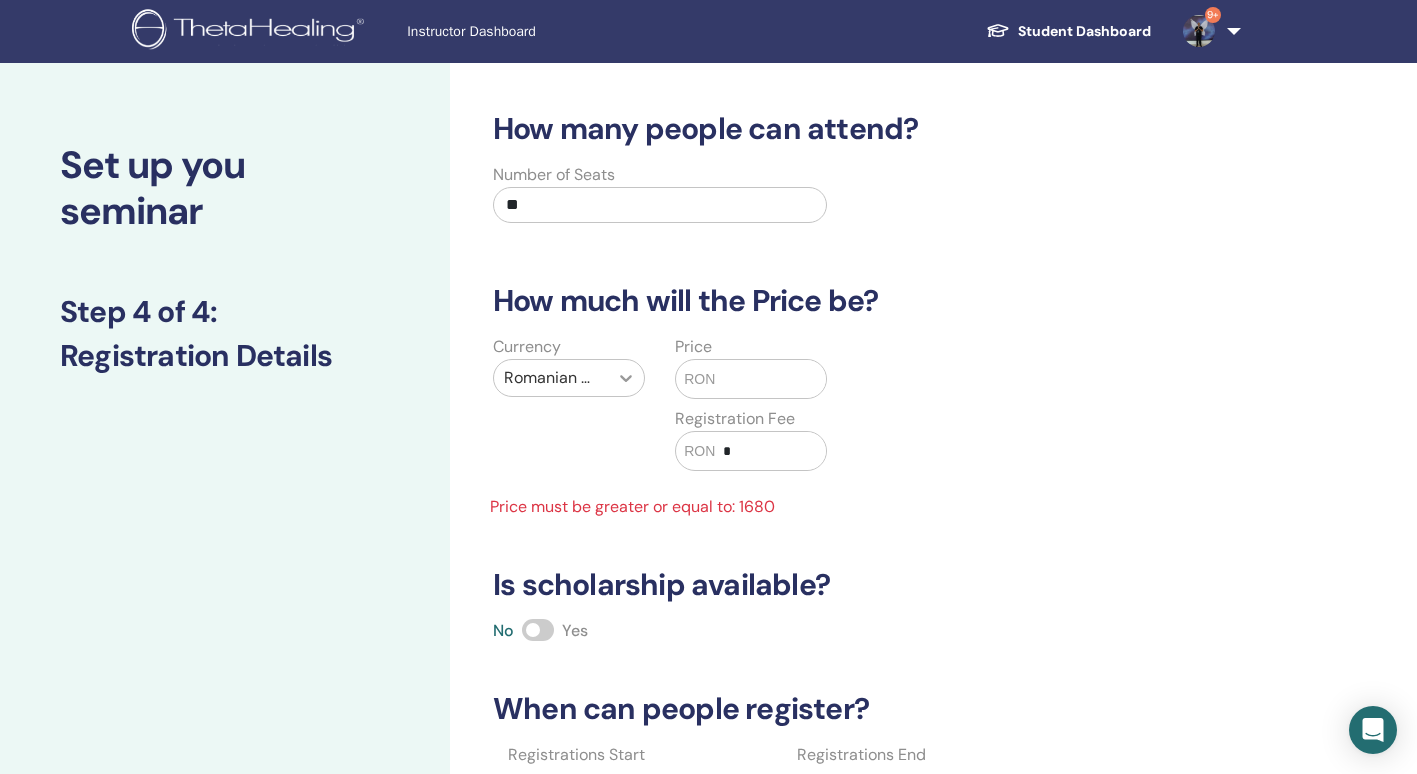 drag, startPoint x: 730, startPoint y: 369, endPoint x: 641, endPoint y: 375, distance: 89.20202 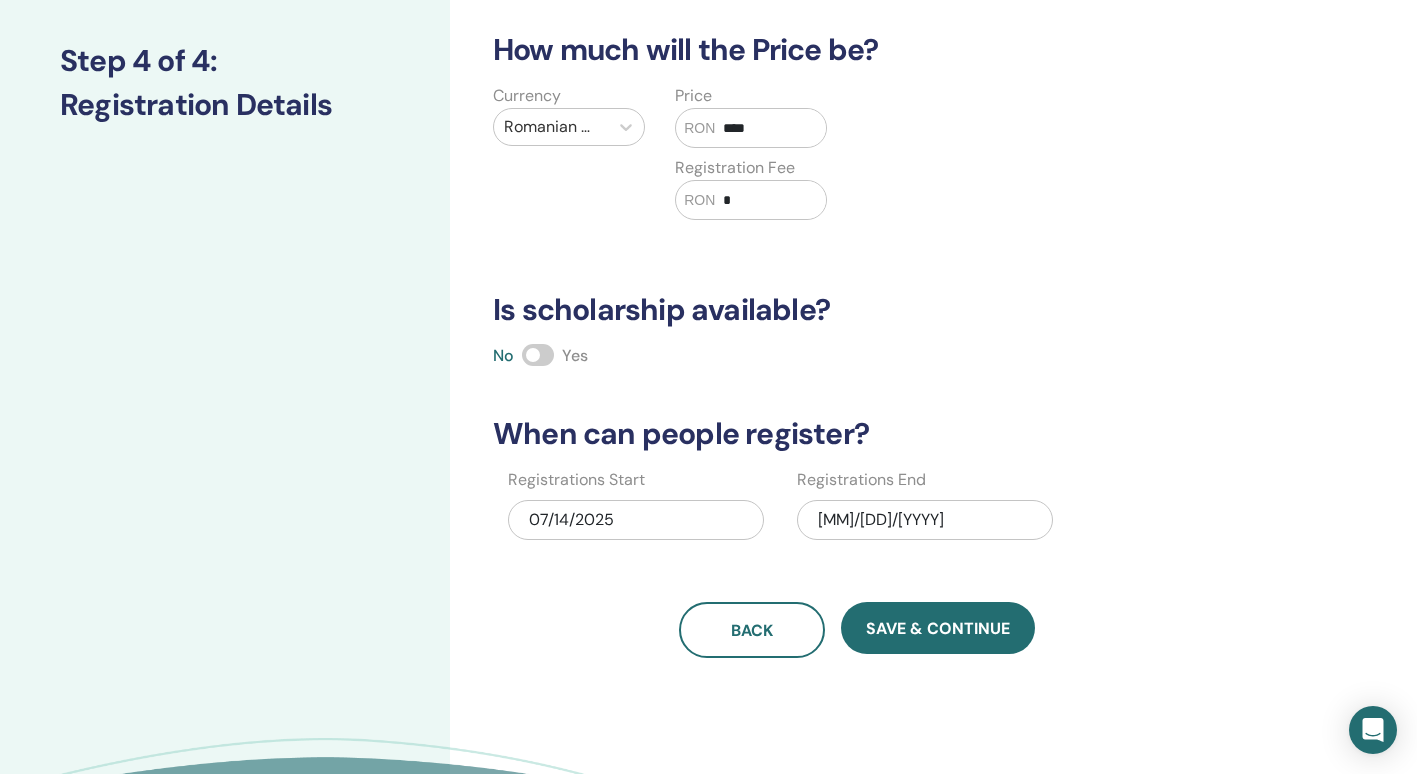 scroll, scrollTop: 359, scrollLeft: 0, axis: vertical 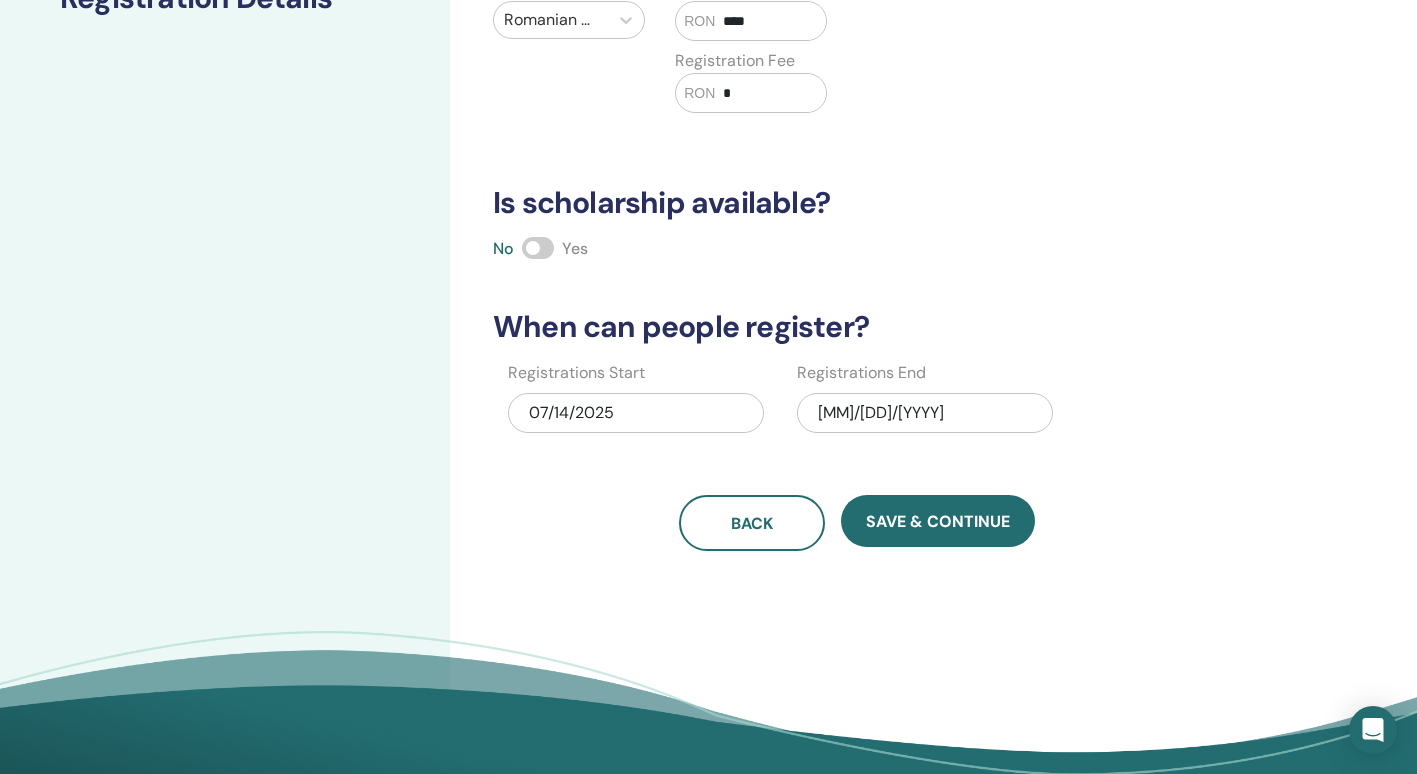 type on "****" 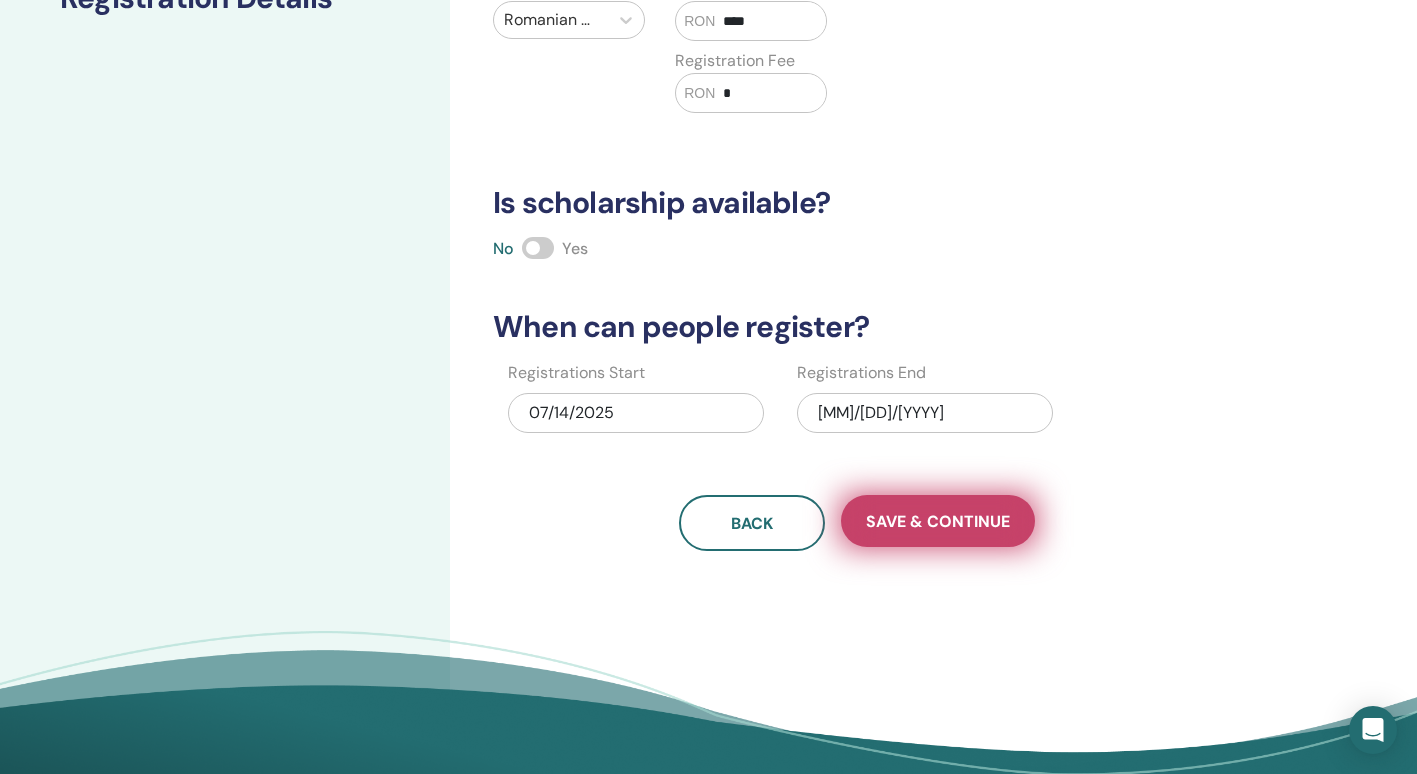 click on "Save & Continue" at bounding box center (938, 521) 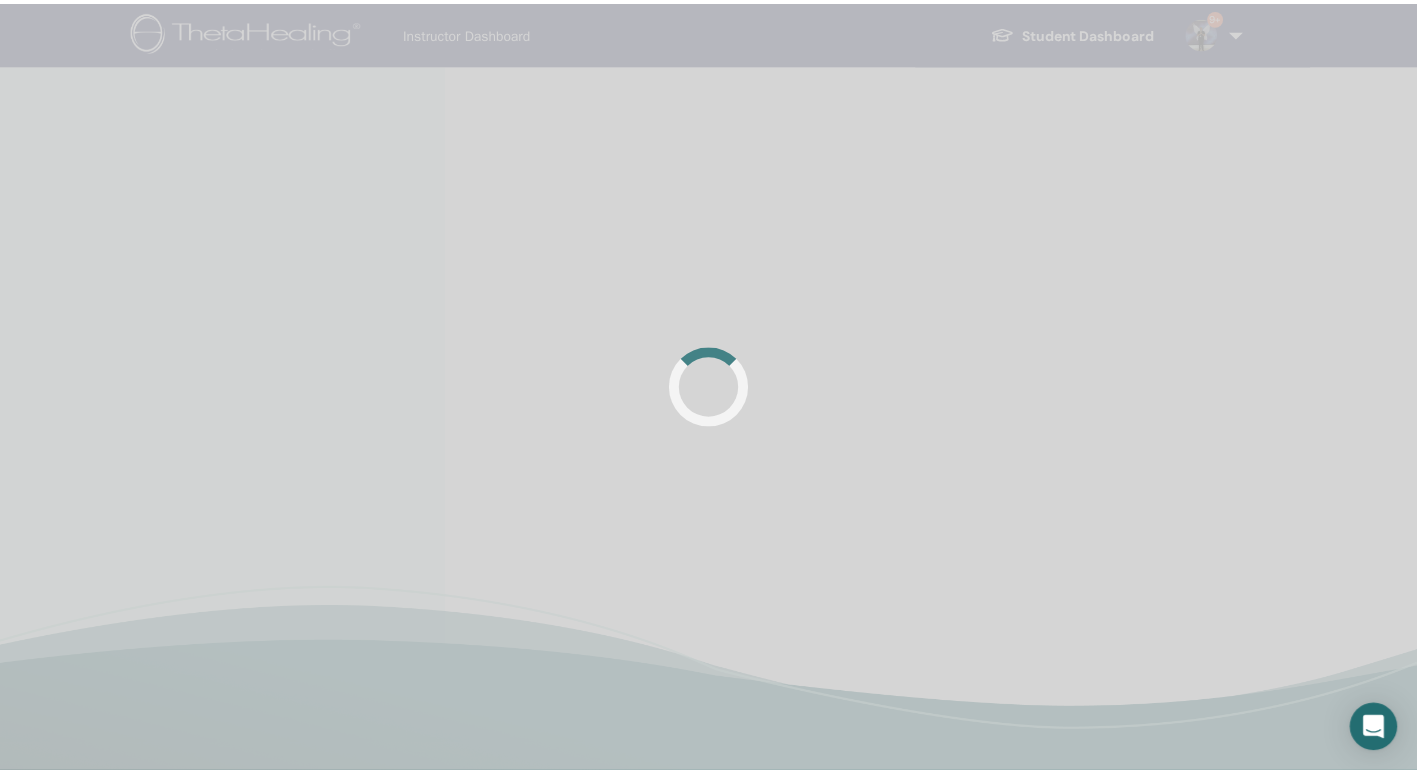 scroll, scrollTop: 0, scrollLeft: 0, axis: both 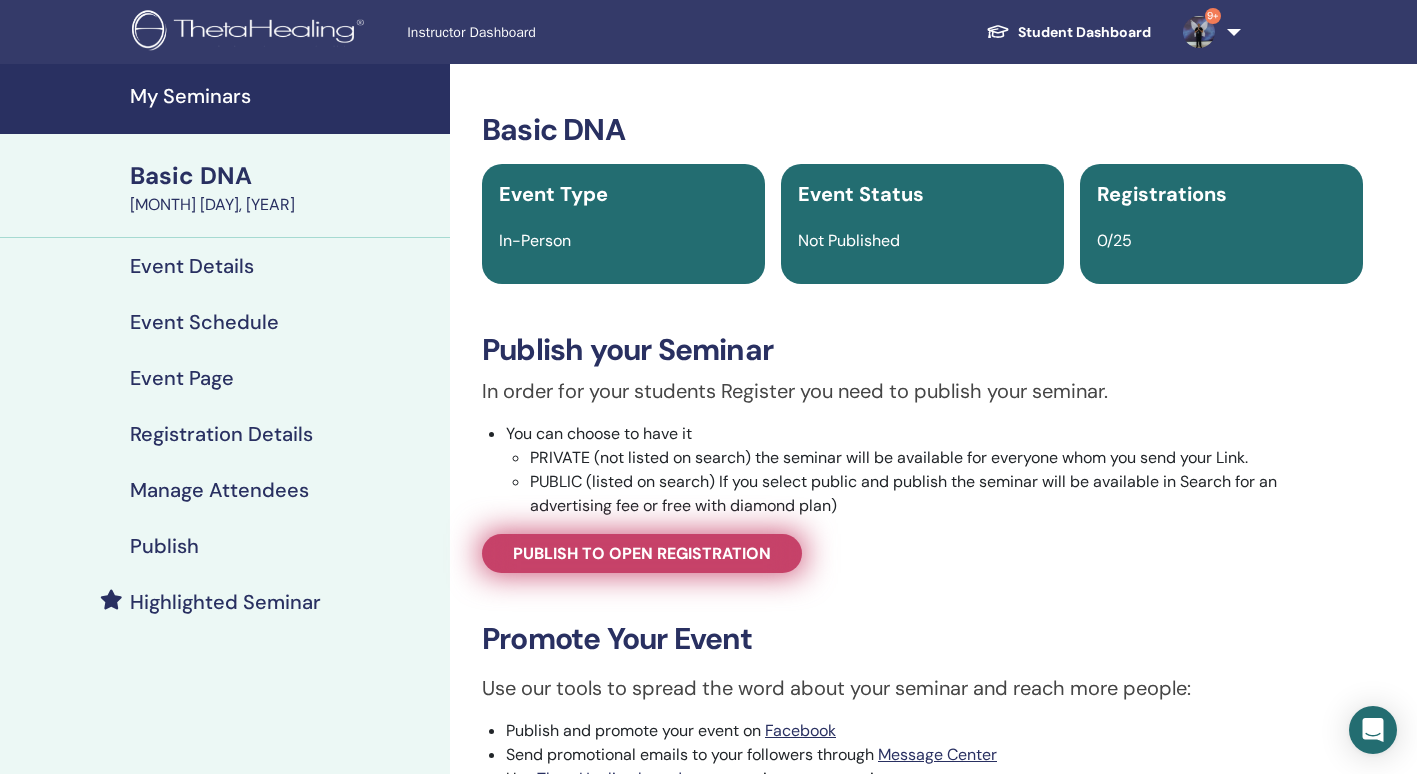 click on "Publish to open registration" at bounding box center [642, 553] 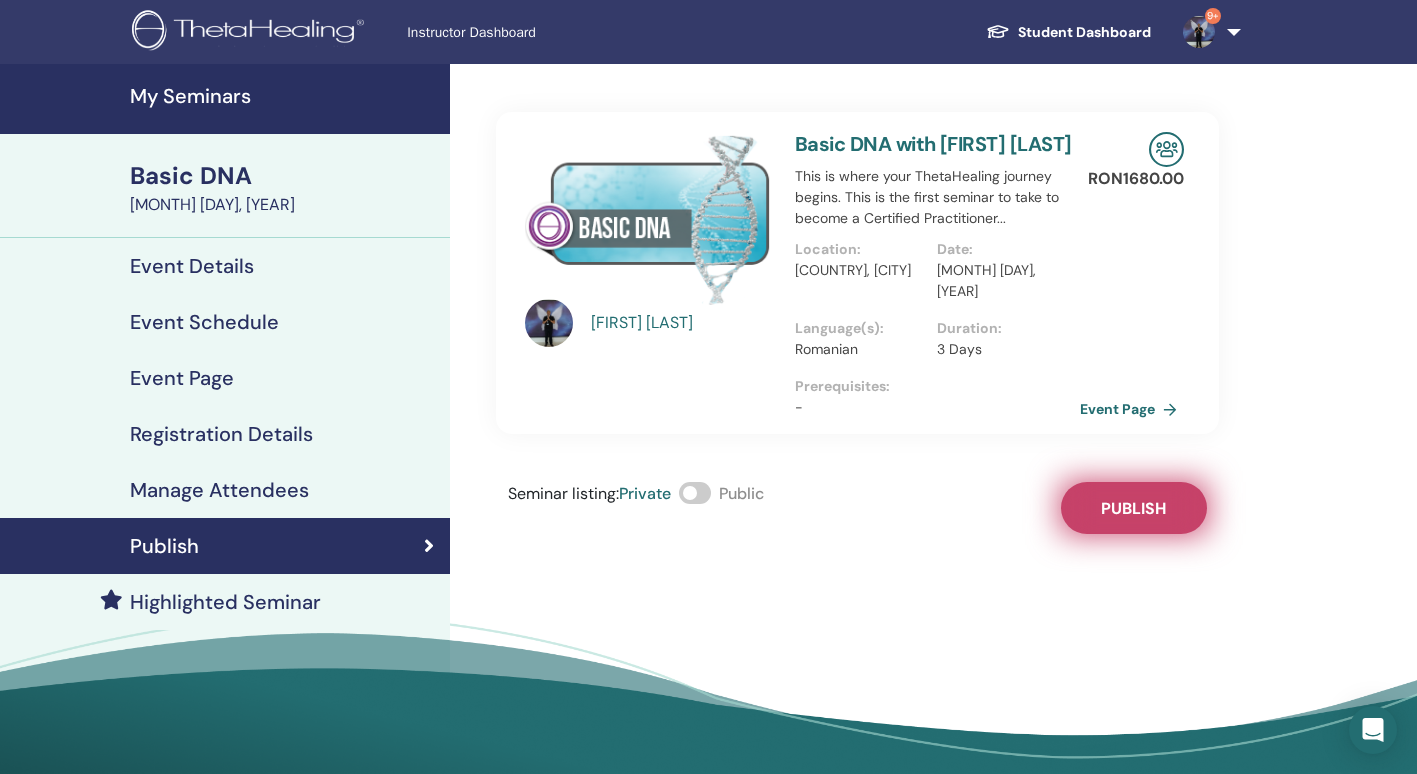 click on "Publish" at bounding box center (1133, 508) 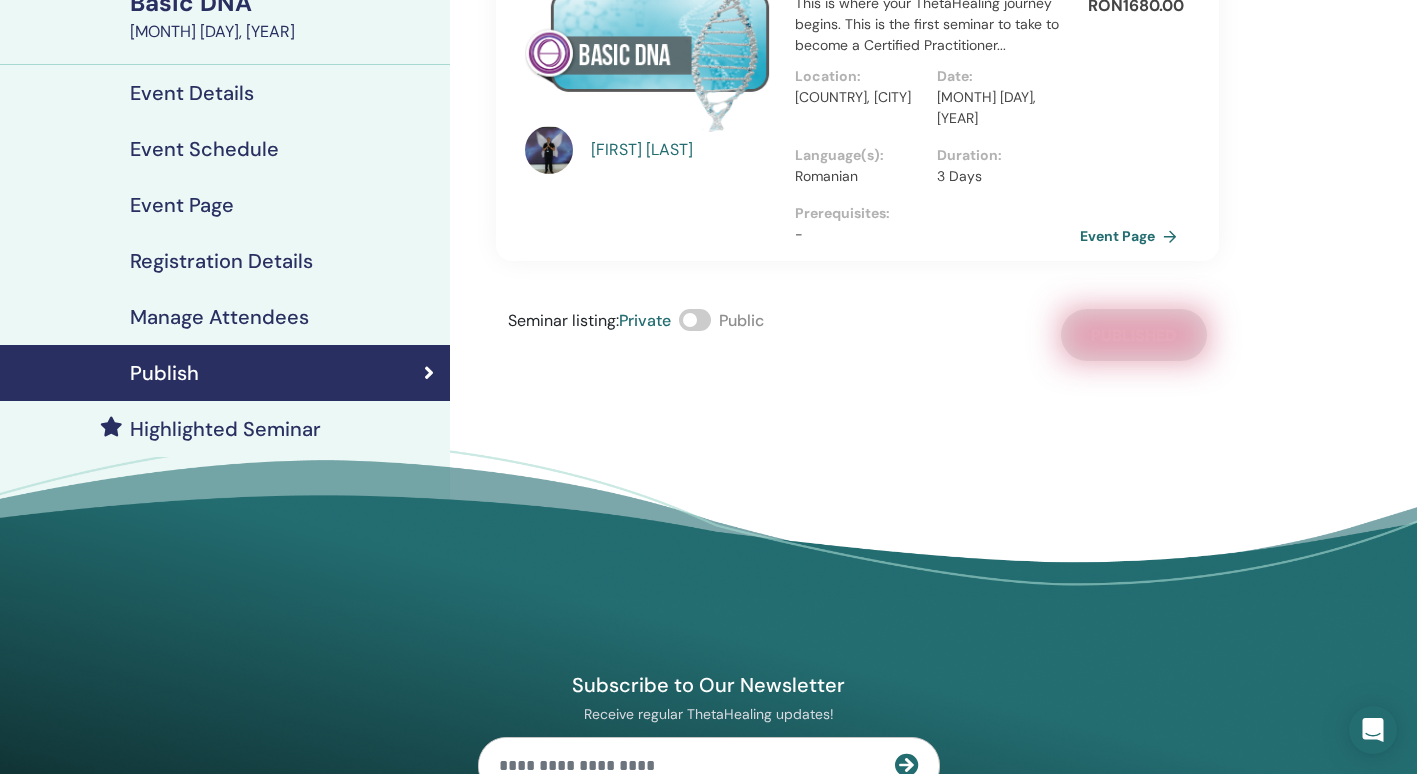 scroll, scrollTop: 0, scrollLeft: 0, axis: both 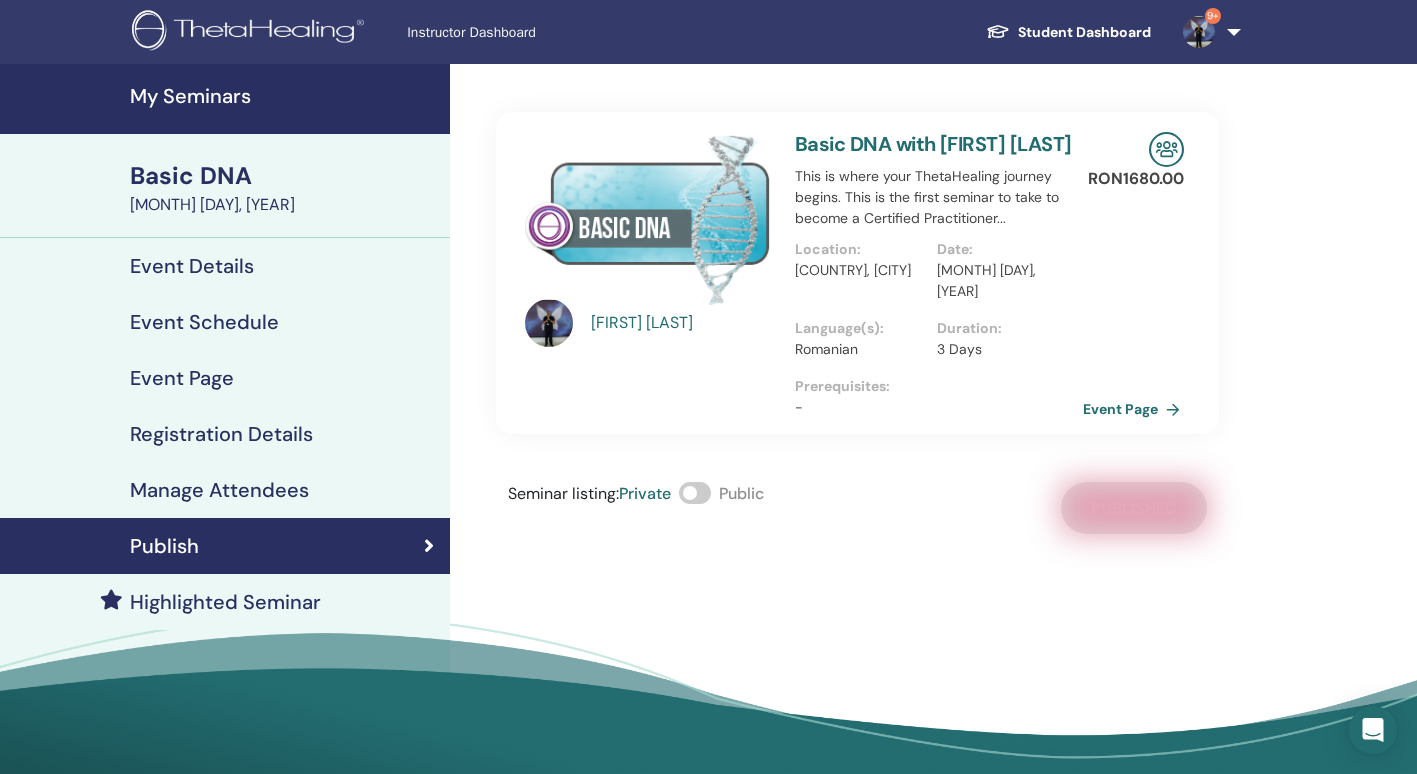 click on "Event Page" at bounding box center (1135, 409) 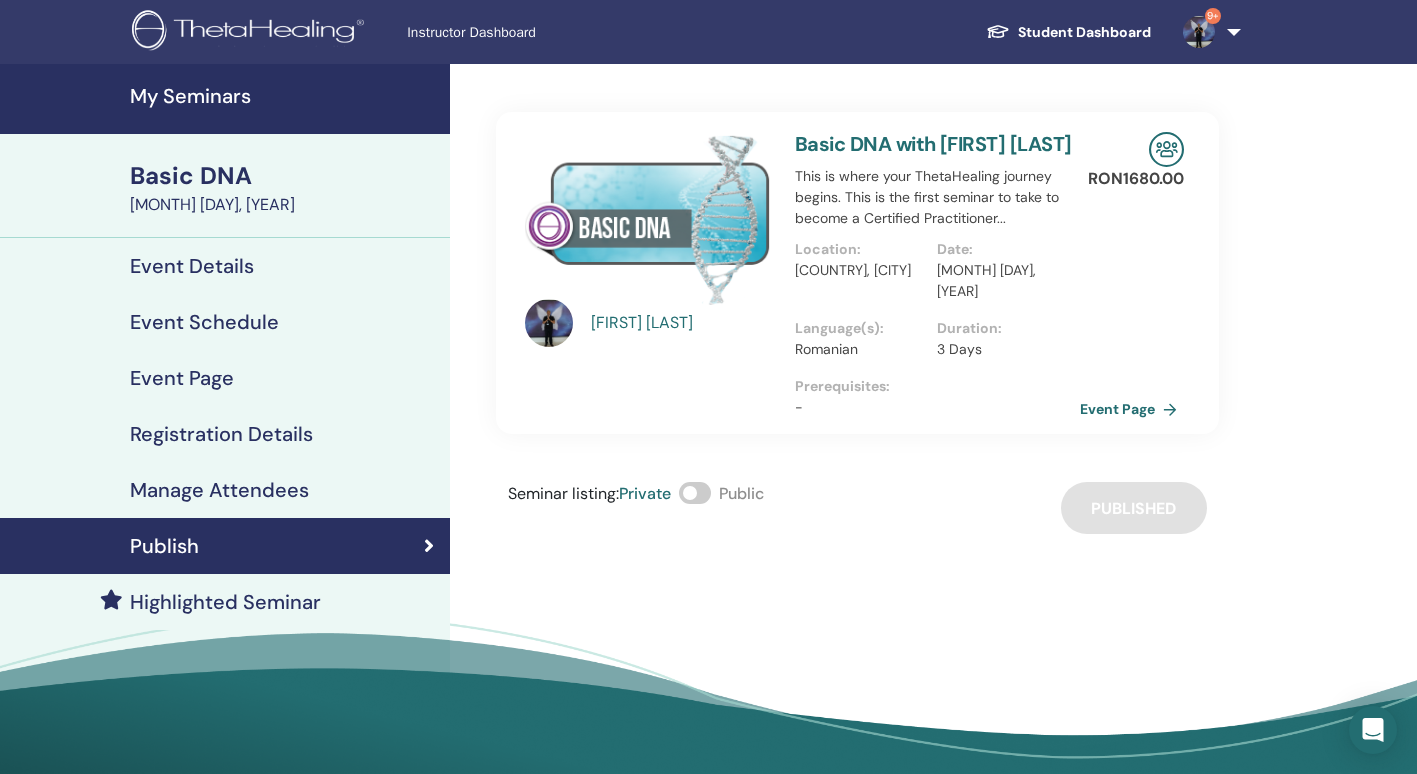 scroll, scrollTop: 0, scrollLeft: 0, axis: both 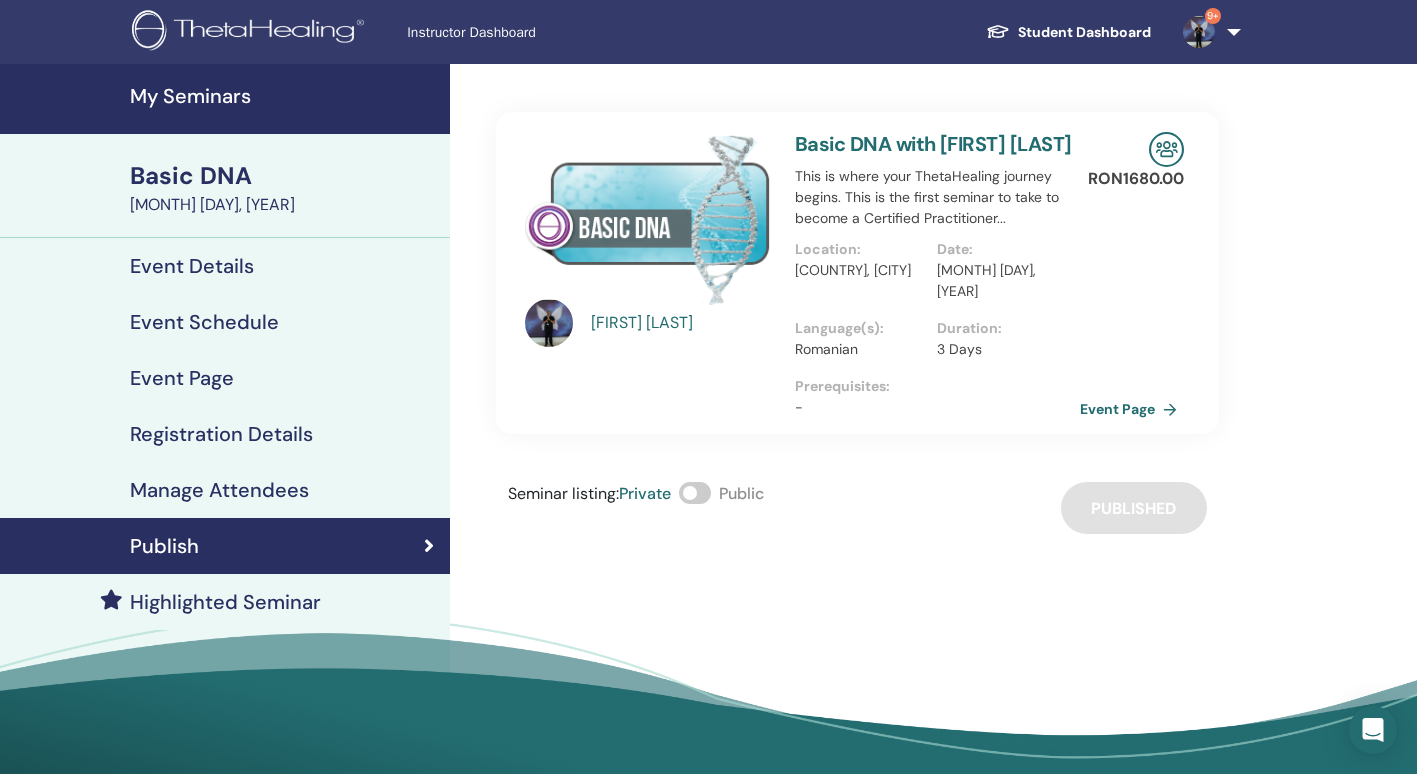 click on "My Seminars" at bounding box center (284, 96) 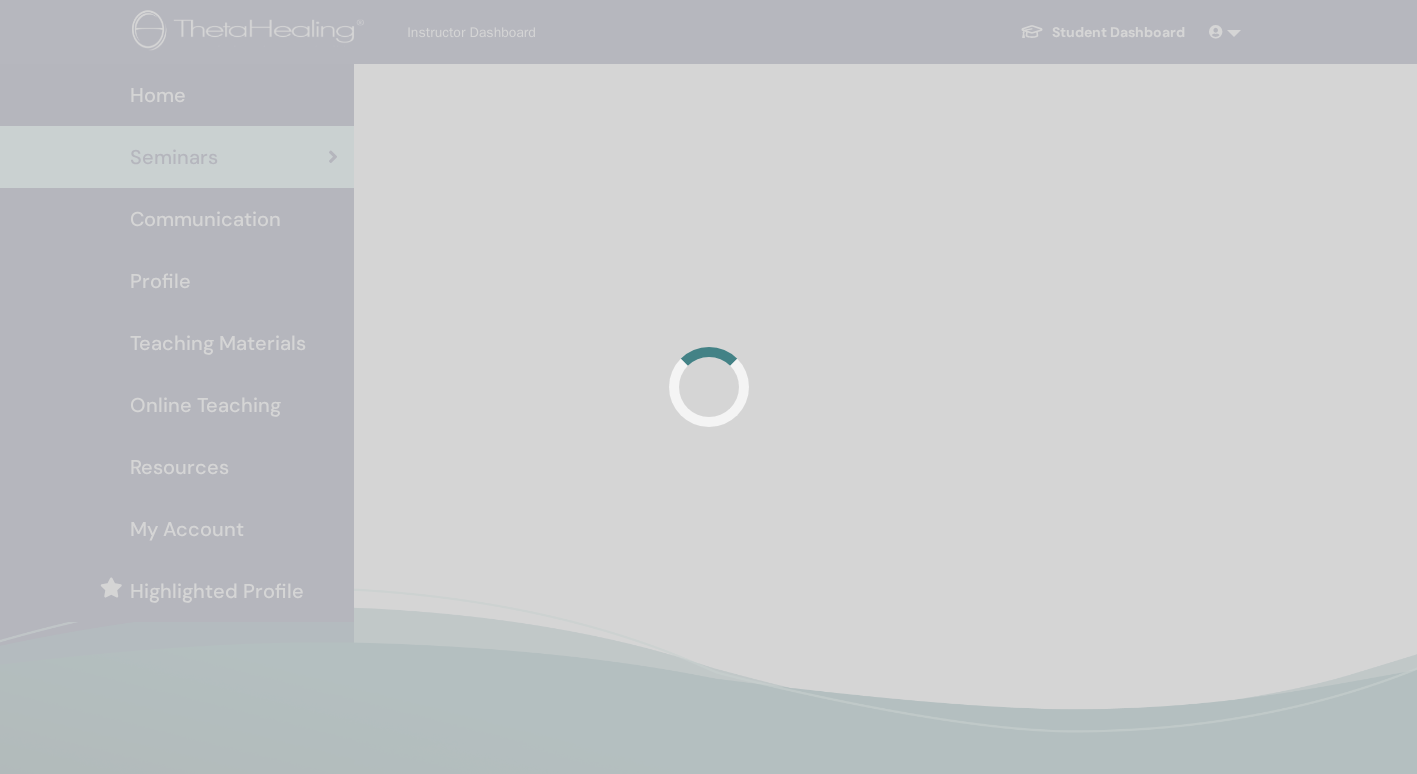 scroll, scrollTop: 0, scrollLeft: 0, axis: both 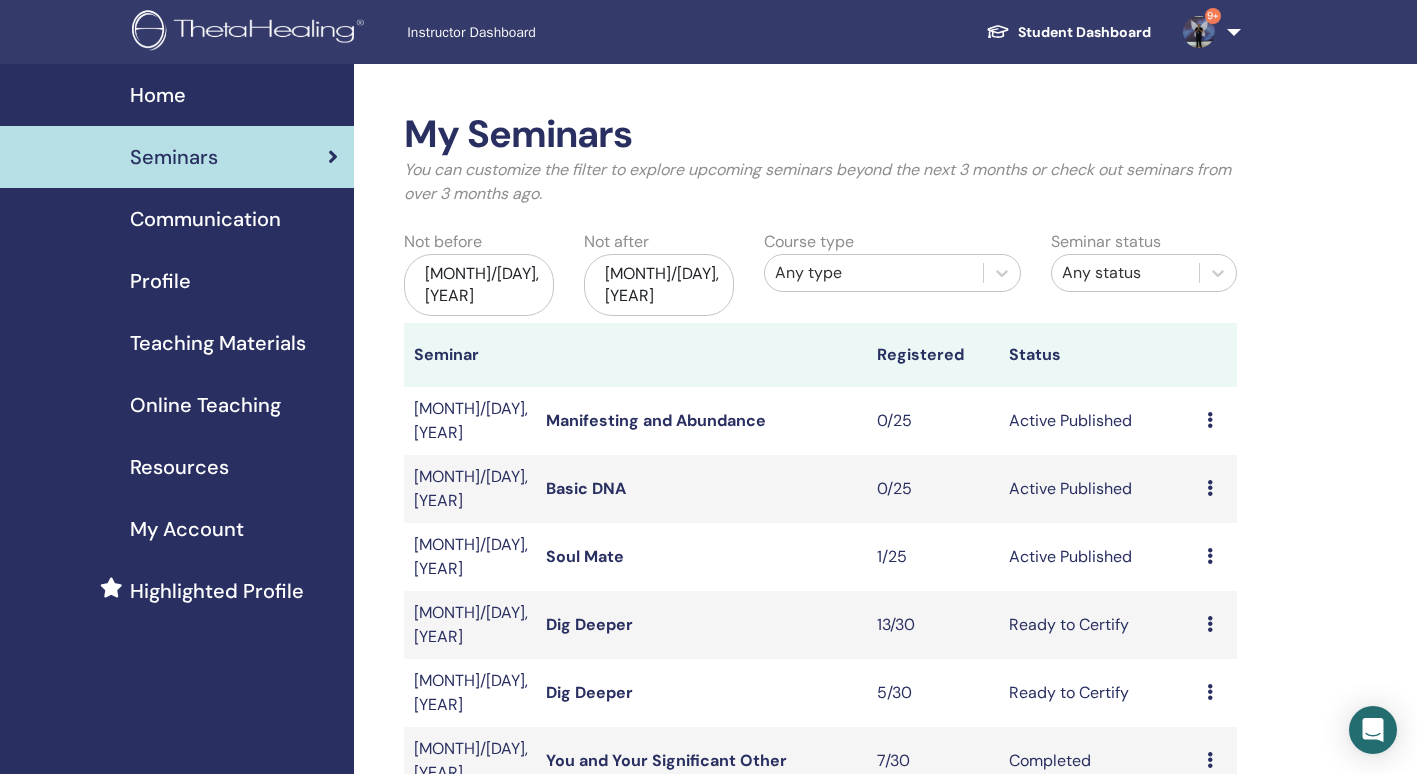 click at bounding box center [1210, 556] 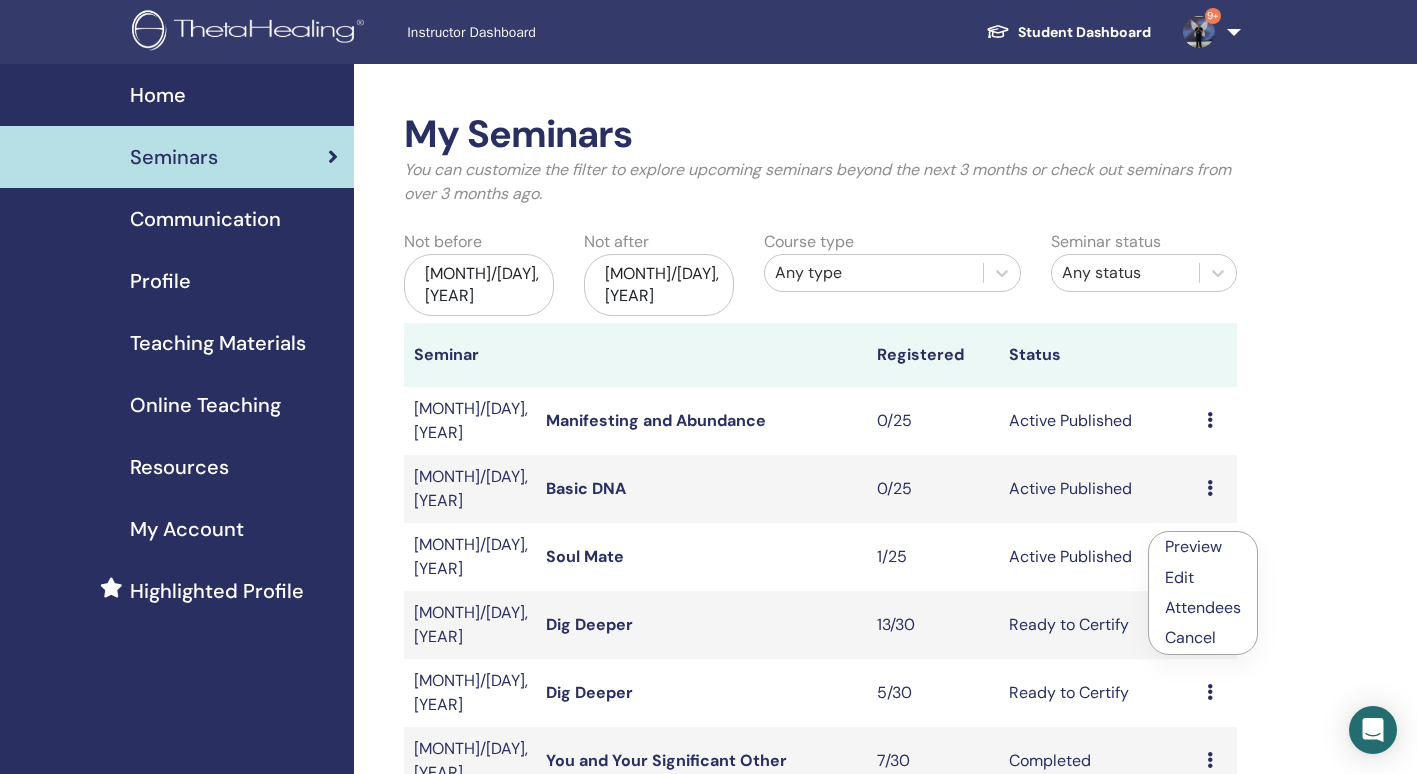 click on "Edit" at bounding box center (1179, 577) 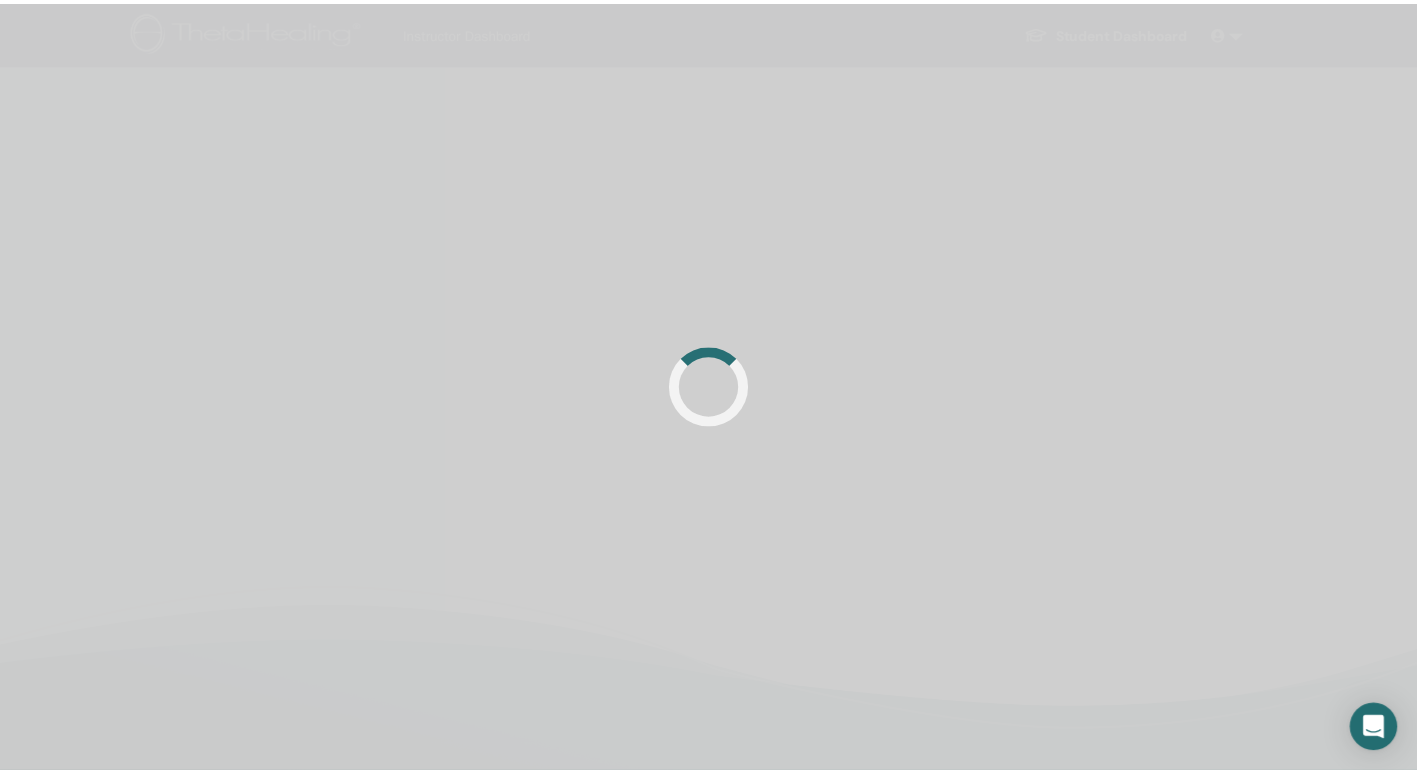 scroll, scrollTop: 0, scrollLeft: 0, axis: both 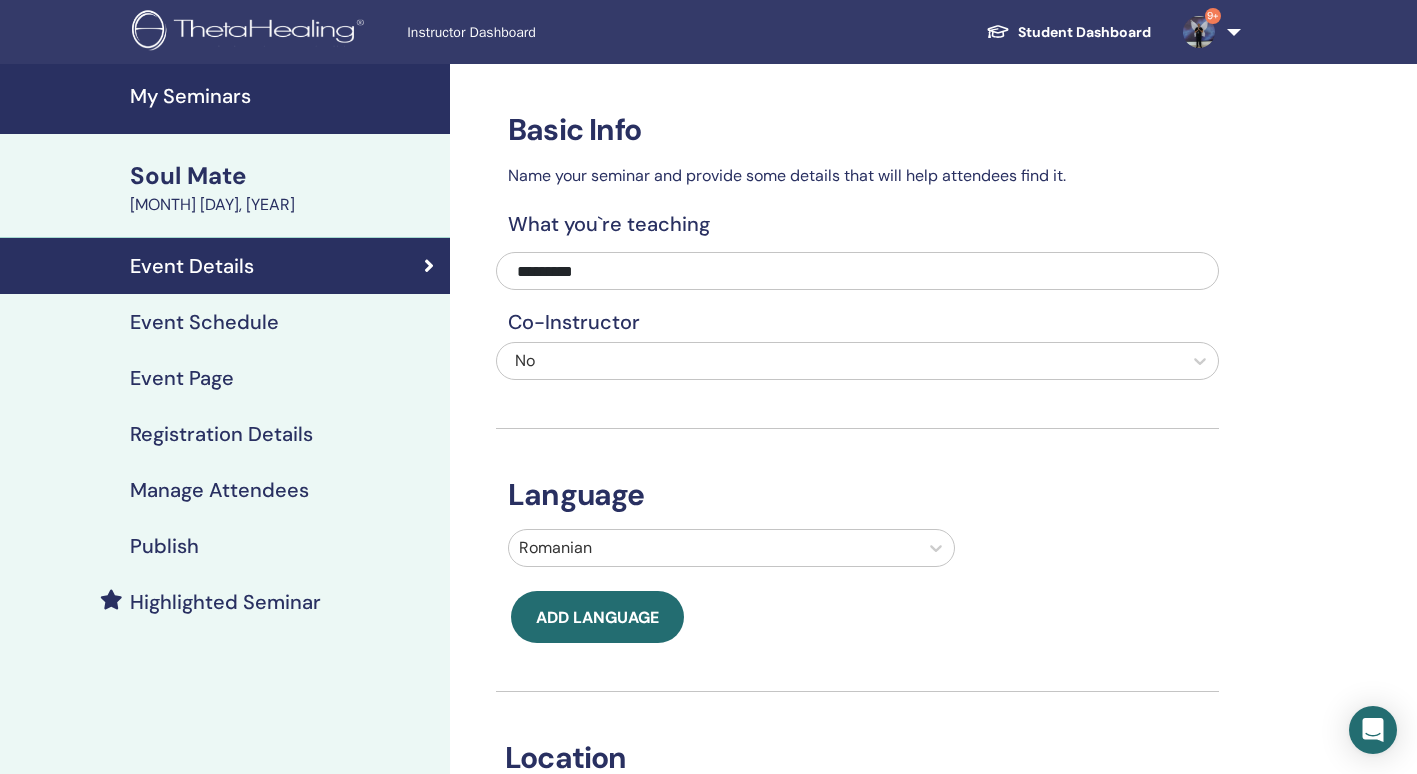 click on "July 19, 2025" at bounding box center [284, 205] 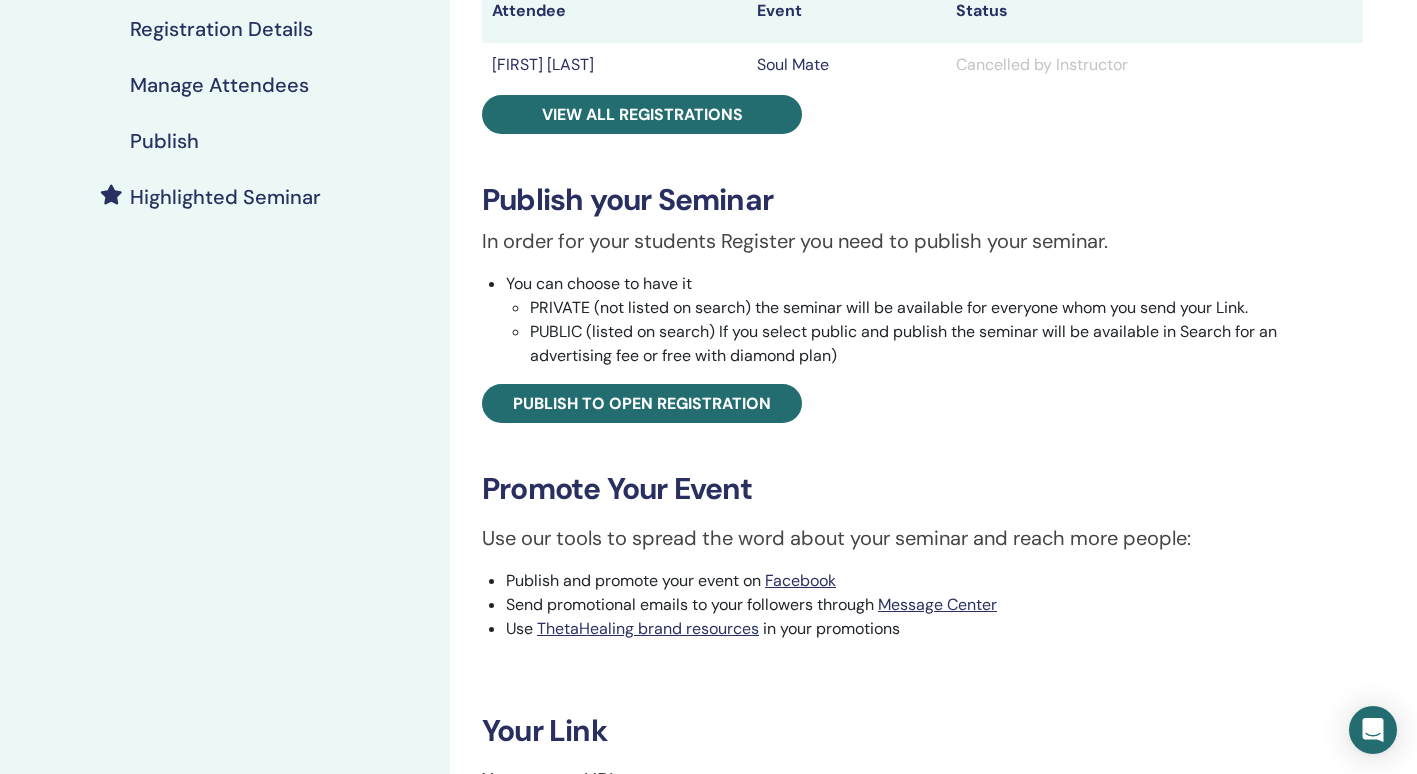 scroll, scrollTop: 0, scrollLeft: 0, axis: both 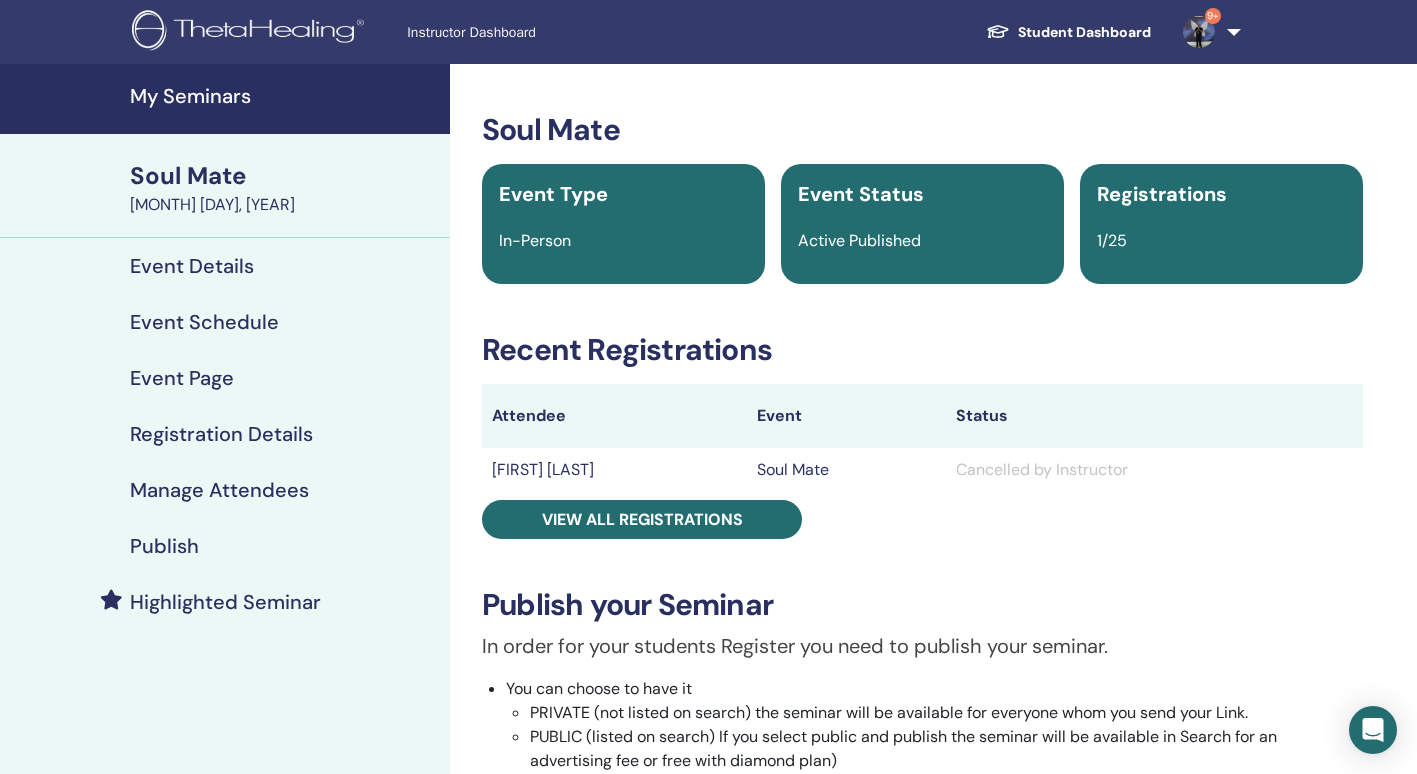 click on "My Seminars" at bounding box center [284, 96] 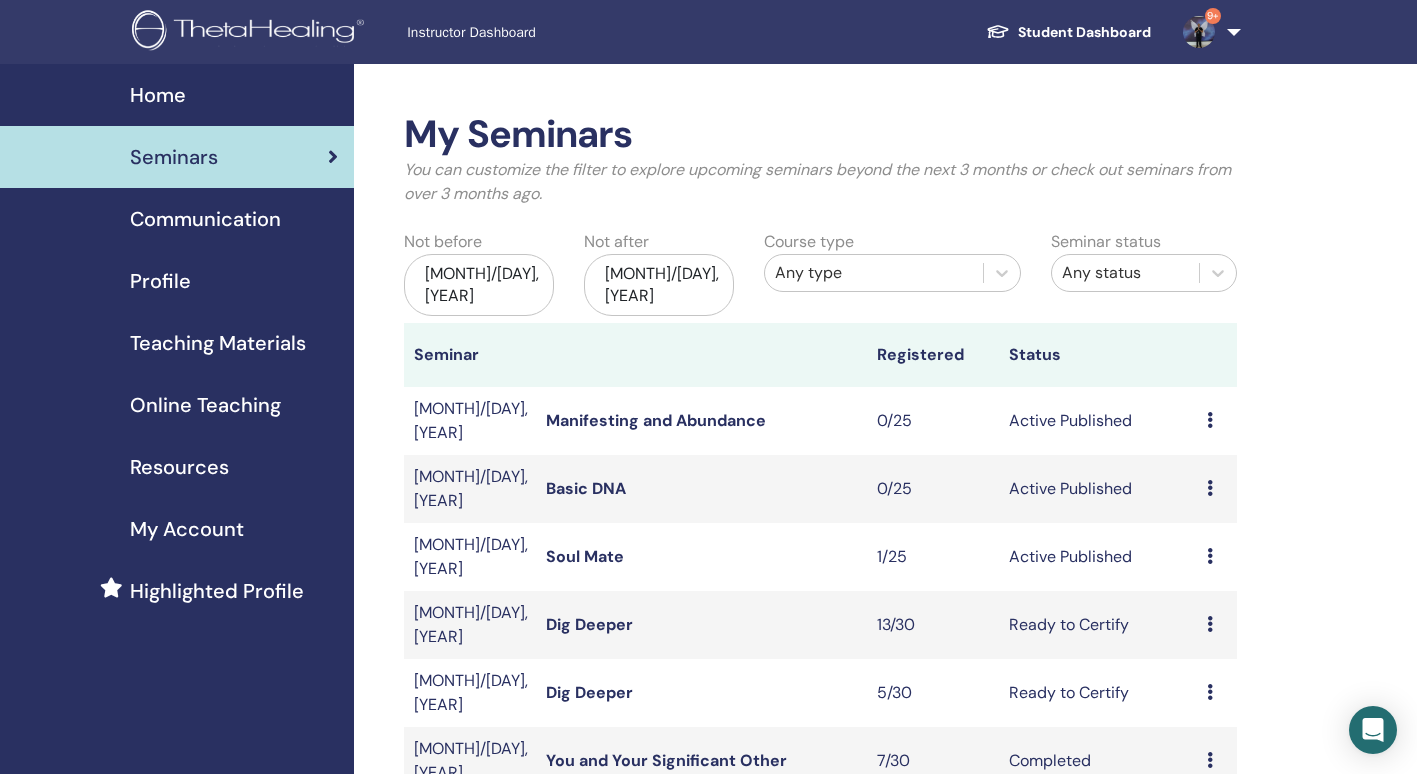 scroll, scrollTop: 0, scrollLeft: 0, axis: both 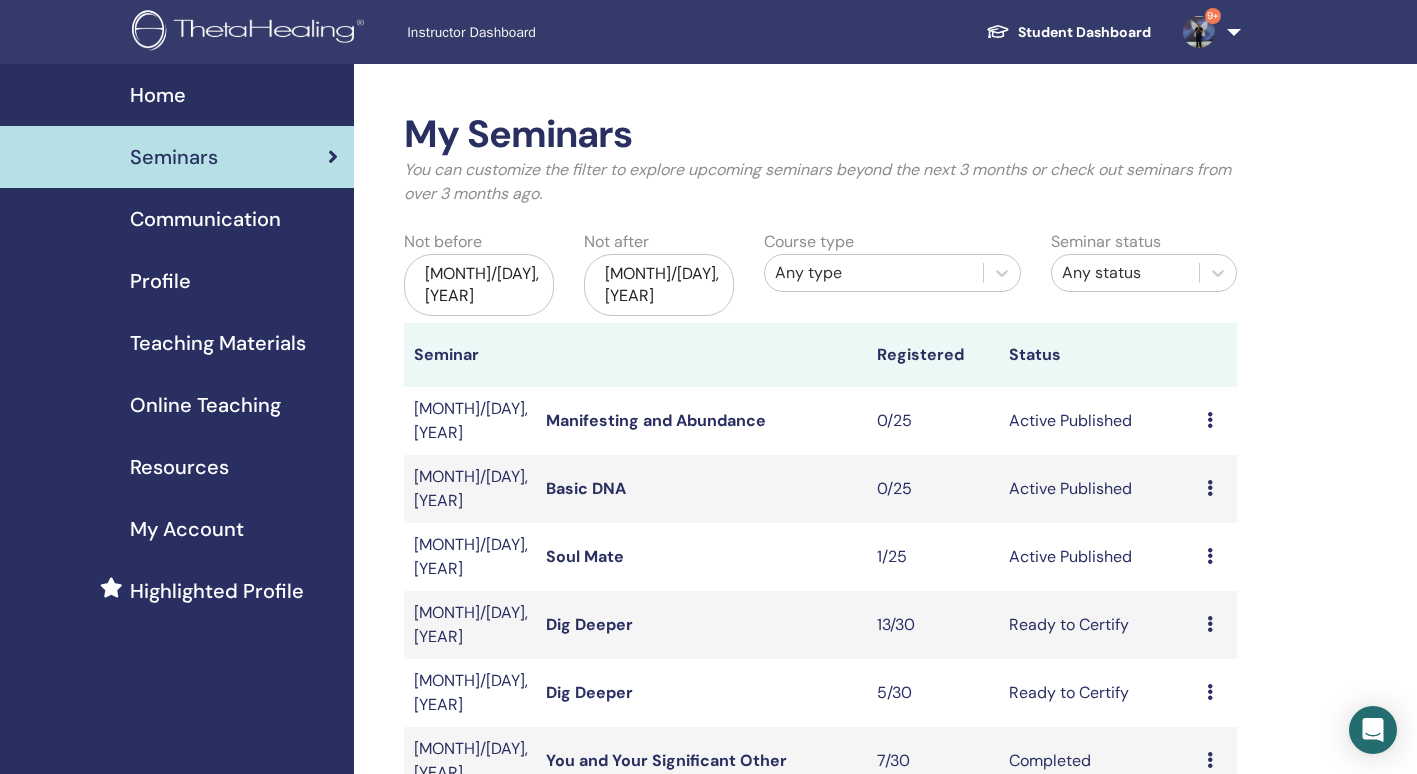 click at bounding box center (1210, 556) 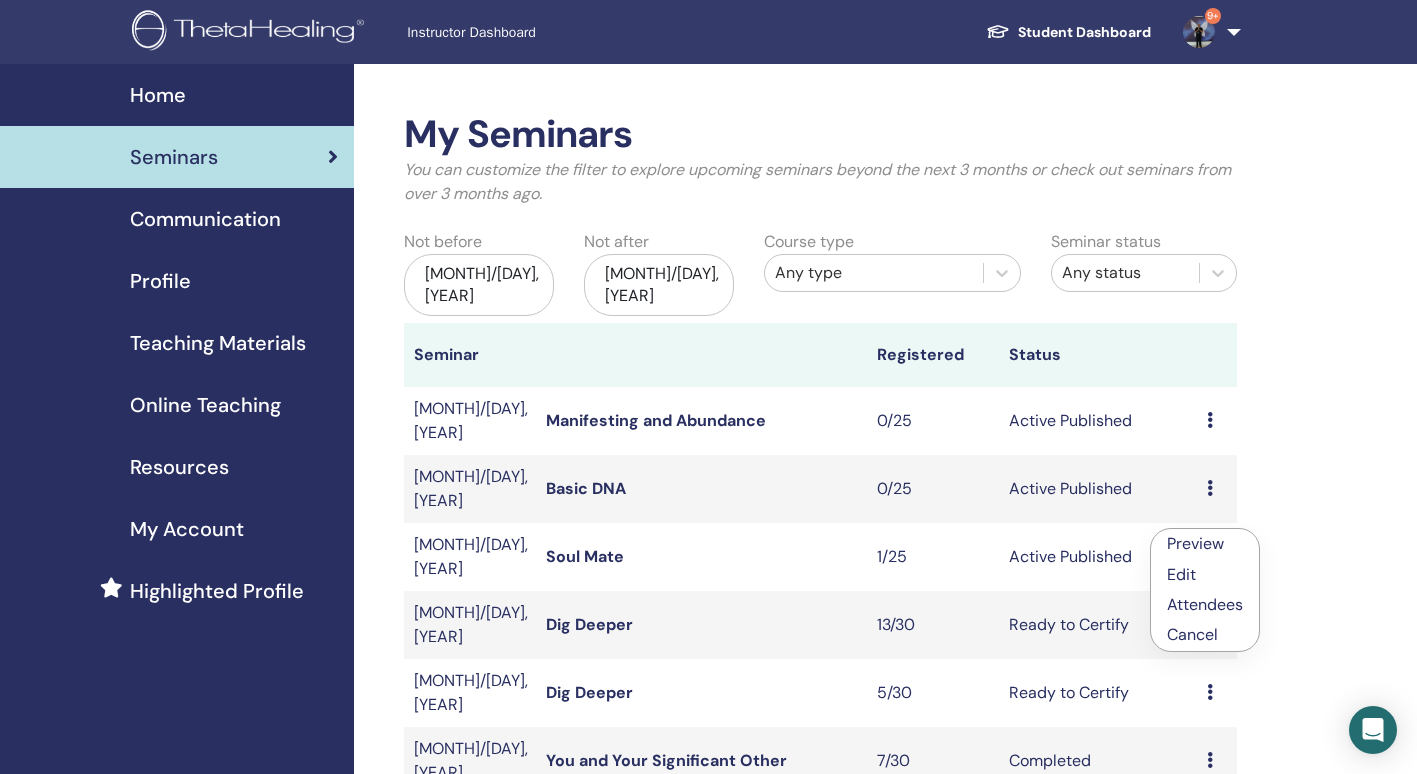 click on "Cancel" at bounding box center [1205, 635] 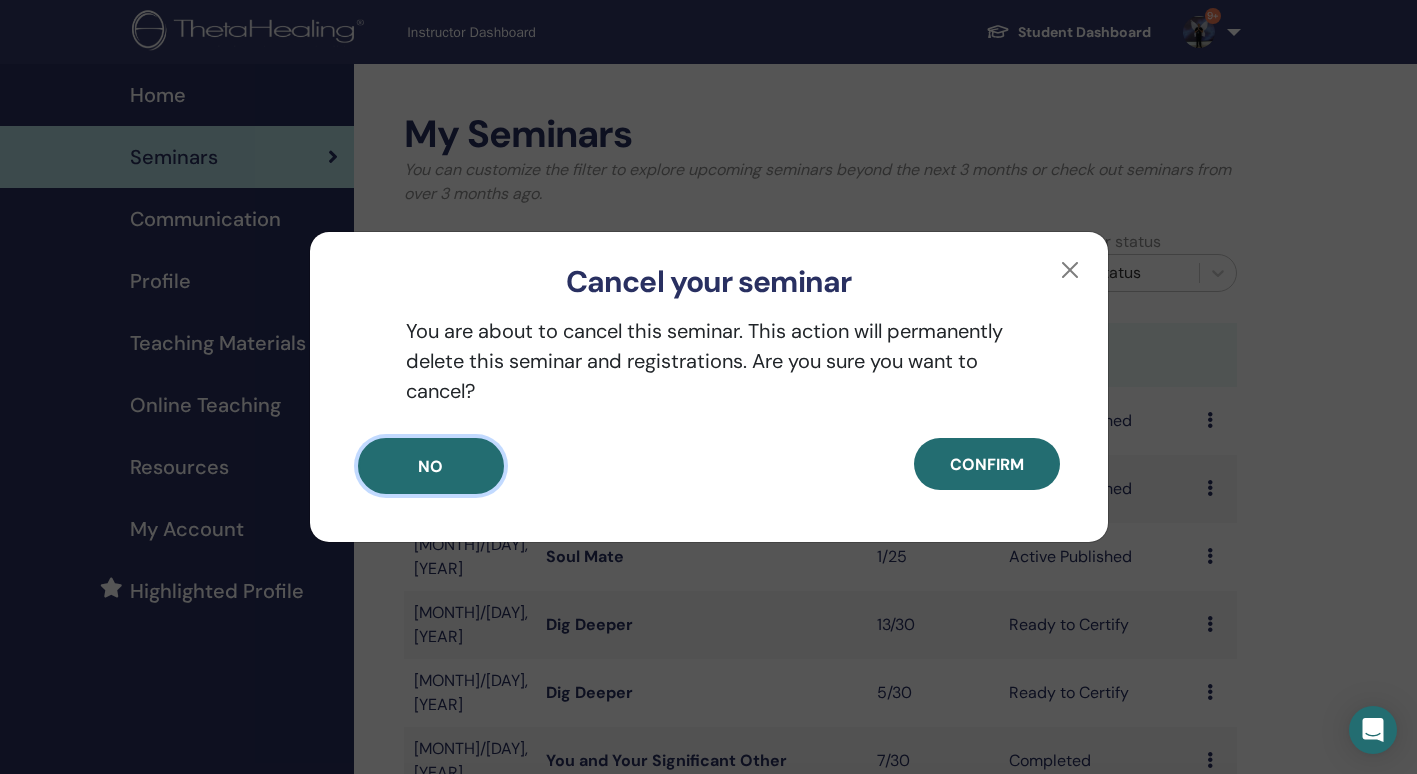 click on "No" at bounding box center [431, 466] 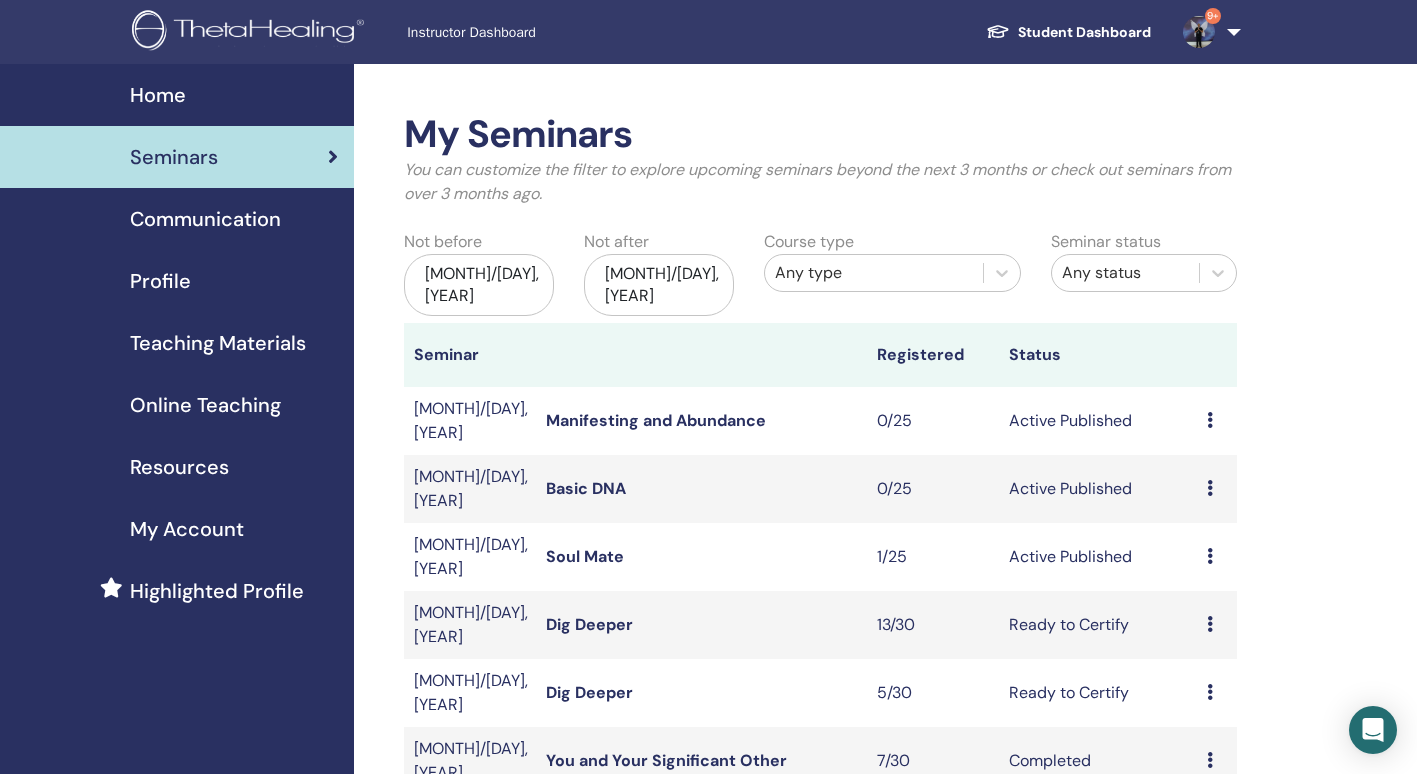 click at bounding box center [1210, 556] 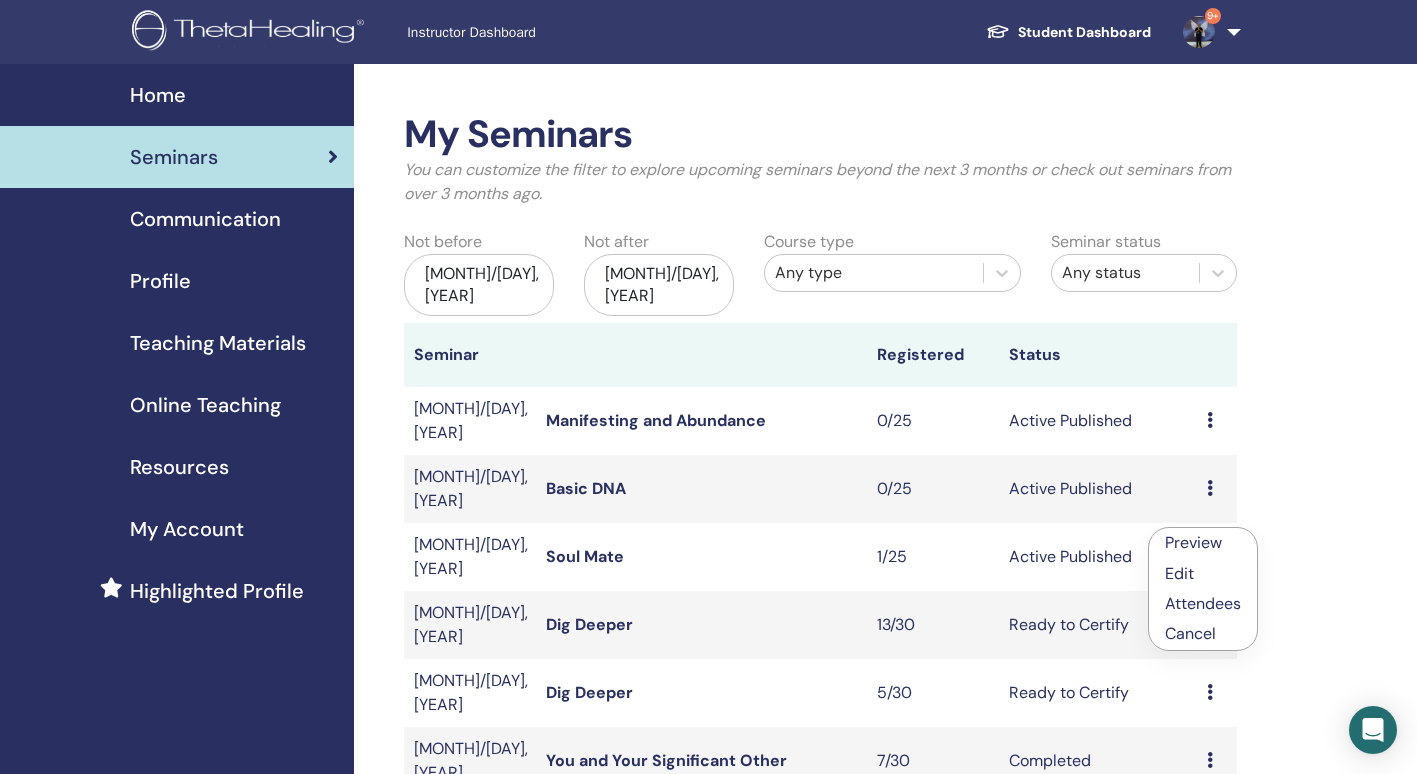 click on "Cancel" at bounding box center (1203, 634) 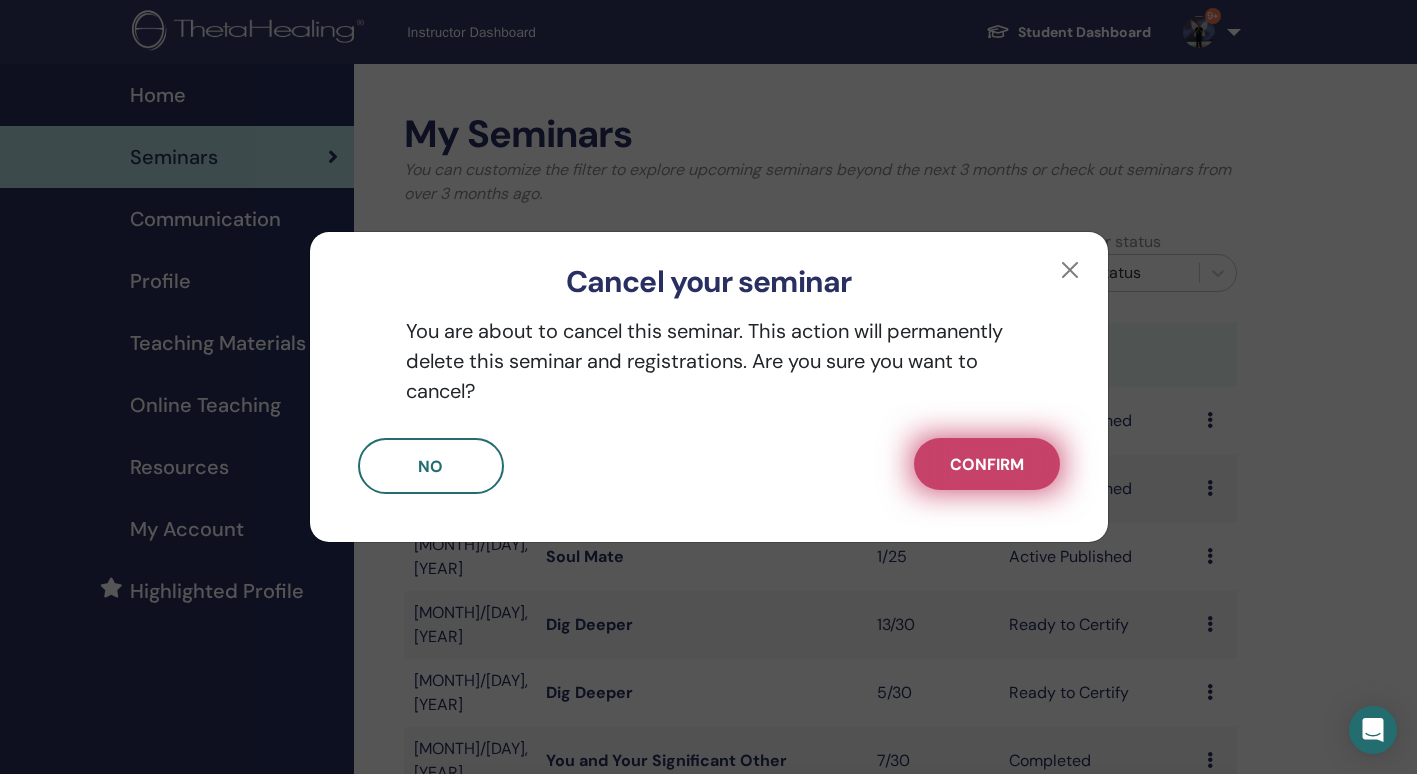 click on "Confirm" at bounding box center (987, 464) 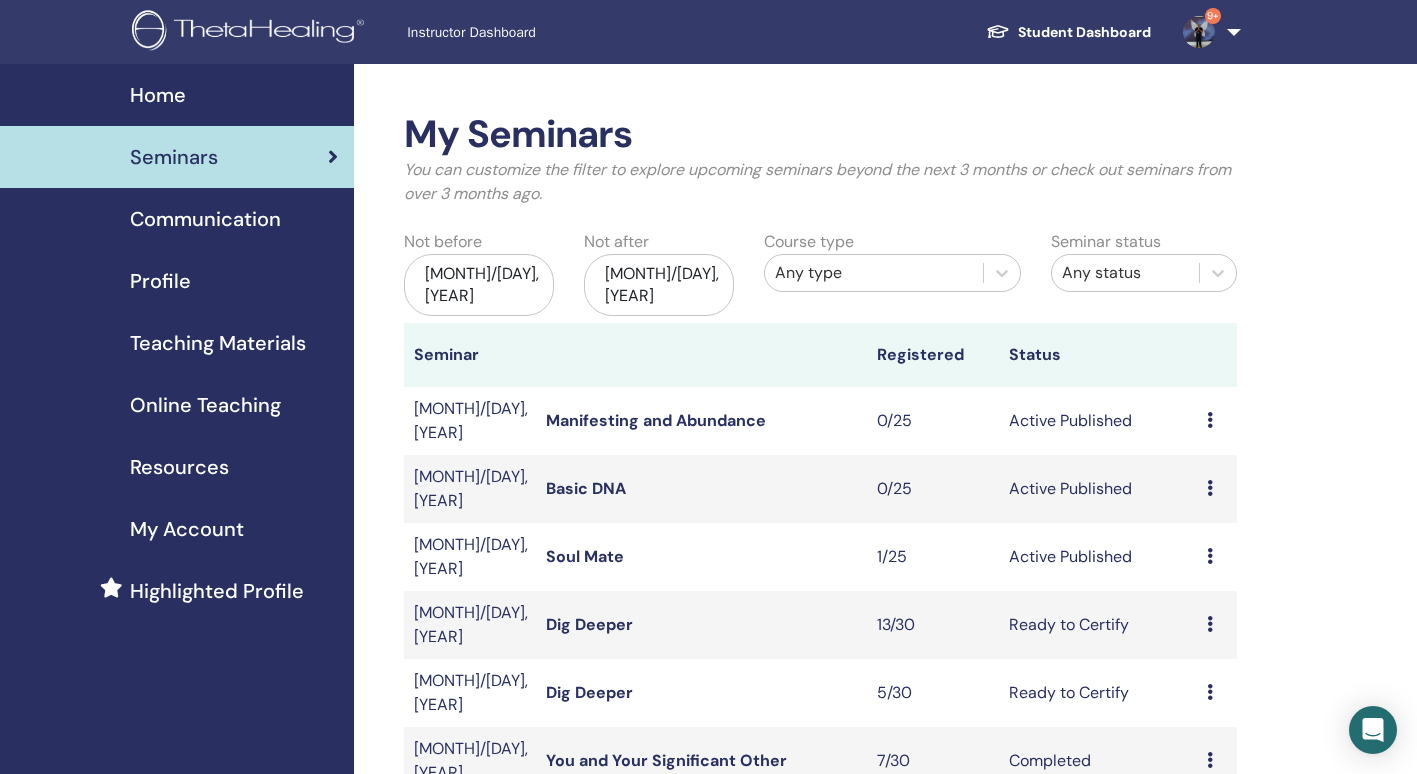 click on "Home" at bounding box center [158, 95] 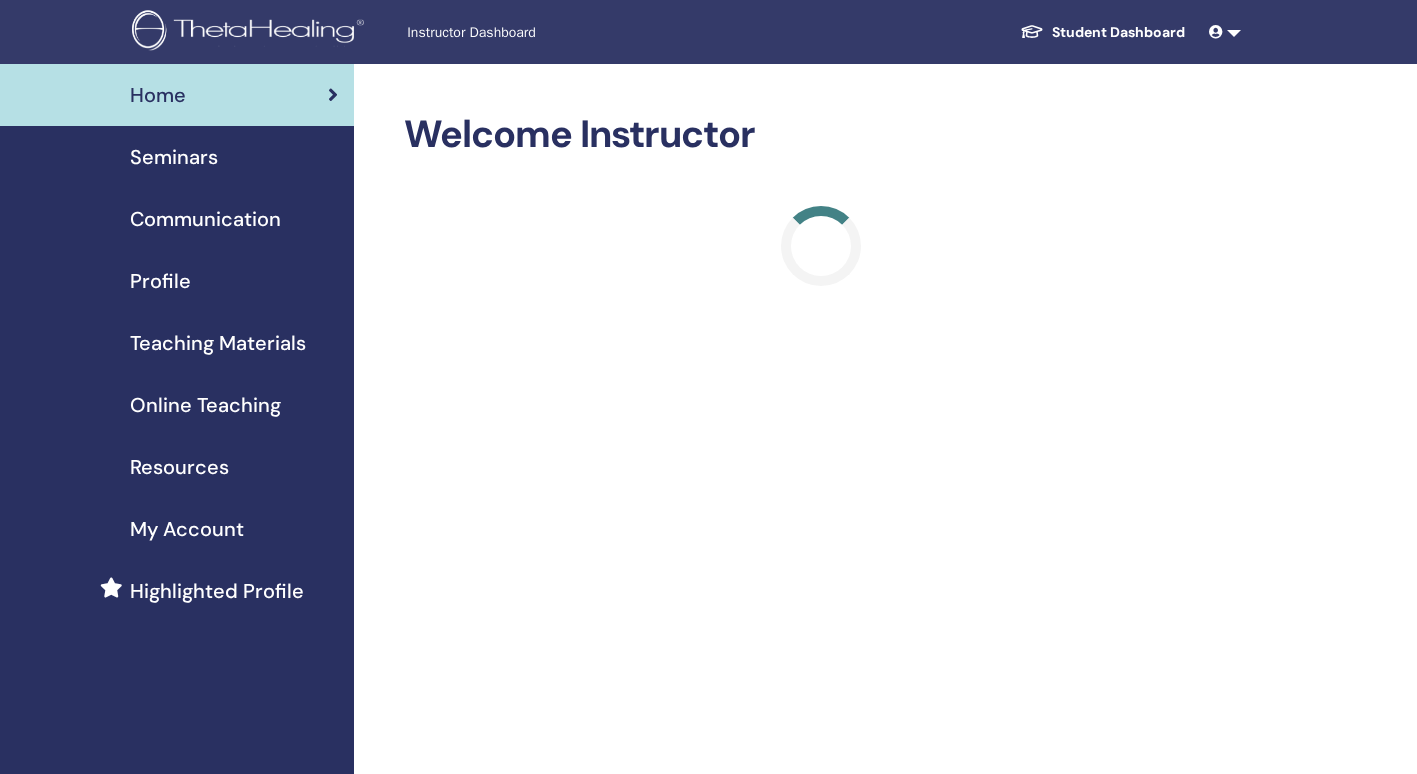 scroll, scrollTop: 0, scrollLeft: 0, axis: both 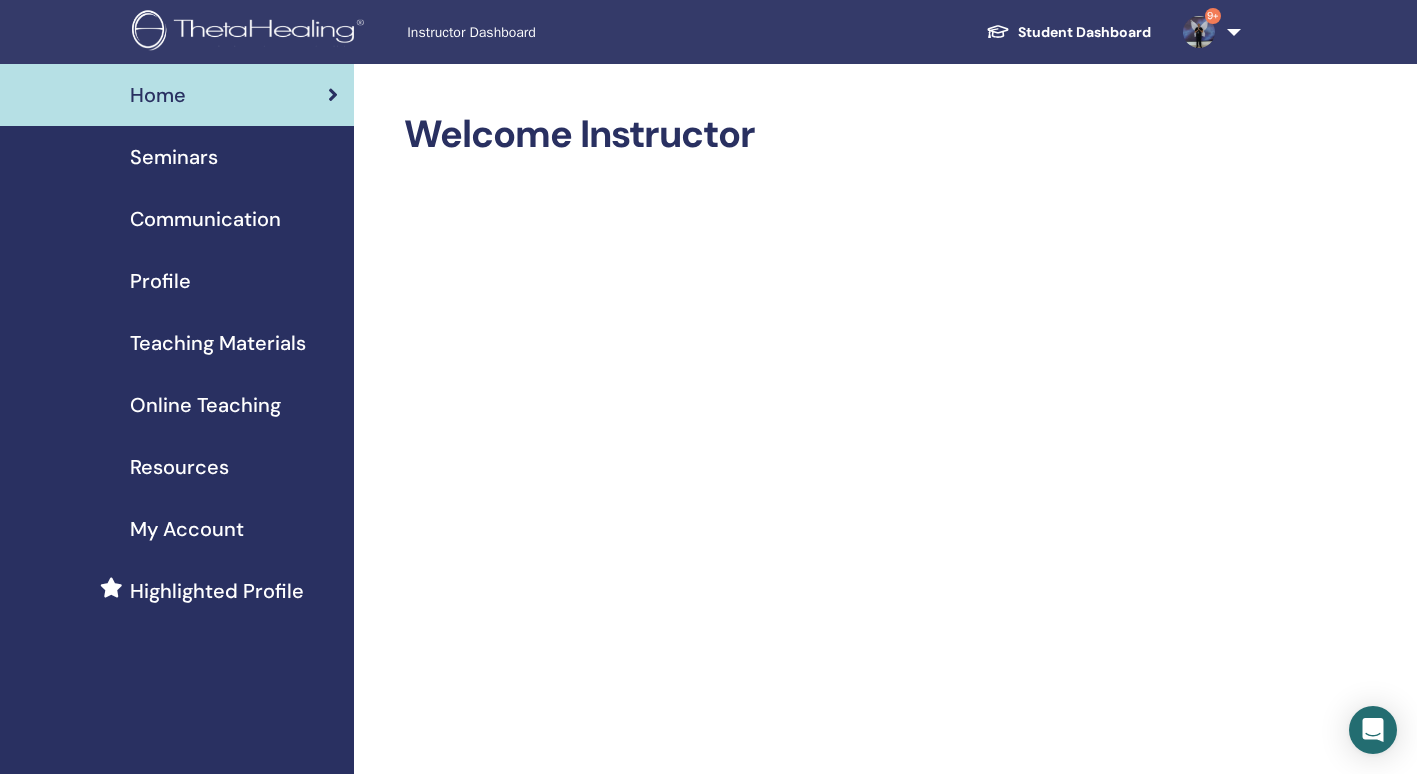 click on "Seminars" at bounding box center [174, 157] 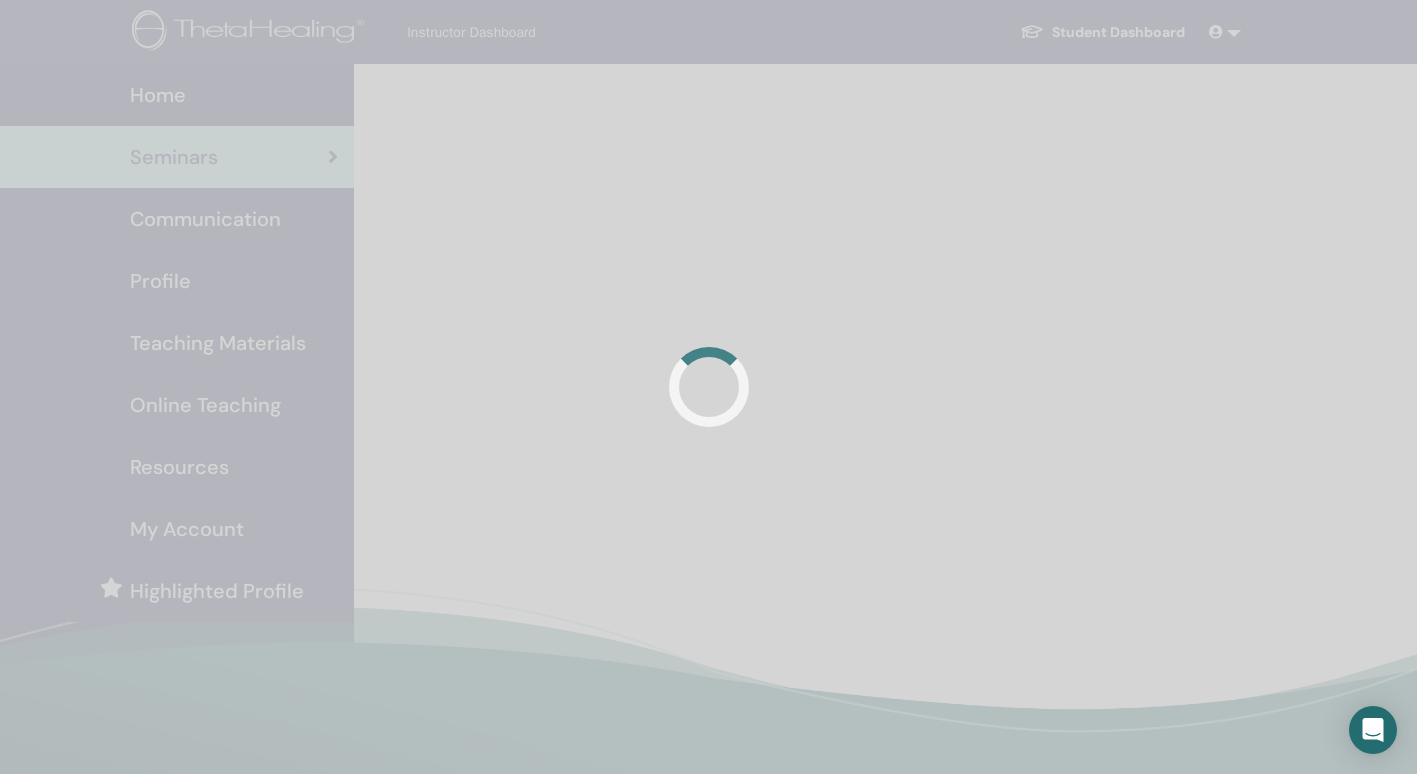 scroll, scrollTop: 0, scrollLeft: 0, axis: both 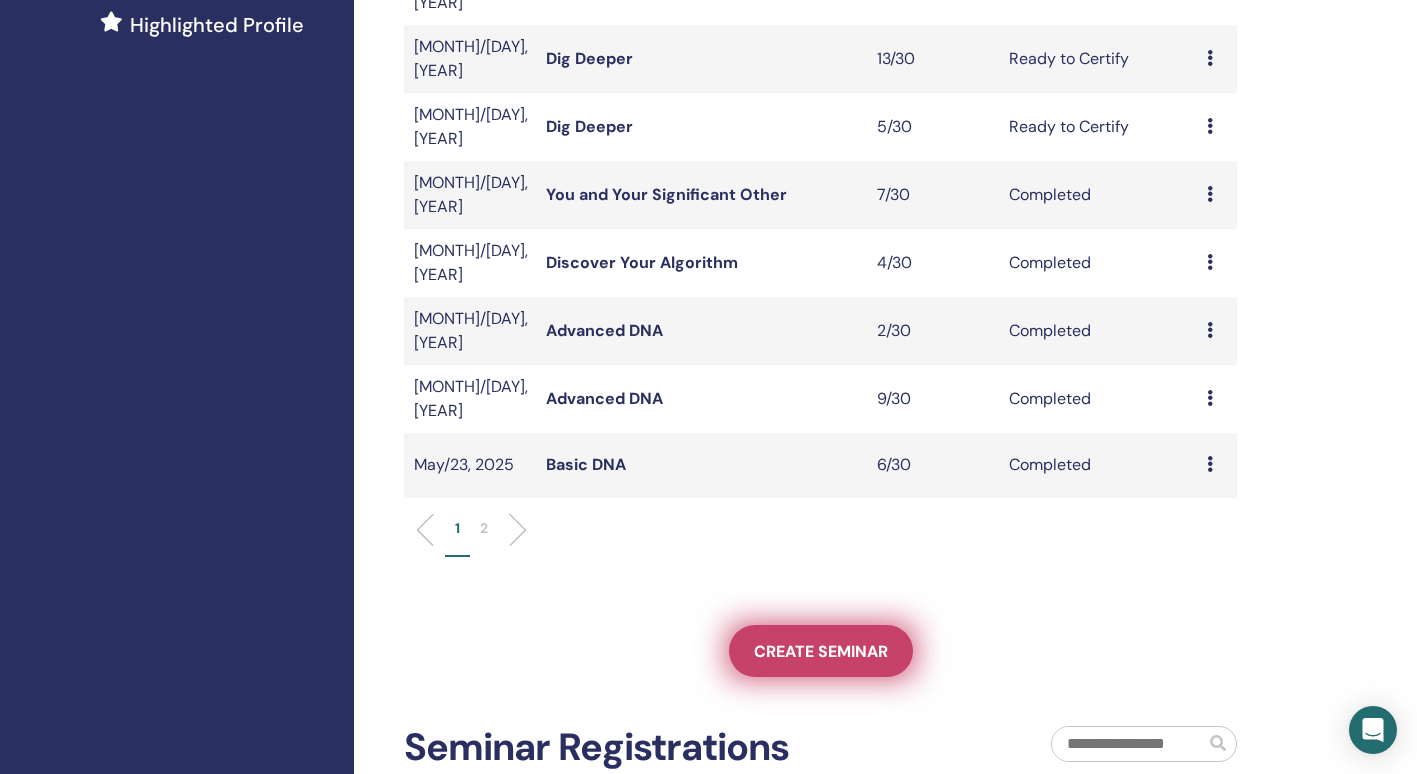 click on "Create seminar" at bounding box center (821, 651) 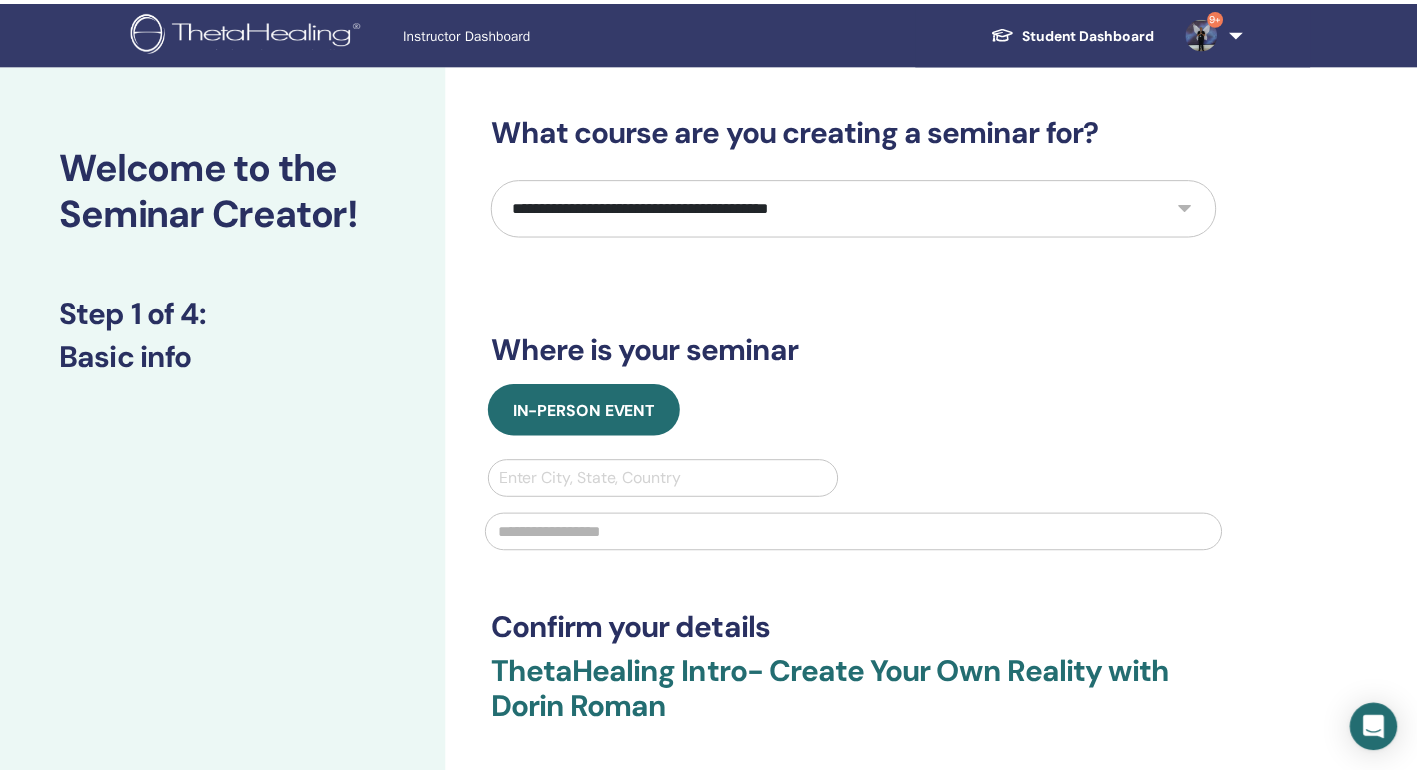 scroll, scrollTop: 0, scrollLeft: 0, axis: both 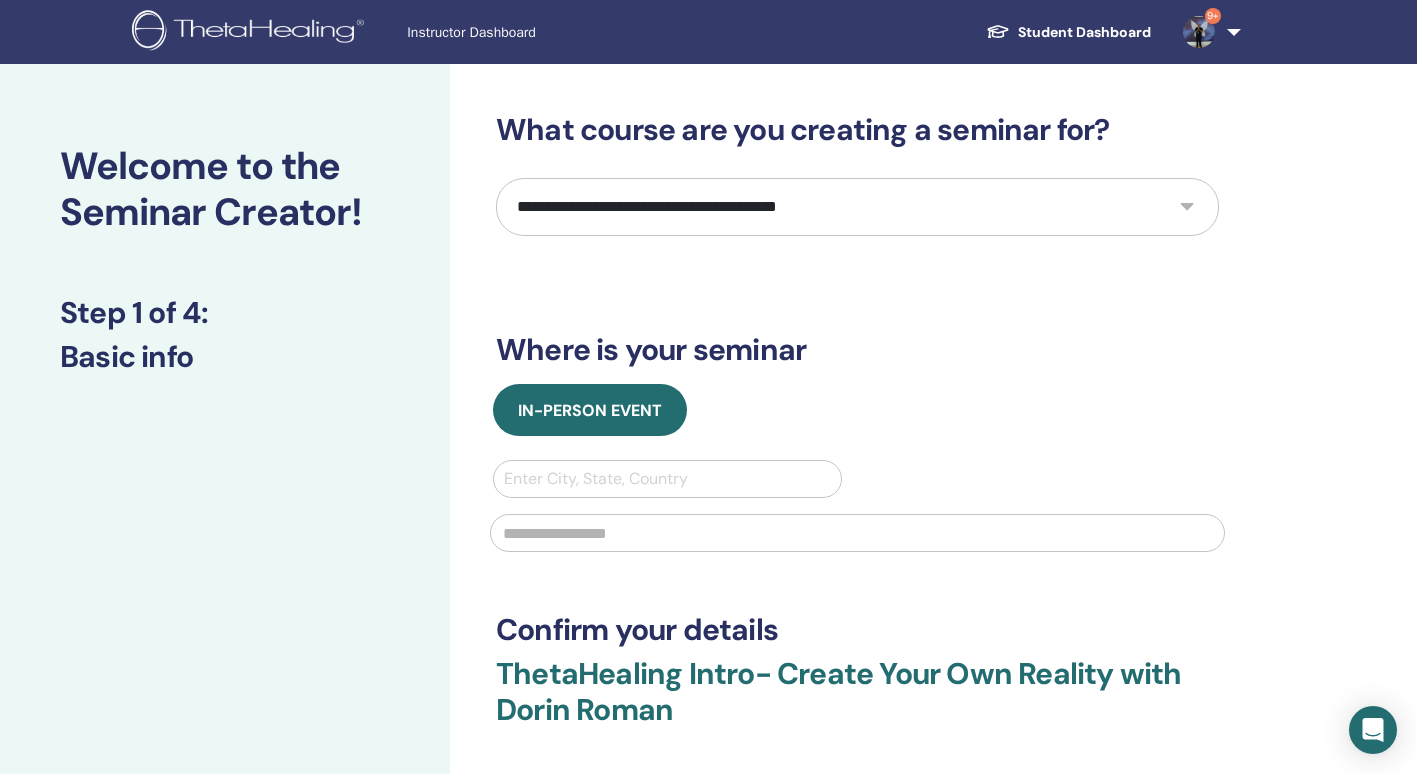 click on "**********" at bounding box center [857, 207] 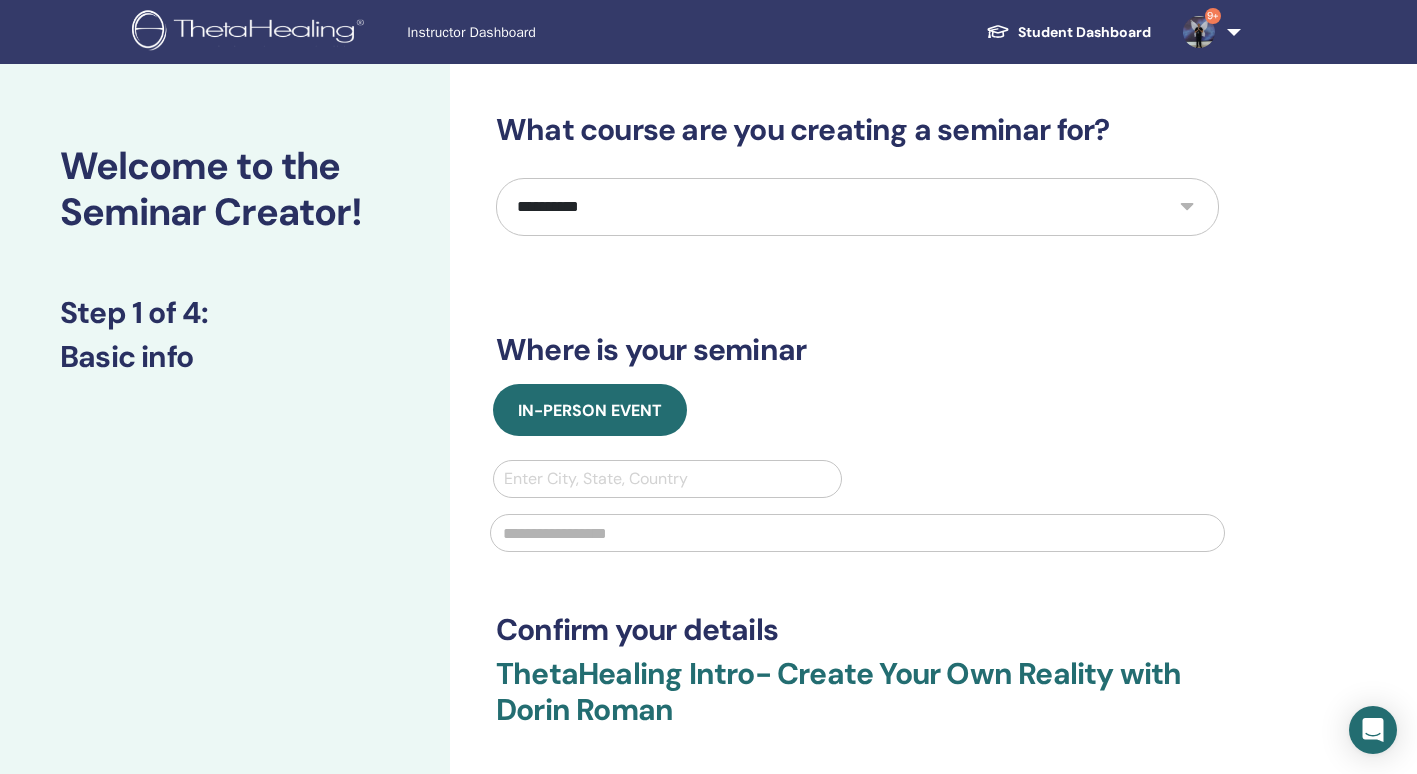 click on "**********" at bounding box center (857, 207) 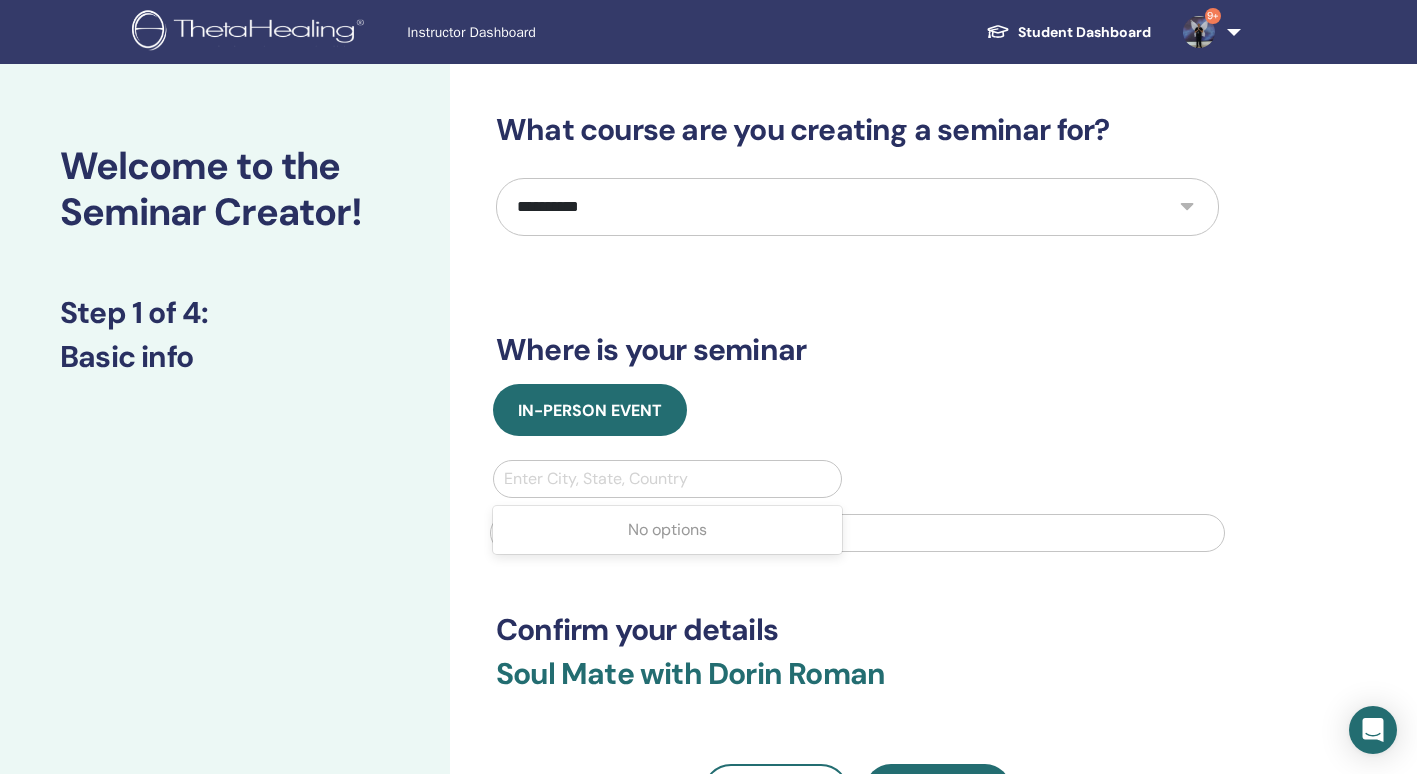 click at bounding box center [667, 479] 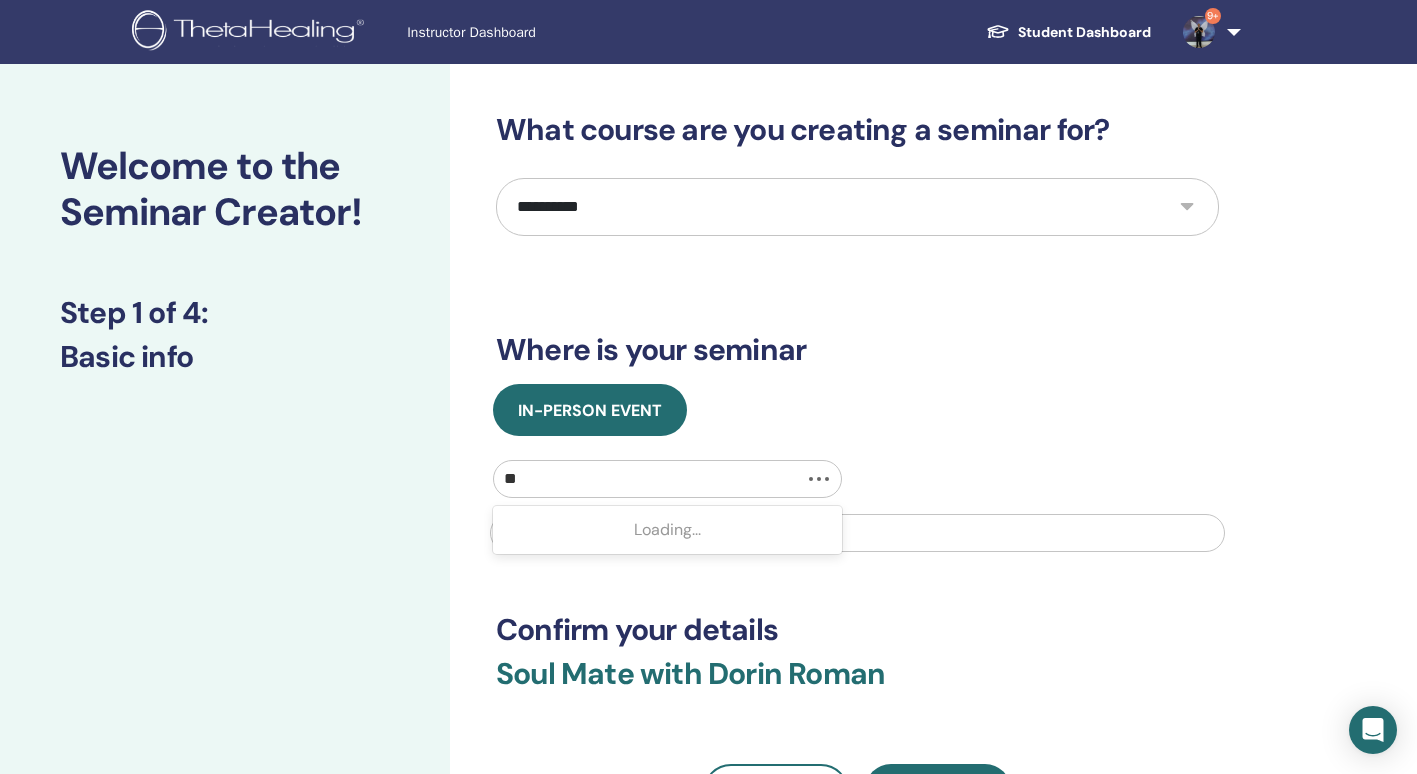 type on "***" 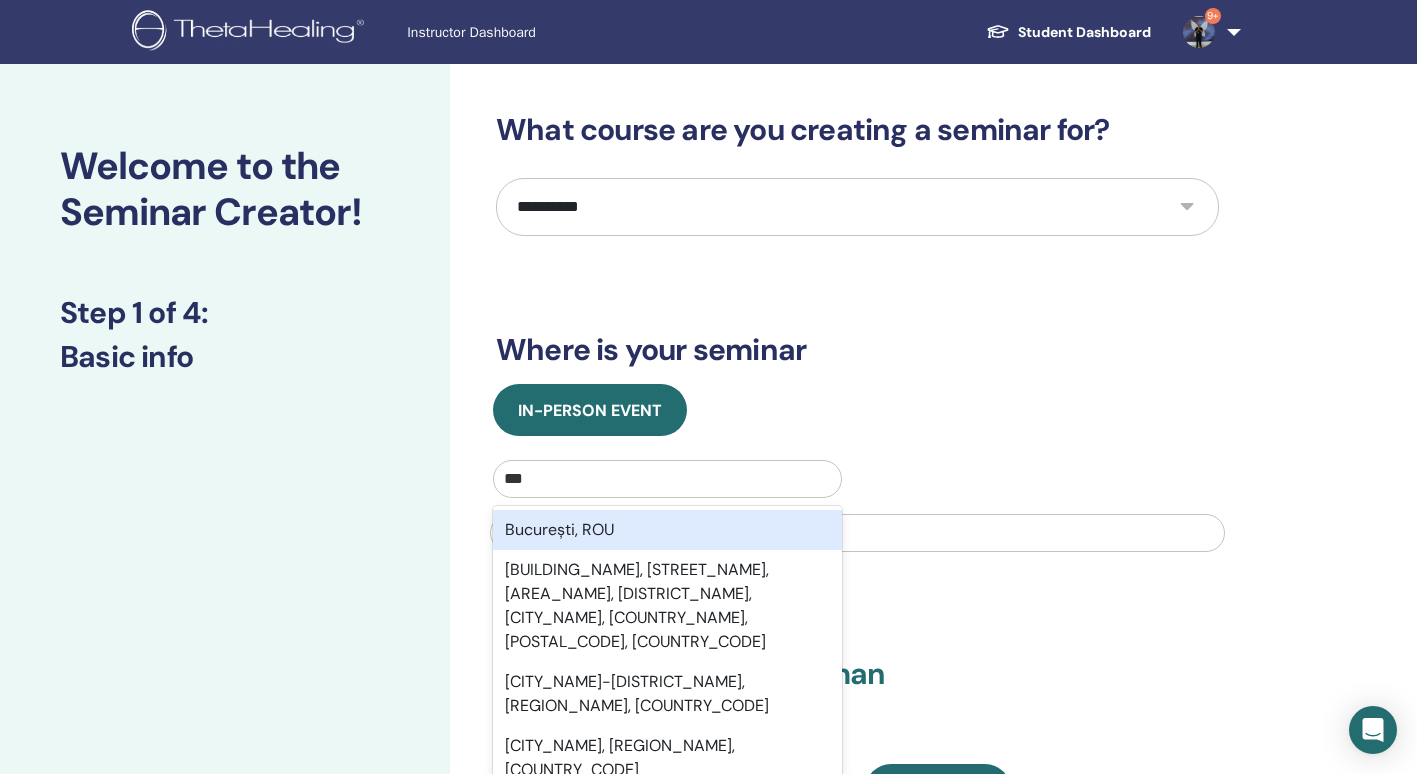 click on "București, ROU" at bounding box center [667, 530] 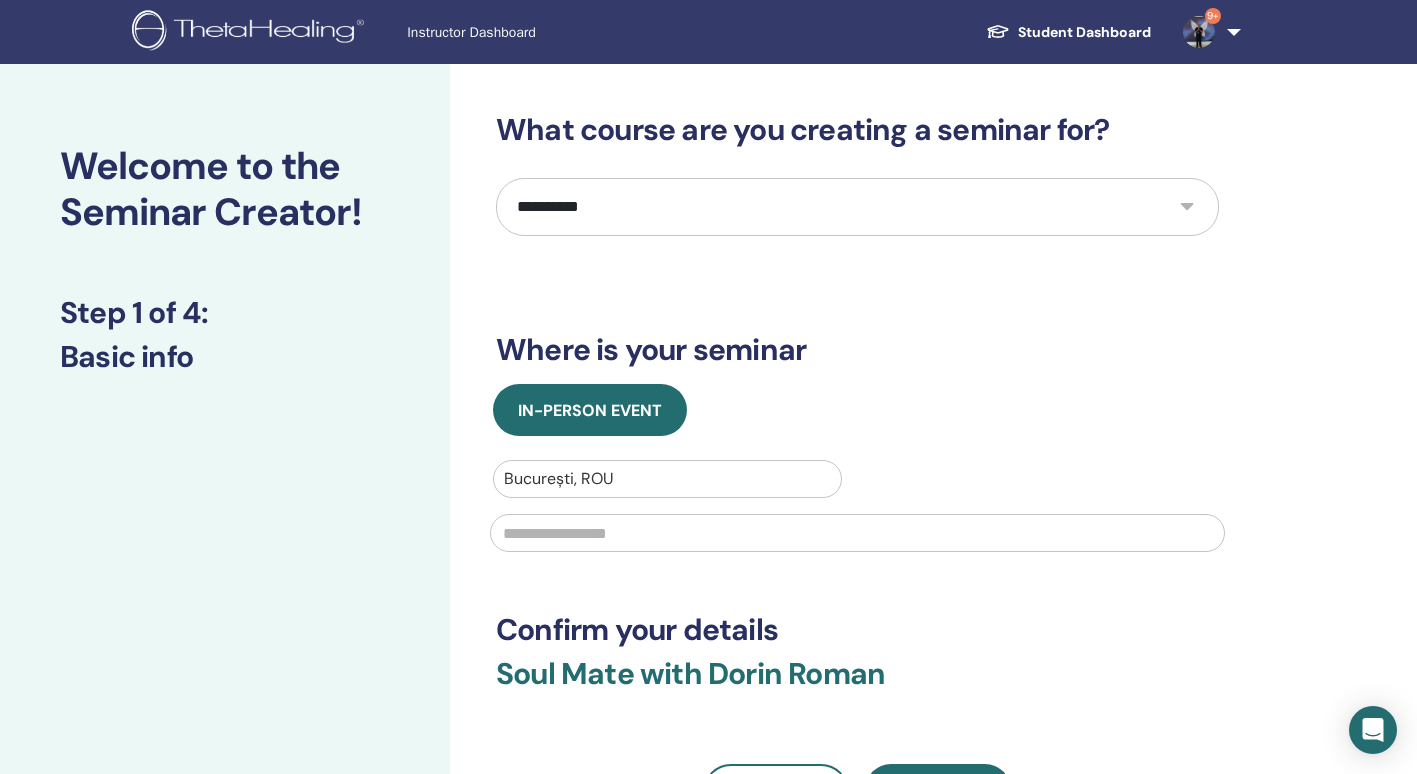 click at bounding box center [857, 533] 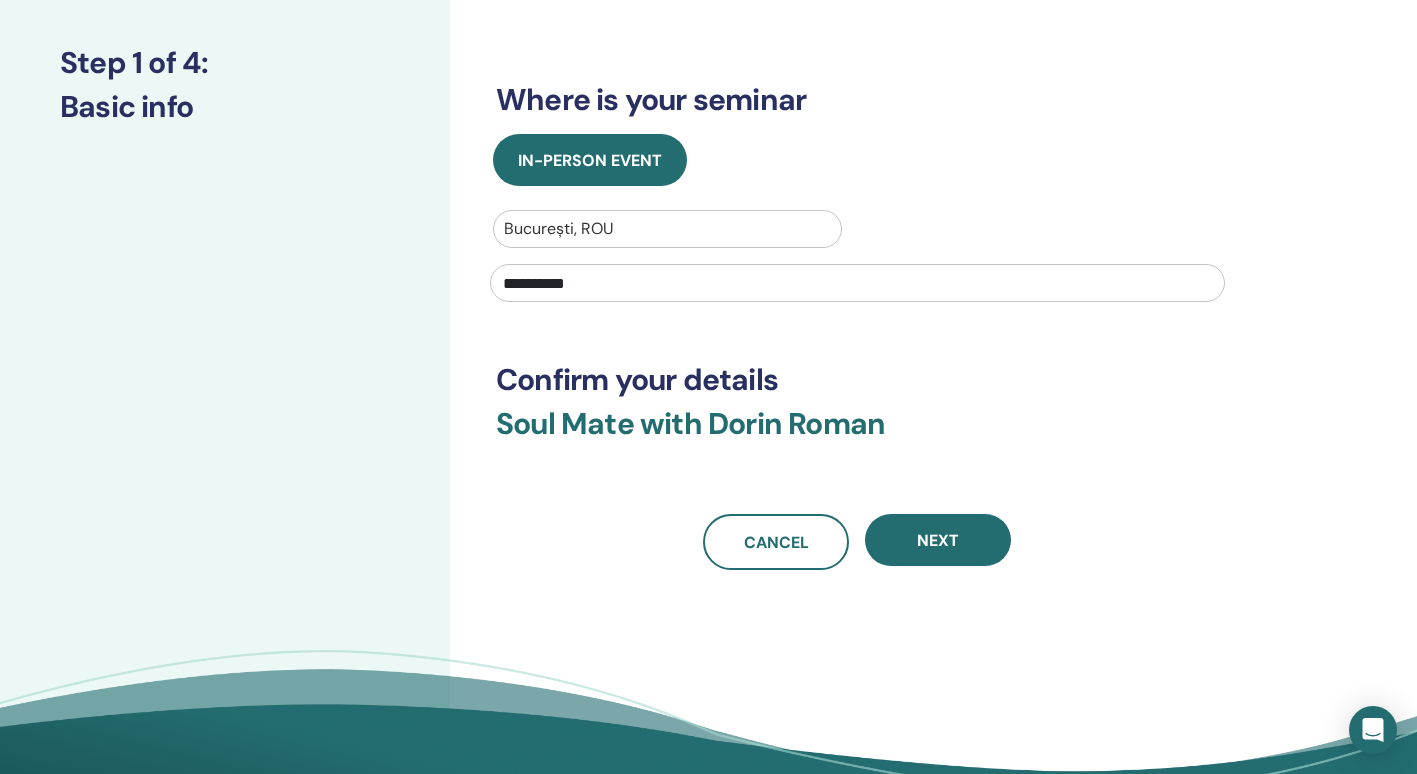 scroll, scrollTop: 293, scrollLeft: 0, axis: vertical 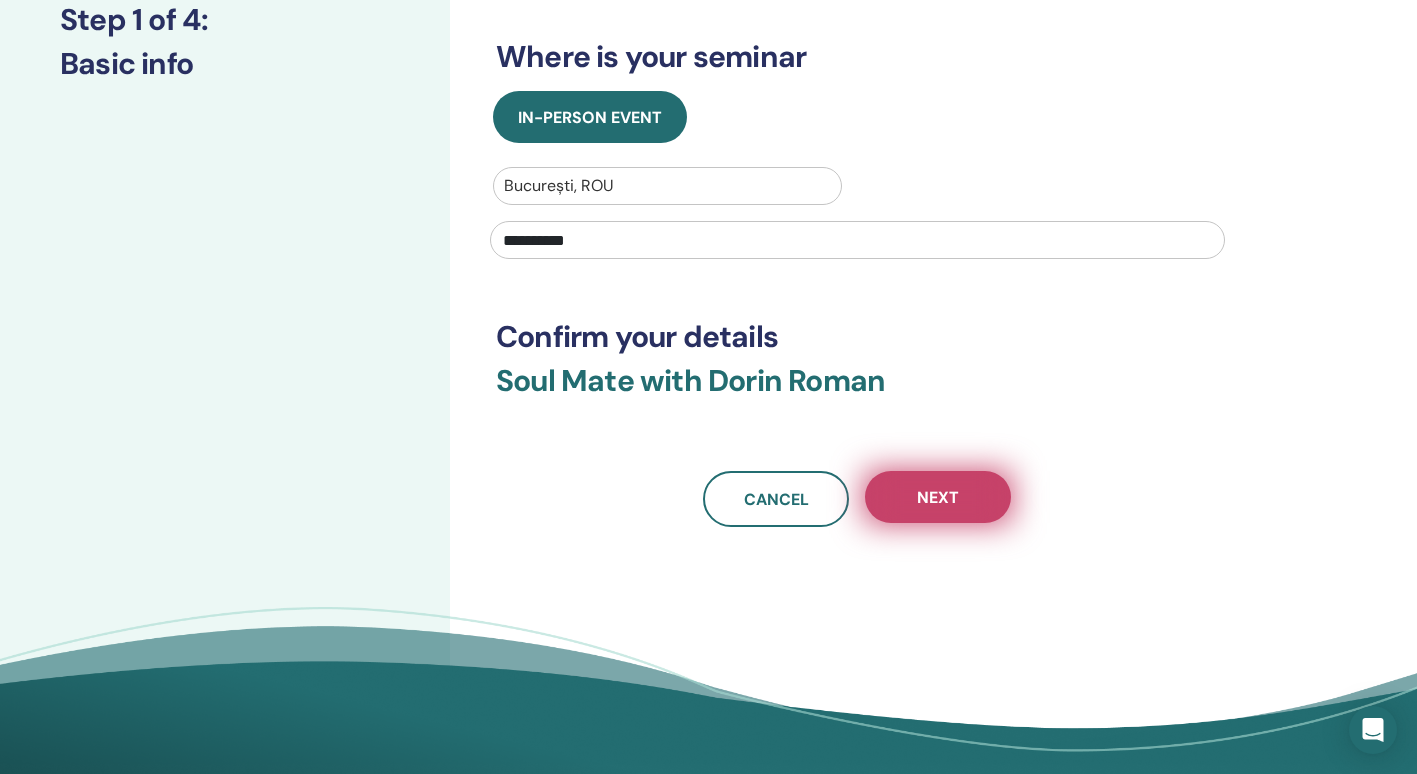 type on "**********" 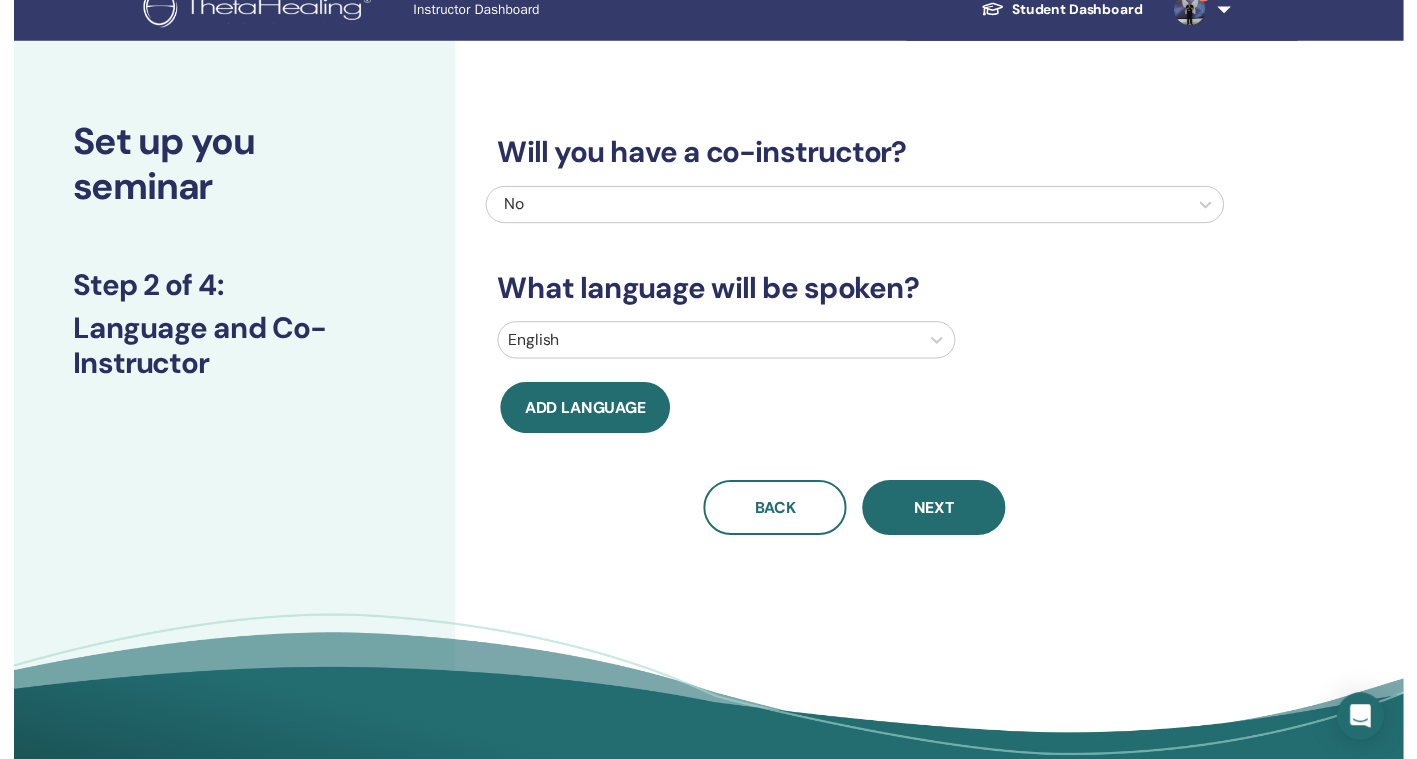 scroll, scrollTop: 0, scrollLeft: 0, axis: both 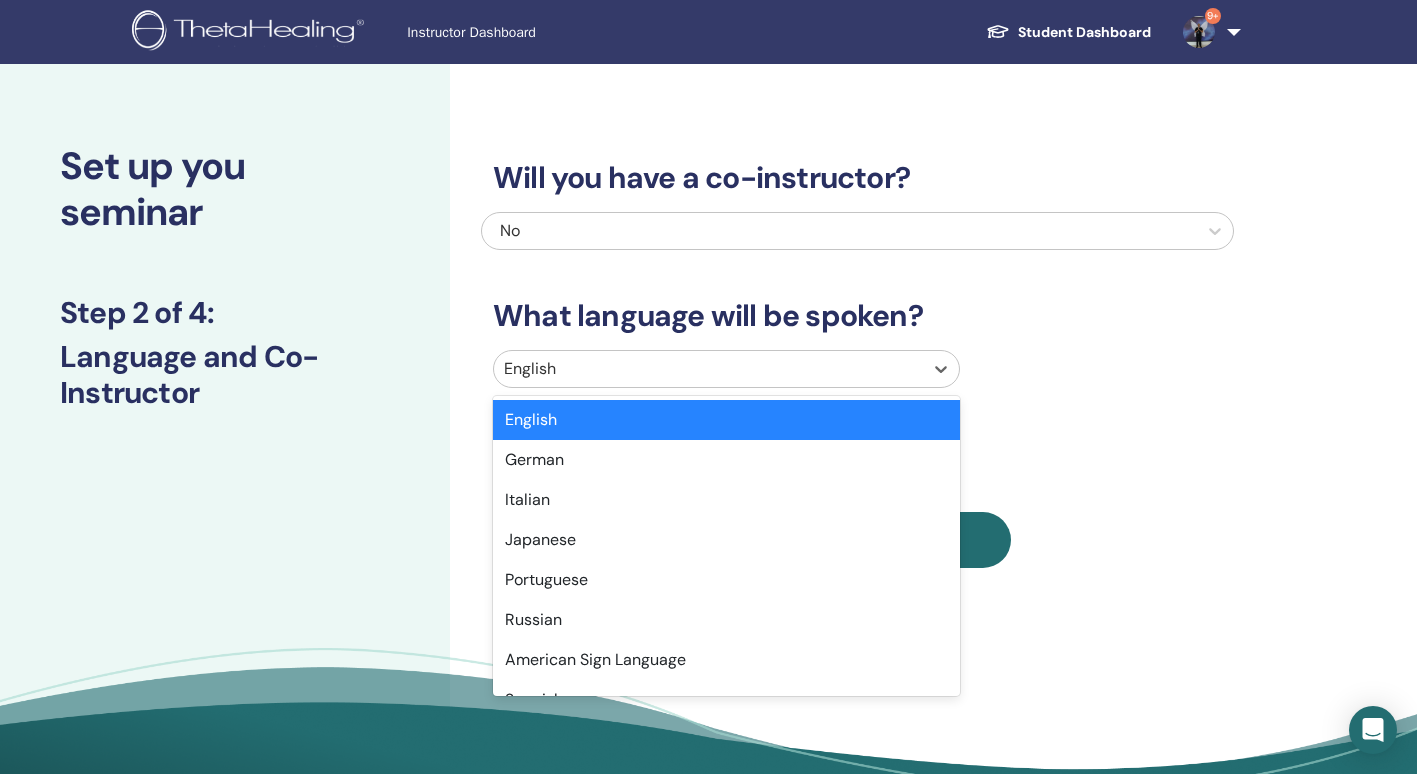 click on "English" at bounding box center (708, 369) 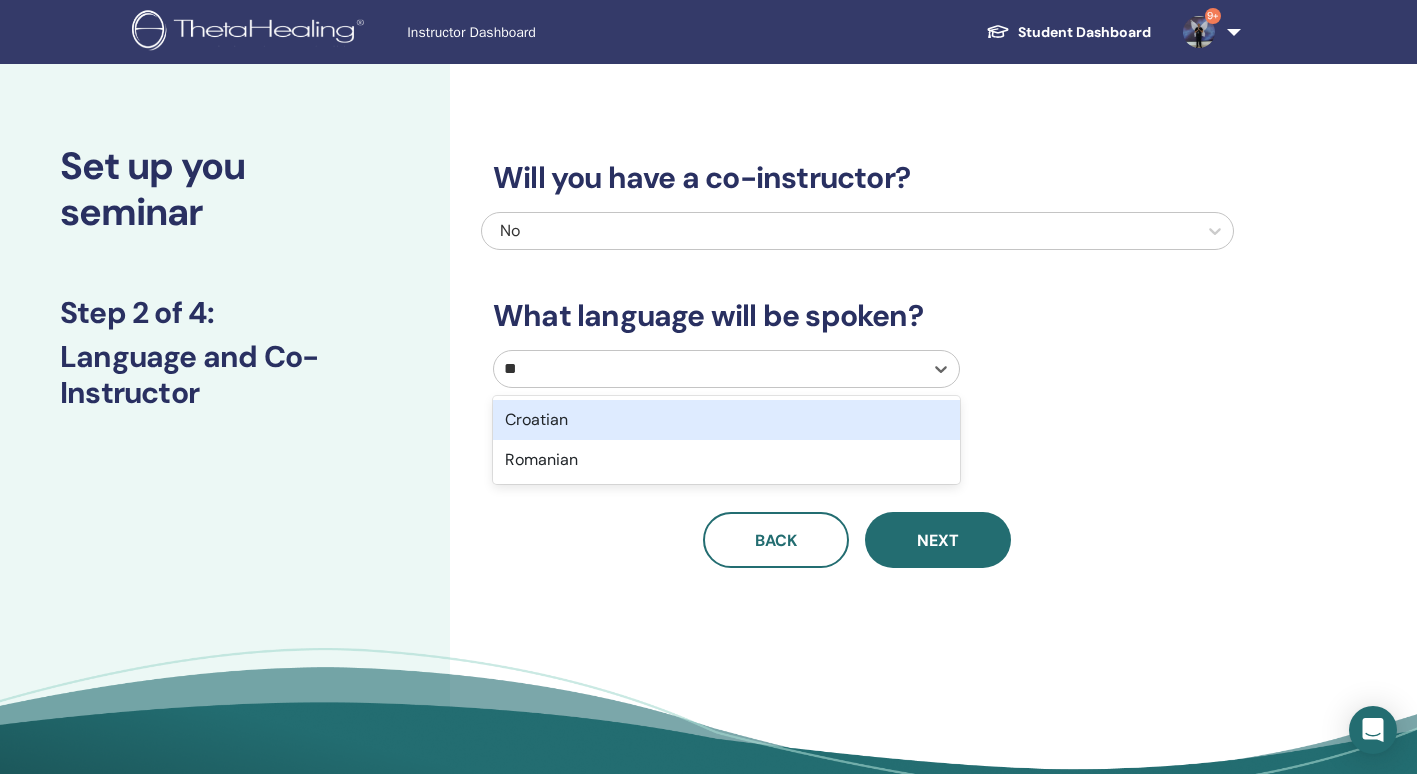 type on "***" 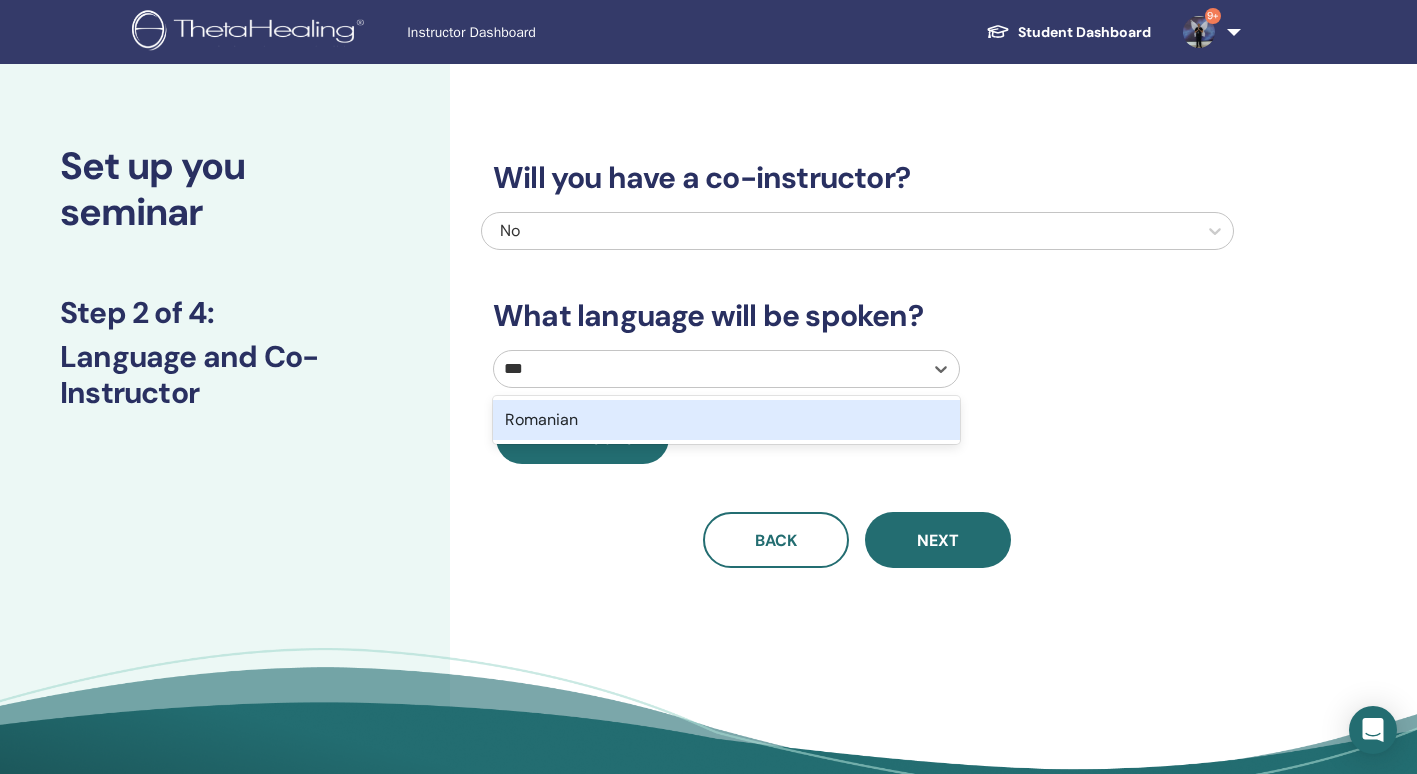 click on "Romanian" at bounding box center [726, 420] 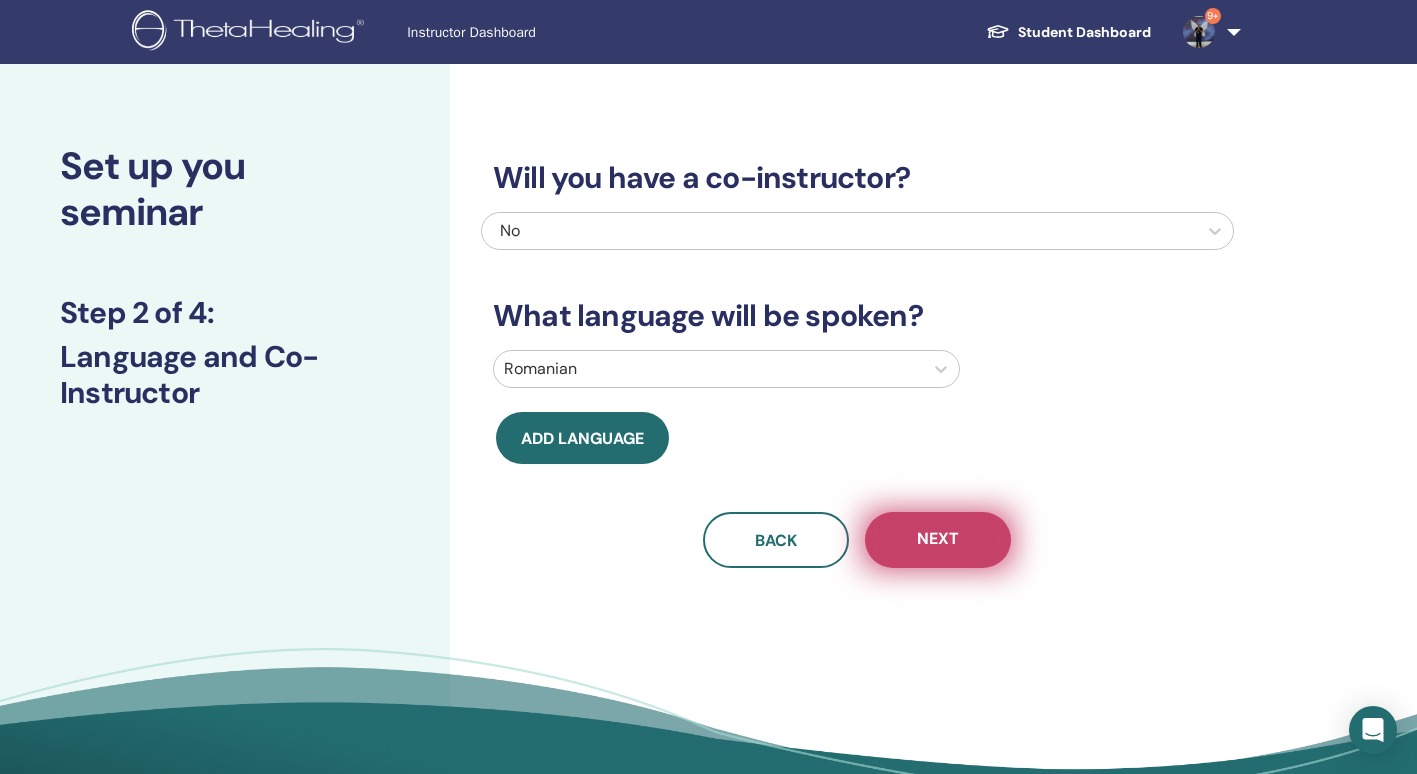 click on "Next" at bounding box center [938, 540] 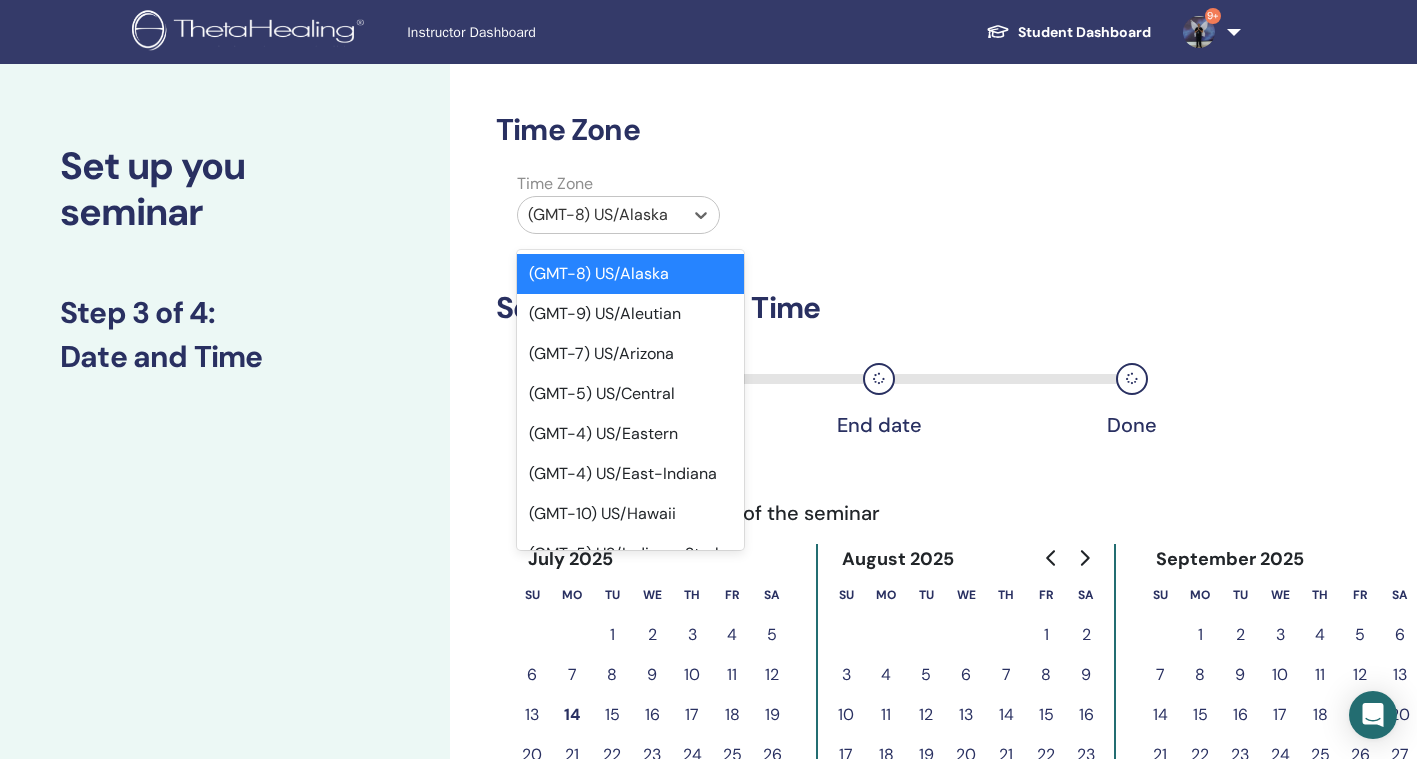 click at bounding box center [600, 215] 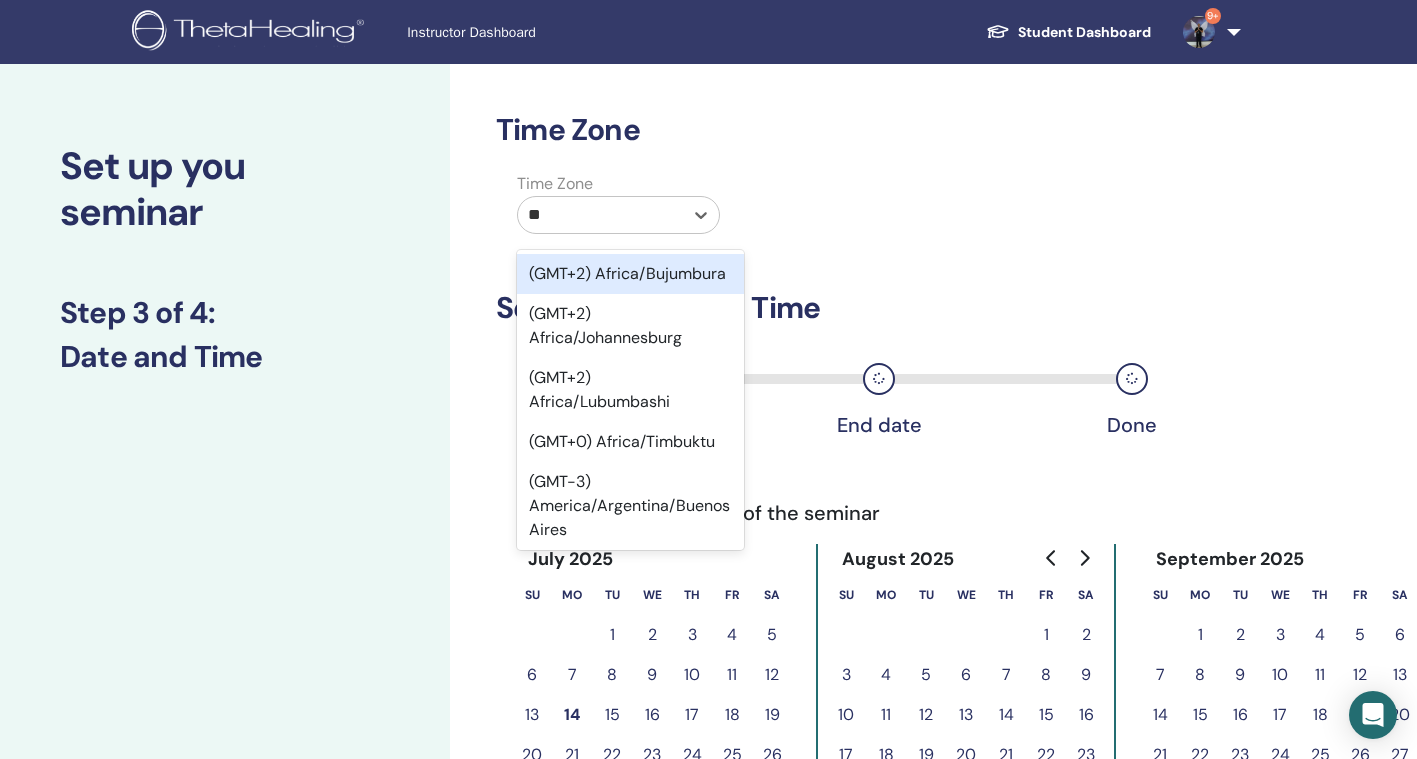 type on "***" 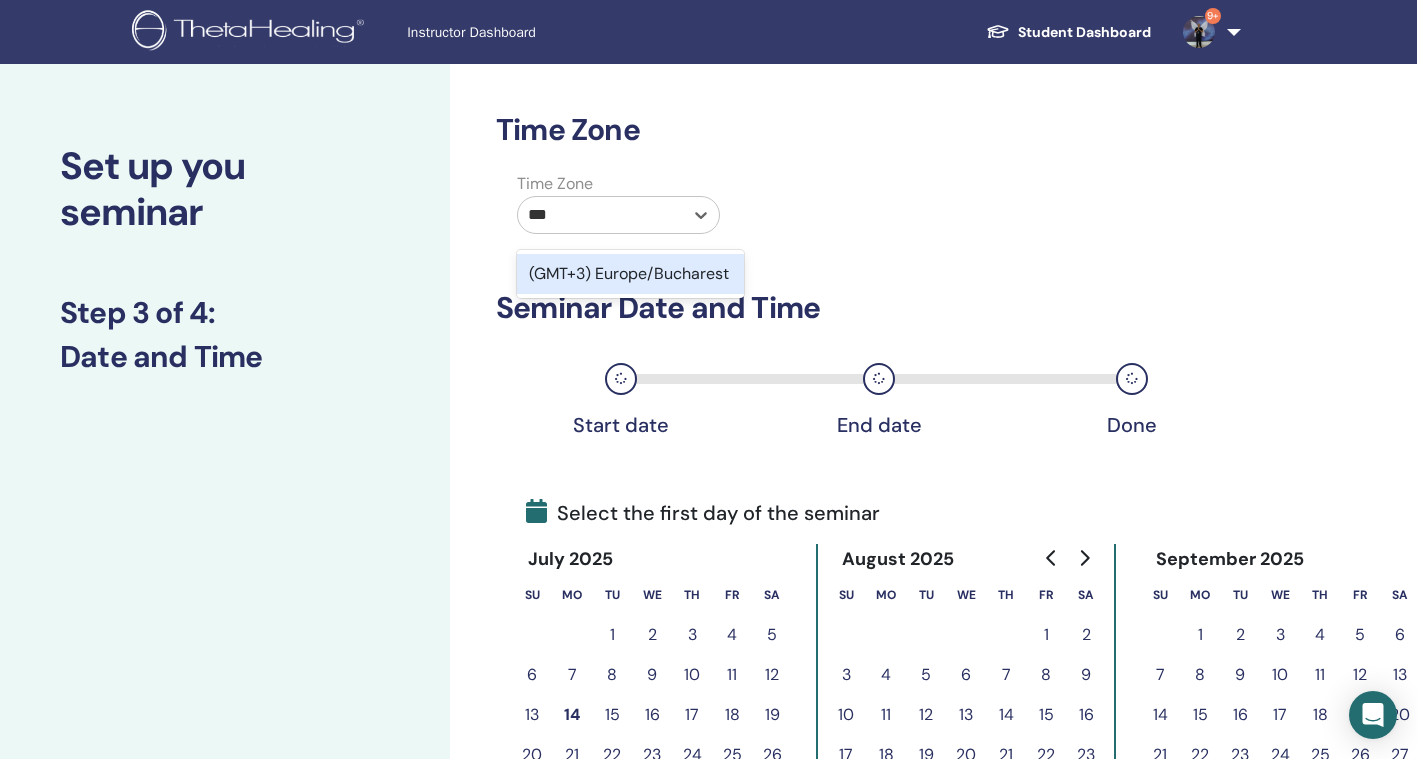 click on "(GMT+3) Europe/Bucharest" at bounding box center (630, 274) 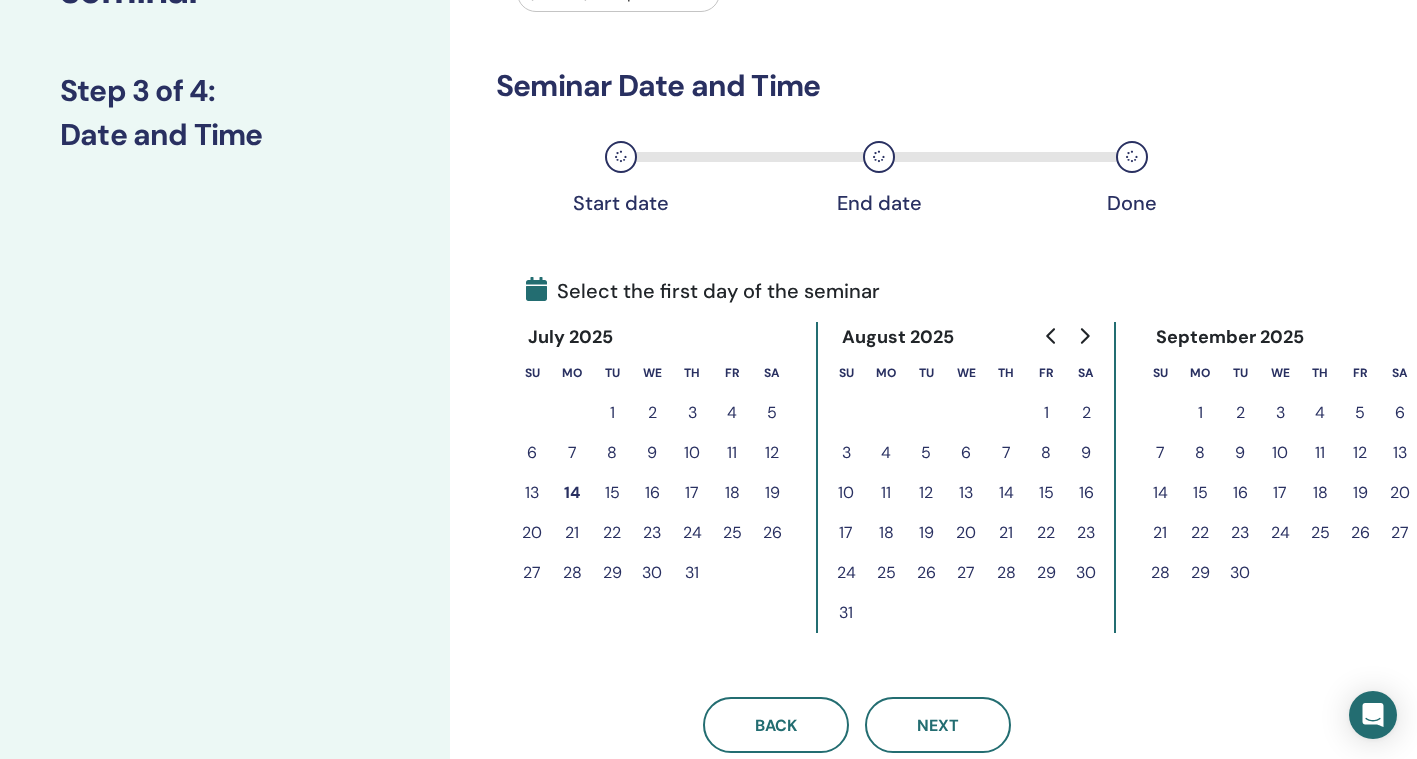 scroll, scrollTop: 298, scrollLeft: 0, axis: vertical 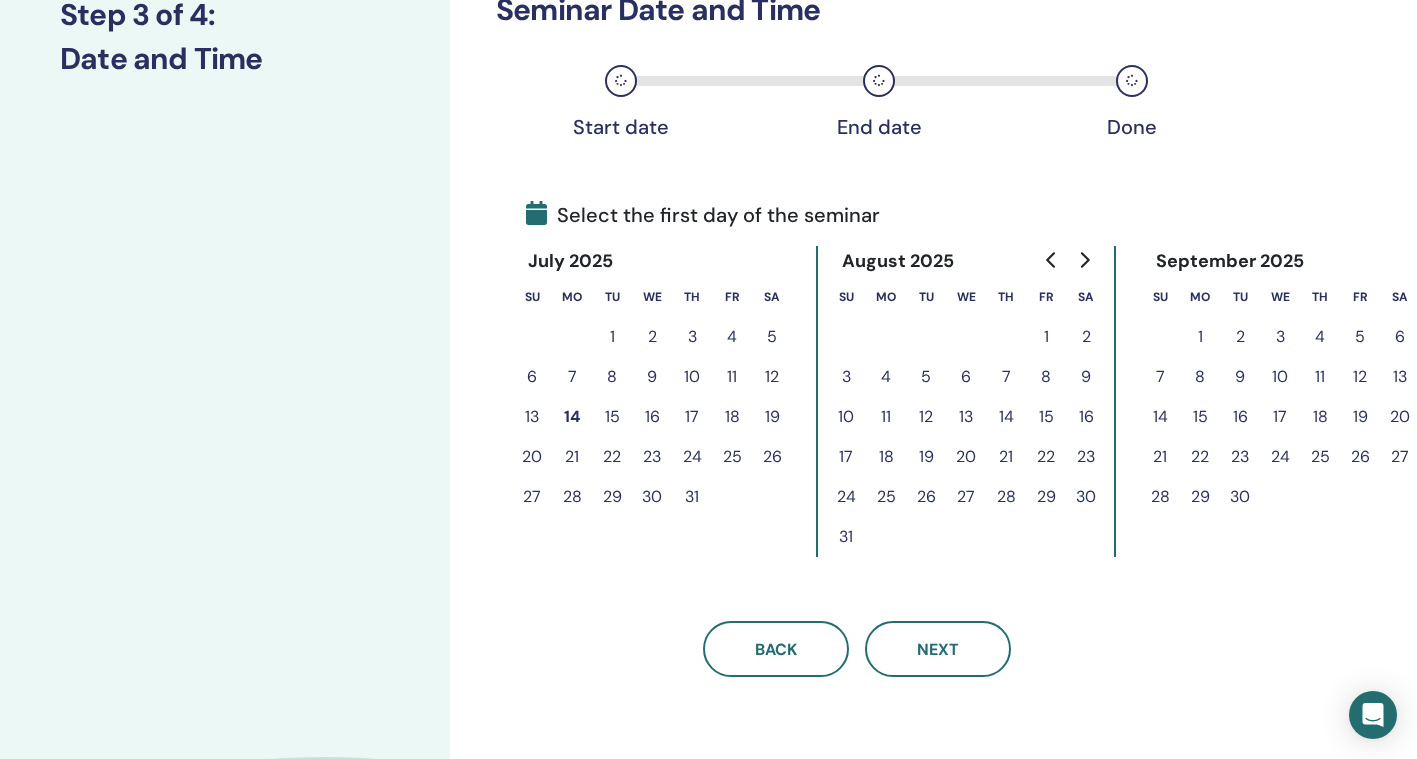 click on "27" at bounding box center [1400, 457] 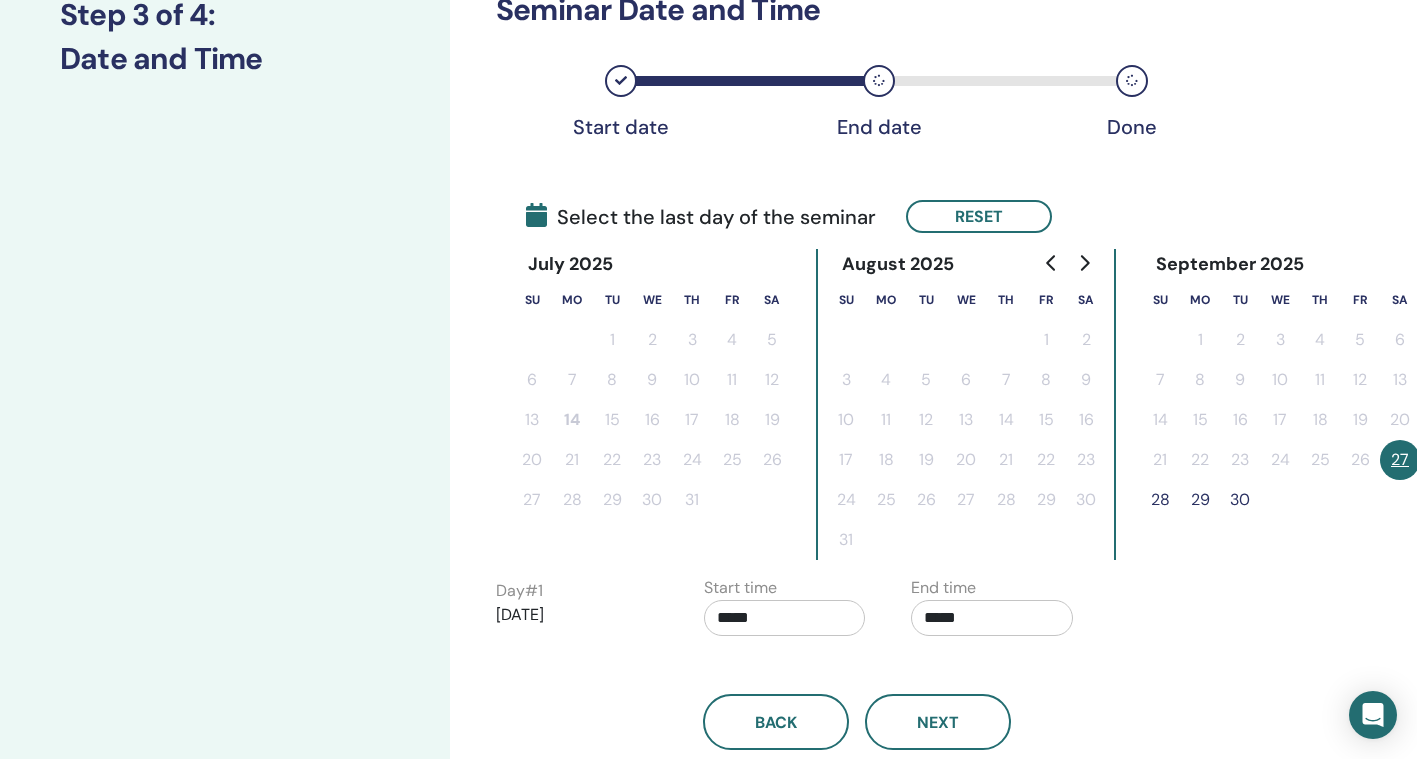 click on "28" at bounding box center [1160, 500] 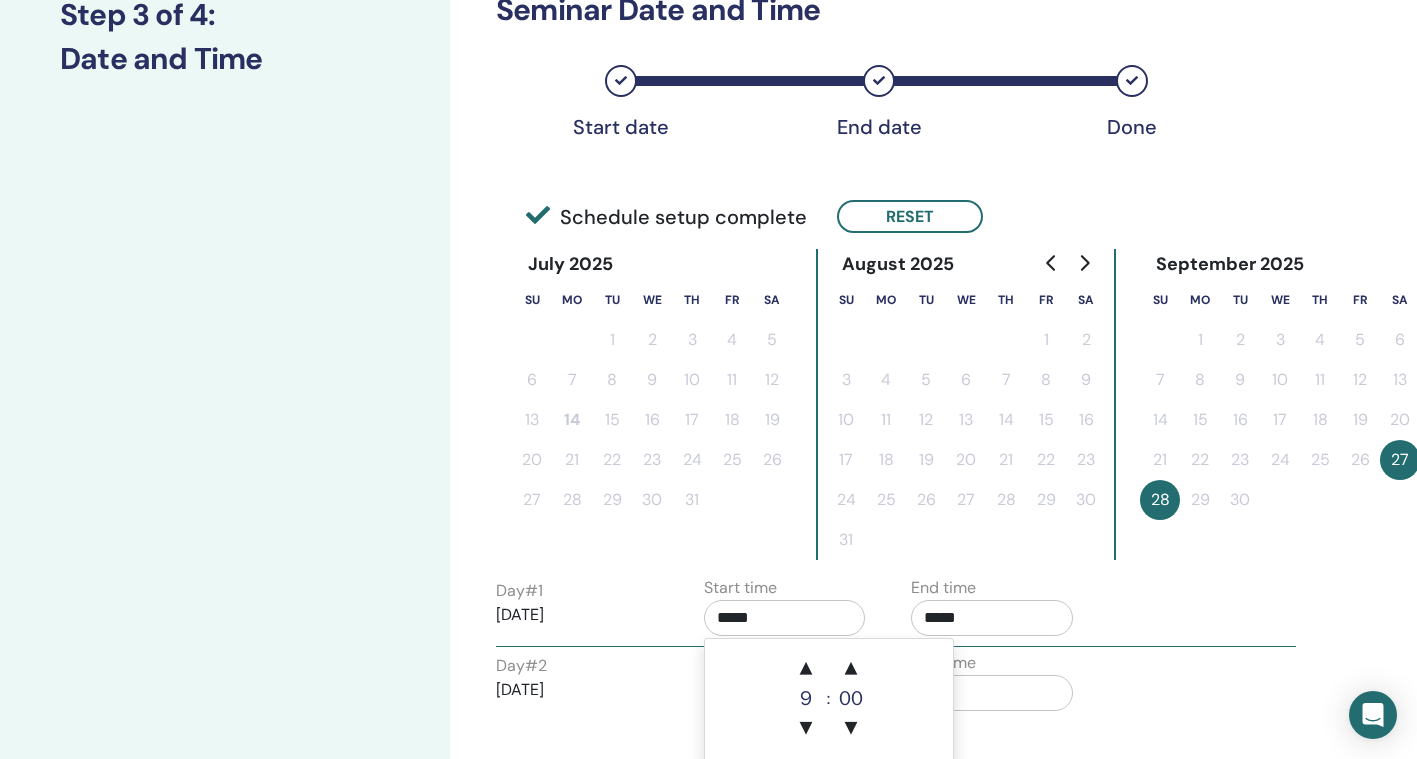 click on "*****" at bounding box center (785, 618) 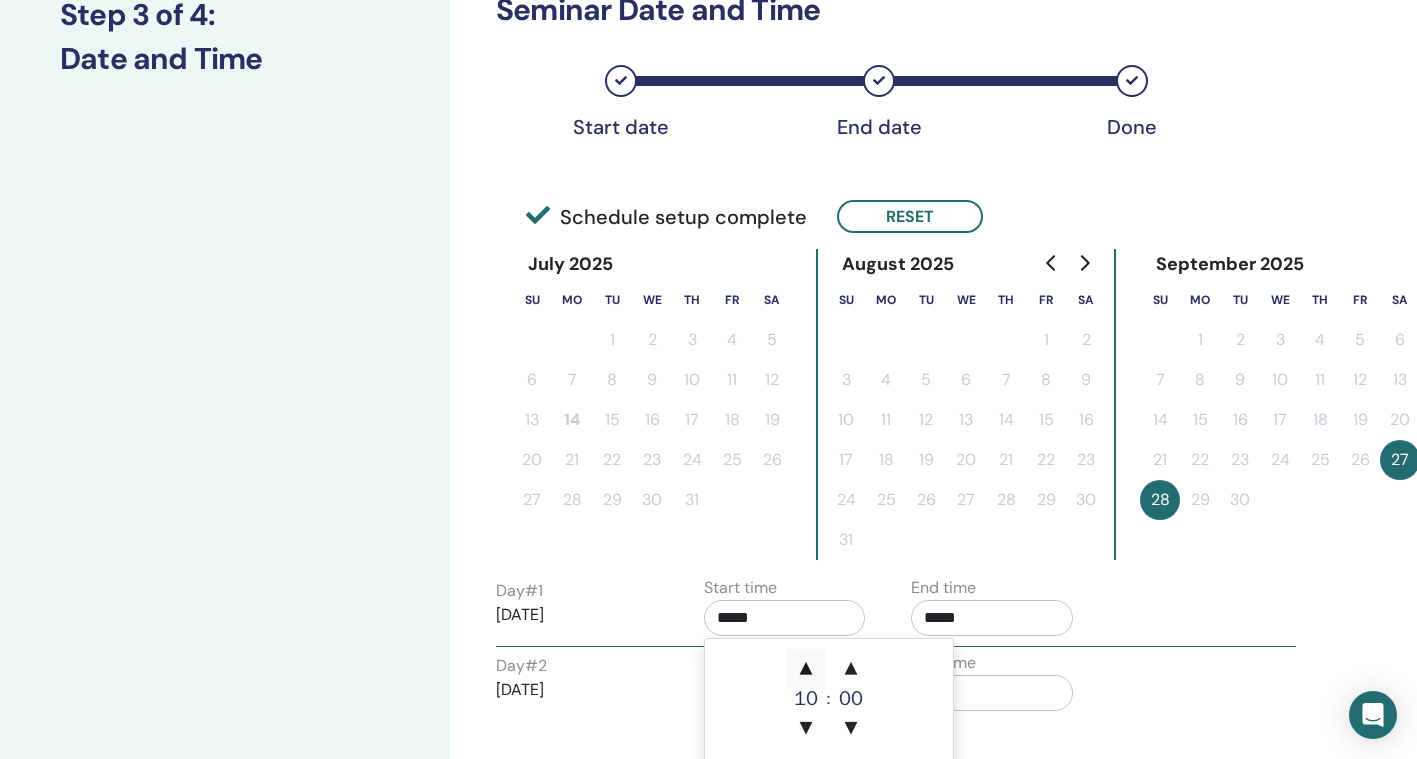 click on "▲" at bounding box center (806, 669) 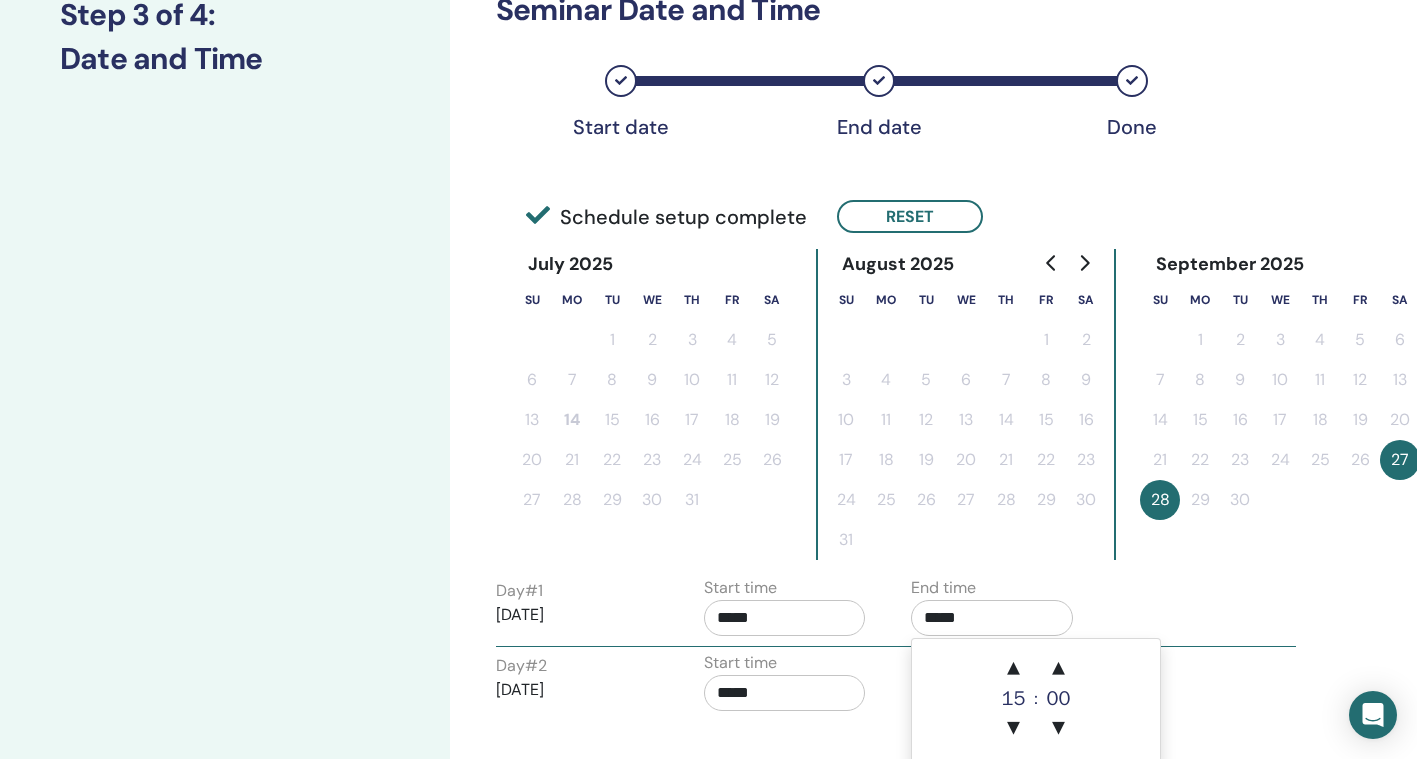 click on "*****" at bounding box center [992, 618] 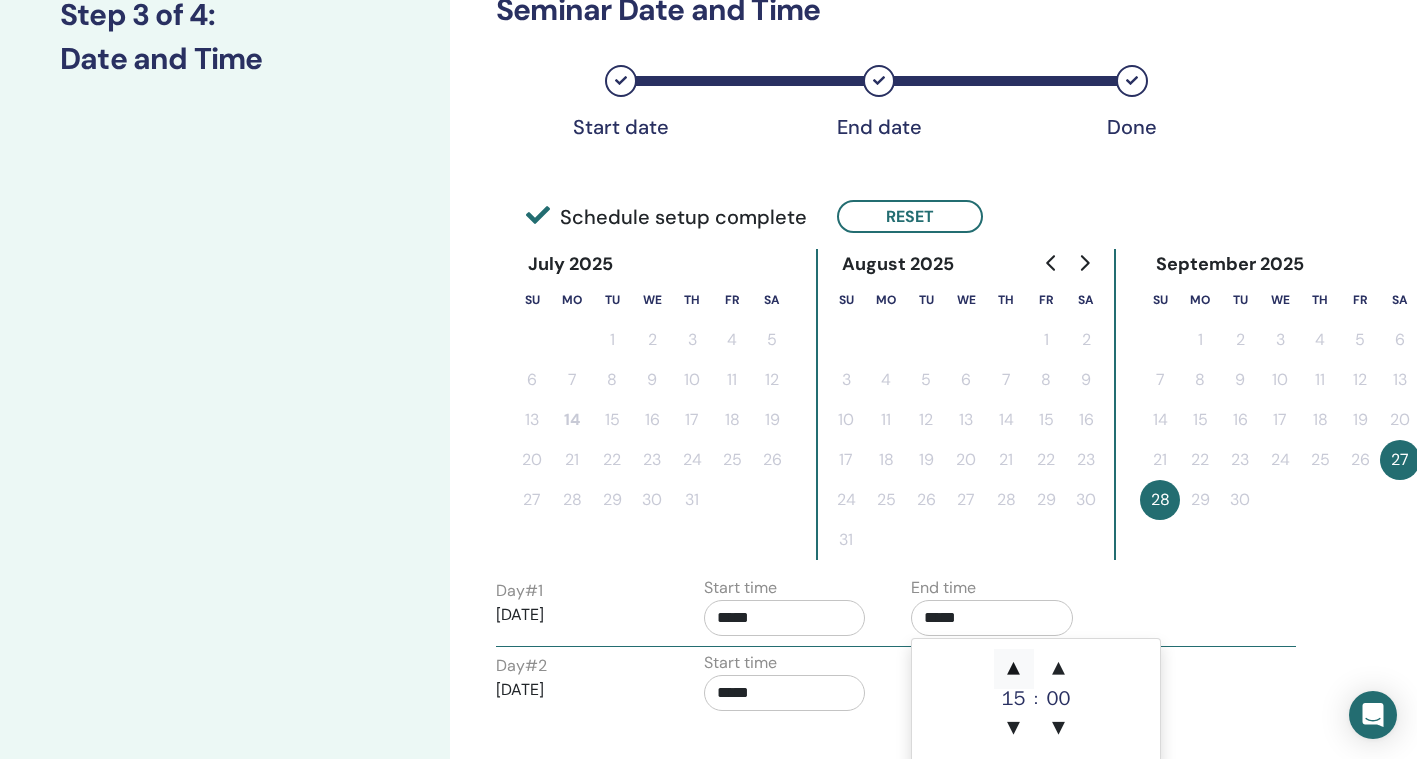 click on "▲" at bounding box center [1014, 669] 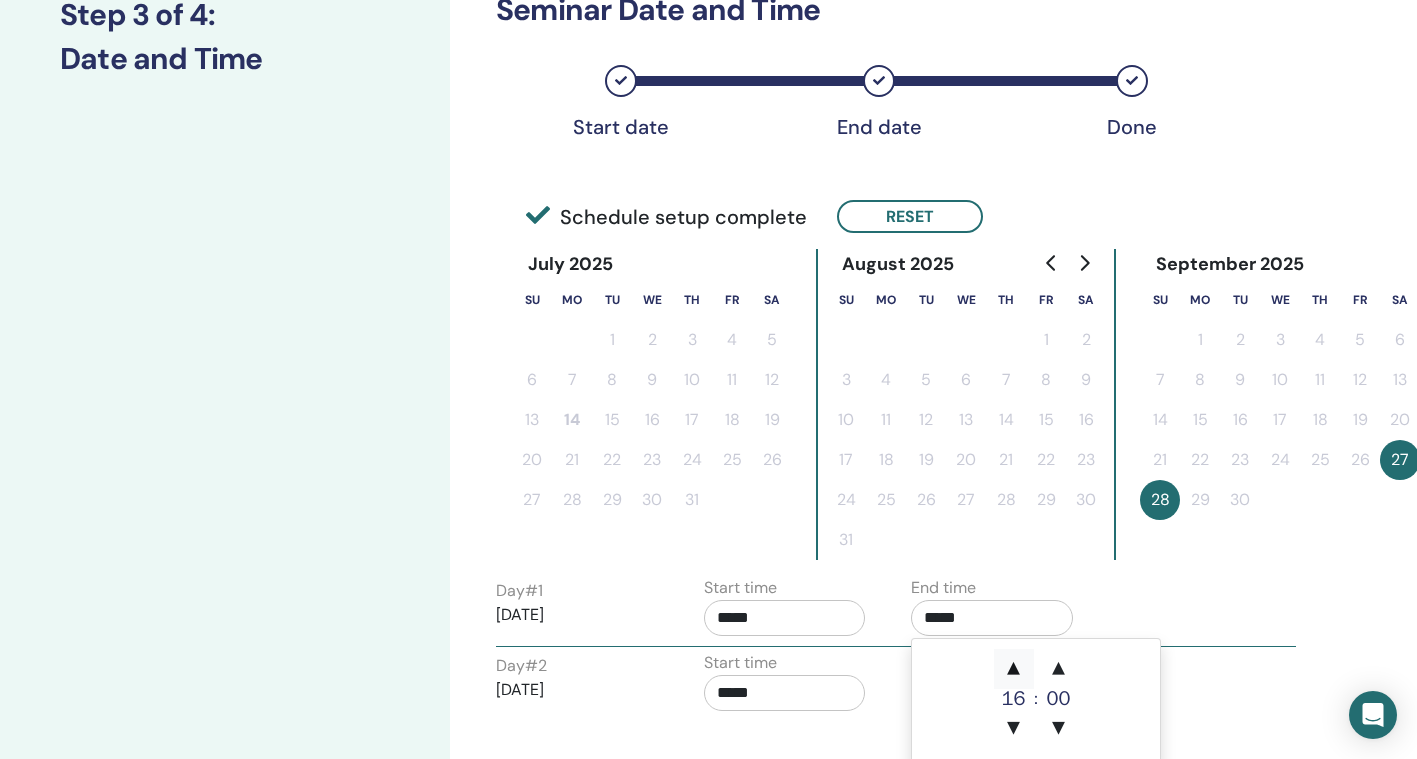click on "▲" at bounding box center [1014, 669] 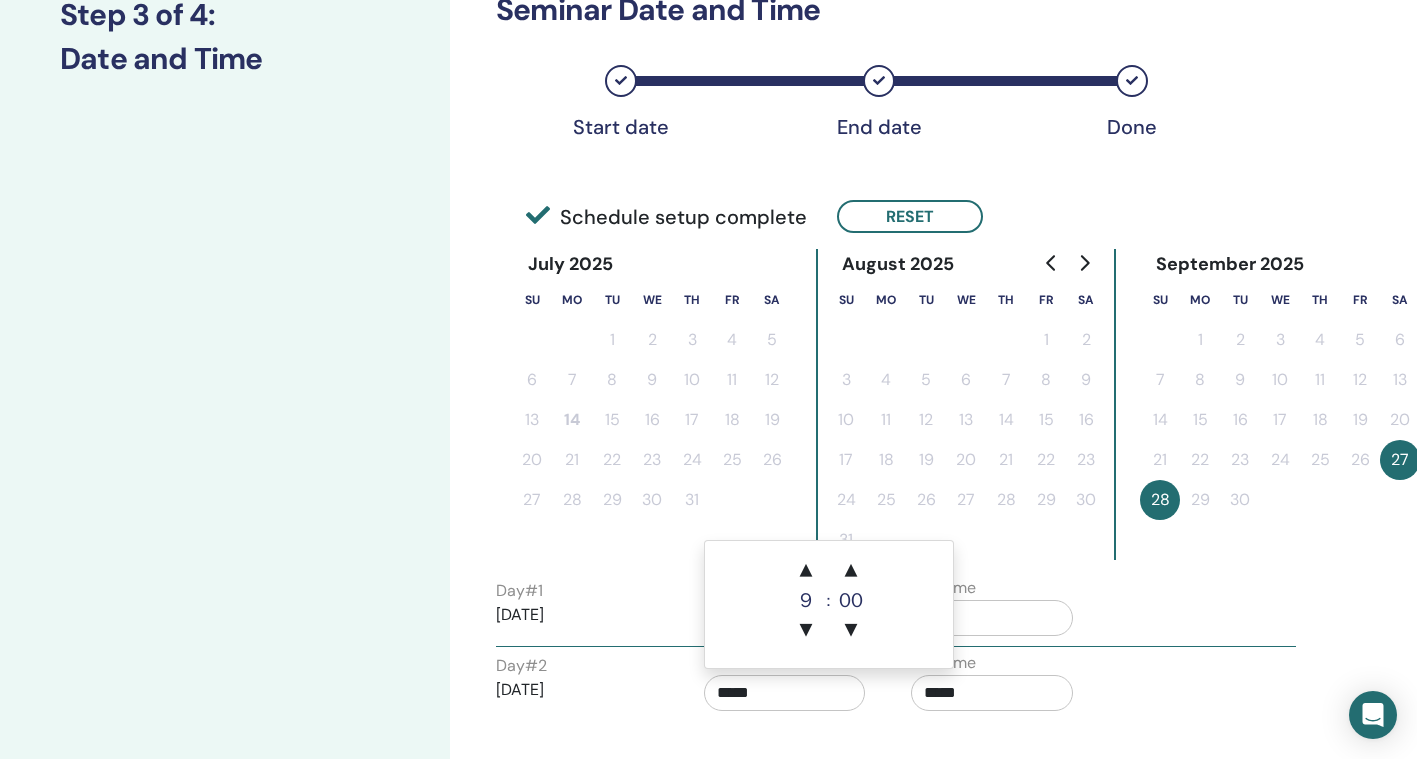 click on "*****" at bounding box center (785, 693) 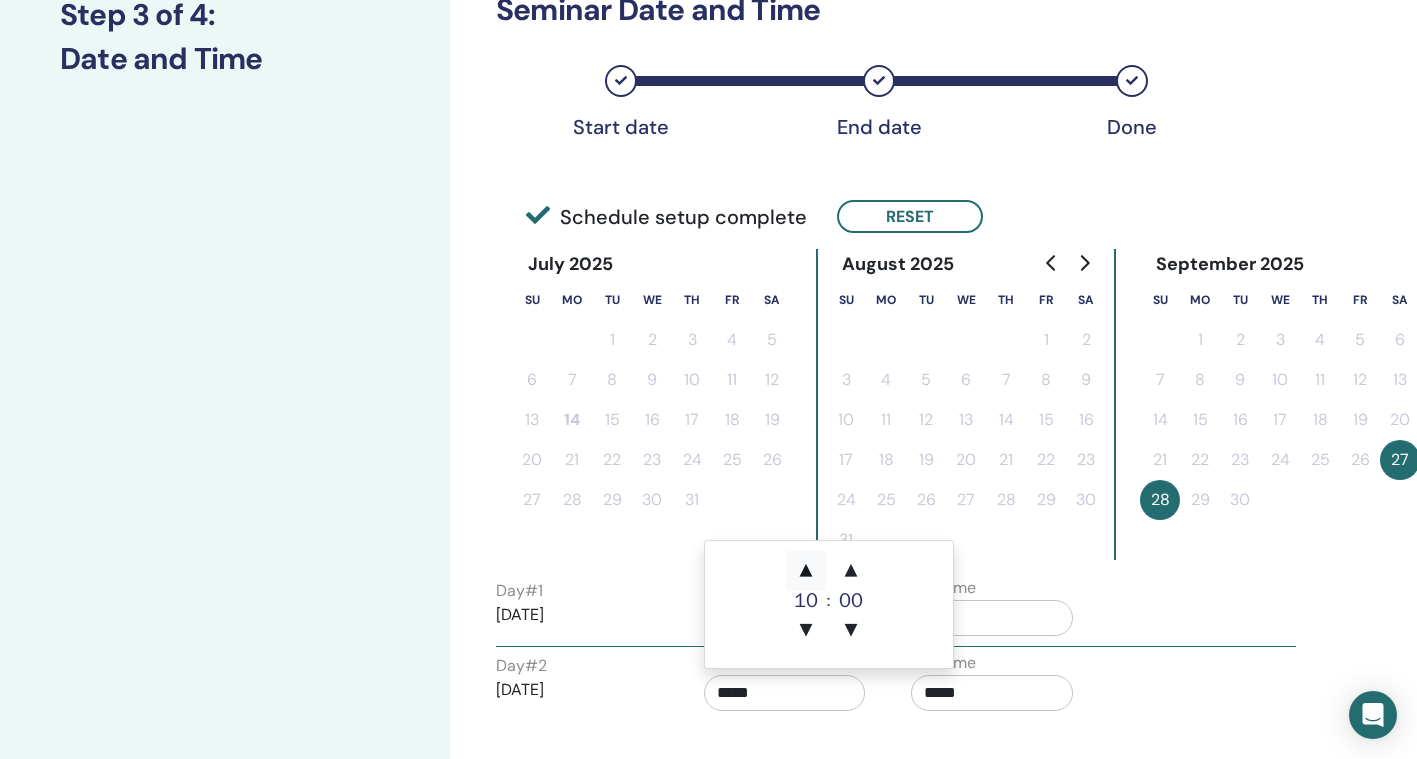 click on "▲" at bounding box center (806, 571) 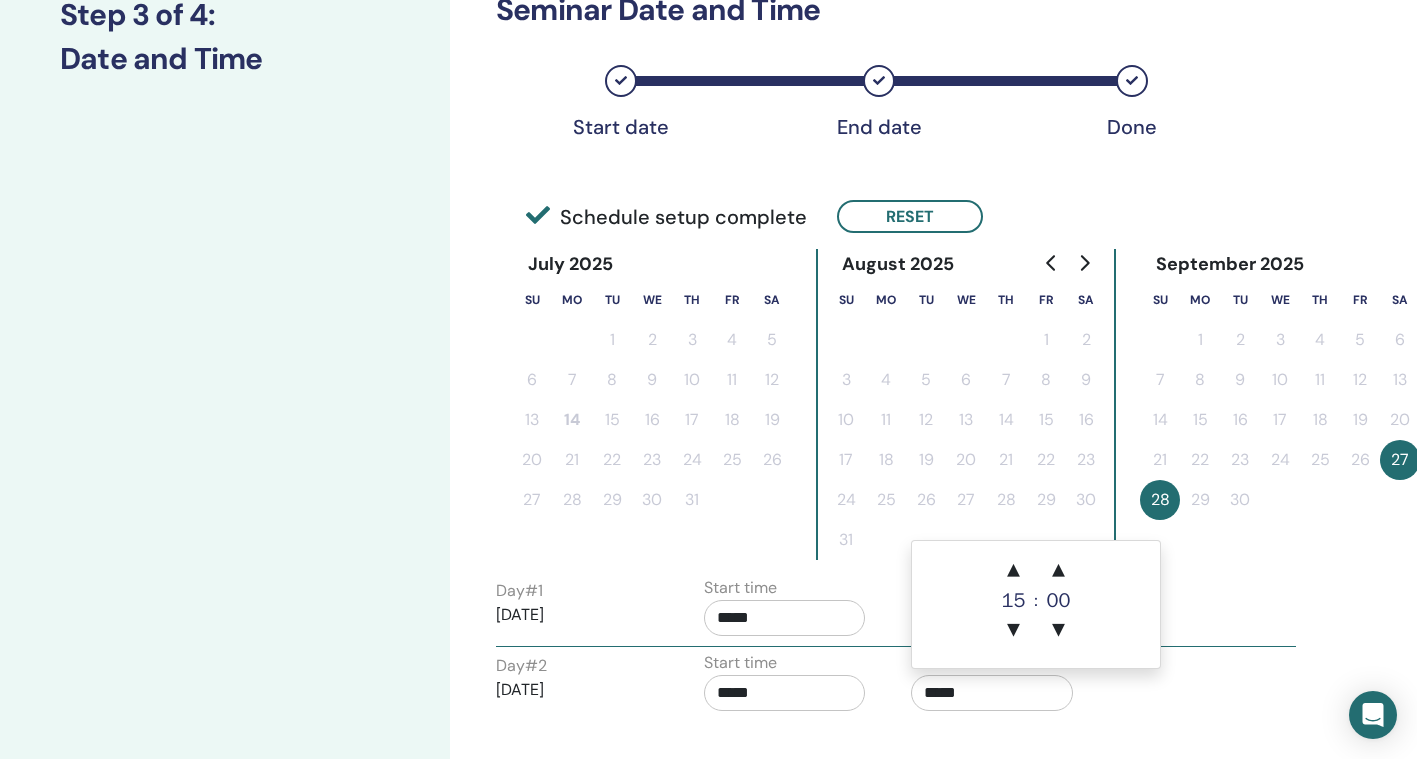 click on "*****" at bounding box center (992, 693) 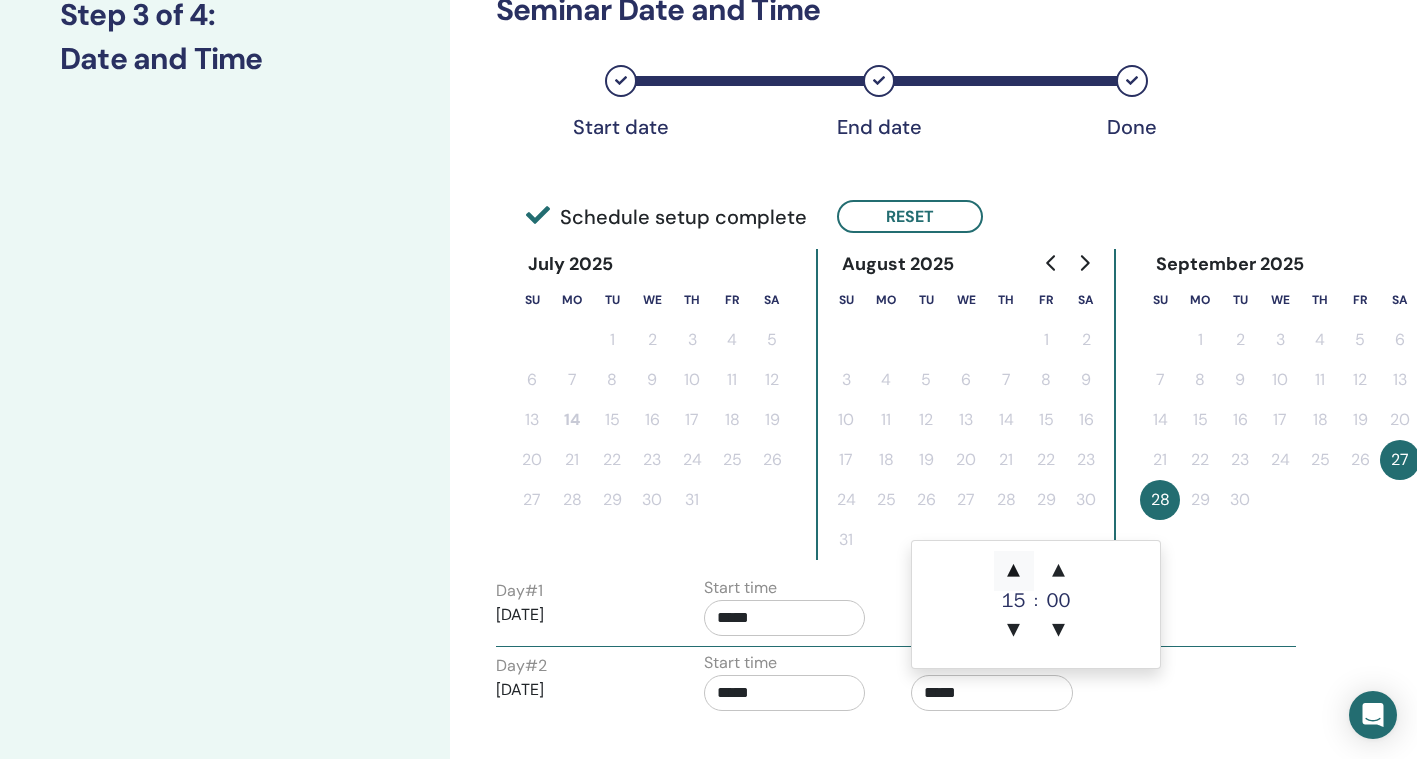 click on "▲" at bounding box center (1014, 571) 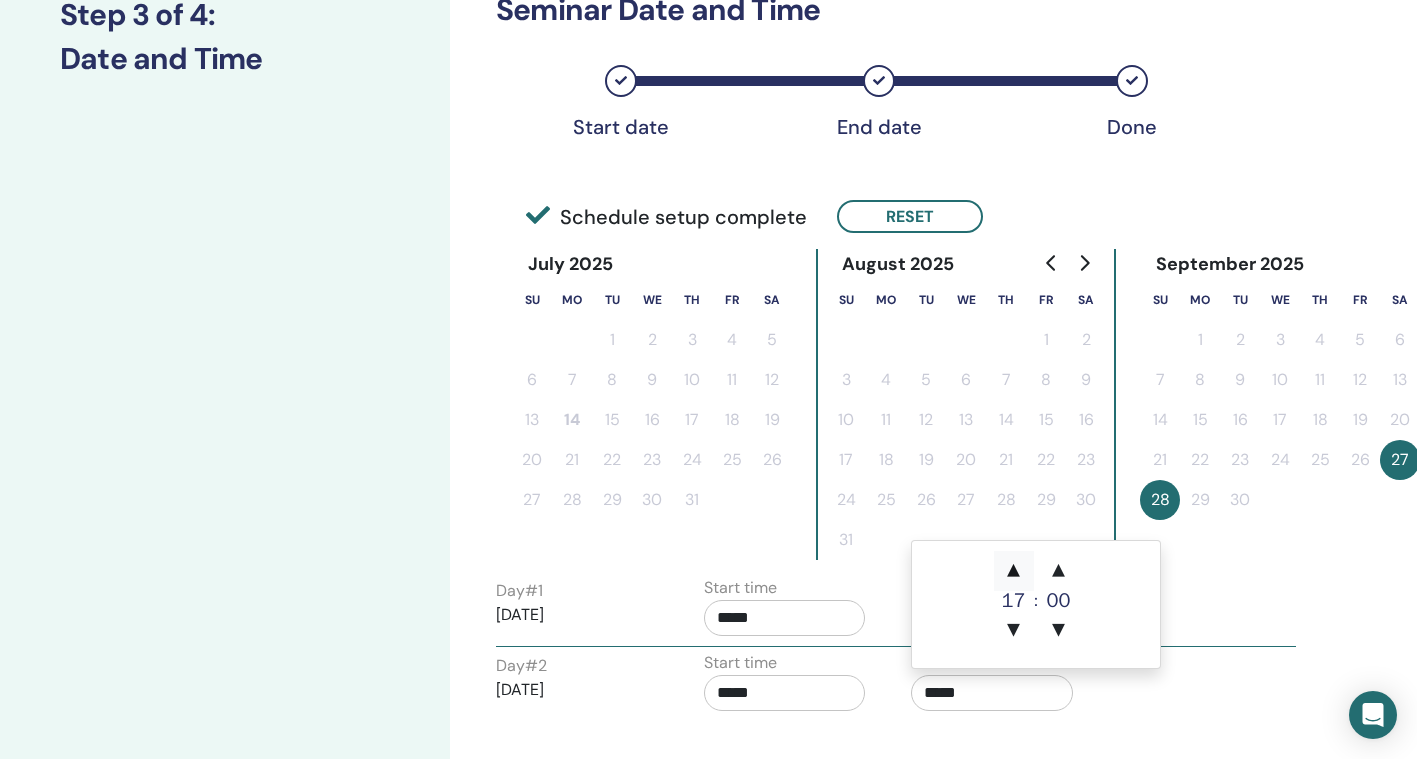 click on "▲" at bounding box center [1014, 571] 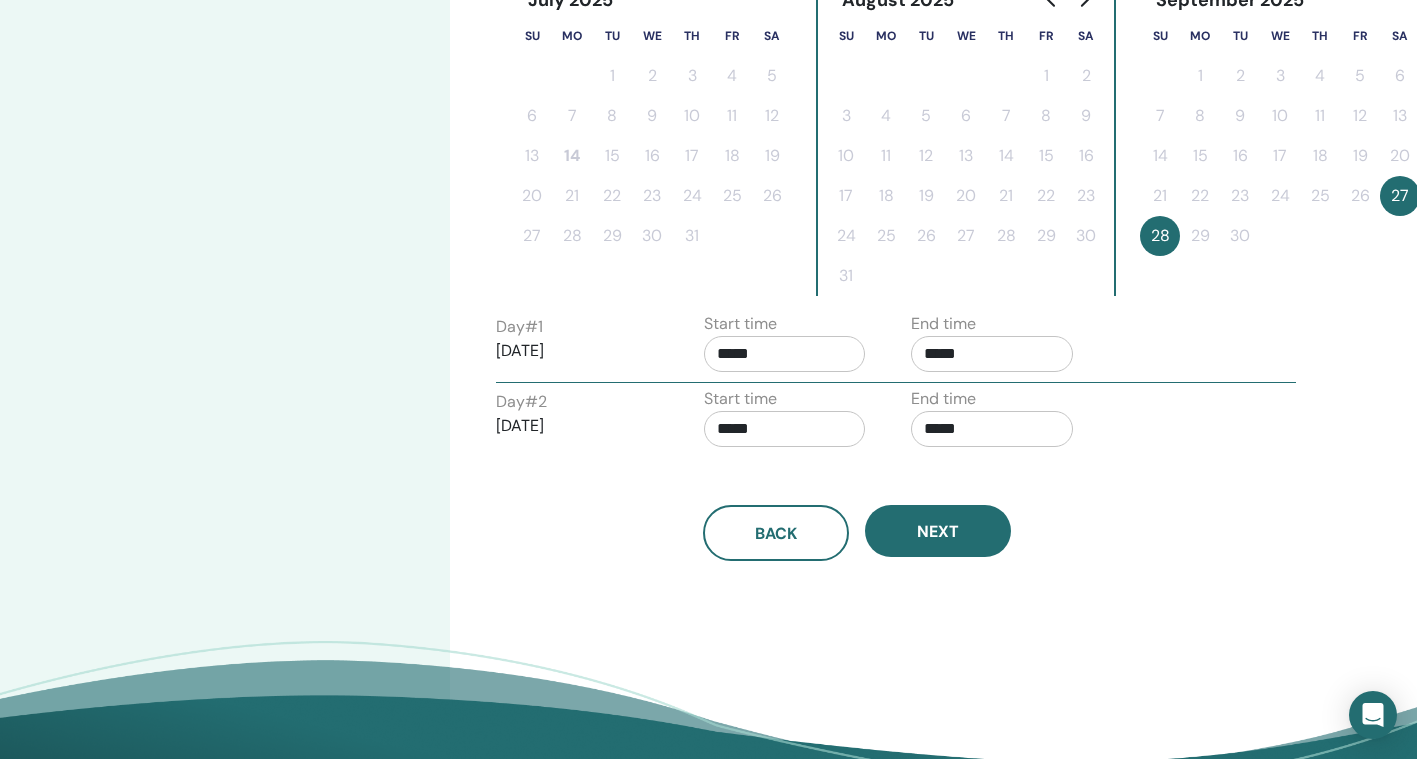 scroll, scrollTop: 579, scrollLeft: 0, axis: vertical 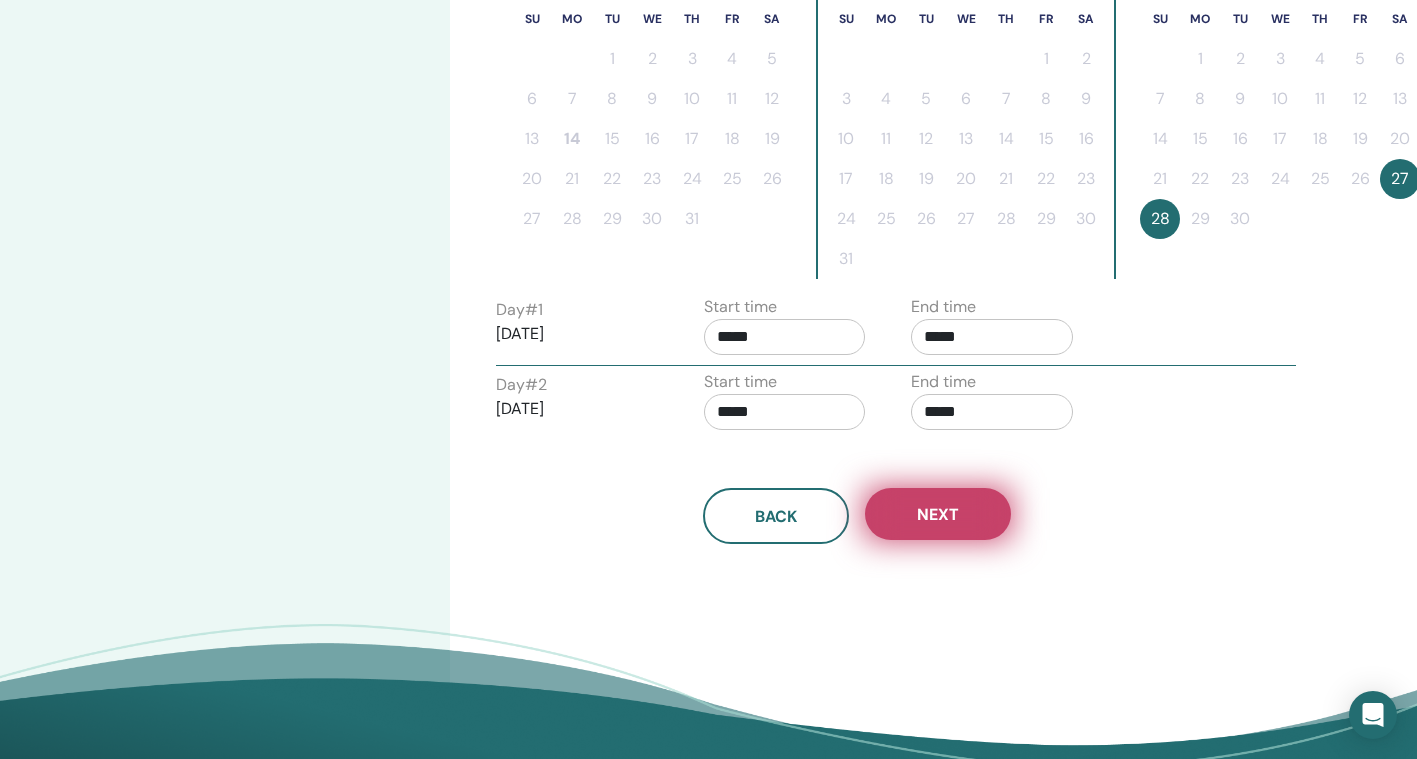 click on "Next" at bounding box center [938, 514] 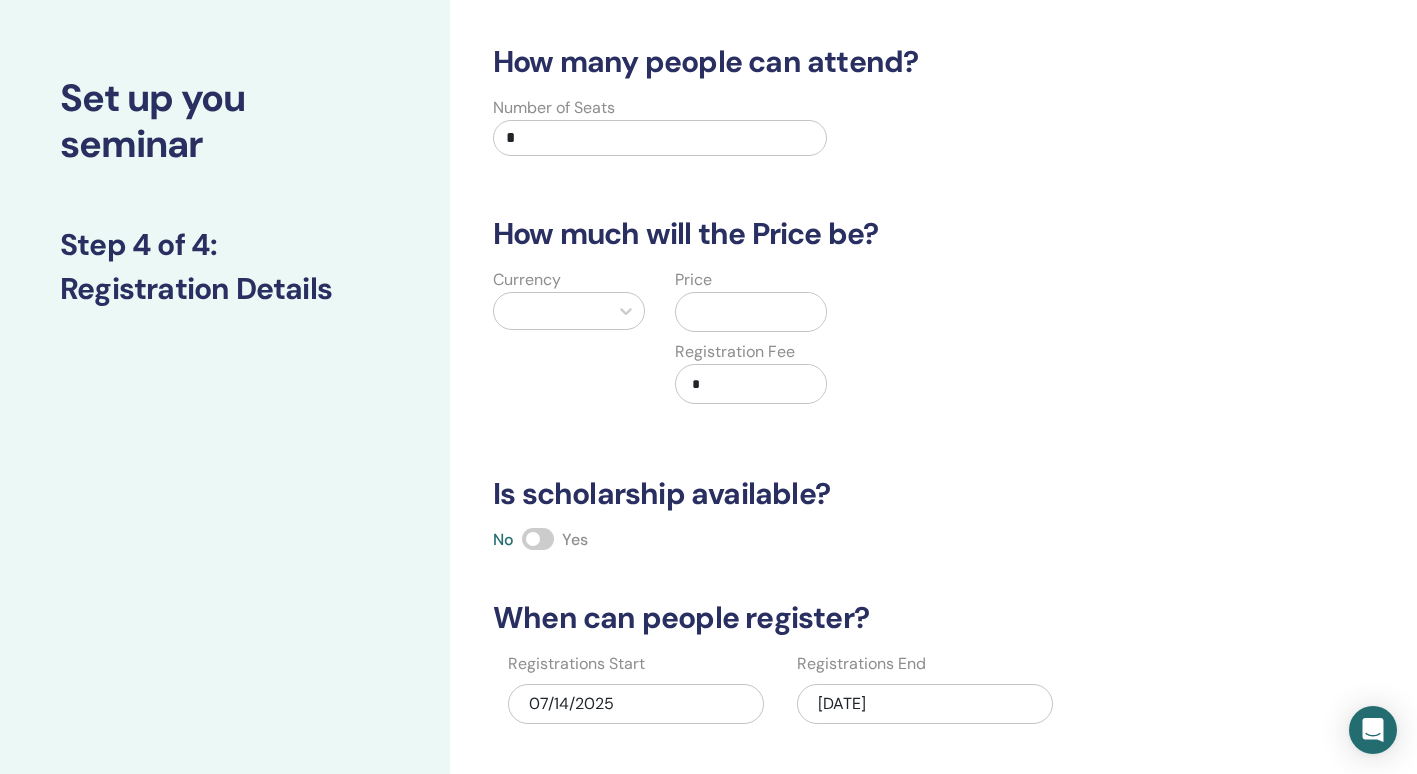 scroll, scrollTop: 0, scrollLeft: 0, axis: both 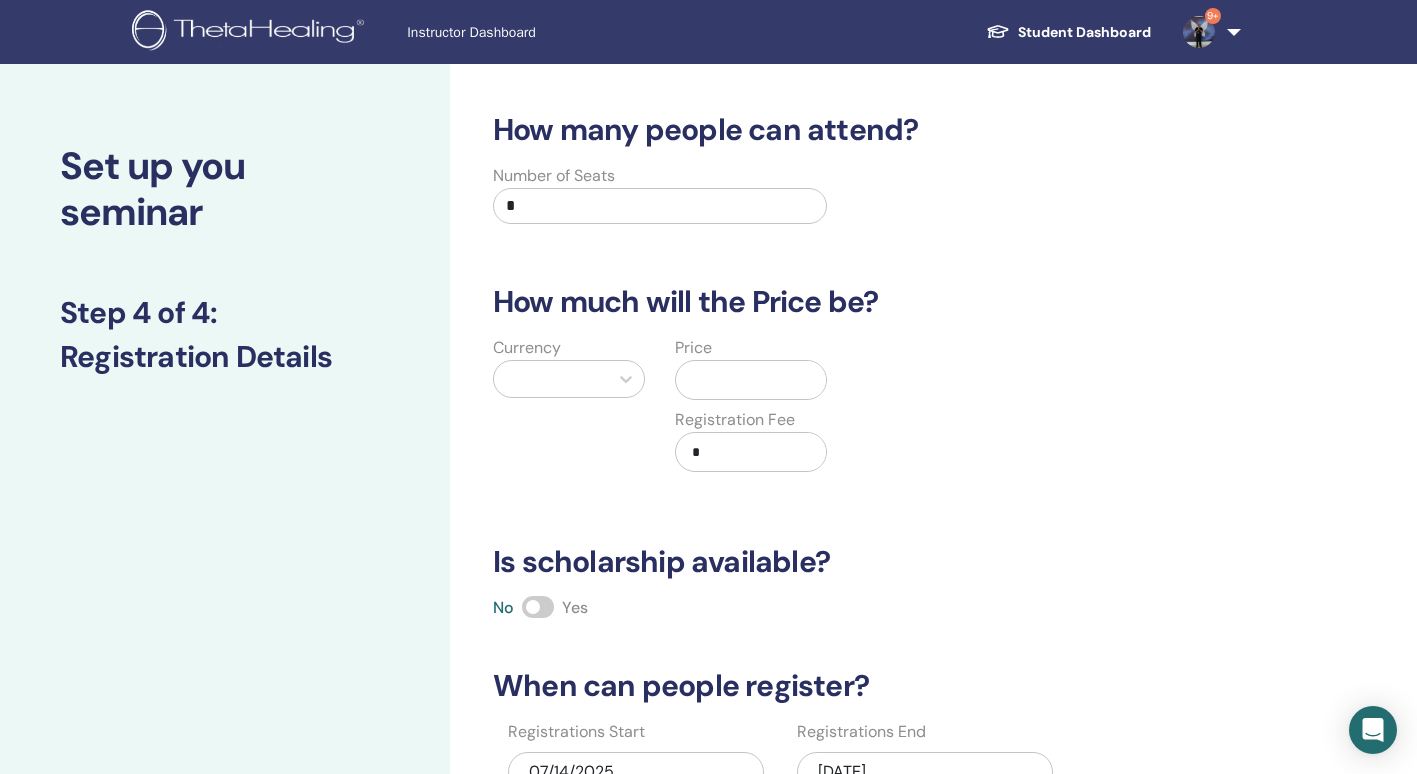 drag, startPoint x: 529, startPoint y: 202, endPoint x: 446, endPoint y: 197, distance: 83.15047 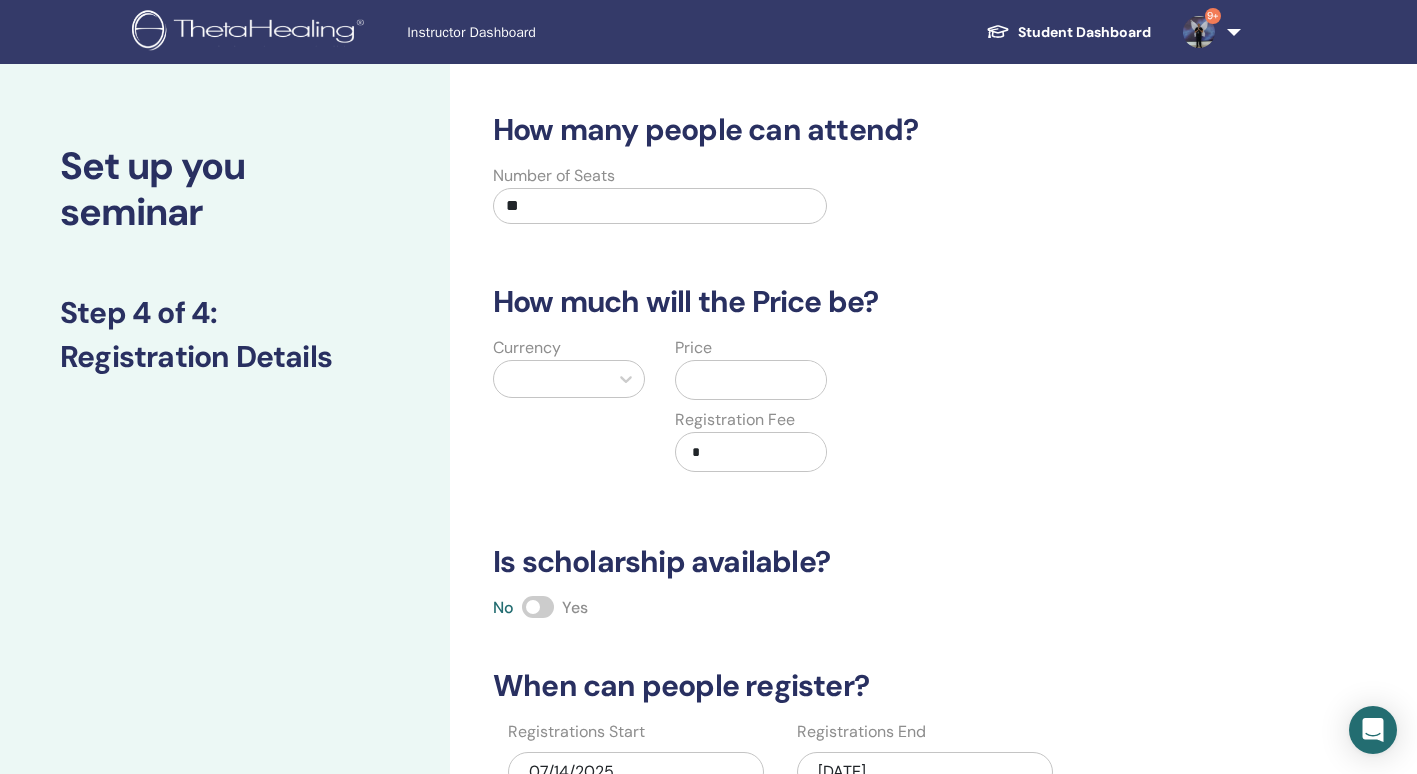 type on "**" 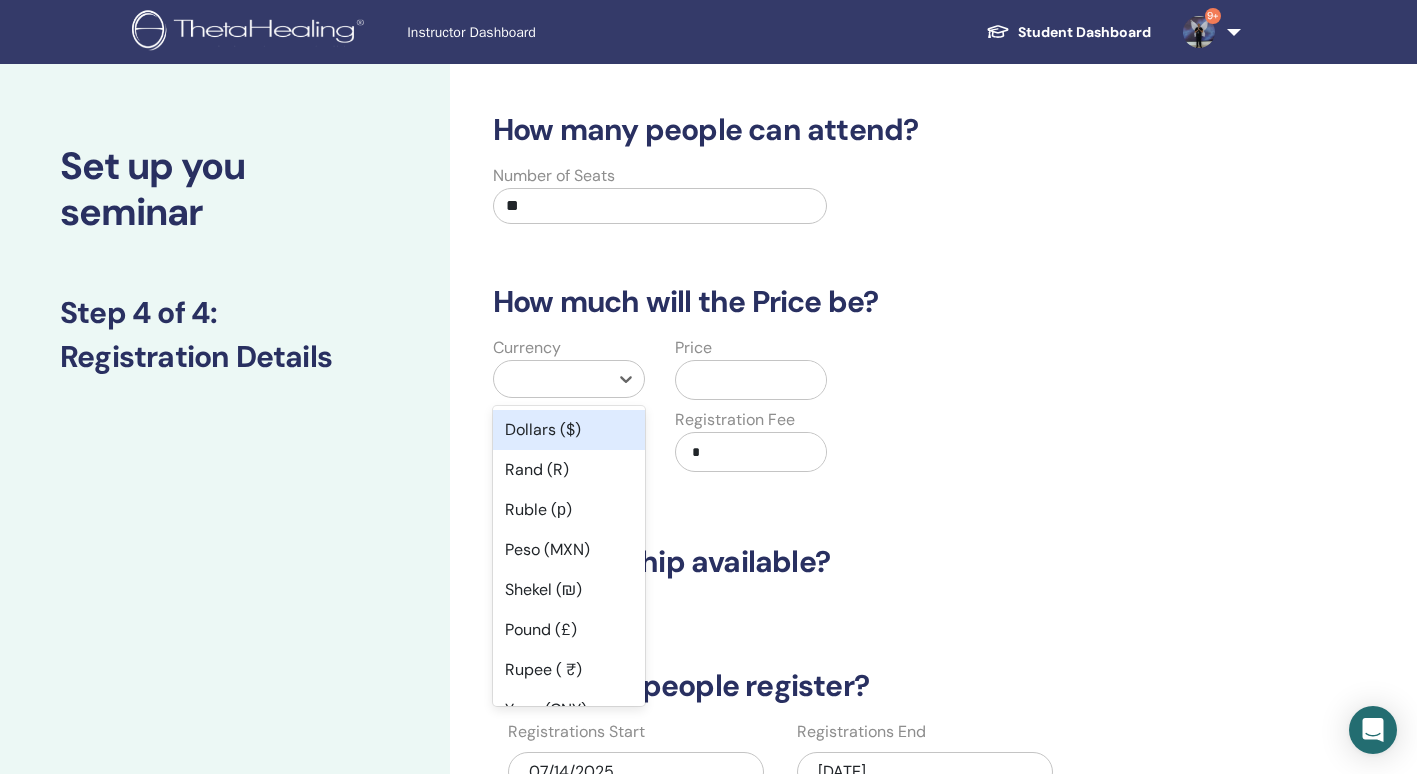 click at bounding box center (551, 379) 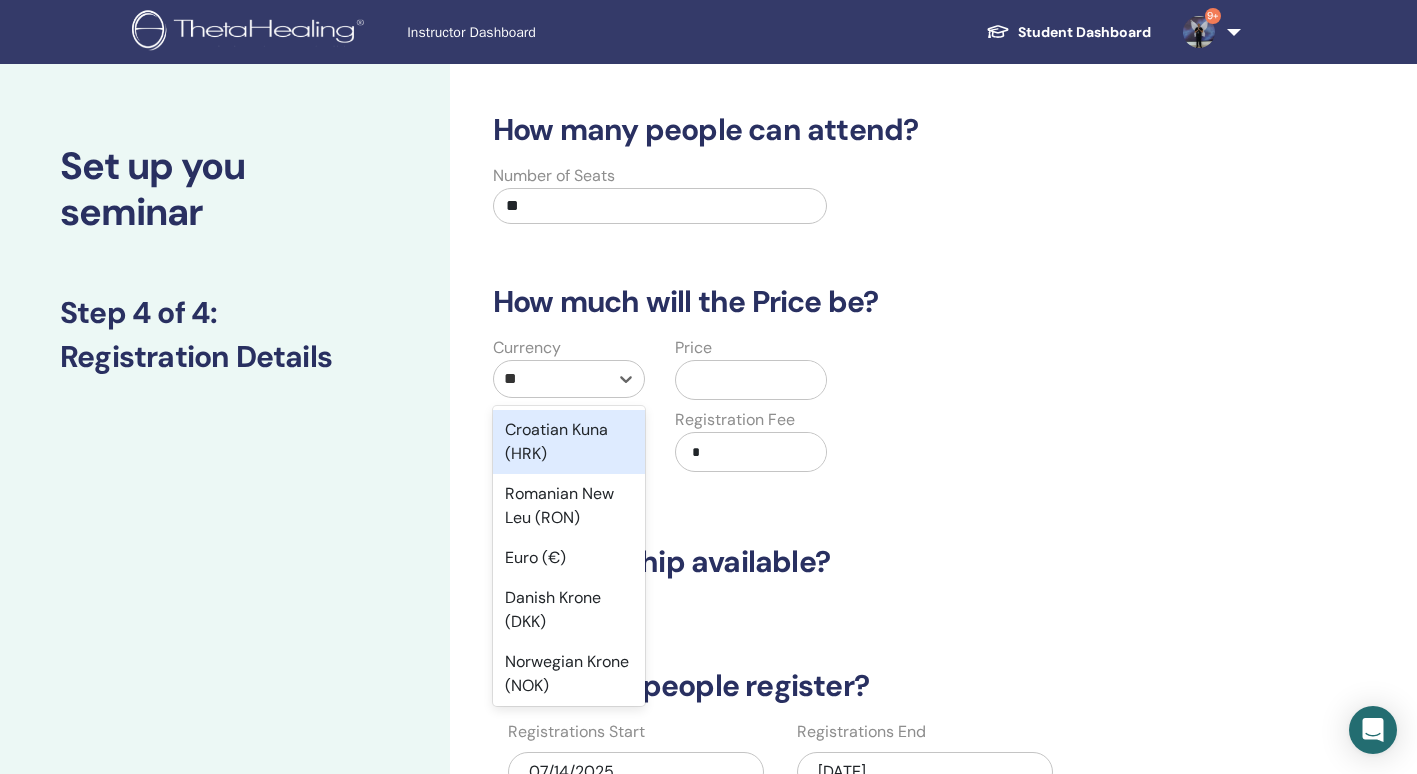 type on "***" 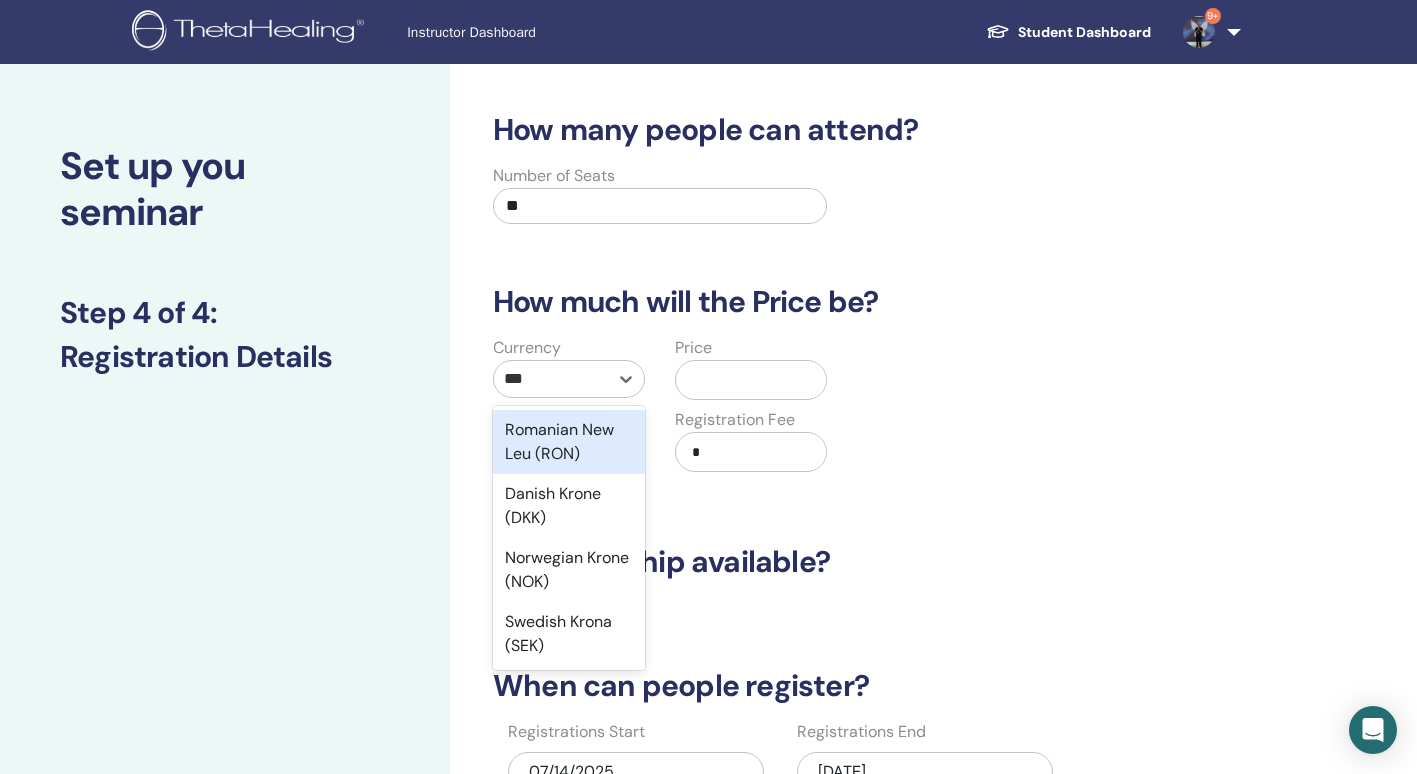 click on "Romanian New Leu (RON)" at bounding box center [569, 442] 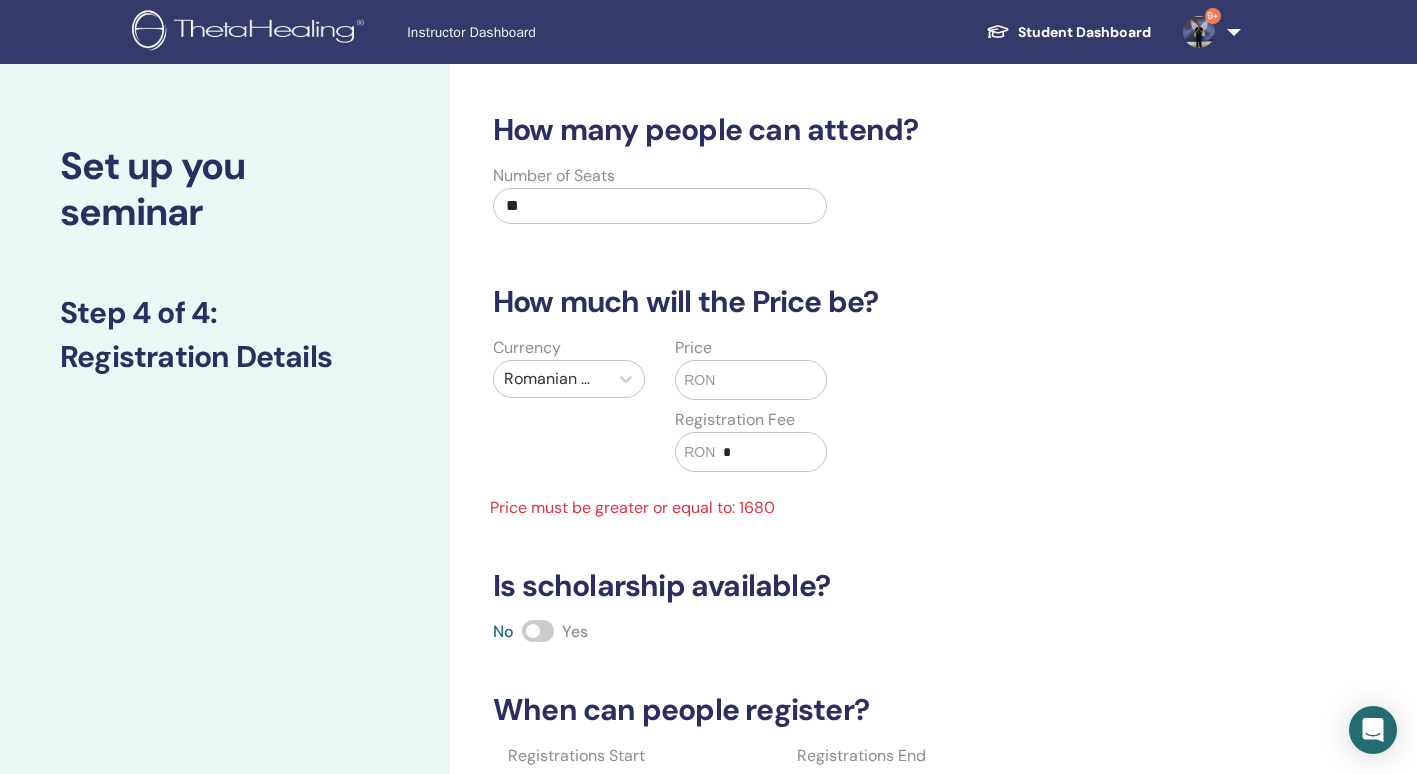 click at bounding box center [770, 380] 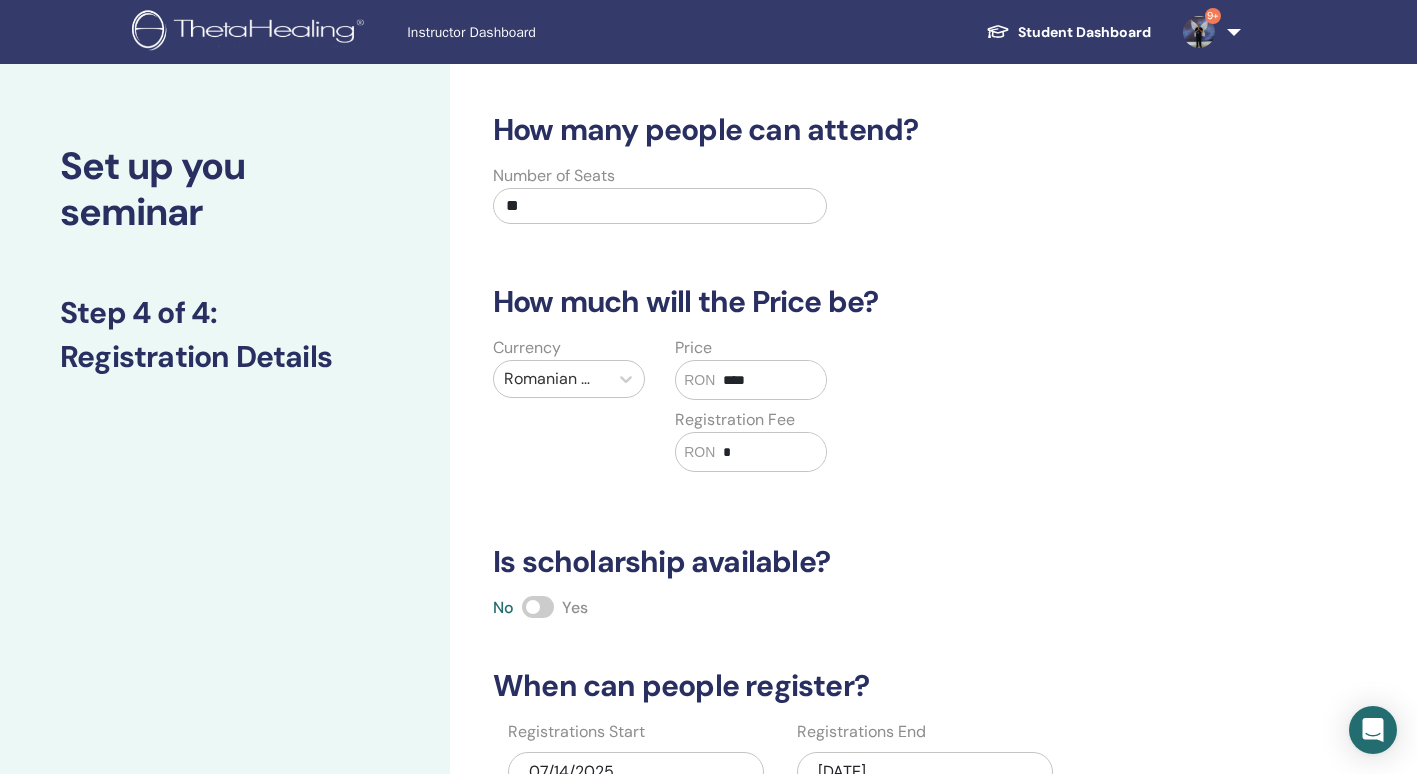 type on "****" 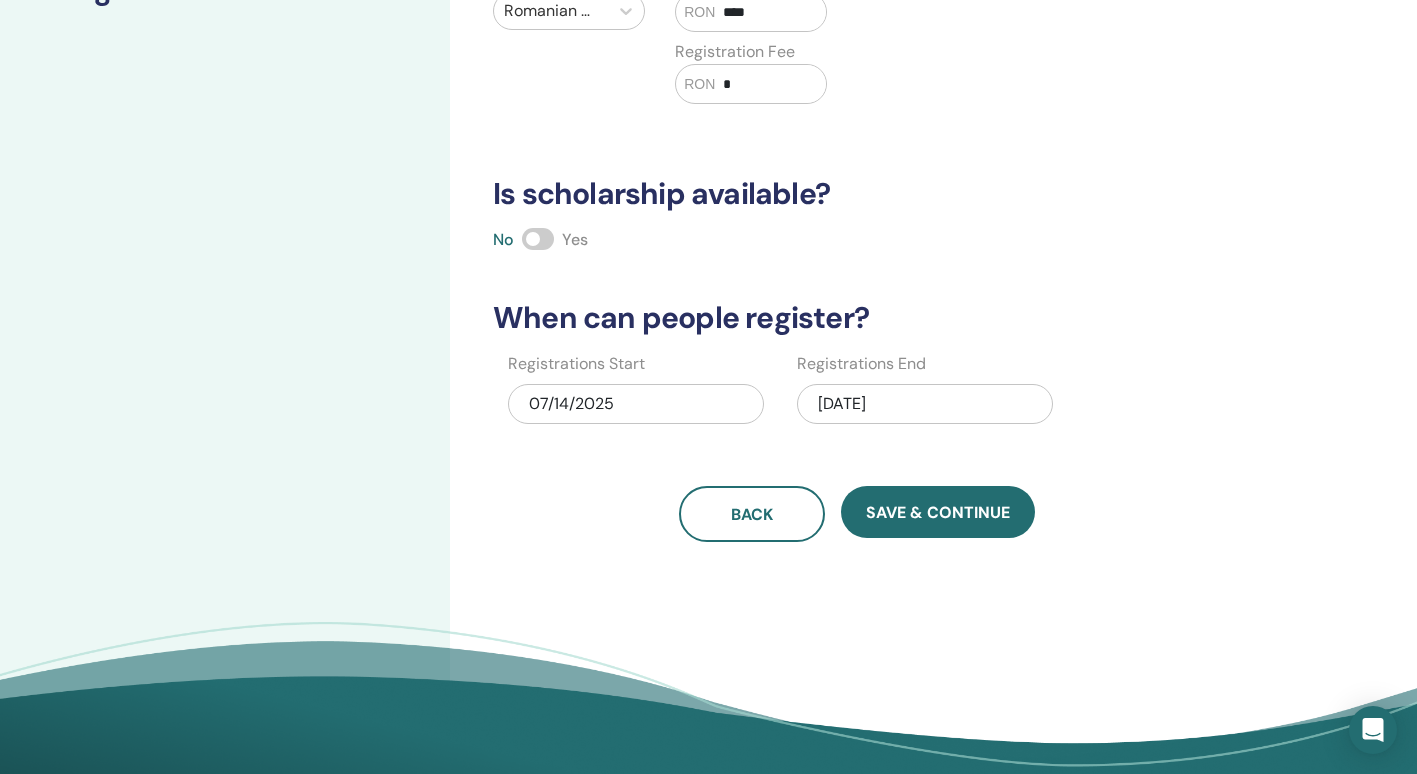scroll, scrollTop: 392, scrollLeft: 0, axis: vertical 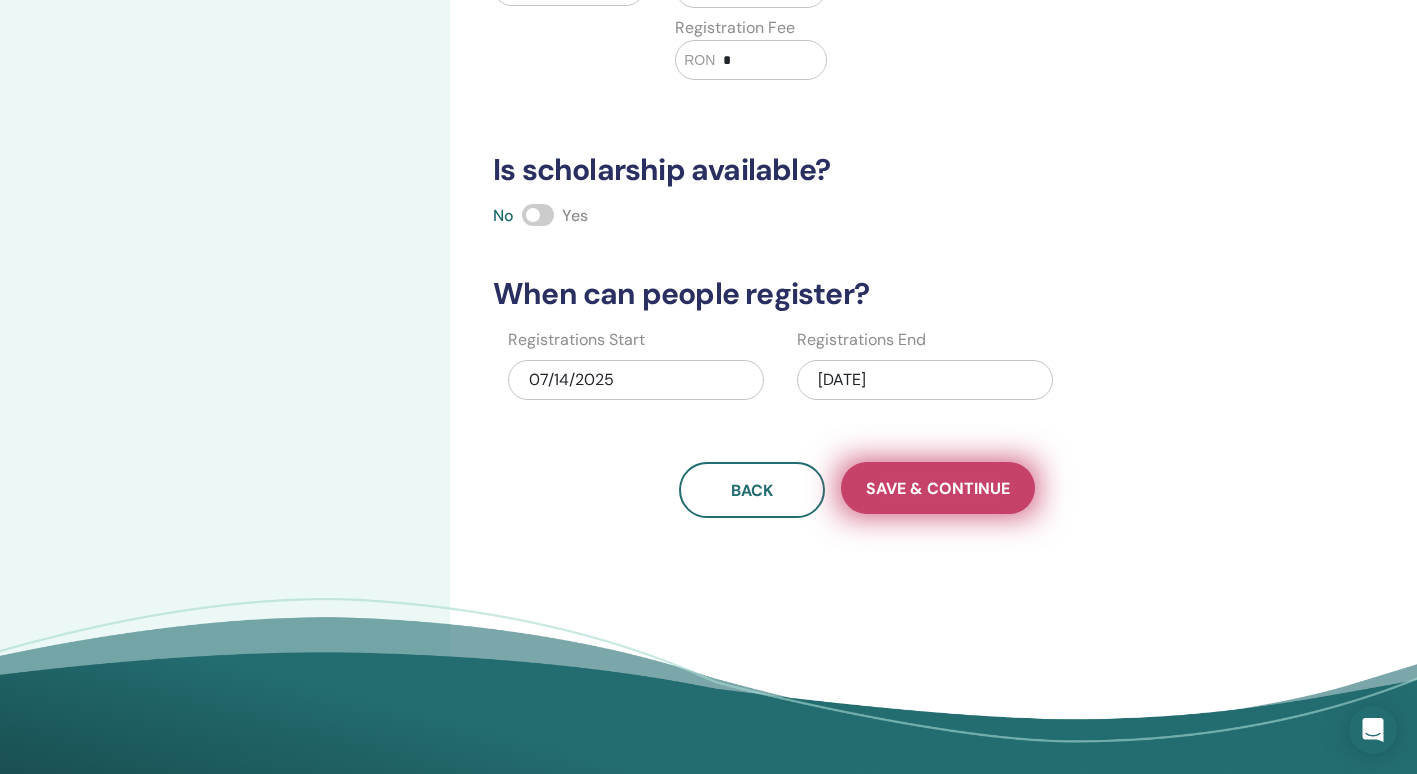 click on "Save & Continue" at bounding box center (938, 488) 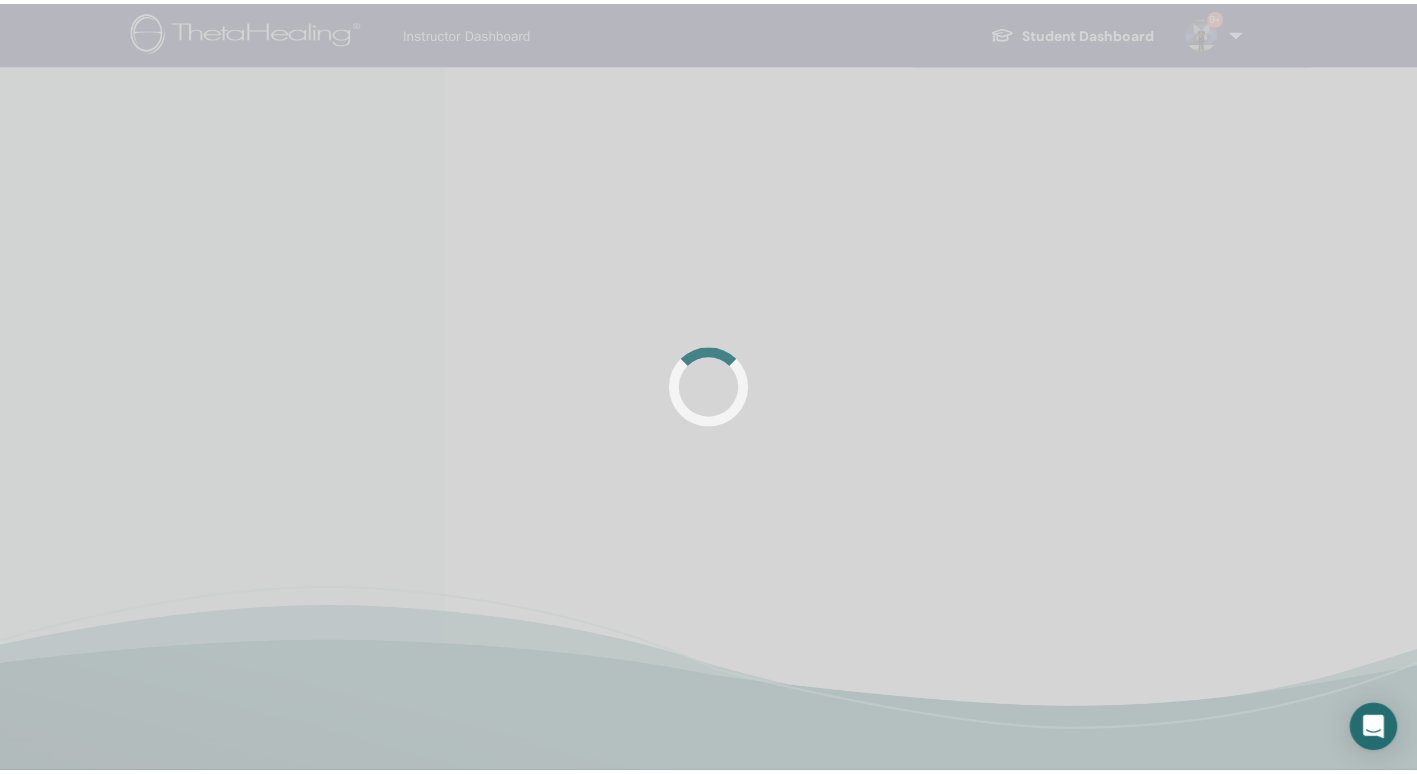 scroll, scrollTop: 0, scrollLeft: 0, axis: both 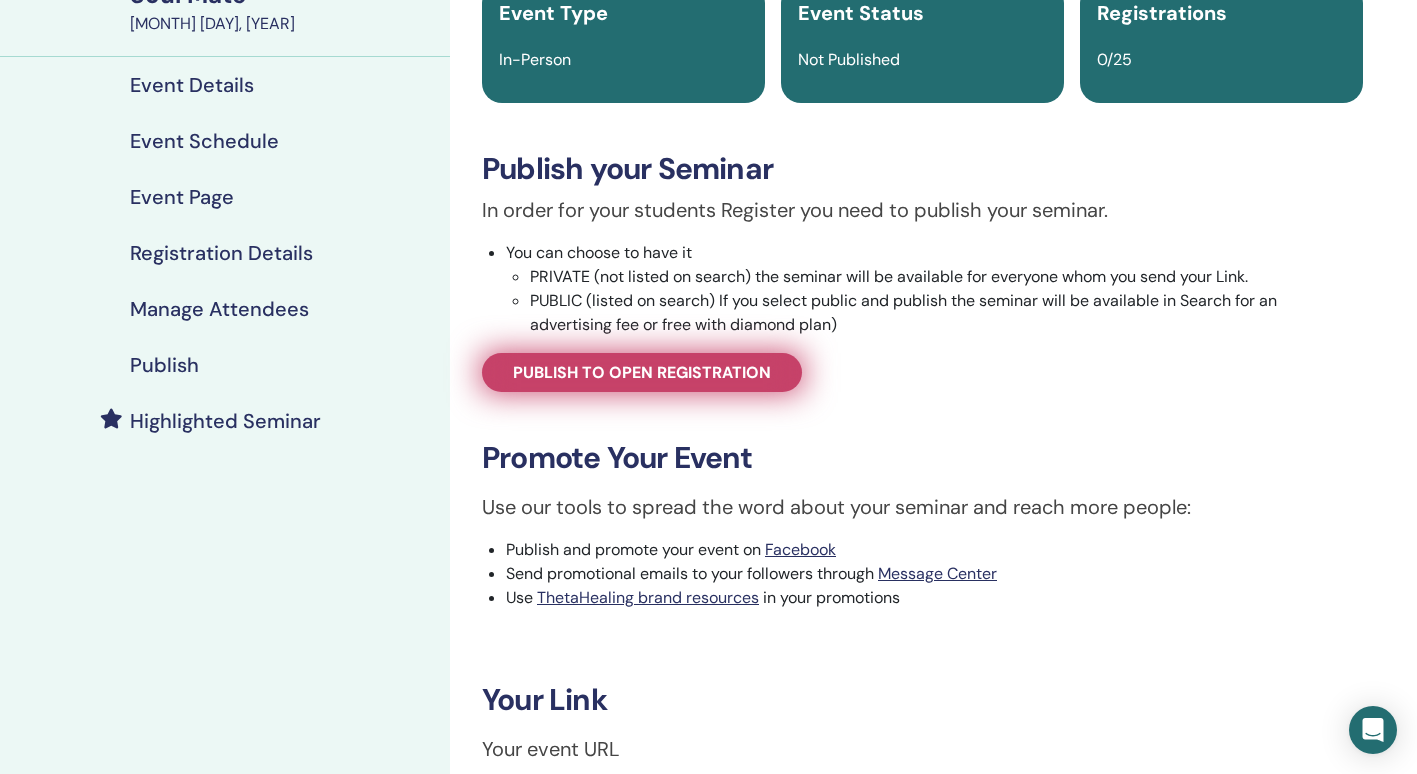click on "Publish to open registration" at bounding box center [642, 372] 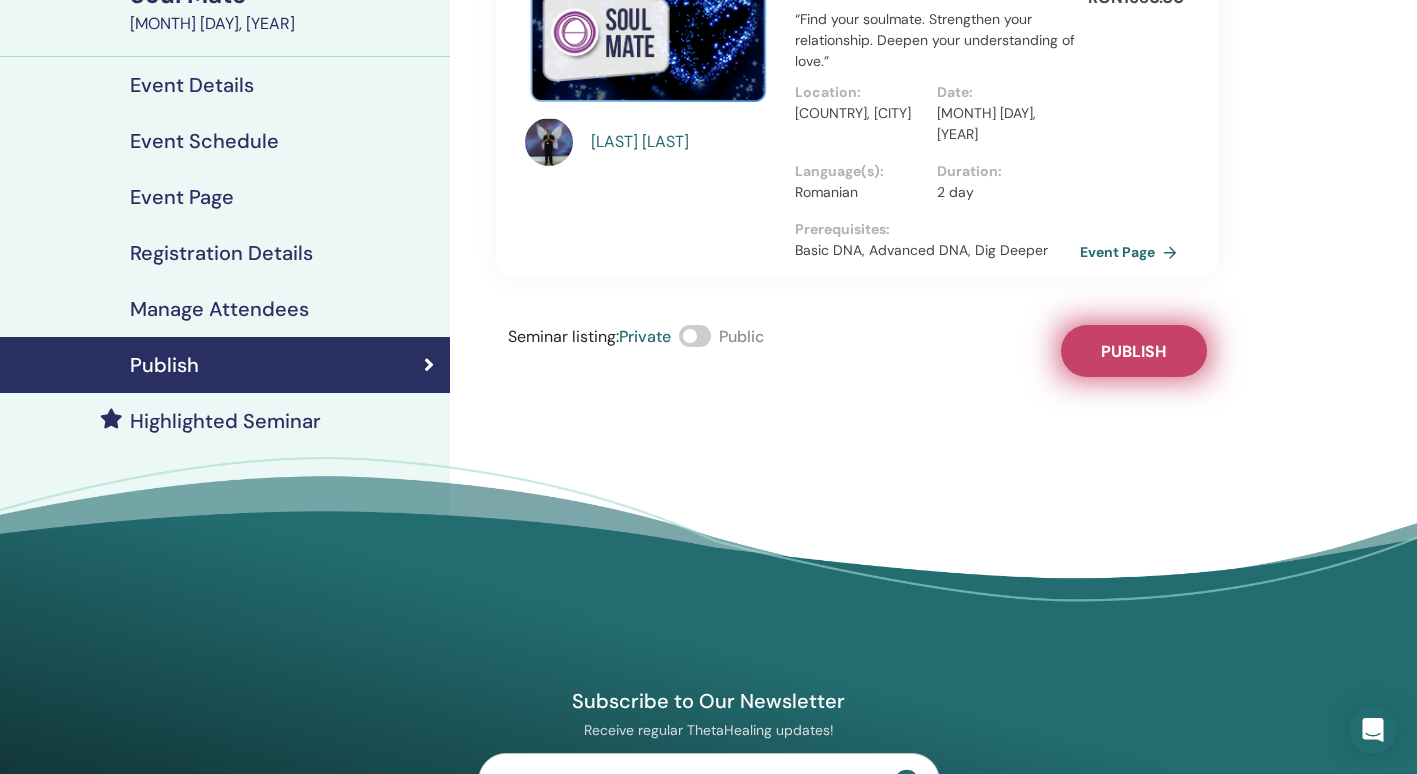 click on "Publish" at bounding box center [1133, 351] 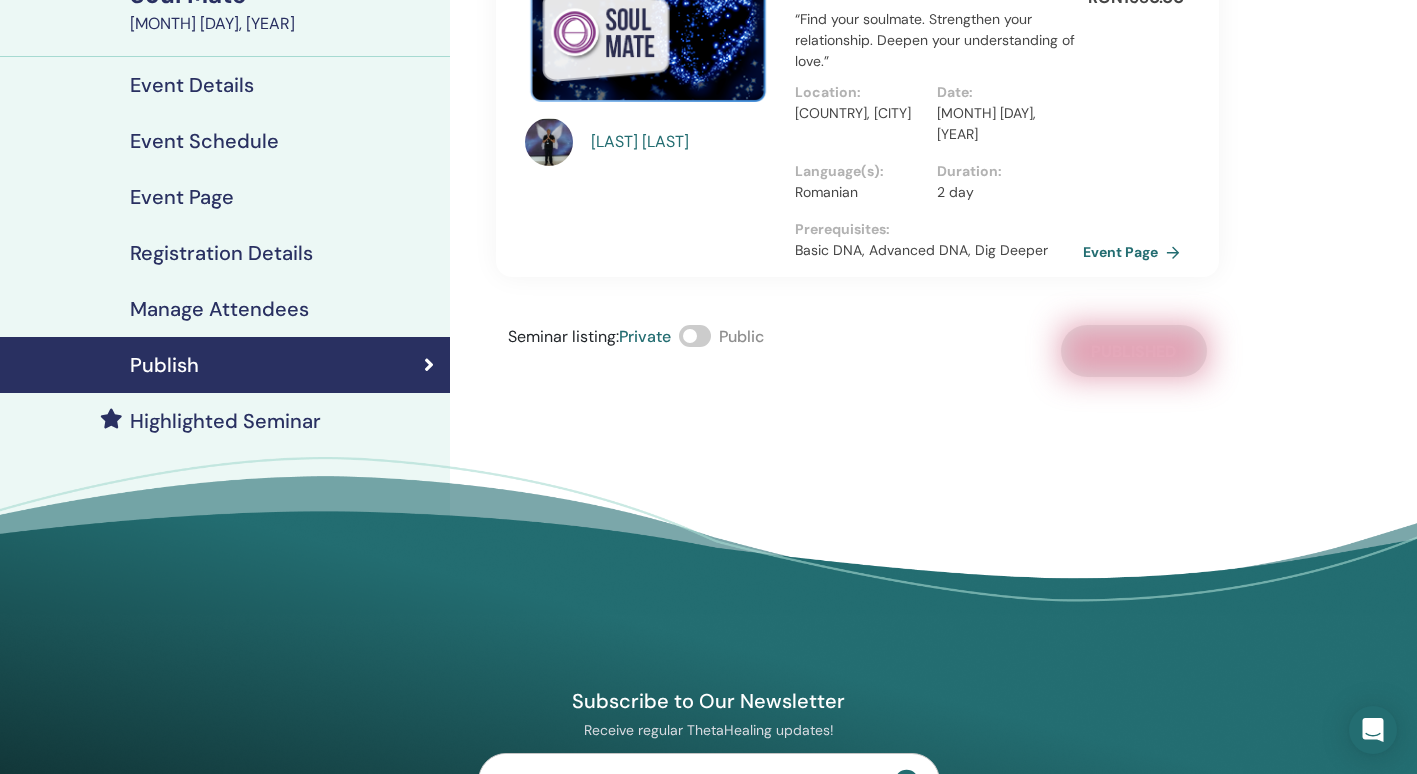 click on "Event Page" at bounding box center [1135, 252] 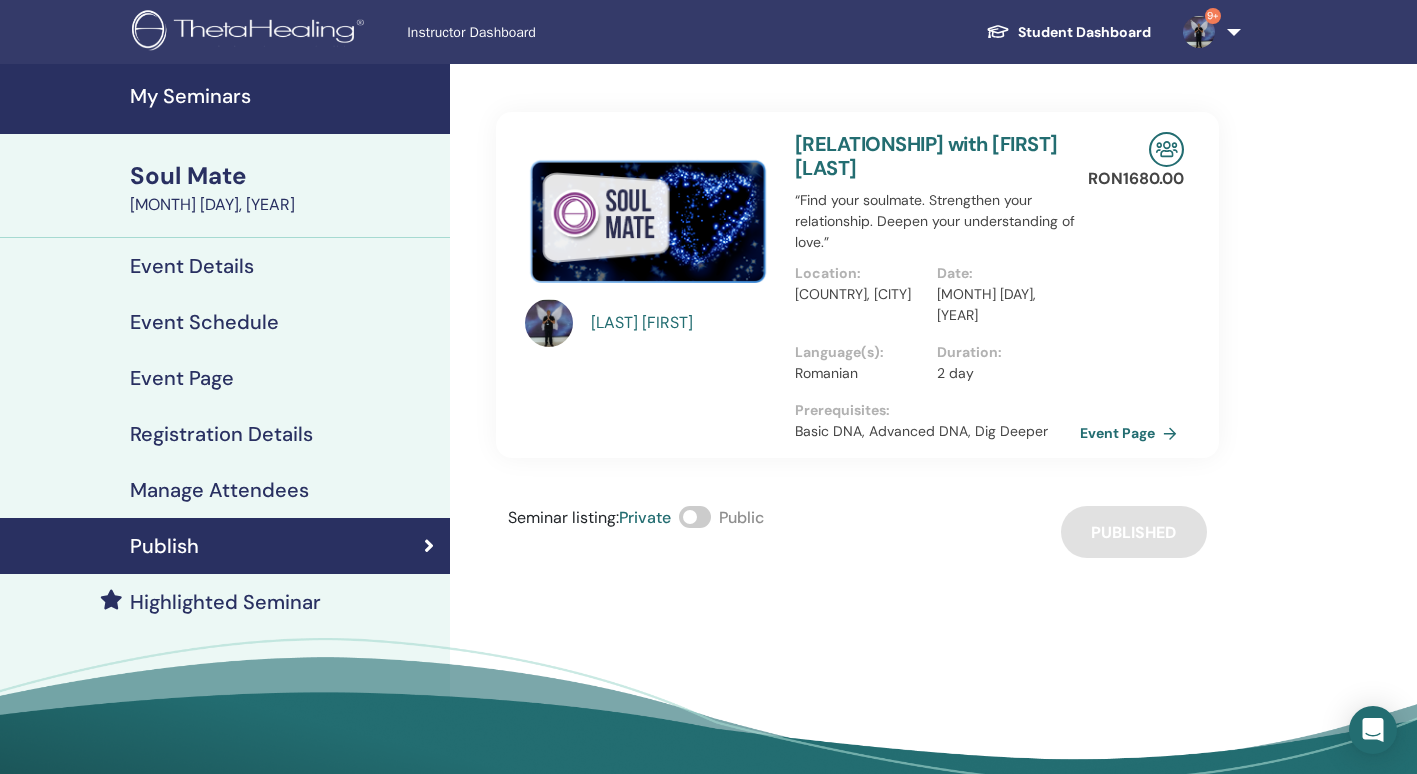 scroll, scrollTop: 181, scrollLeft: 0, axis: vertical 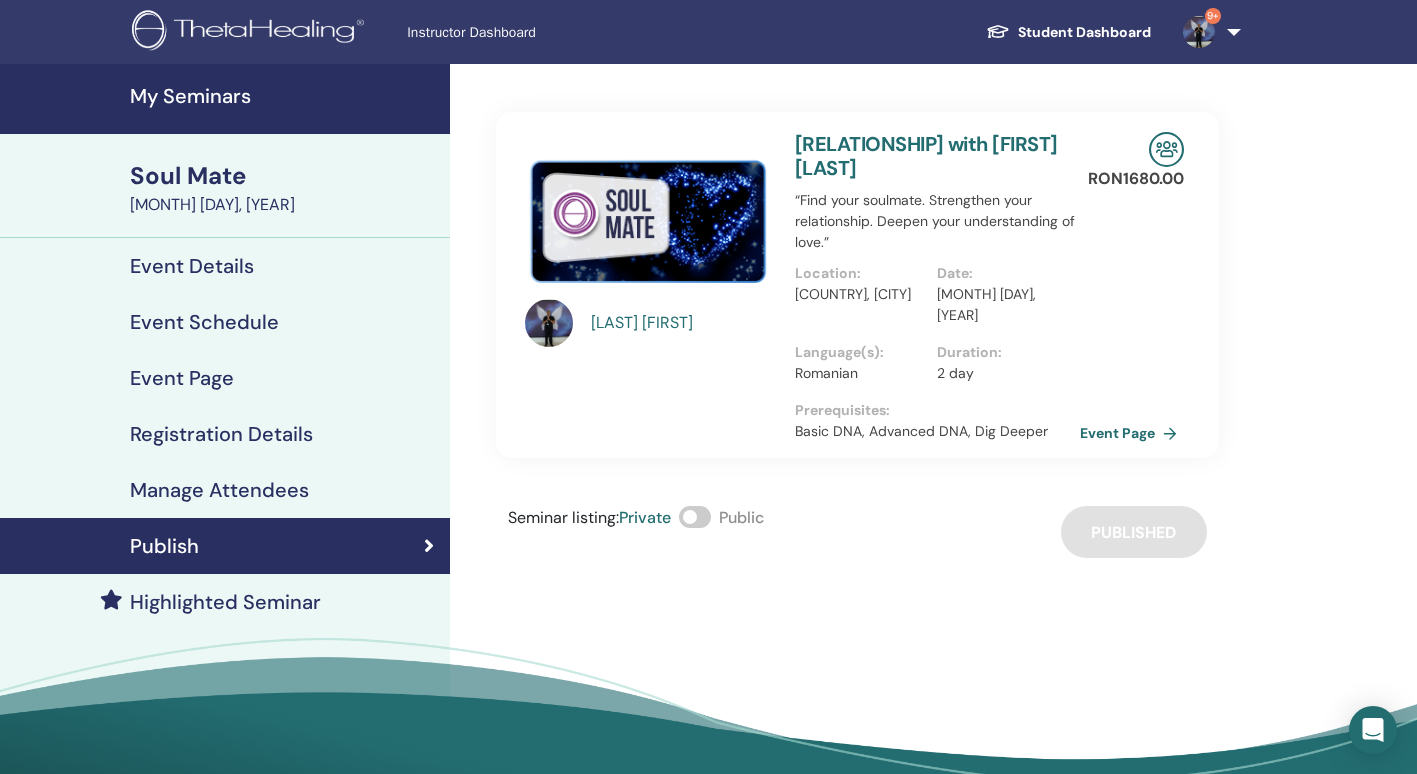 click on "My Seminars" at bounding box center [284, 96] 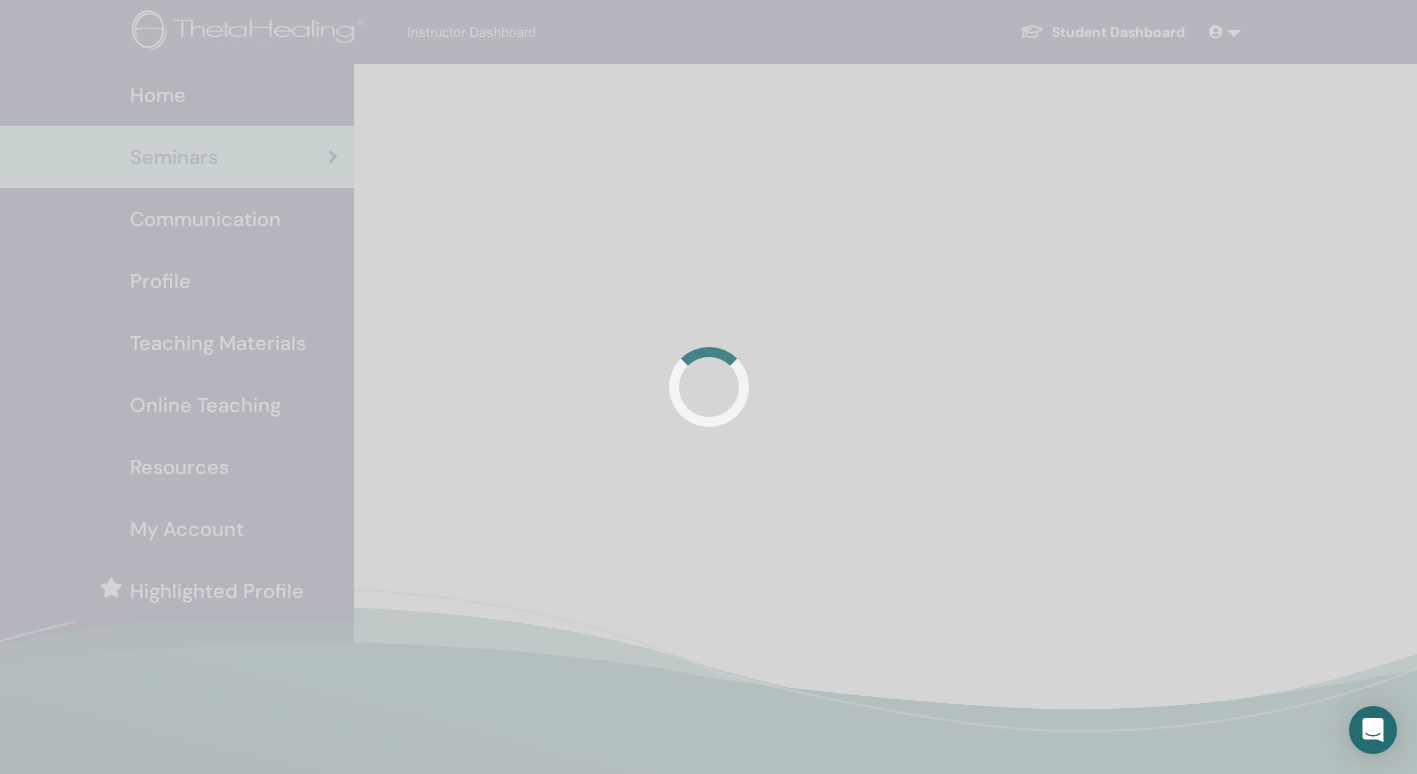 scroll, scrollTop: 0, scrollLeft: 0, axis: both 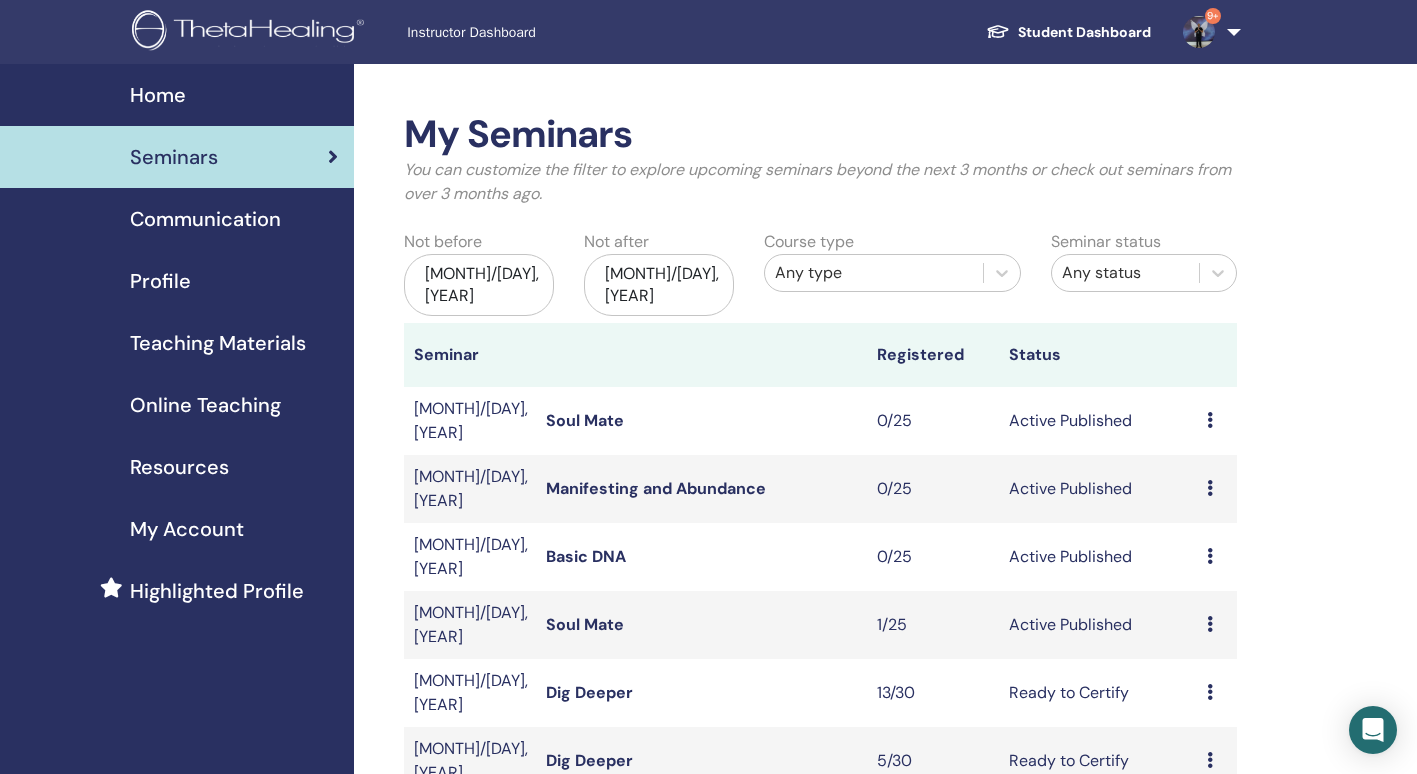click on "Dig Deeper" at bounding box center (589, 760) 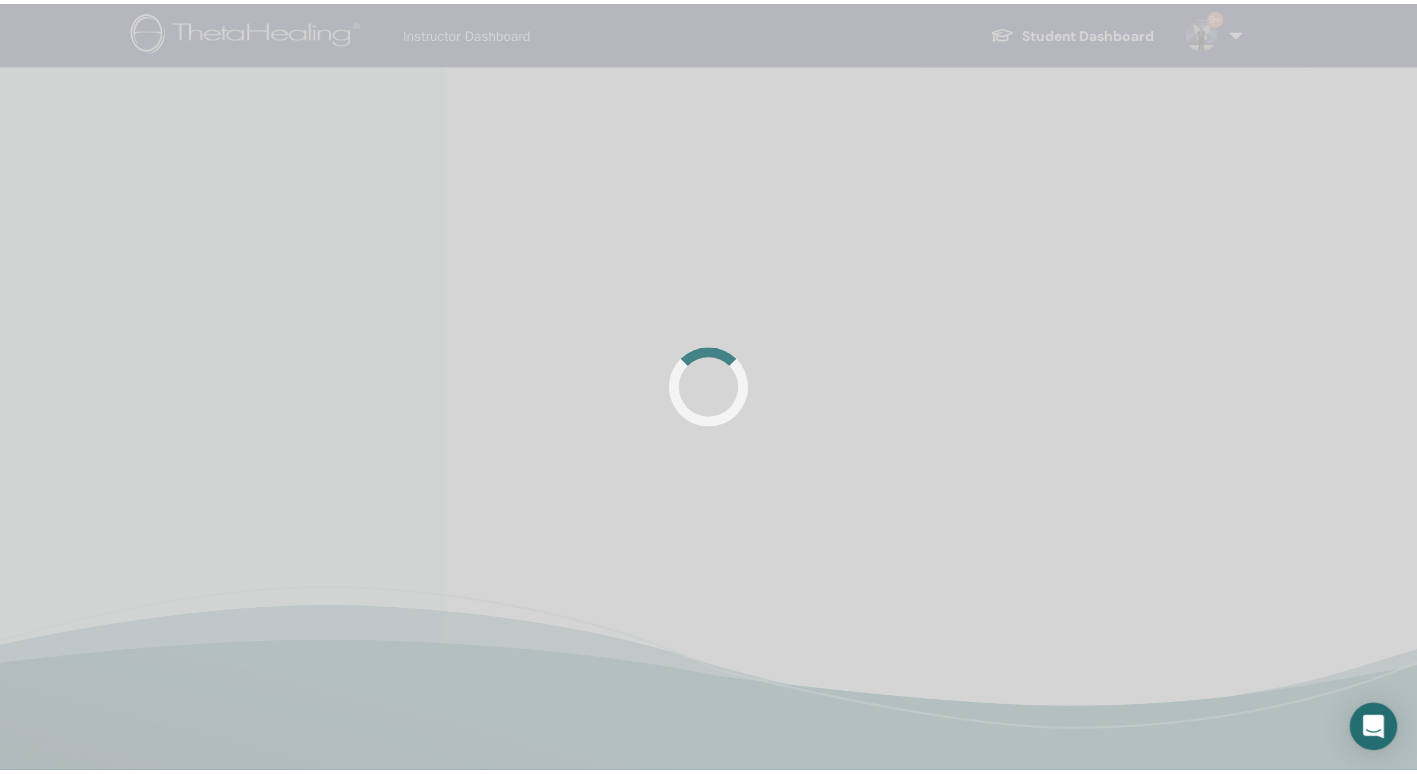 scroll, scrollTop: 0, scrollLeft: 0, axis: both 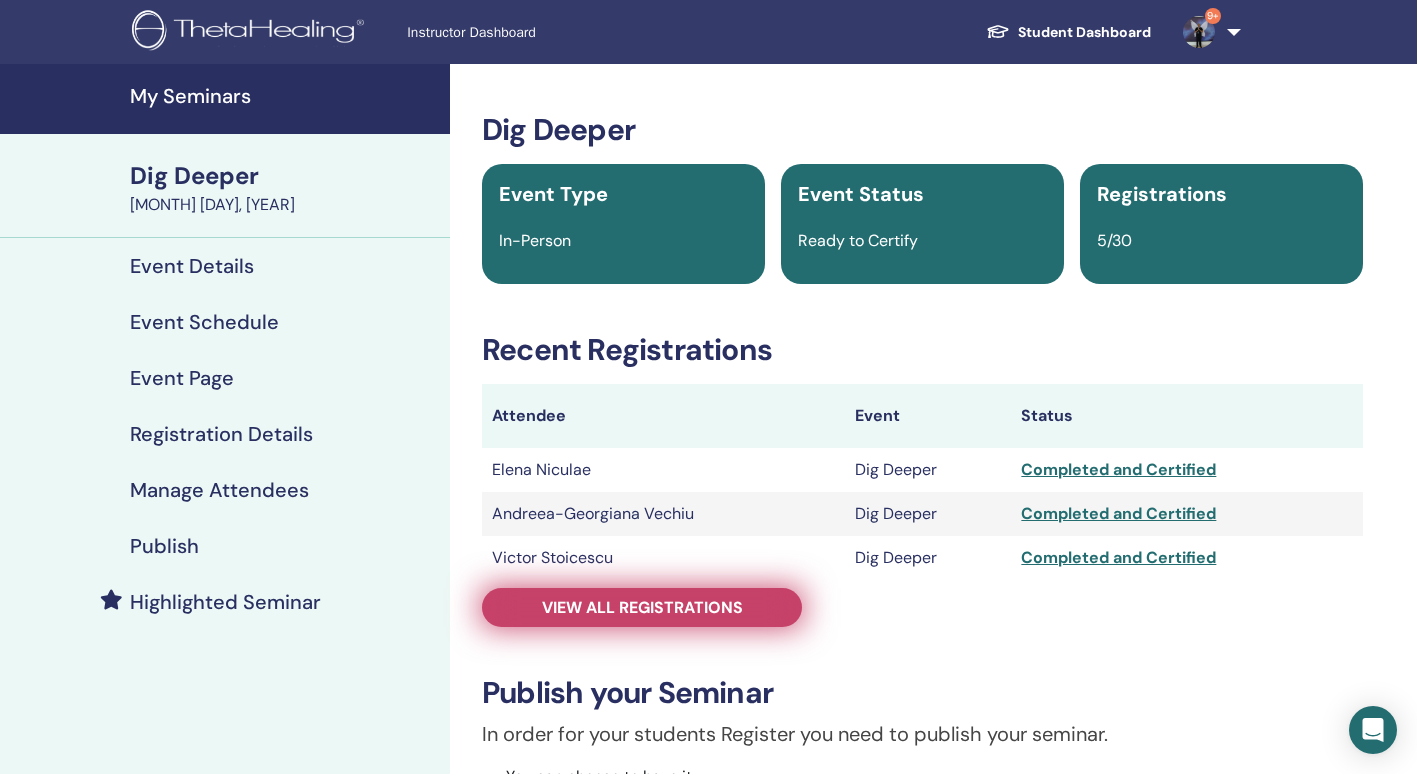click on "View all registrations" at bounding box center (642, 607) 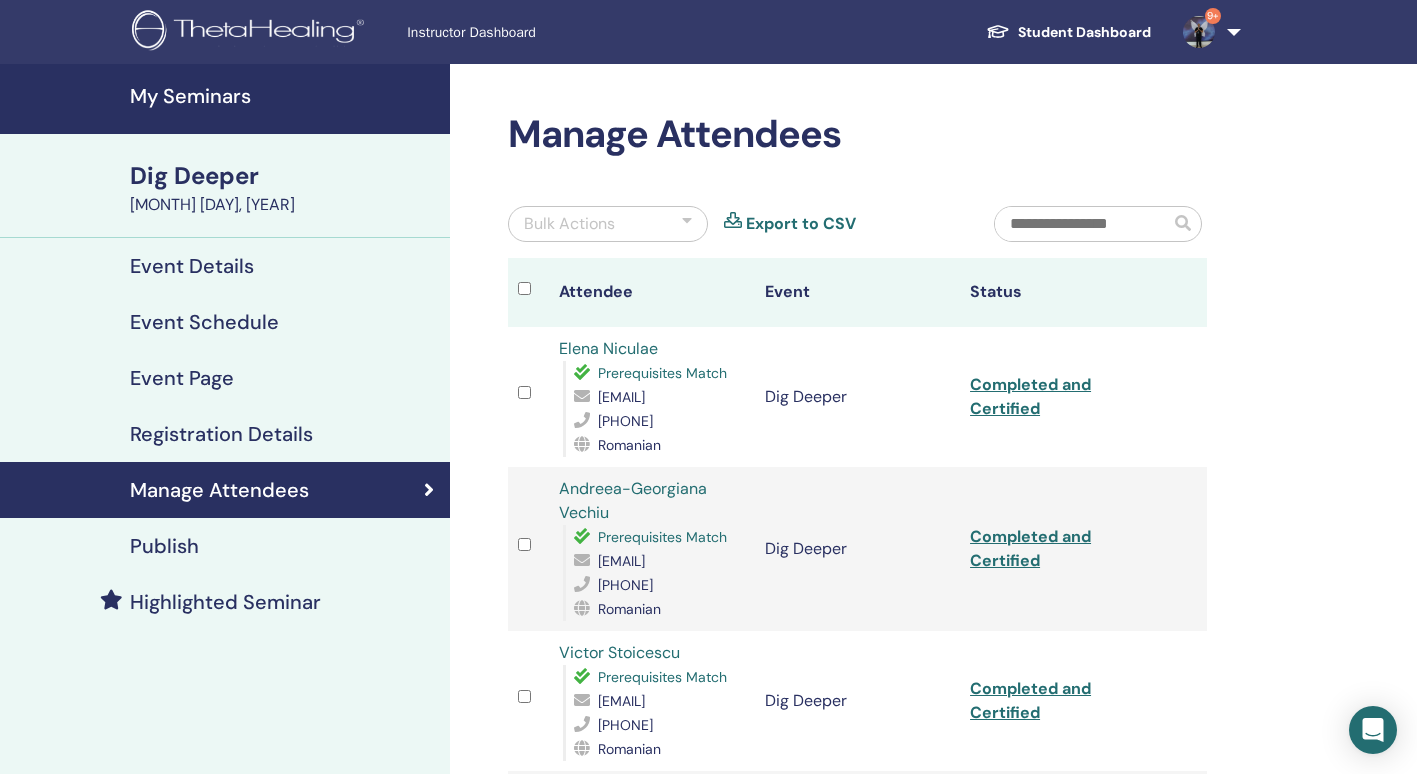 drag, startPoint x: 787, startPoint y: 425, endPoint x: 664, endPoint y: 425, distance: 123 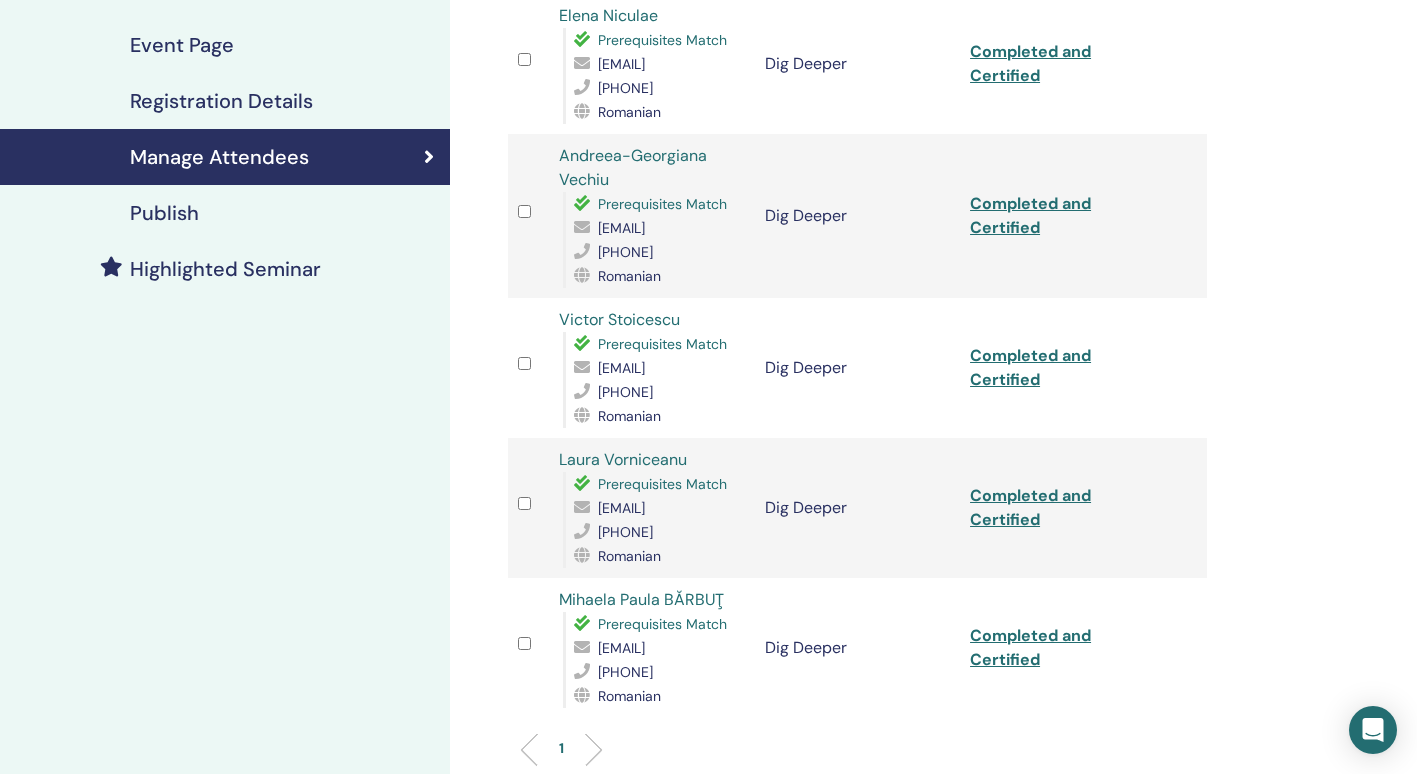 scroll, scrollTop: 340, scrollLeft: 0, axis: vertical 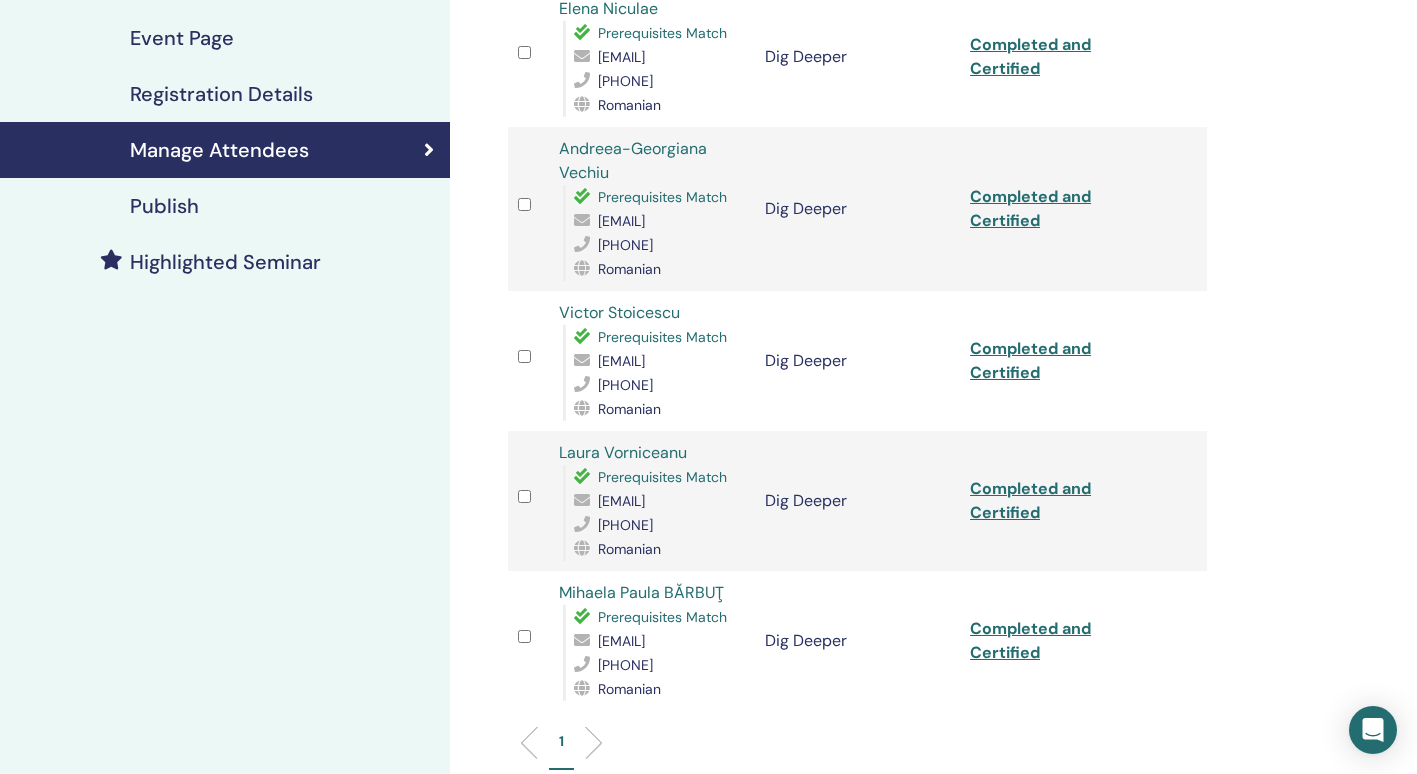 drag, startPoint x: 575, startPoint y: 434, endPoint x: 831, endPoint y: 436, distance: 256.0078 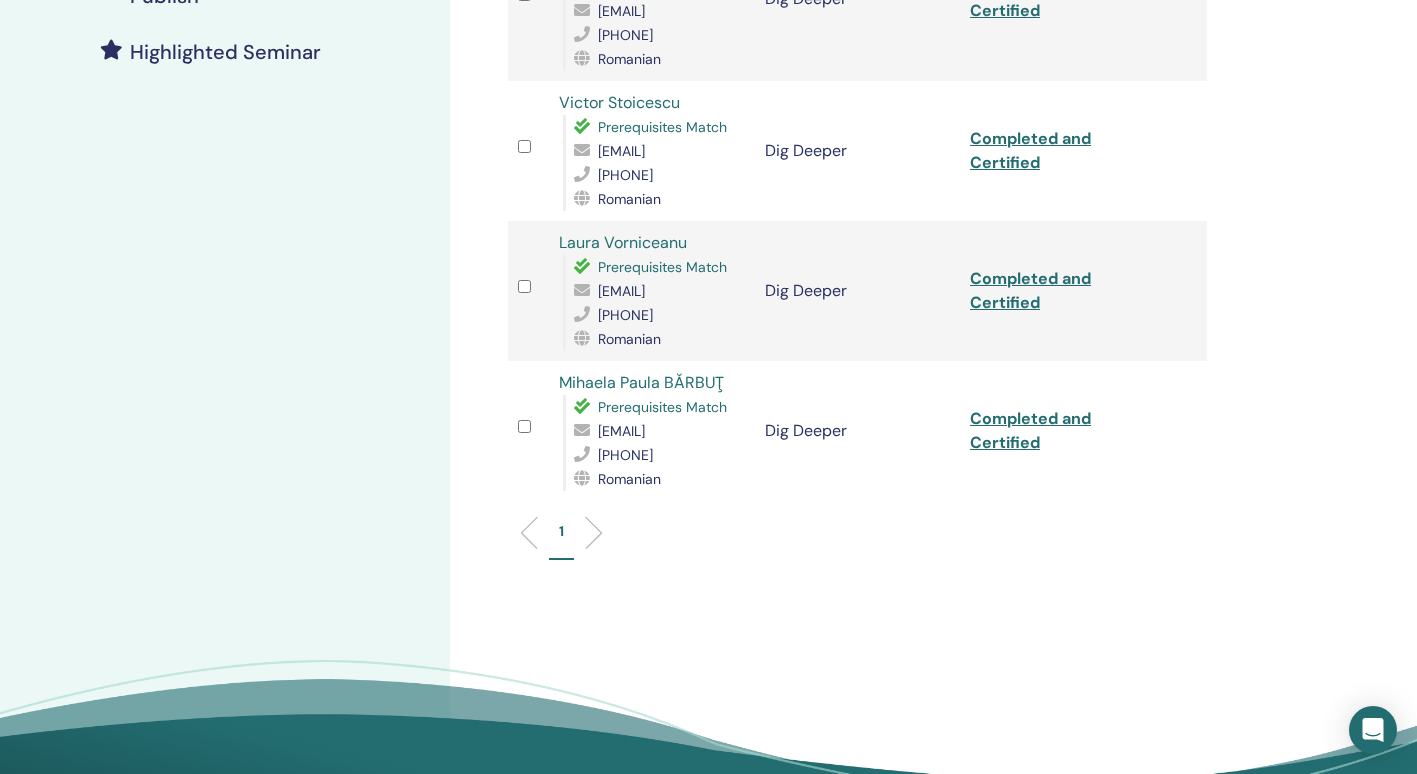 scroll, scrollTop: 583, scrollLeft: 0, axis: vertical 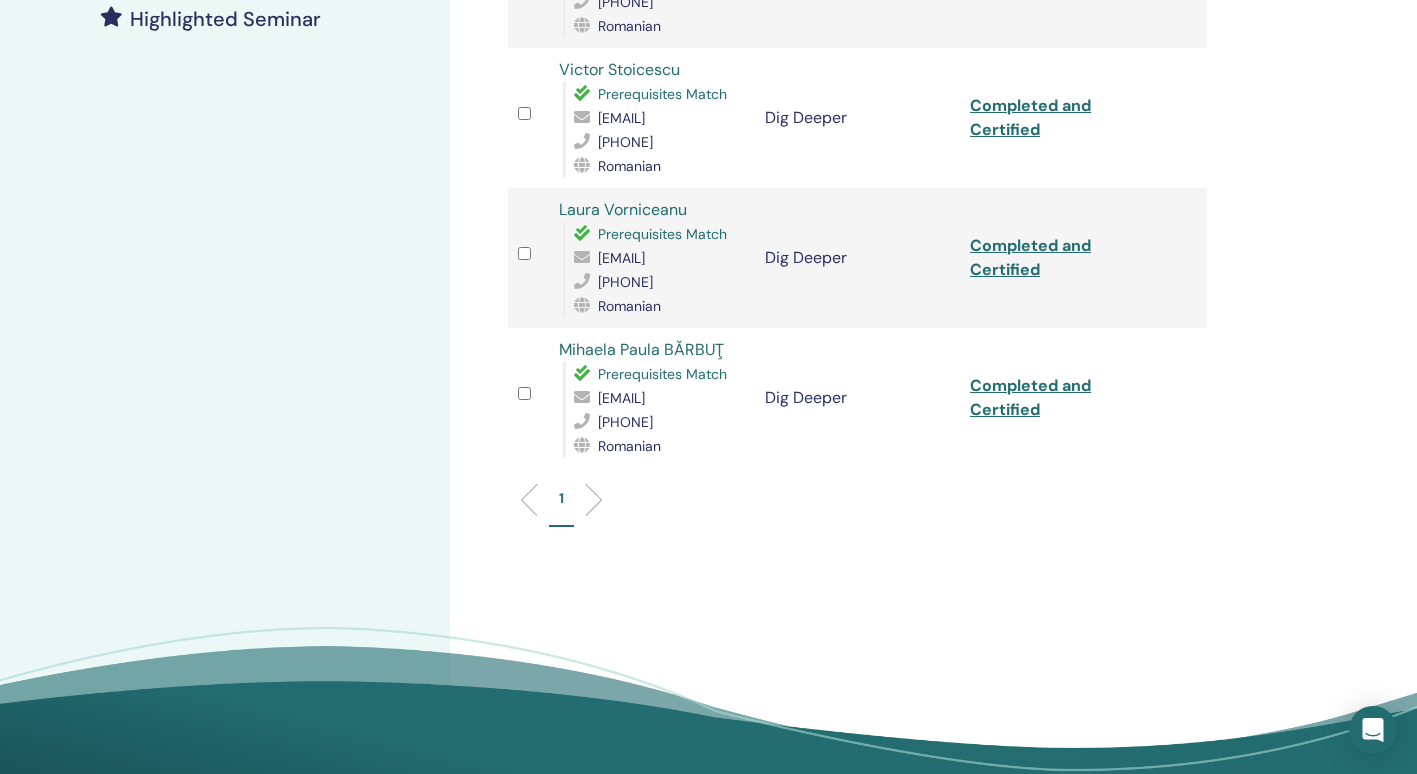 drag, startPoint x: 574, startPoint y: 519, endPoint x: 733, endPoint y: 520, distance: 159.00314 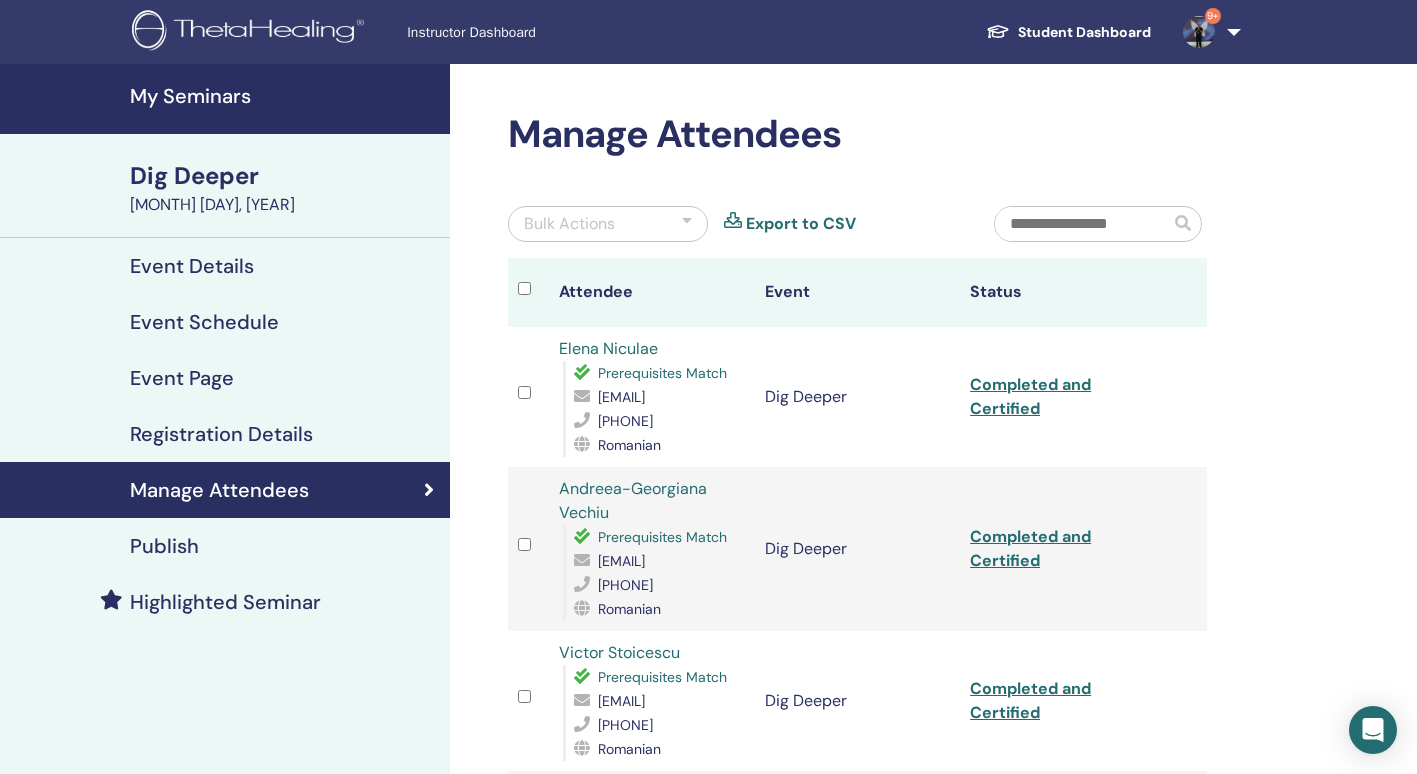 click on "My Seminars" at bounding box center [284, 96] 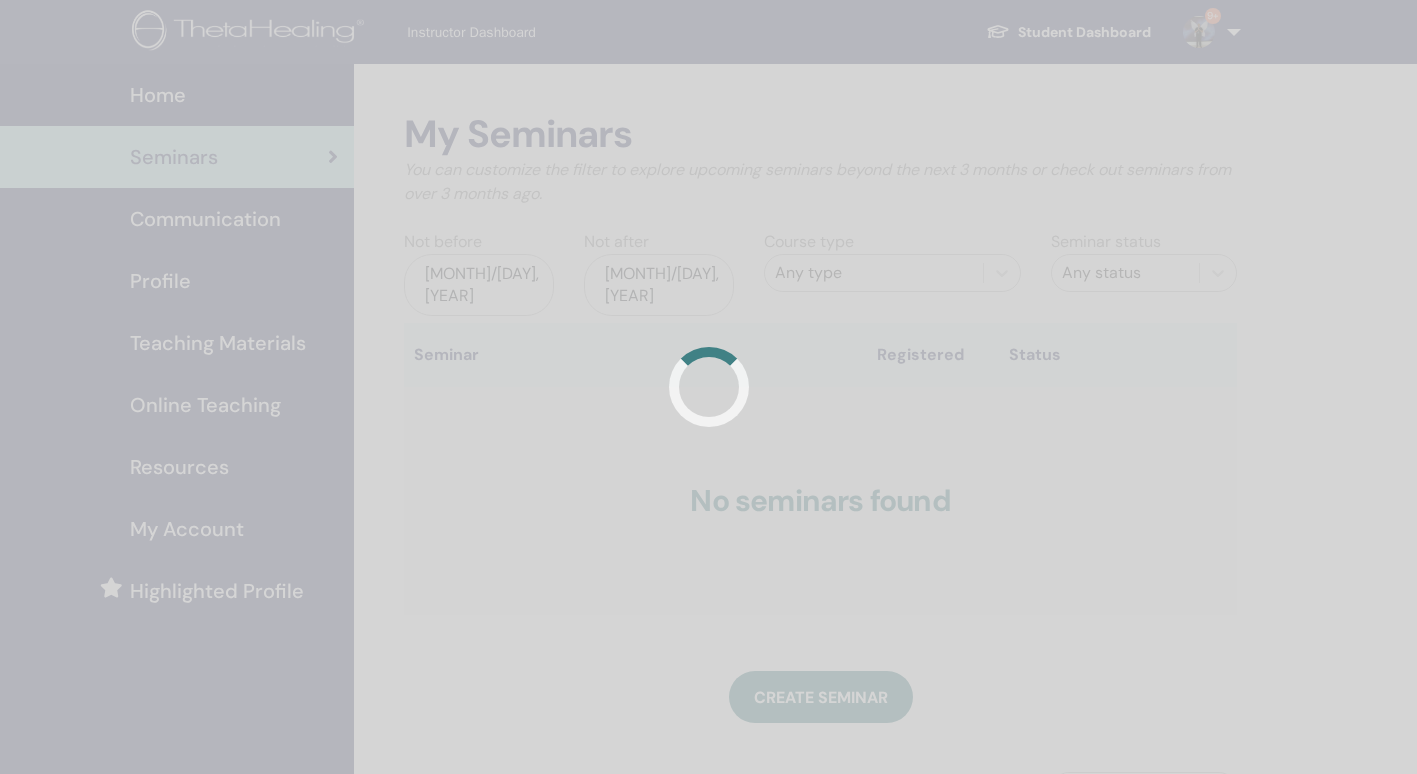 scroll, scrollTop: 0, scrollLeft: 0, axis: both 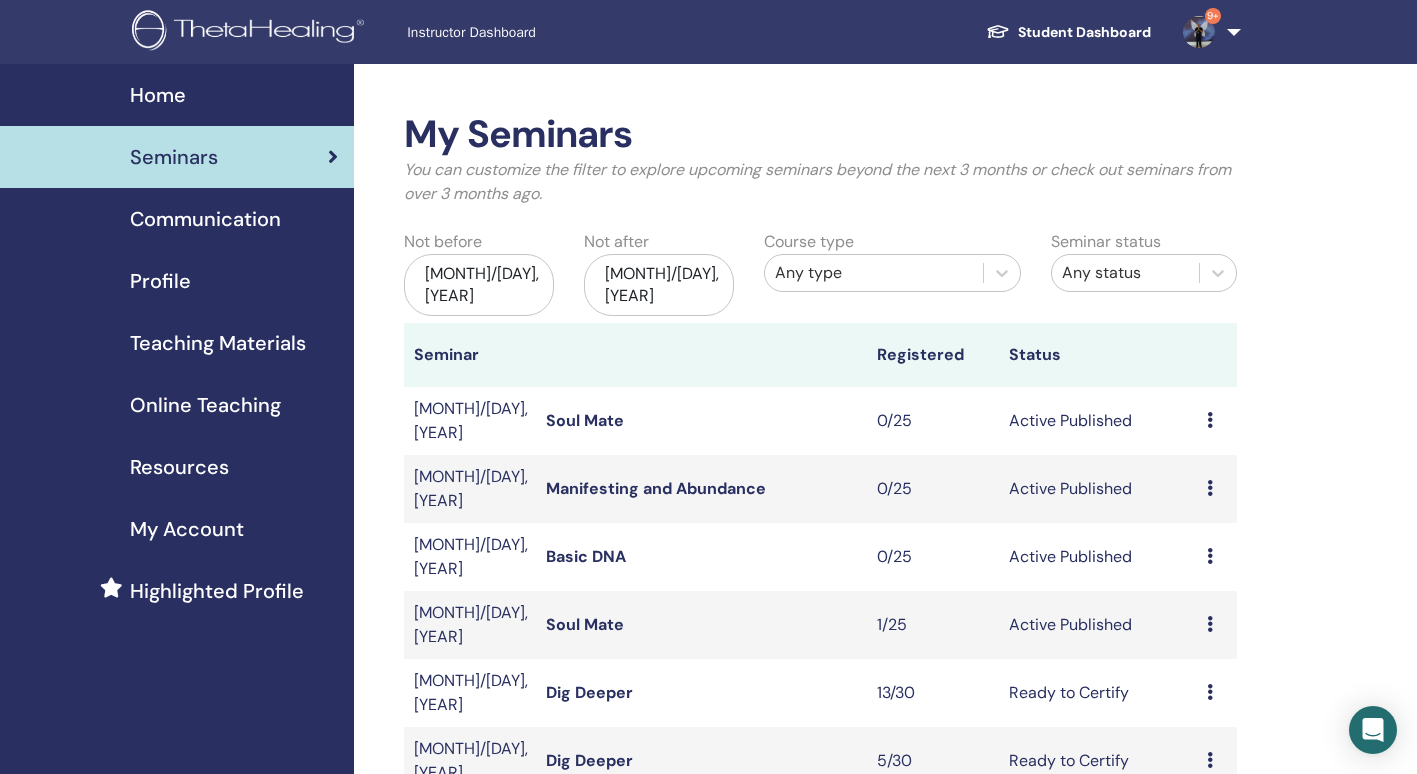 click on "9+" at bounding box center [1208, 32] 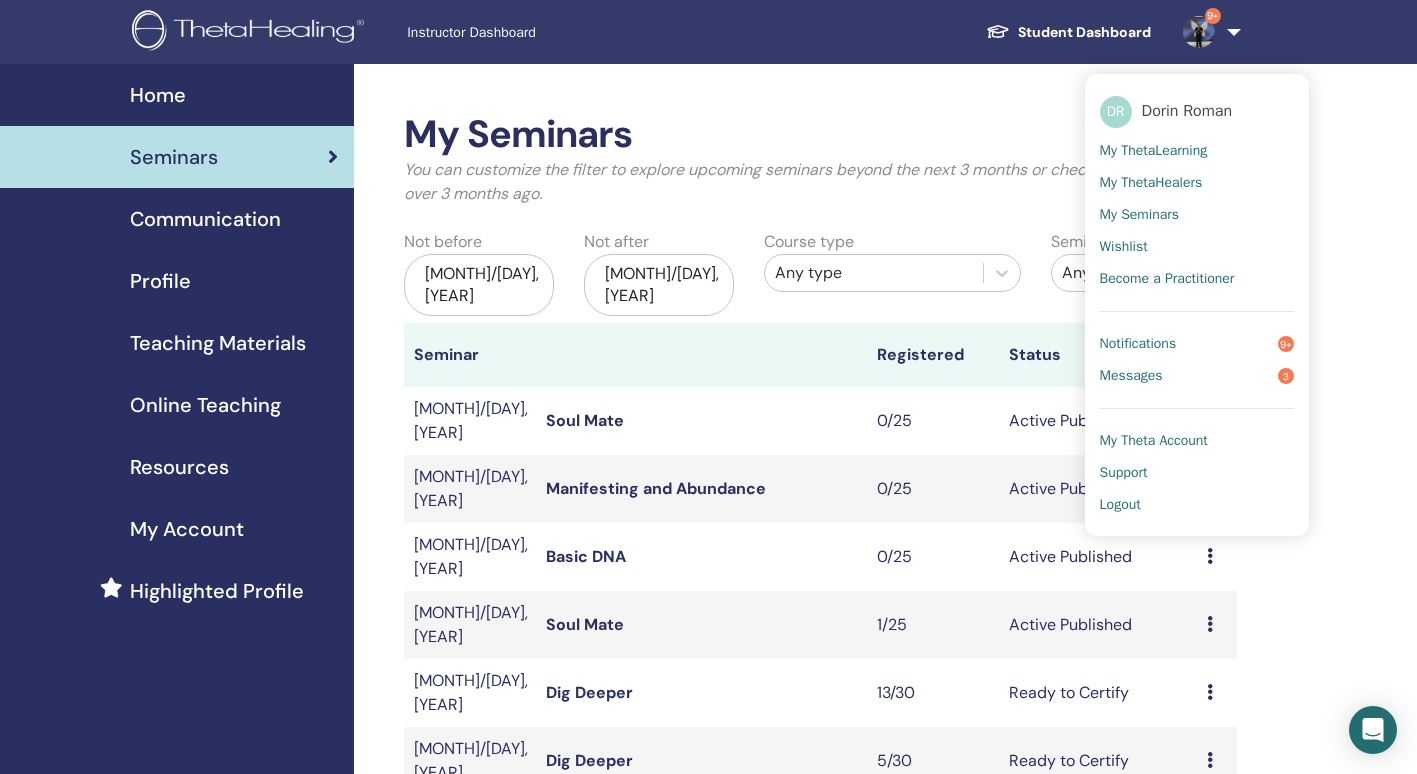 click on "Logout" at bounding box center (1120, 505) 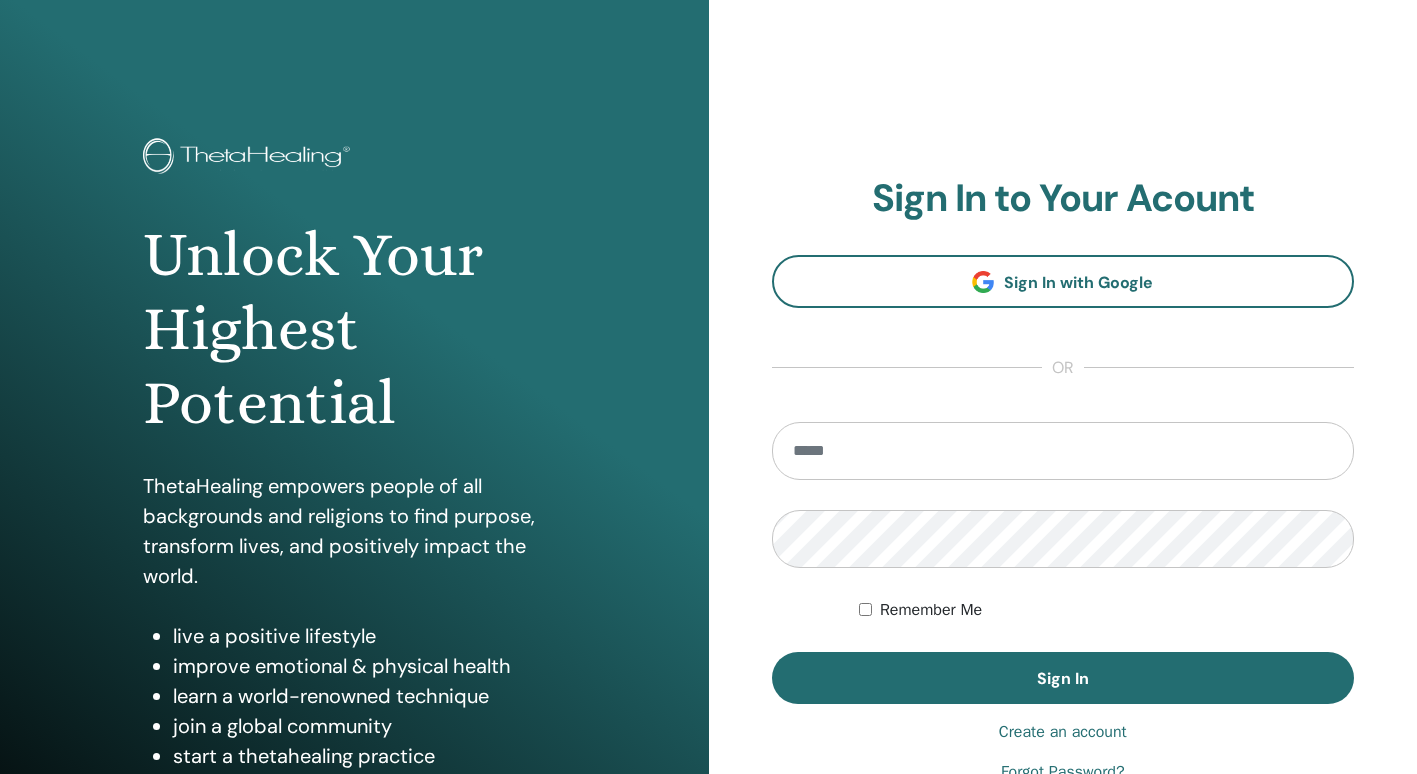 scroll, scrollTop: 0, scrollLeft: 0, axis: both 